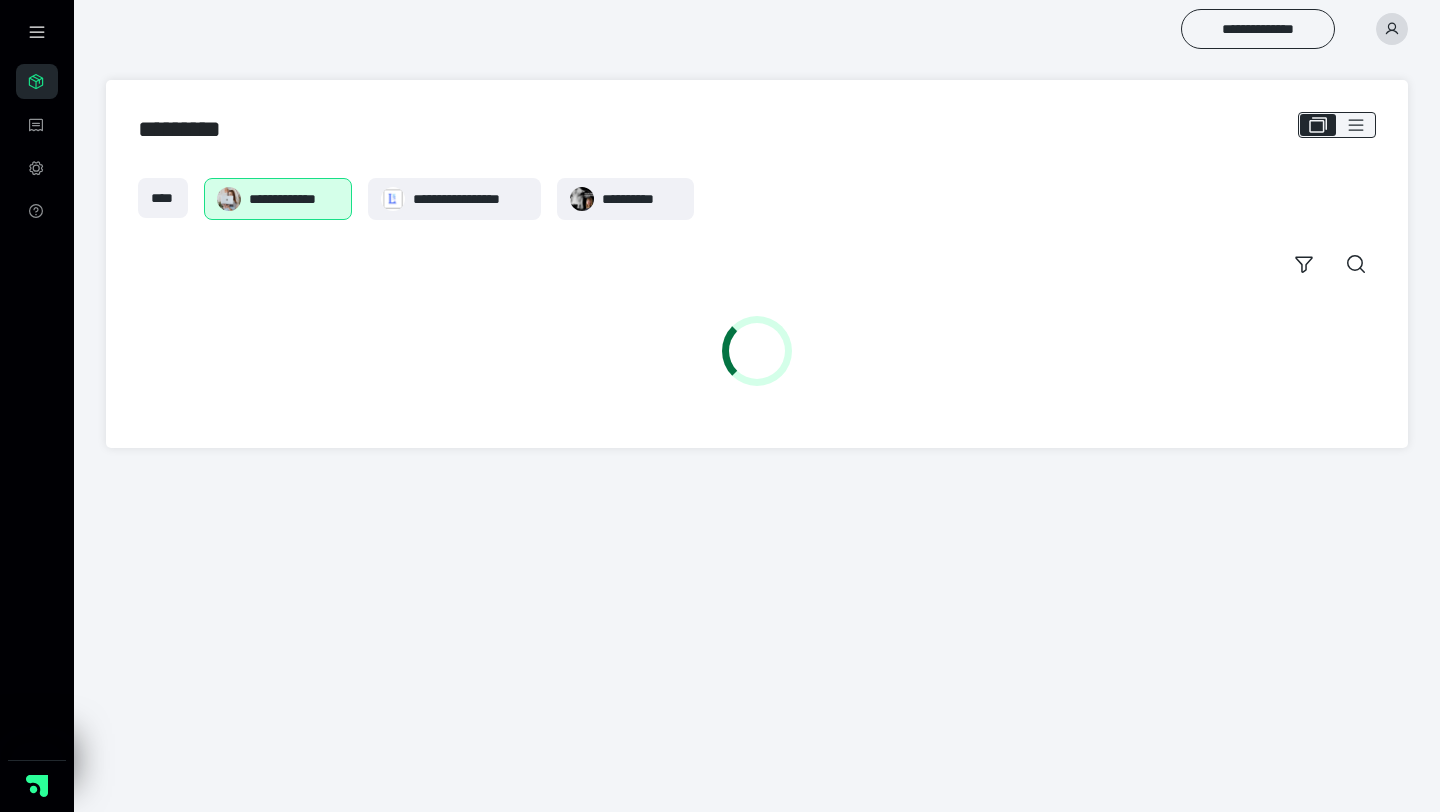 scroll, scrollTop: 0, scrollLeft: 0, axis: both 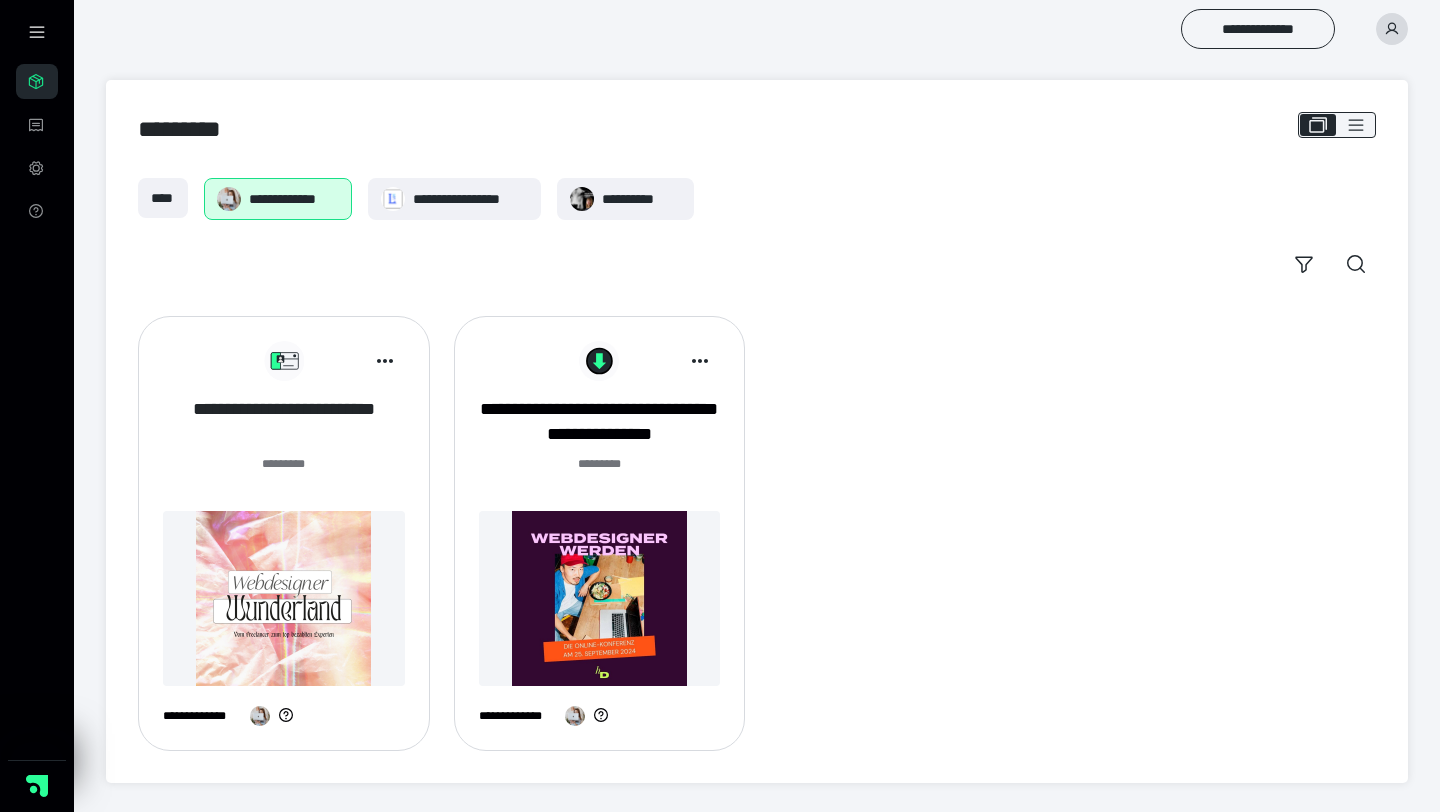 click on "**********" at bounding box center [284, 422] 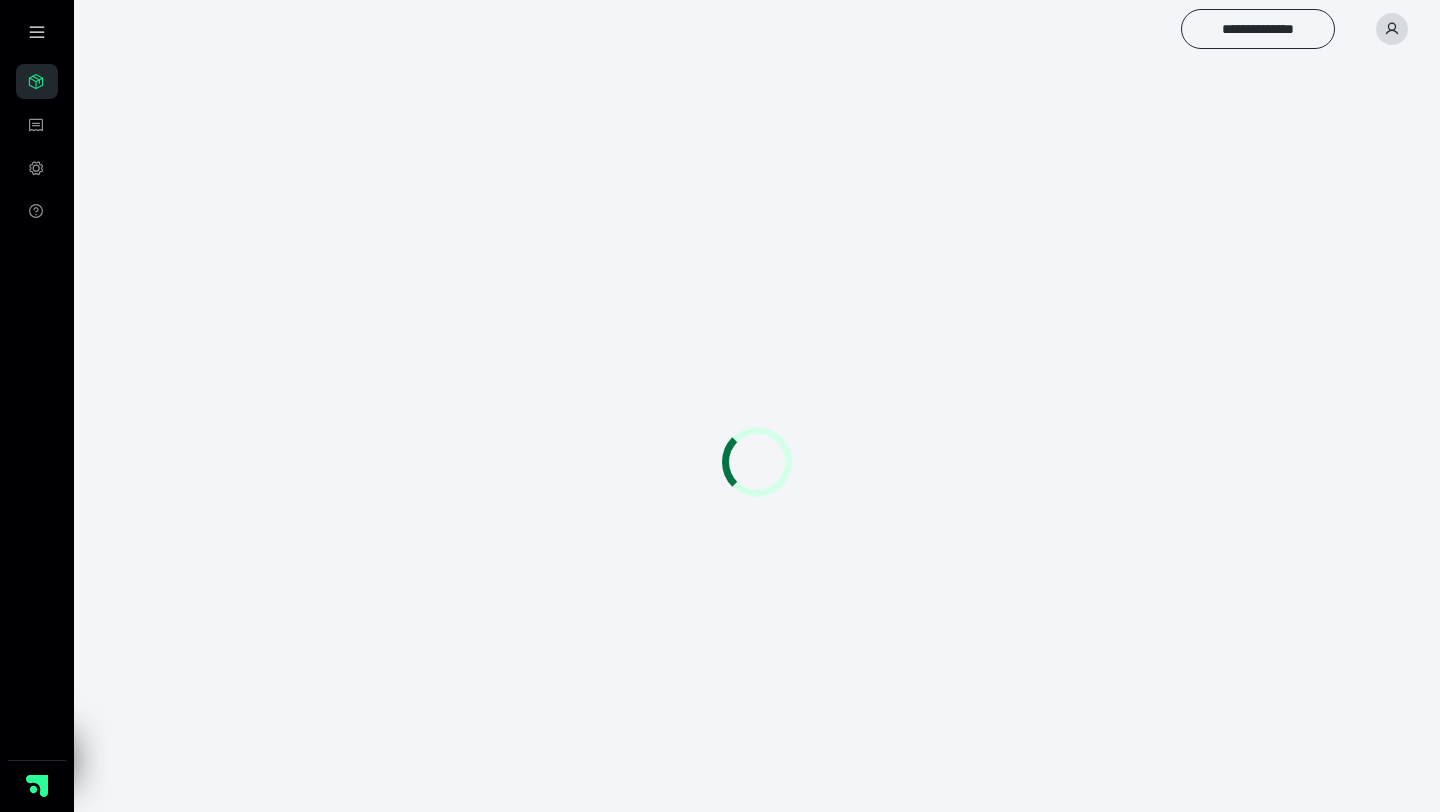scroll, scrollTop: 0, scrollLeft: 0, axis: both 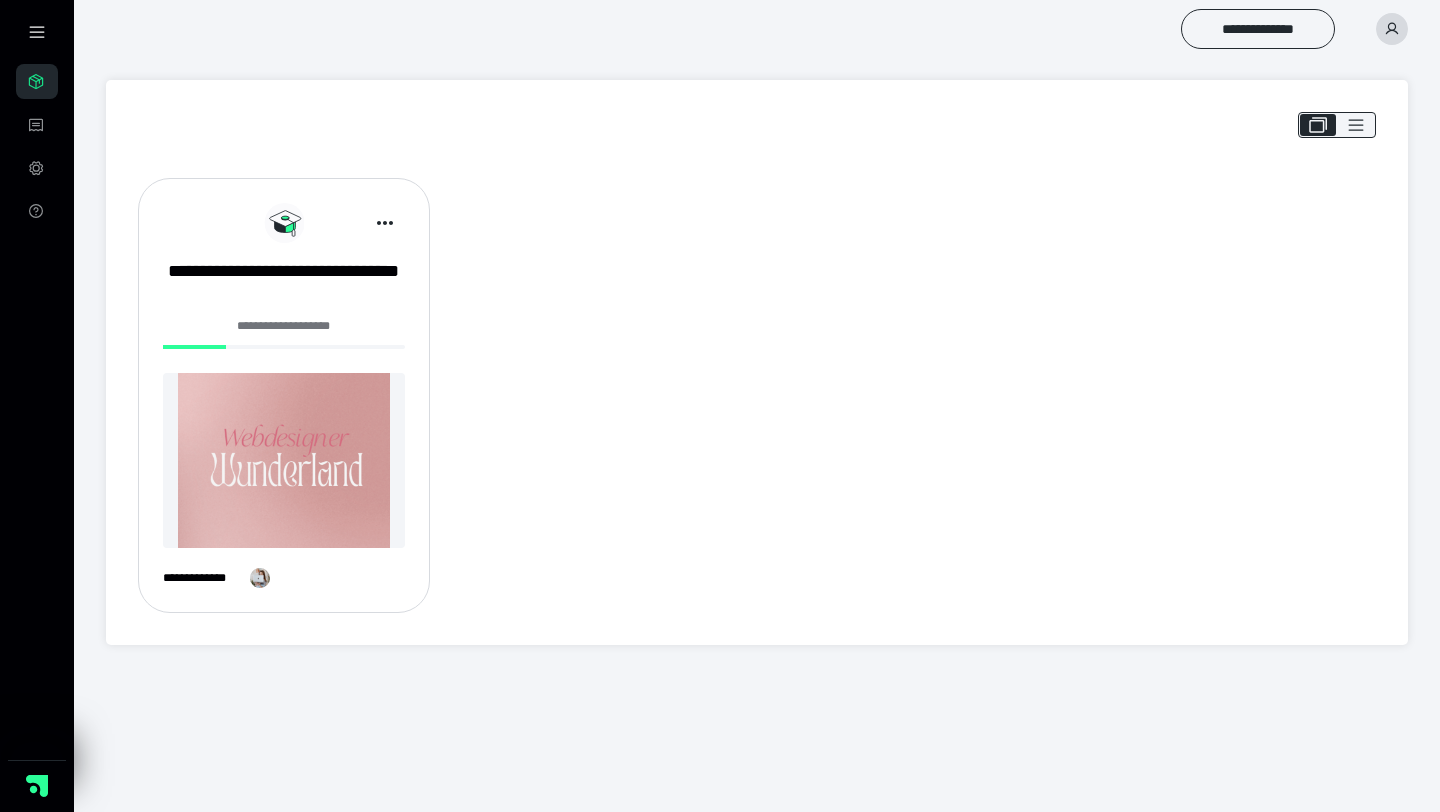 click at bounding box center [284, 460] 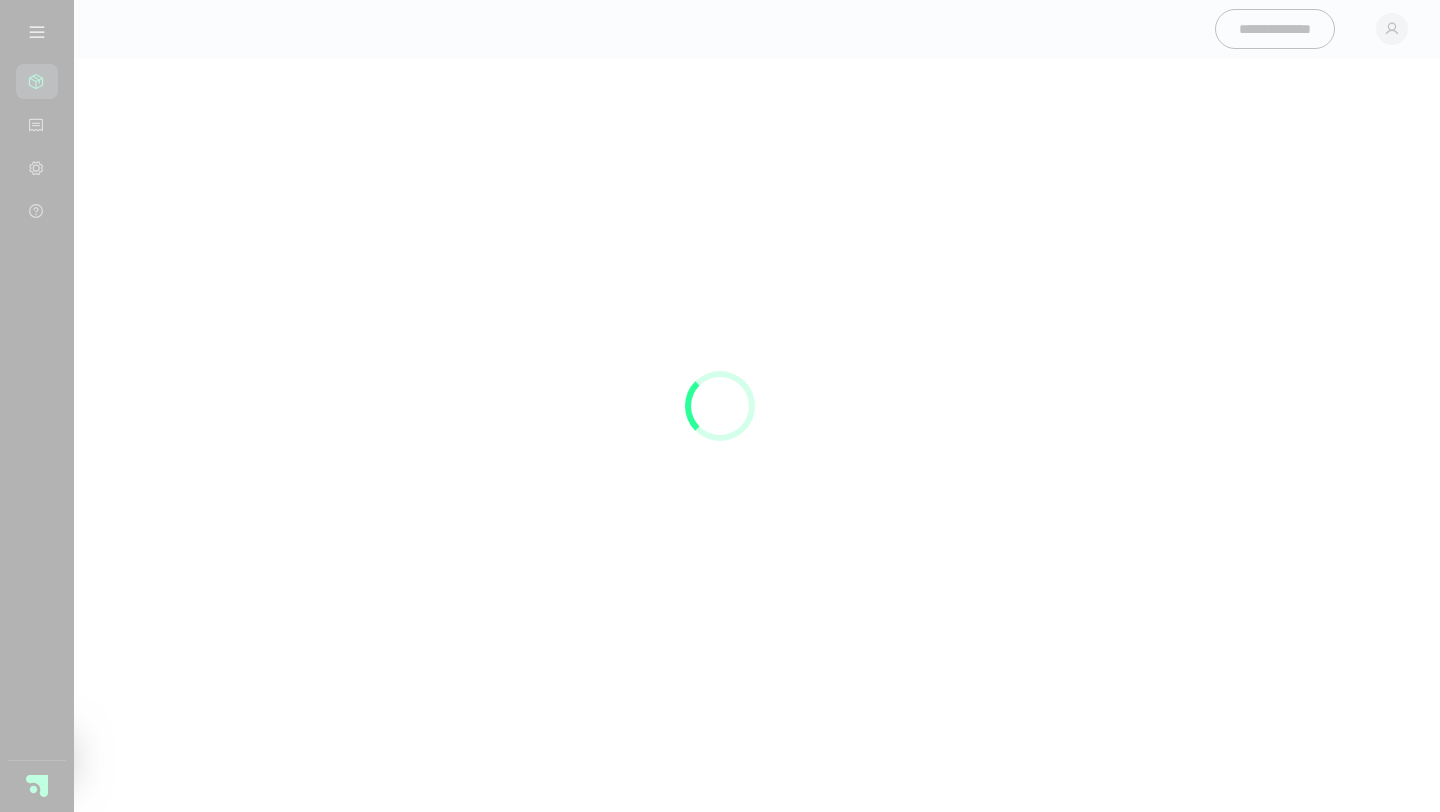 scroll, scrollTop: 0, scrollLeft: 0, axis: both 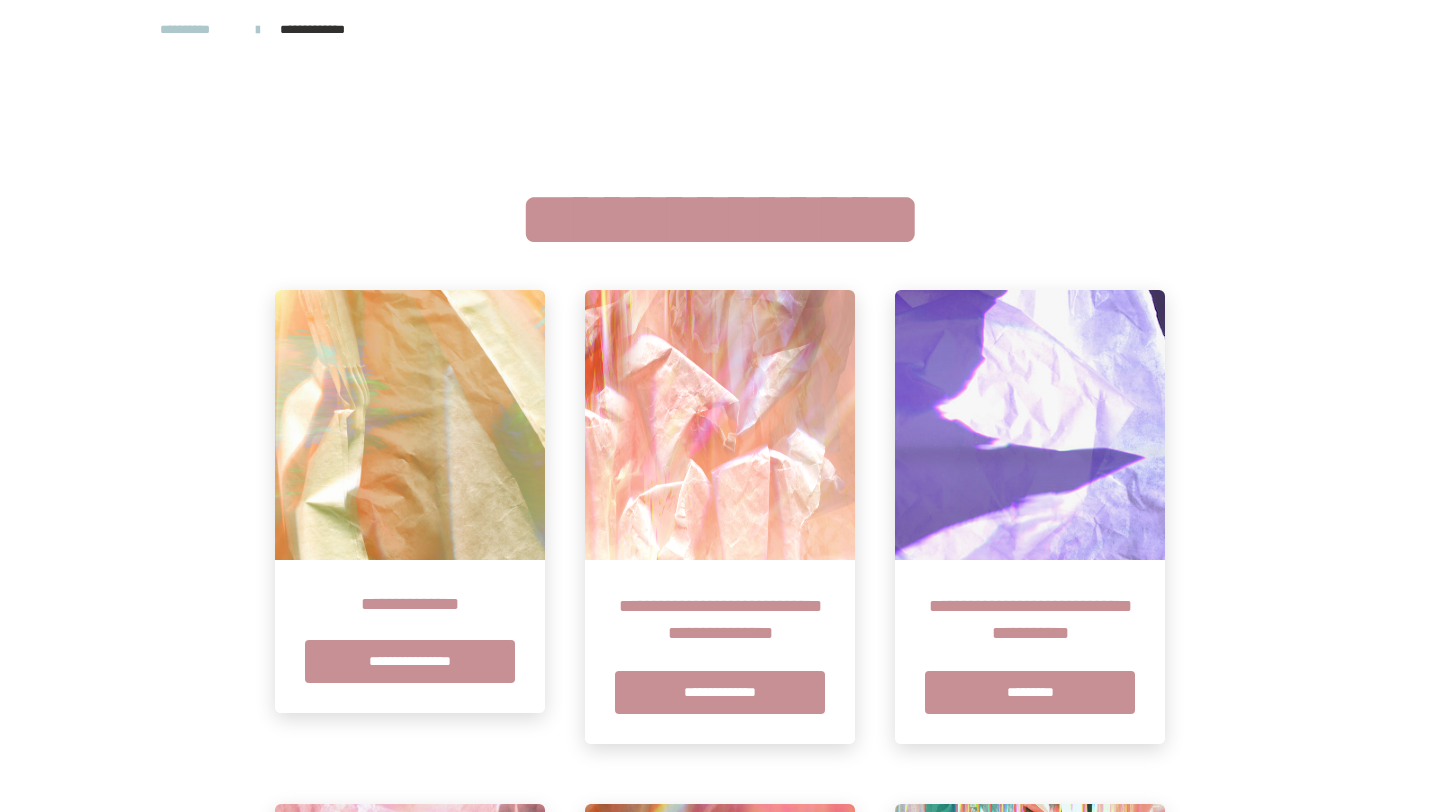 click at bounding box center (410, 425) 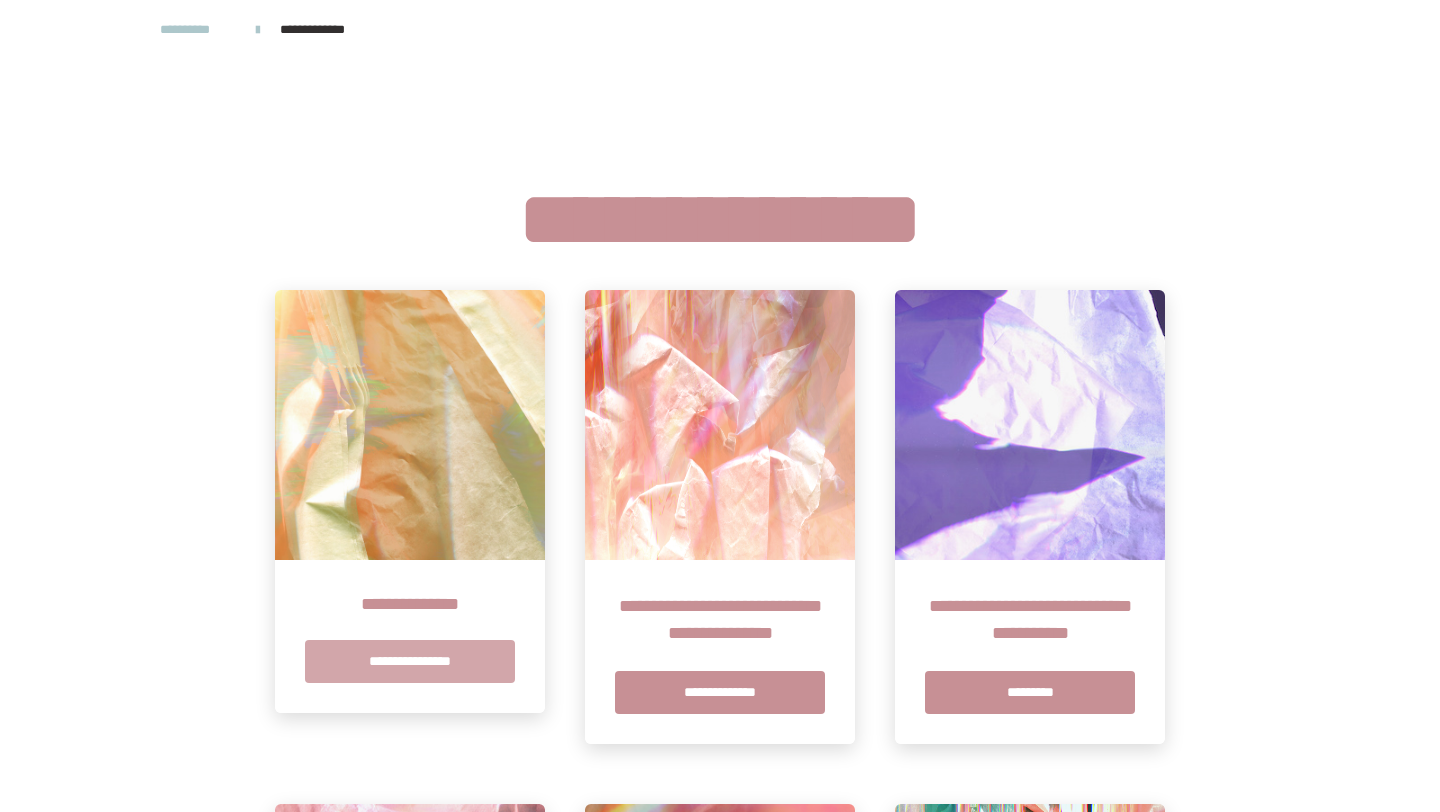 click on "**********" at bounding box center [410, 661] 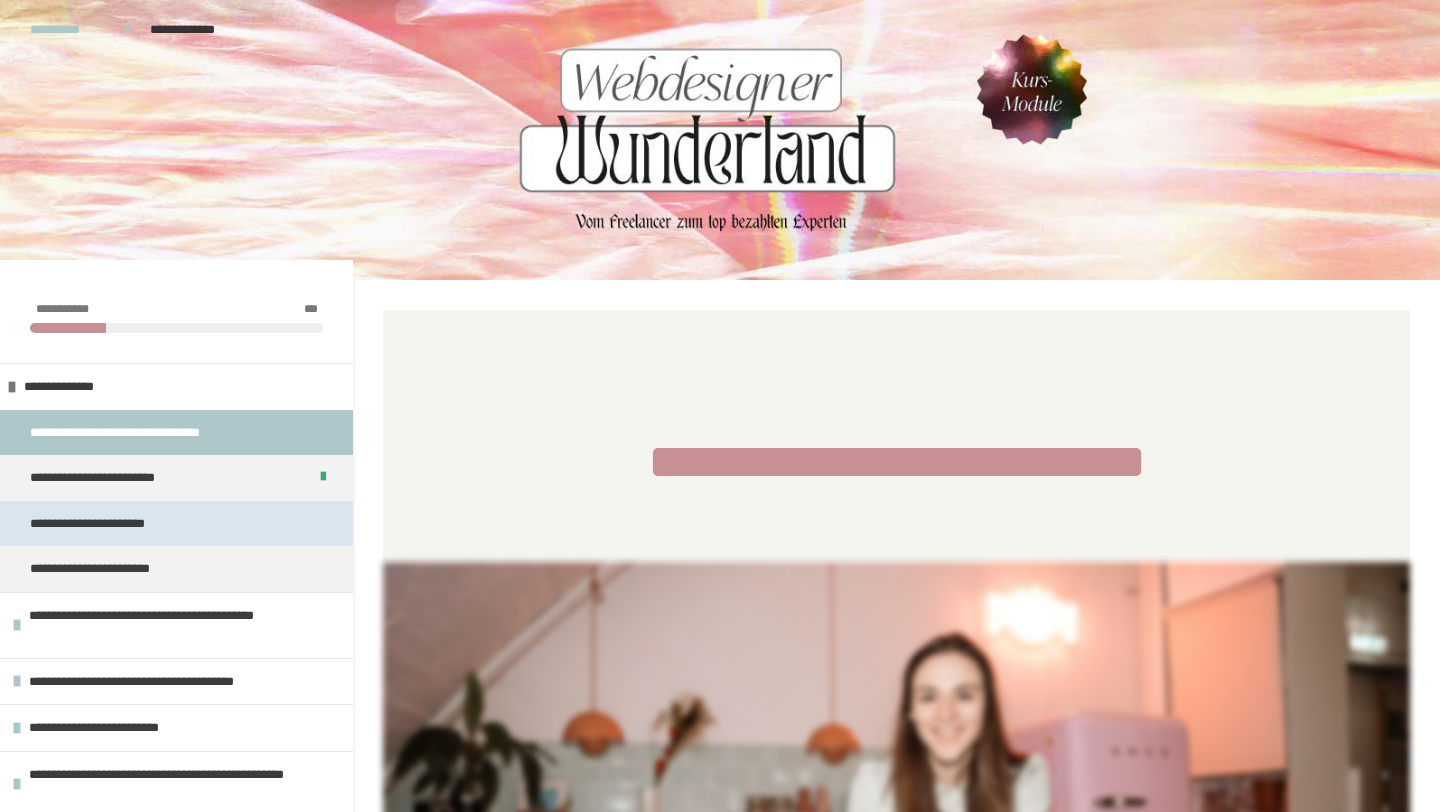 click on "**********" at bounding box center (114, 524) 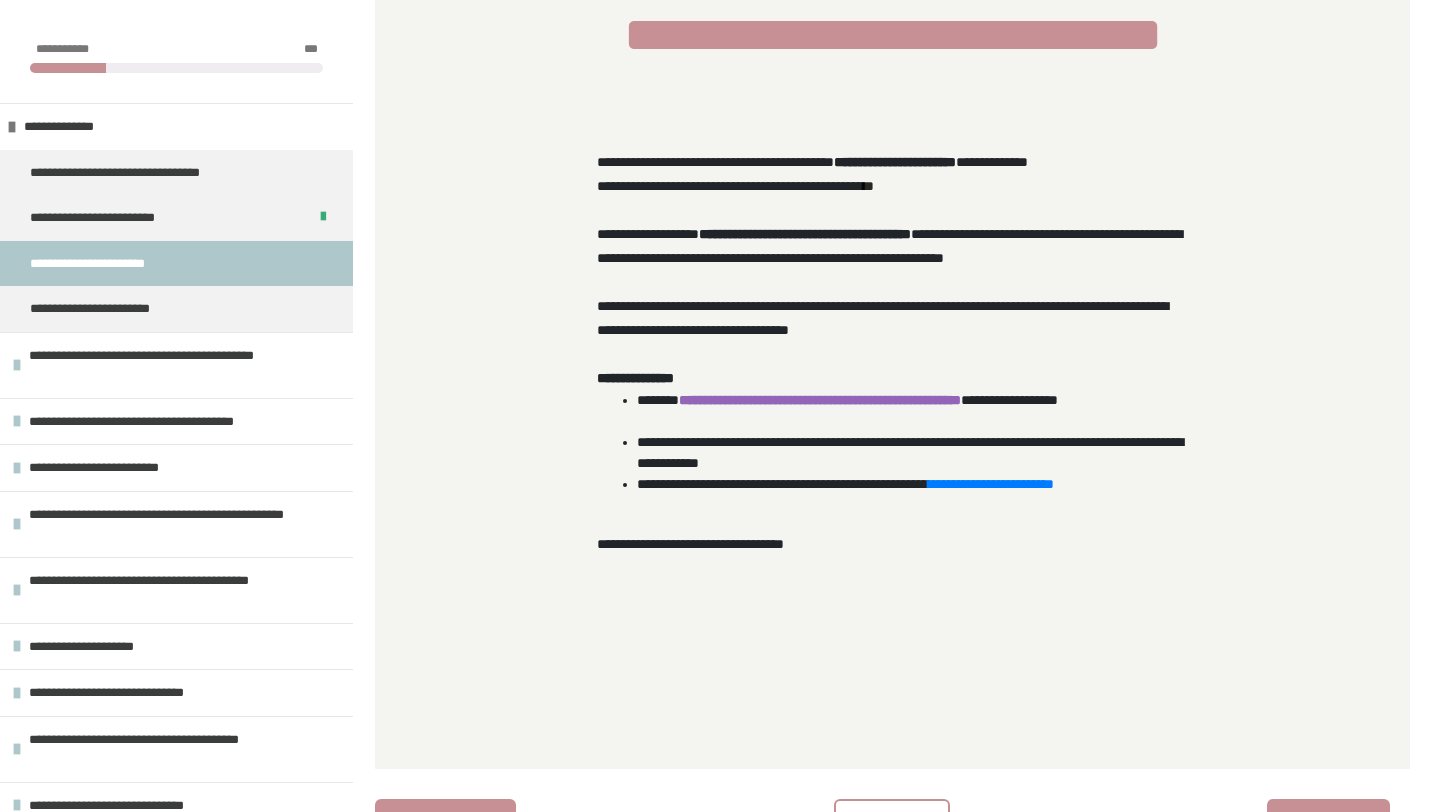 scroll, scrollTop: 1003, scrollLeft: 0, axis: vertical 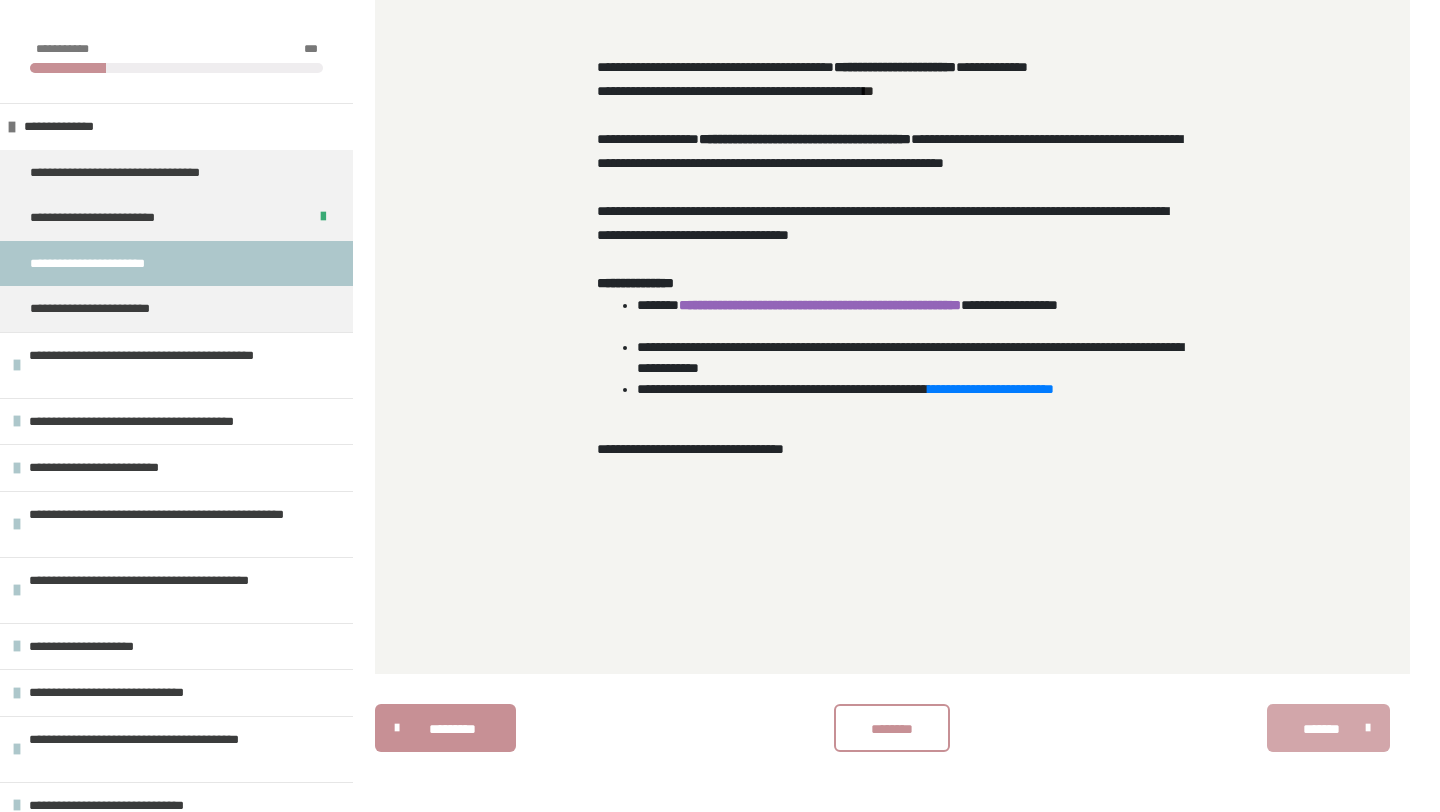 click on "*******" at bounding box center (1321, 729) 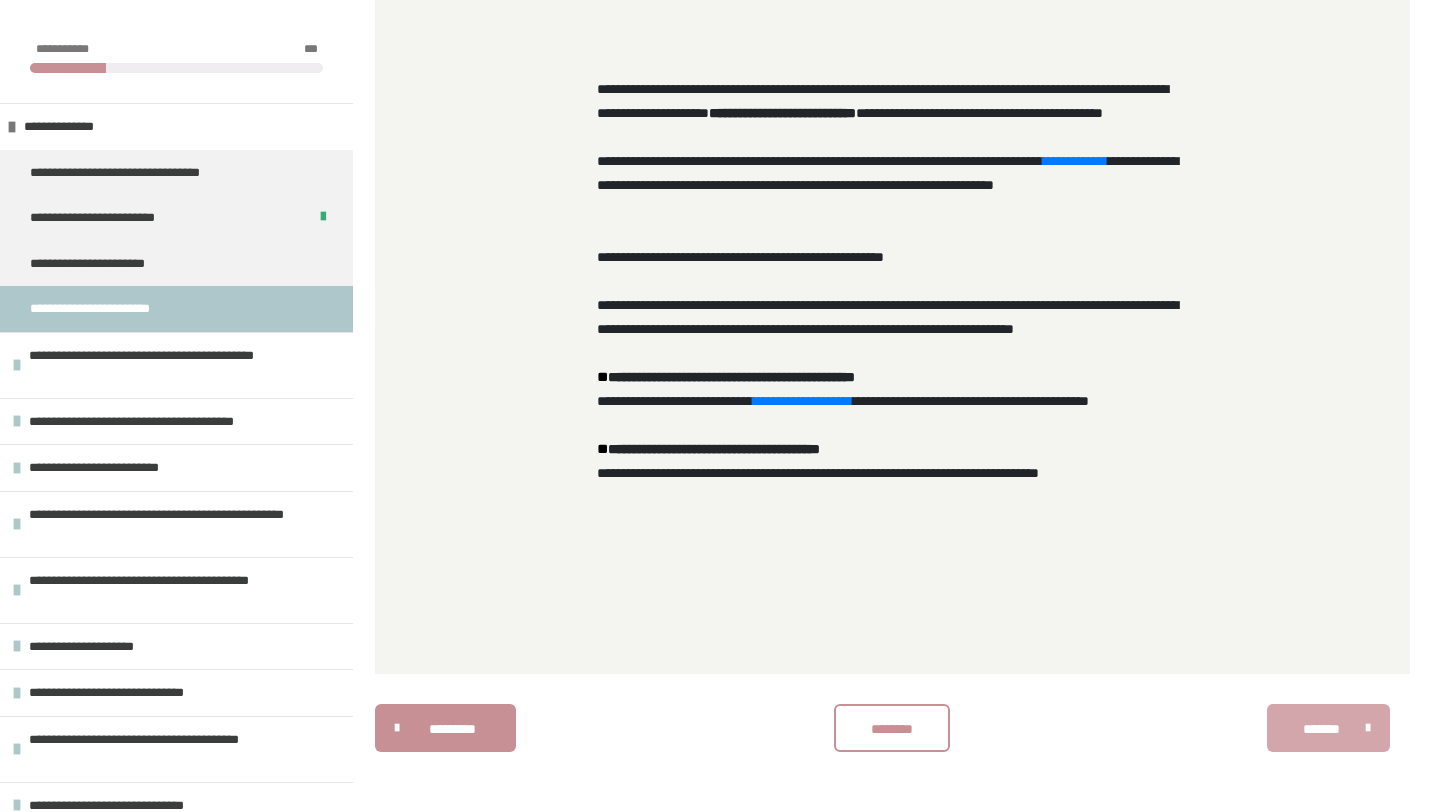 scroll, scrollTop: 1003, scrollLeft: 0, axis: vertical 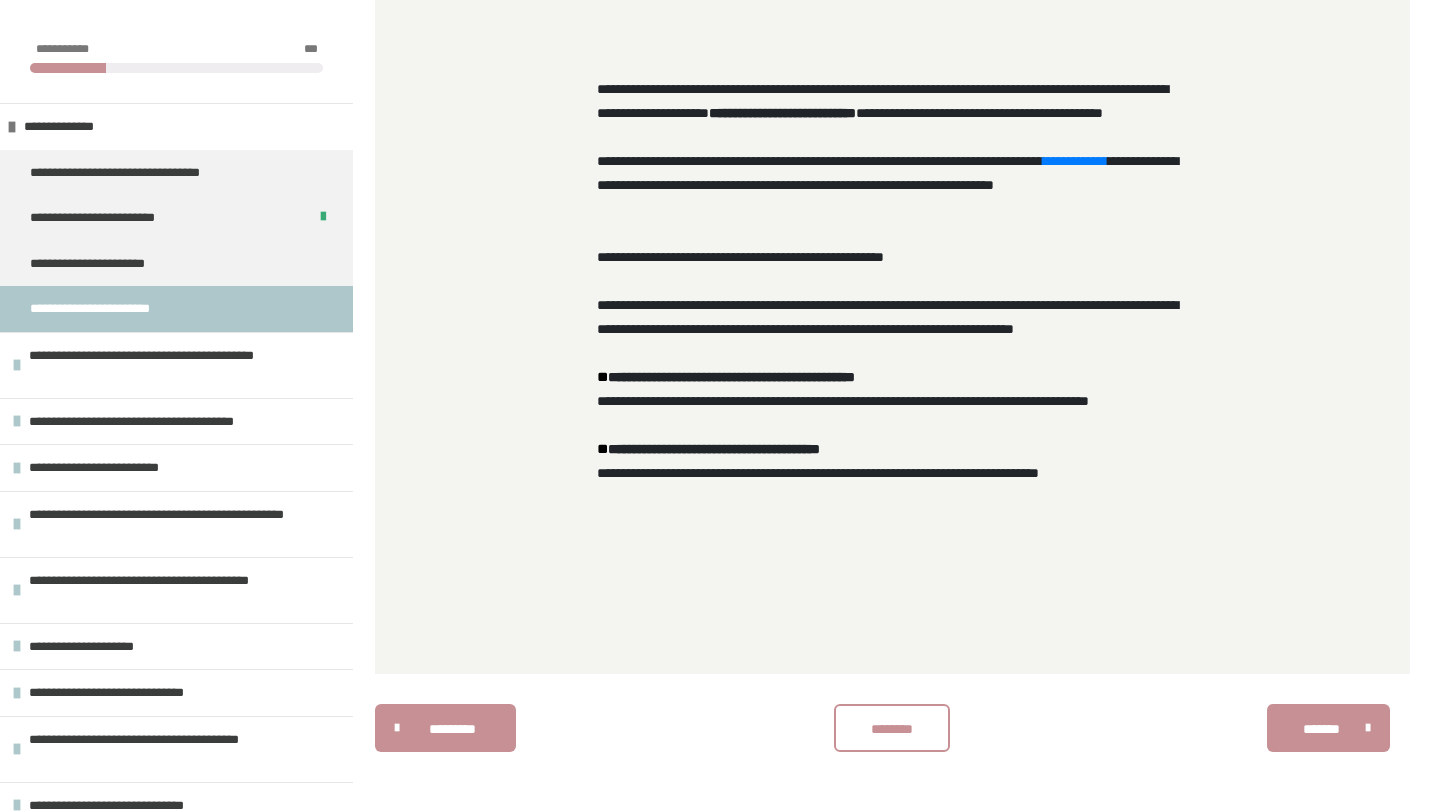 click on "**********" at bounding box center (803, 401) 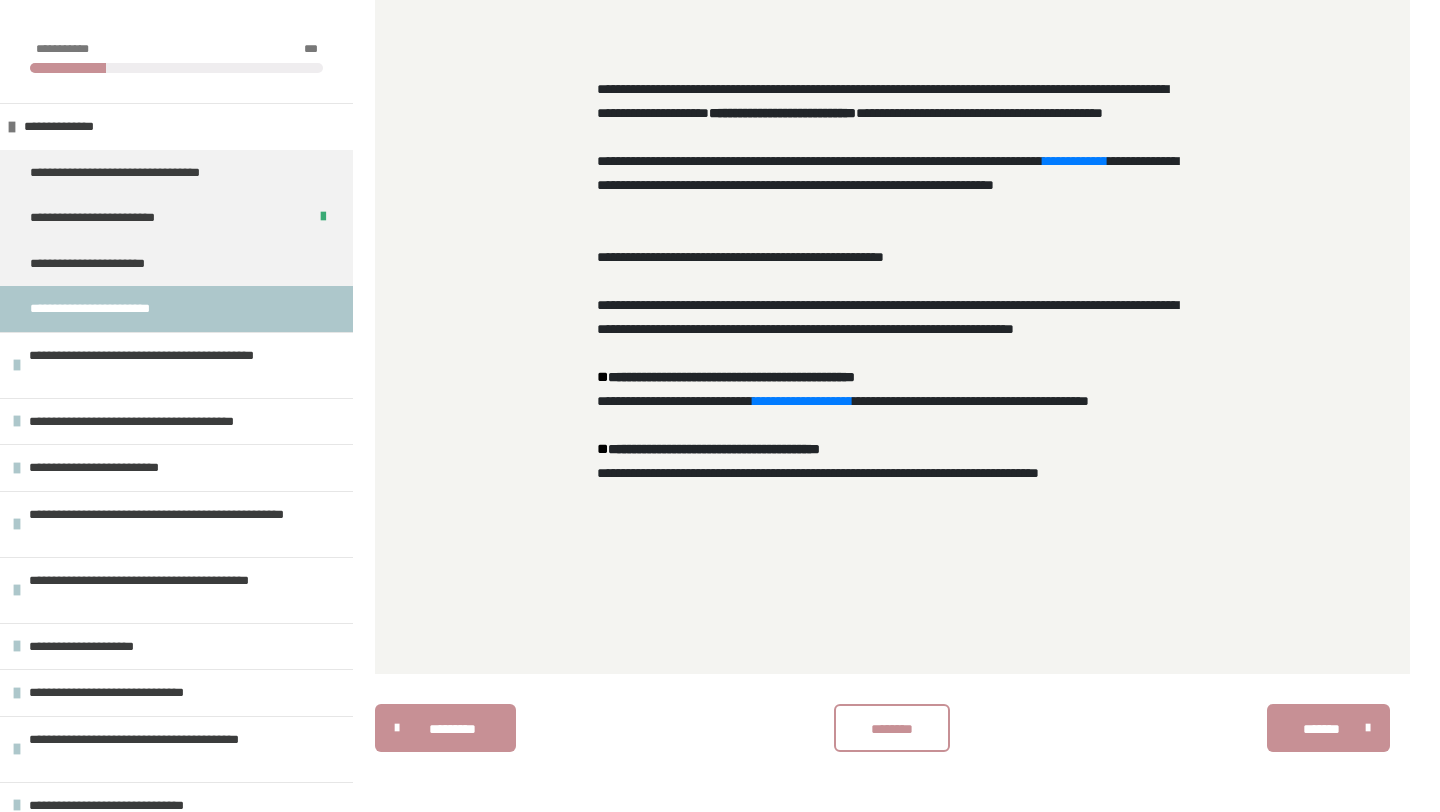 scroll, scrollTop: 1053, scrollLeft: 0, axis: vertical 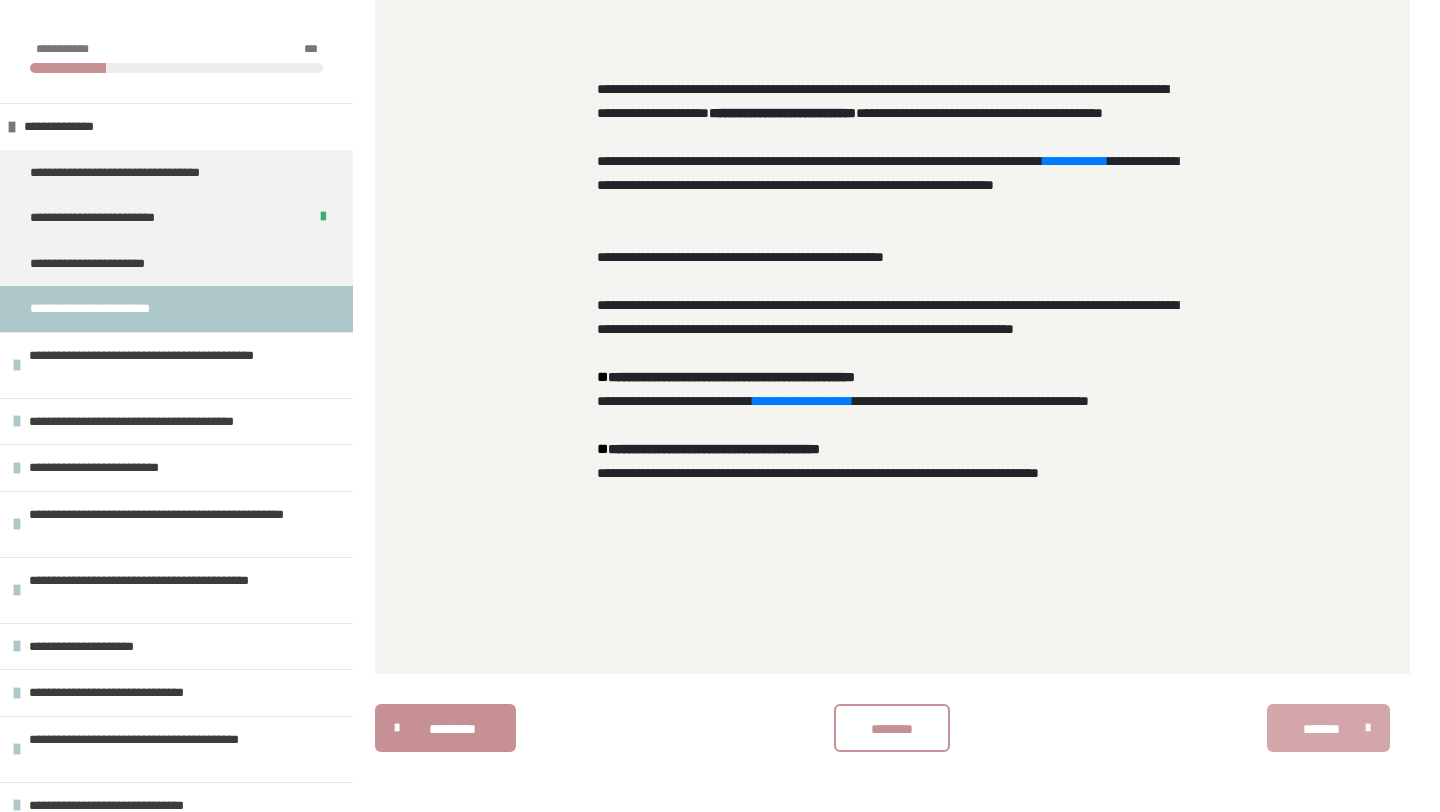 click on "*******" at bounding box center (1321, 729) 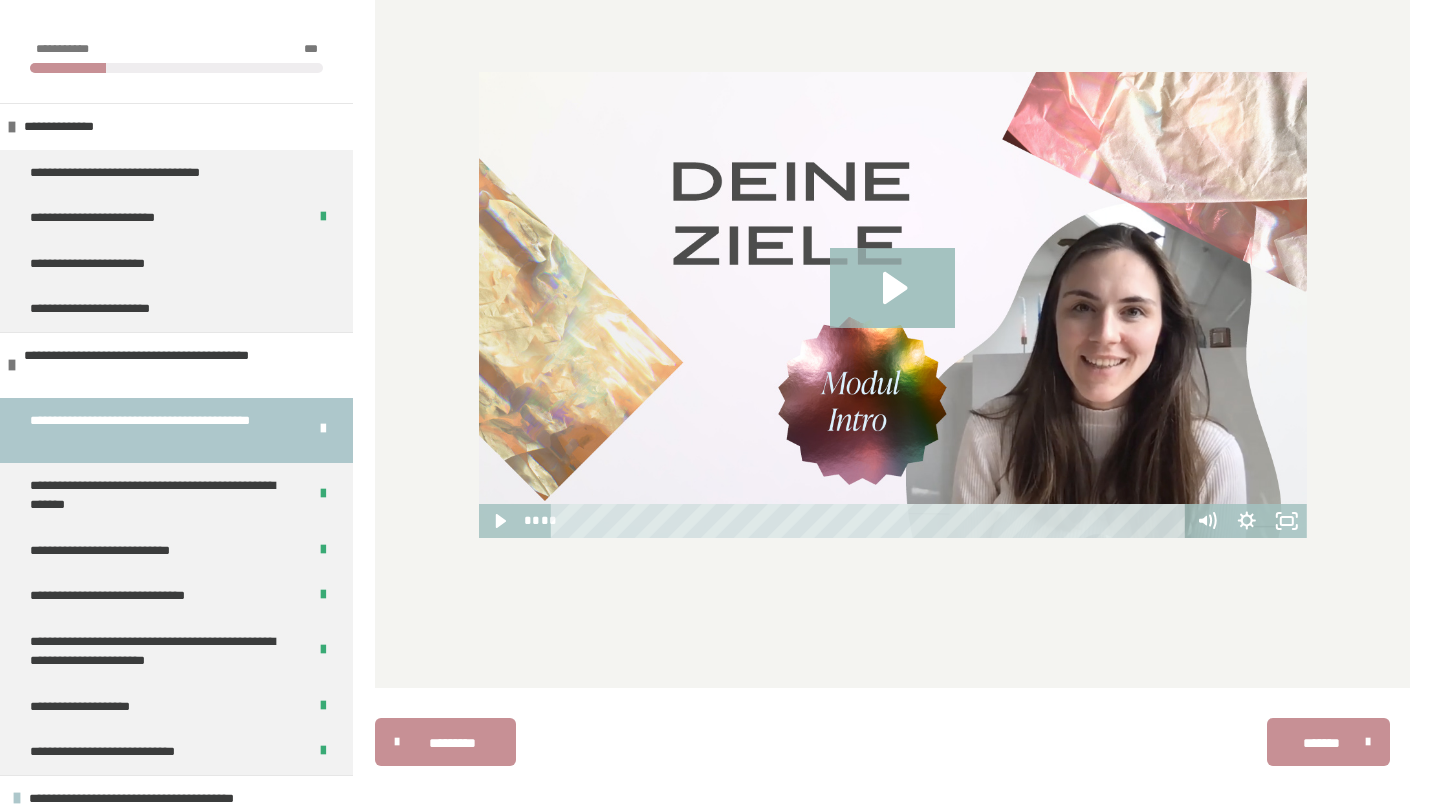 scroll, scrollTop: 579, scrollLeft: 0, axis: vertical 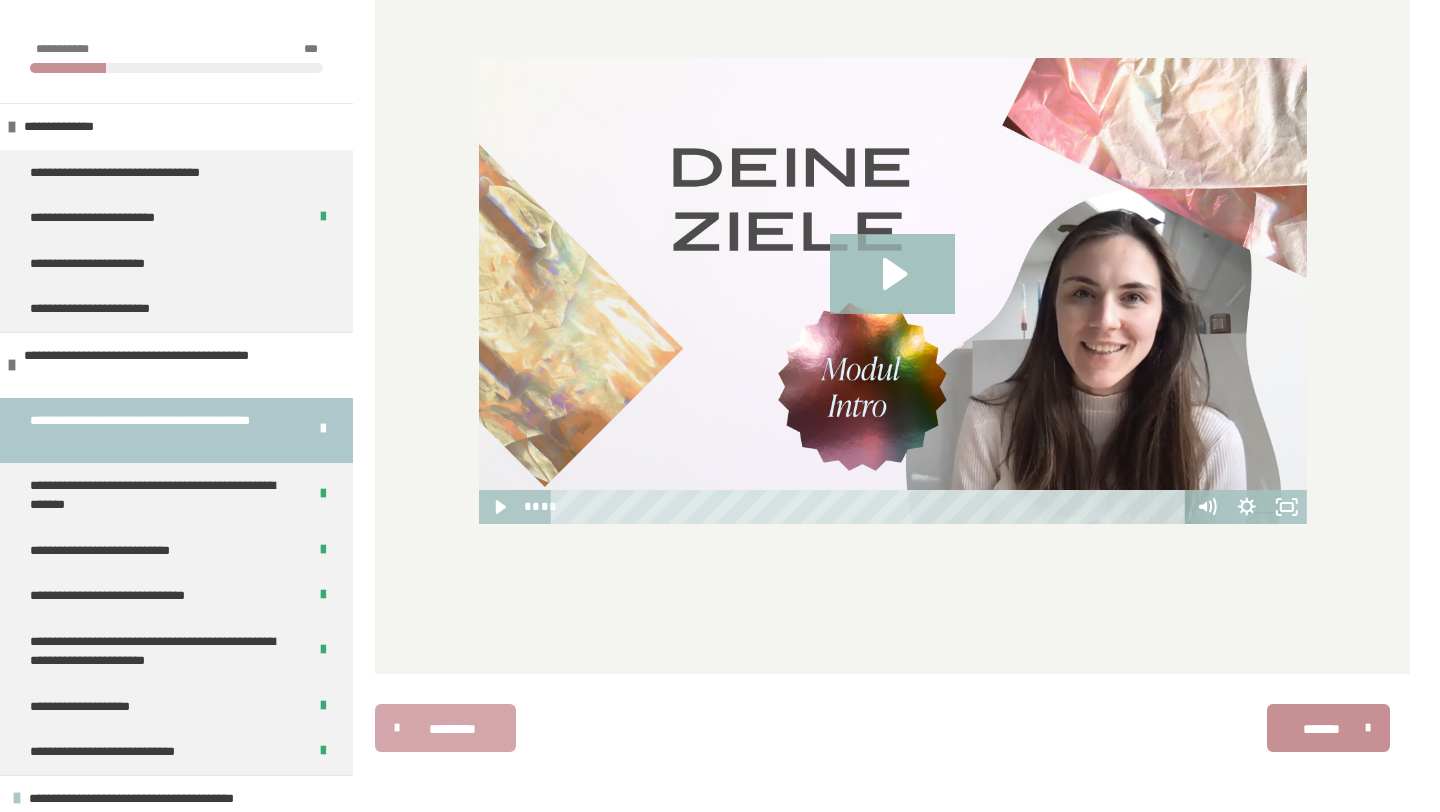 click on "*********" at bounding box center [452, 729] 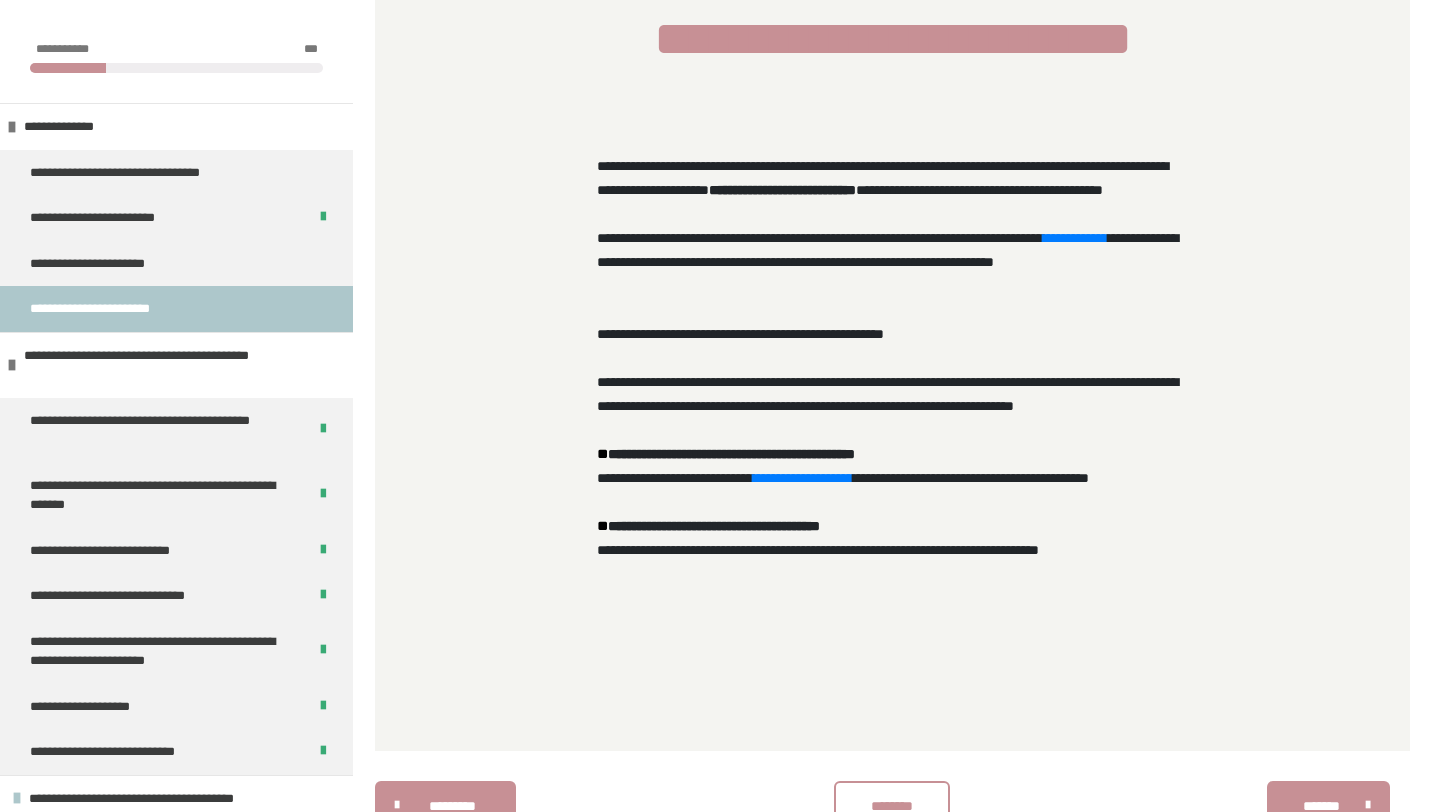 scroll, scrollTop: 1053, scrollLeft: 0, axis: vertical 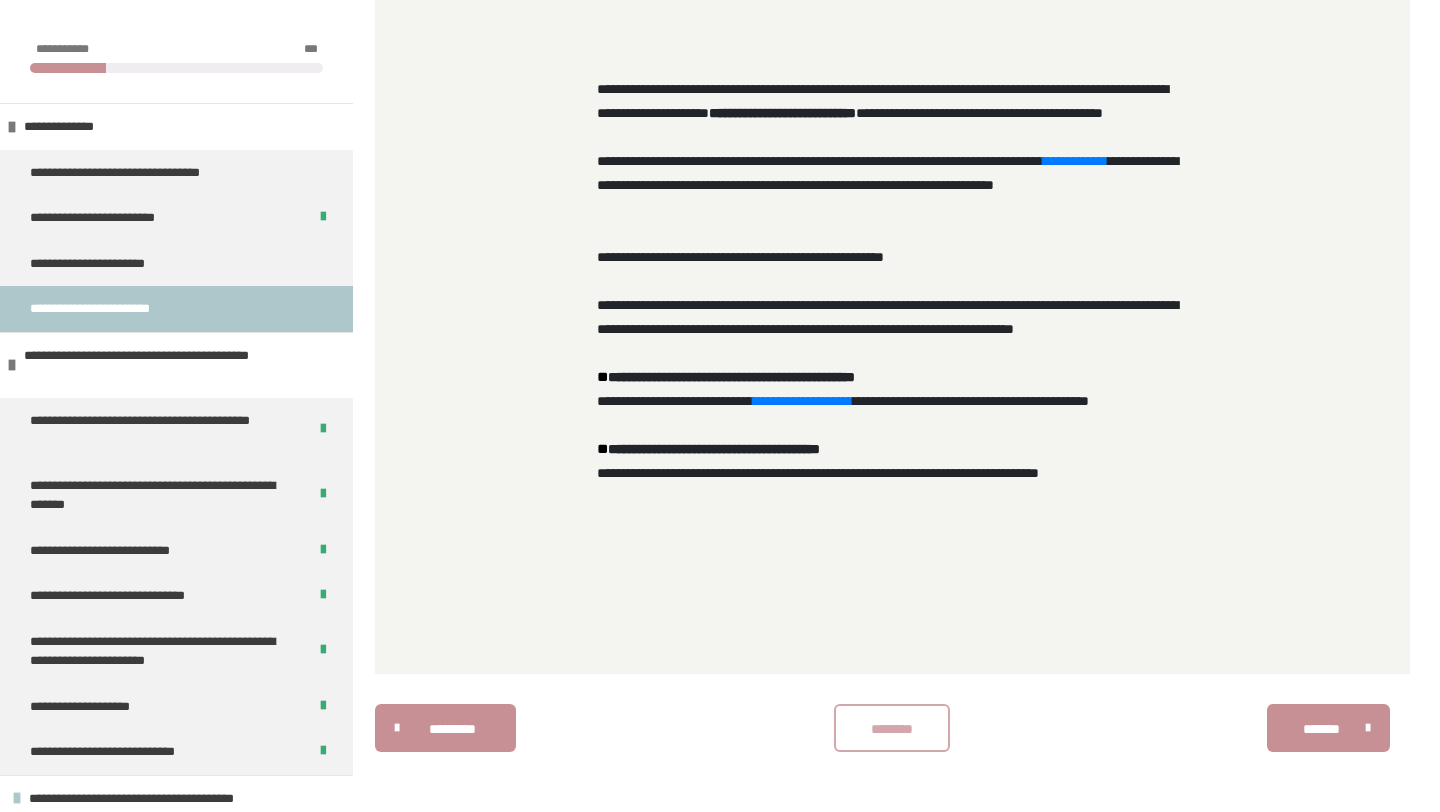 click on "********" at bounding box center (892, 729) 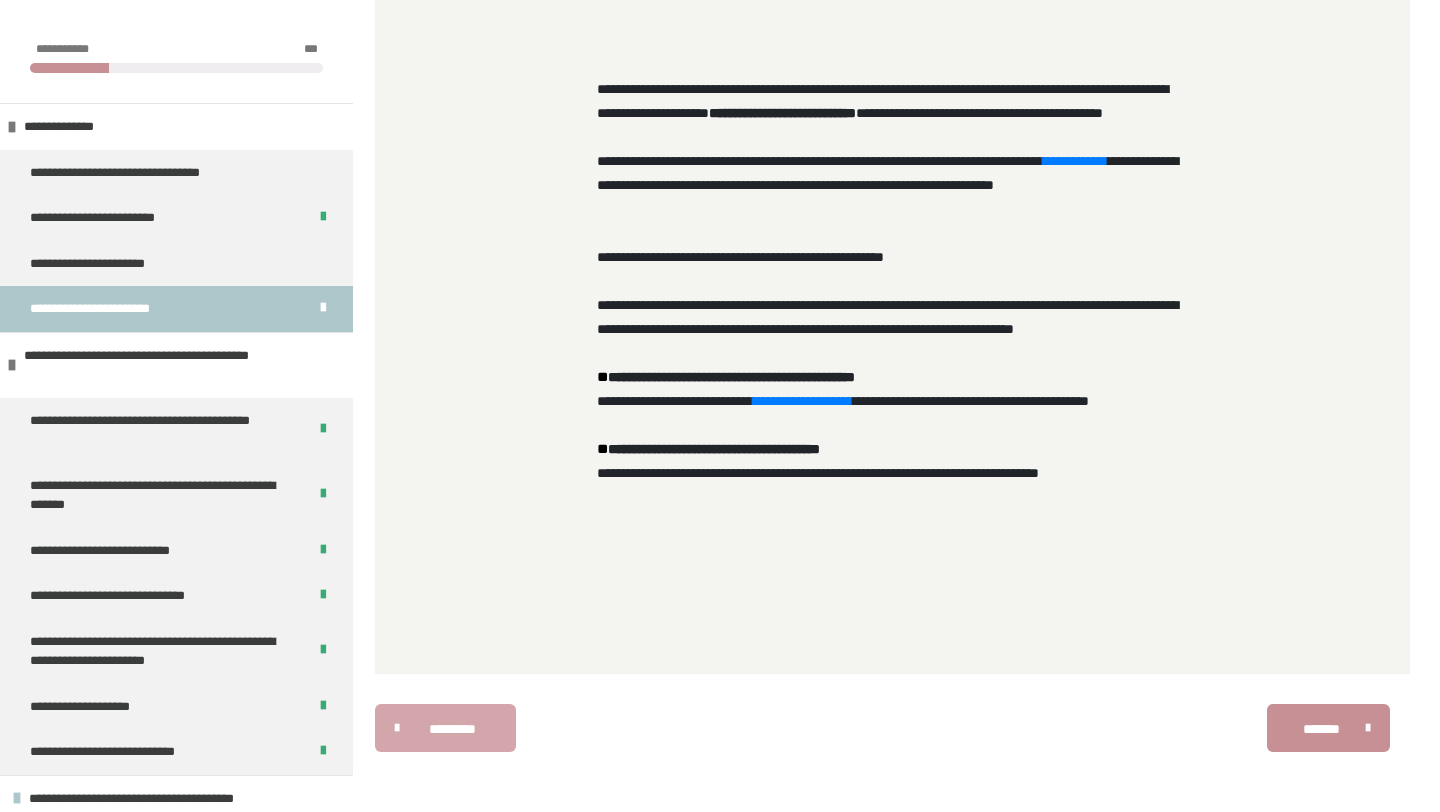 click on "*********" at bounding box center [452, 729] 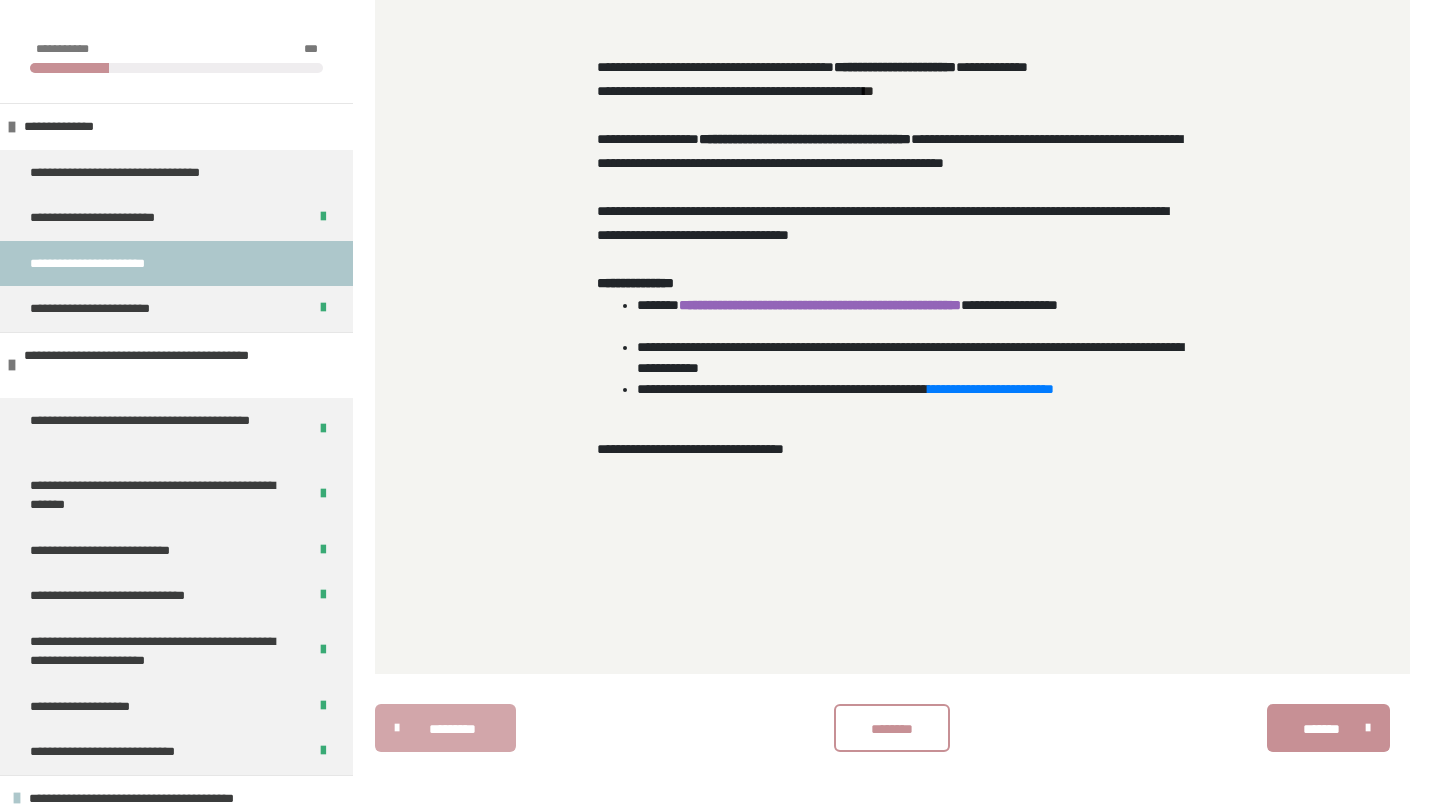 scroll, scrollTop: 1003, scrollLeft: 0, axis: vertical 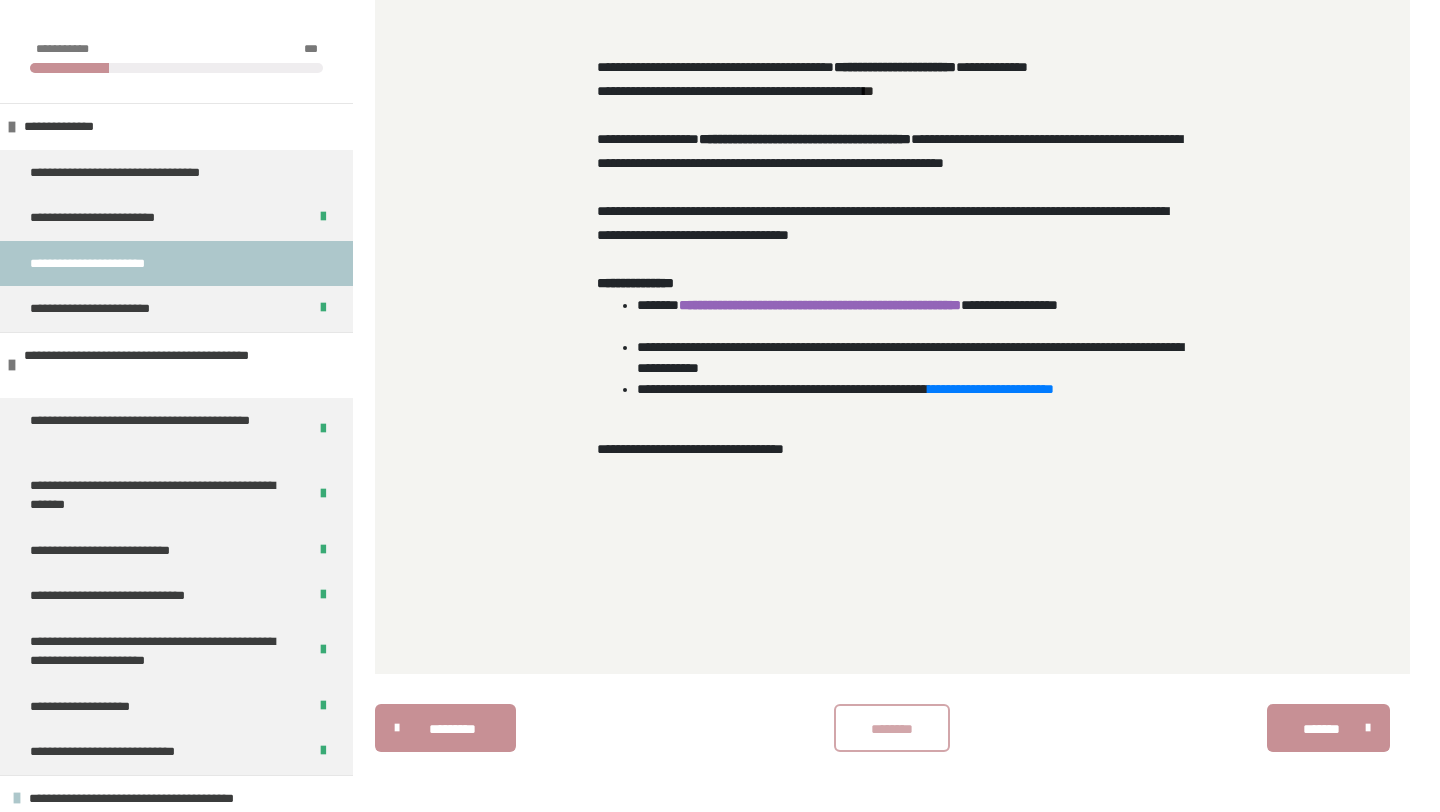 click on "********" at bounding box center [892, 729] 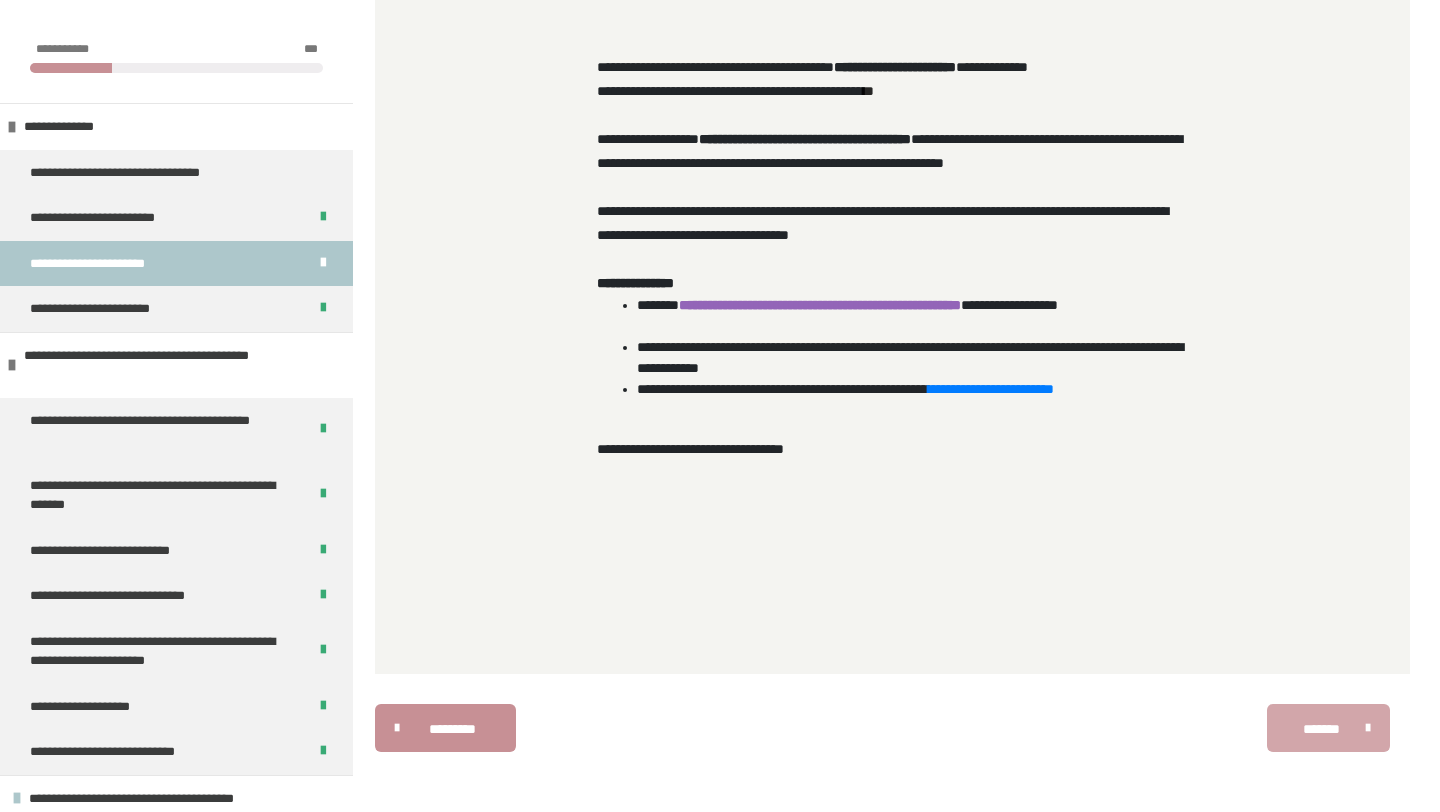 click on "*******" at bounding box center [1321, 729] 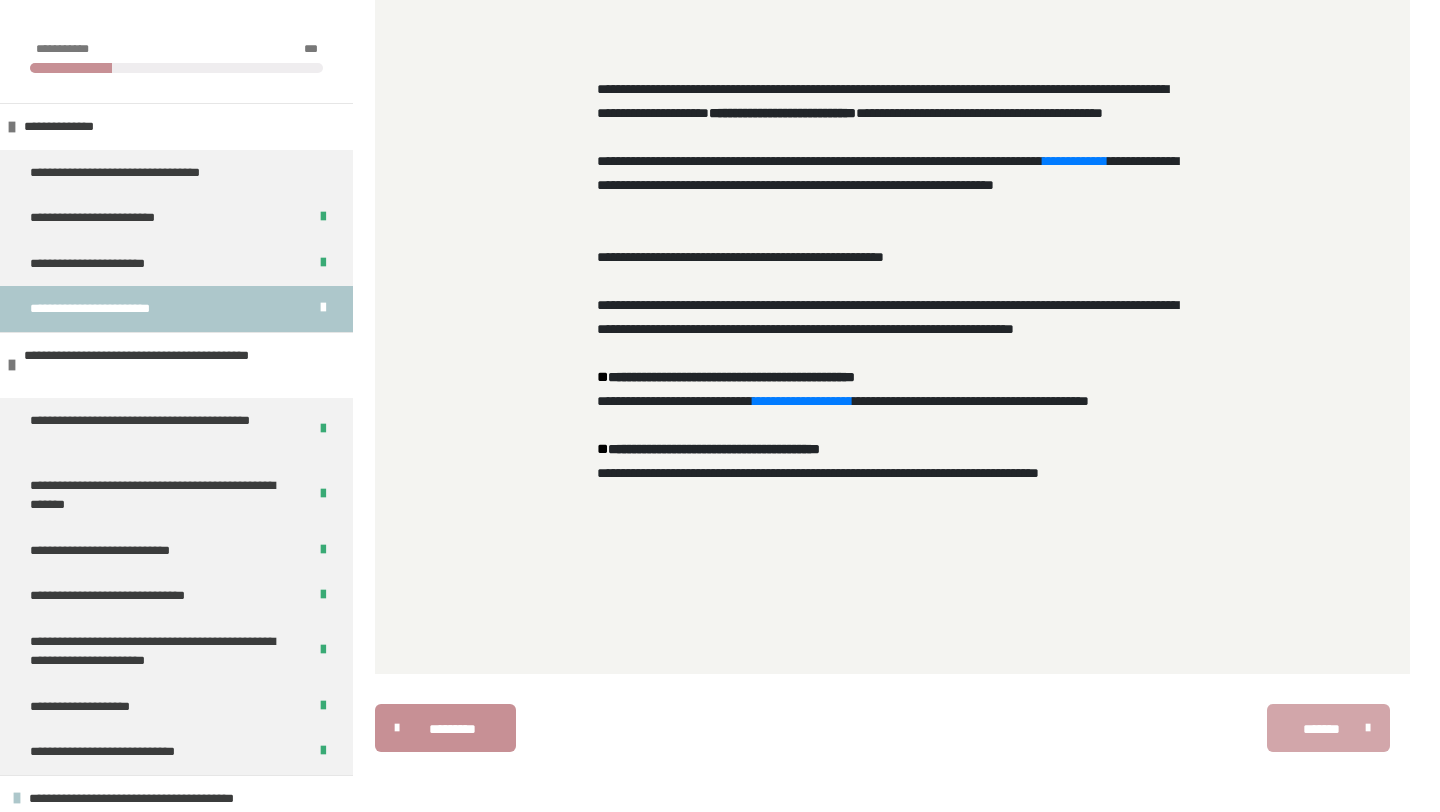 click on "*******" at bounding box center (1321, 729) 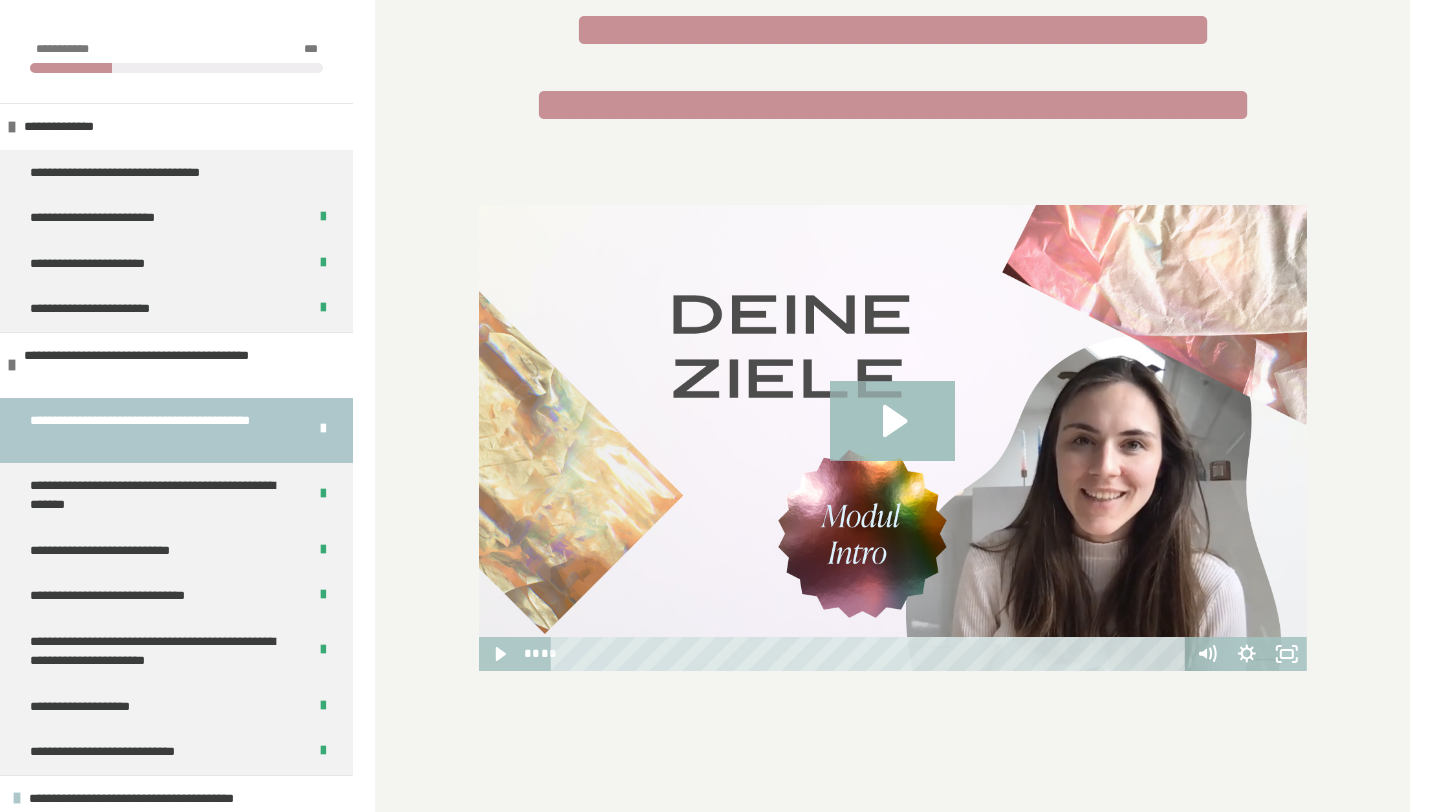 scroll, scrollTop: 476, scrollLeft: 0, axis: vertical 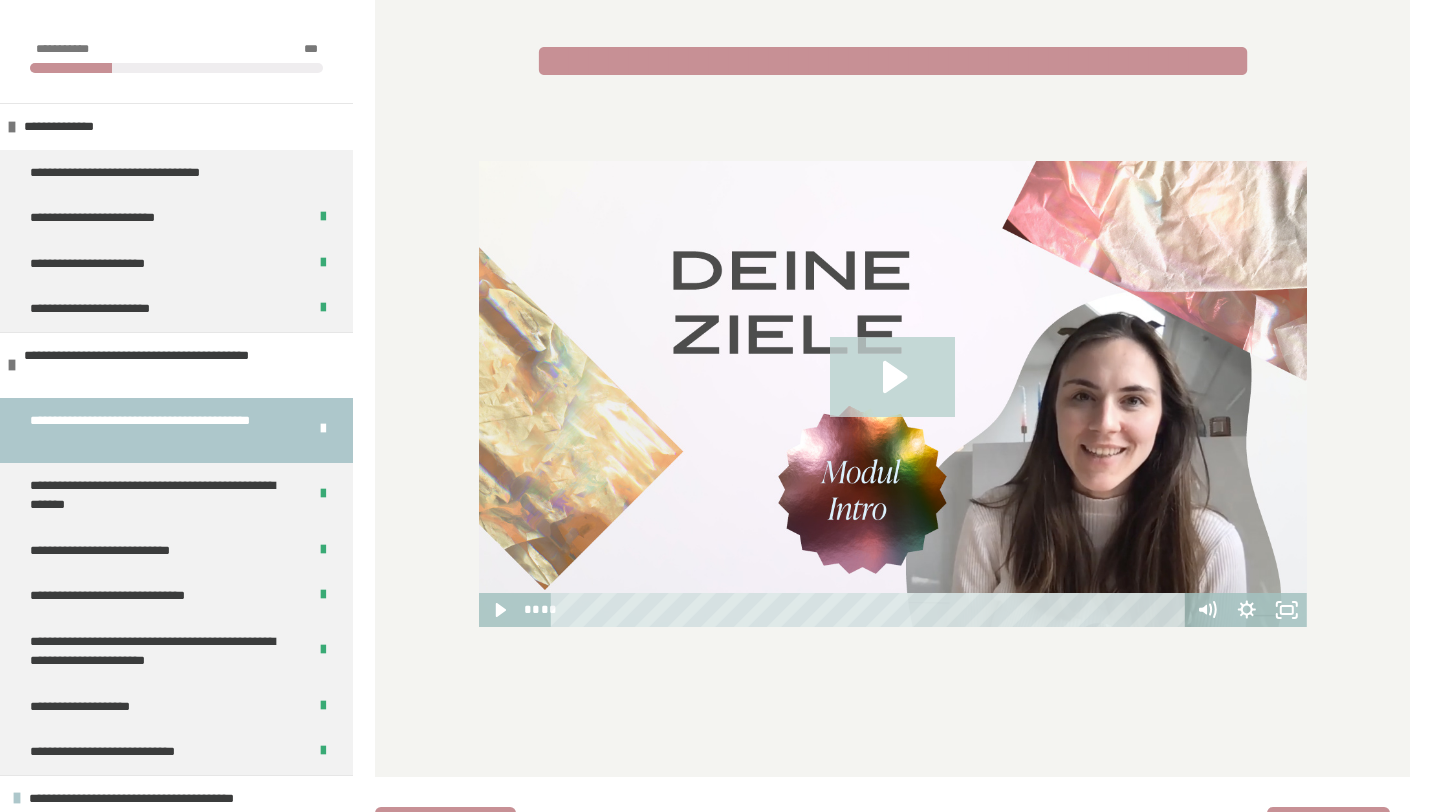 click 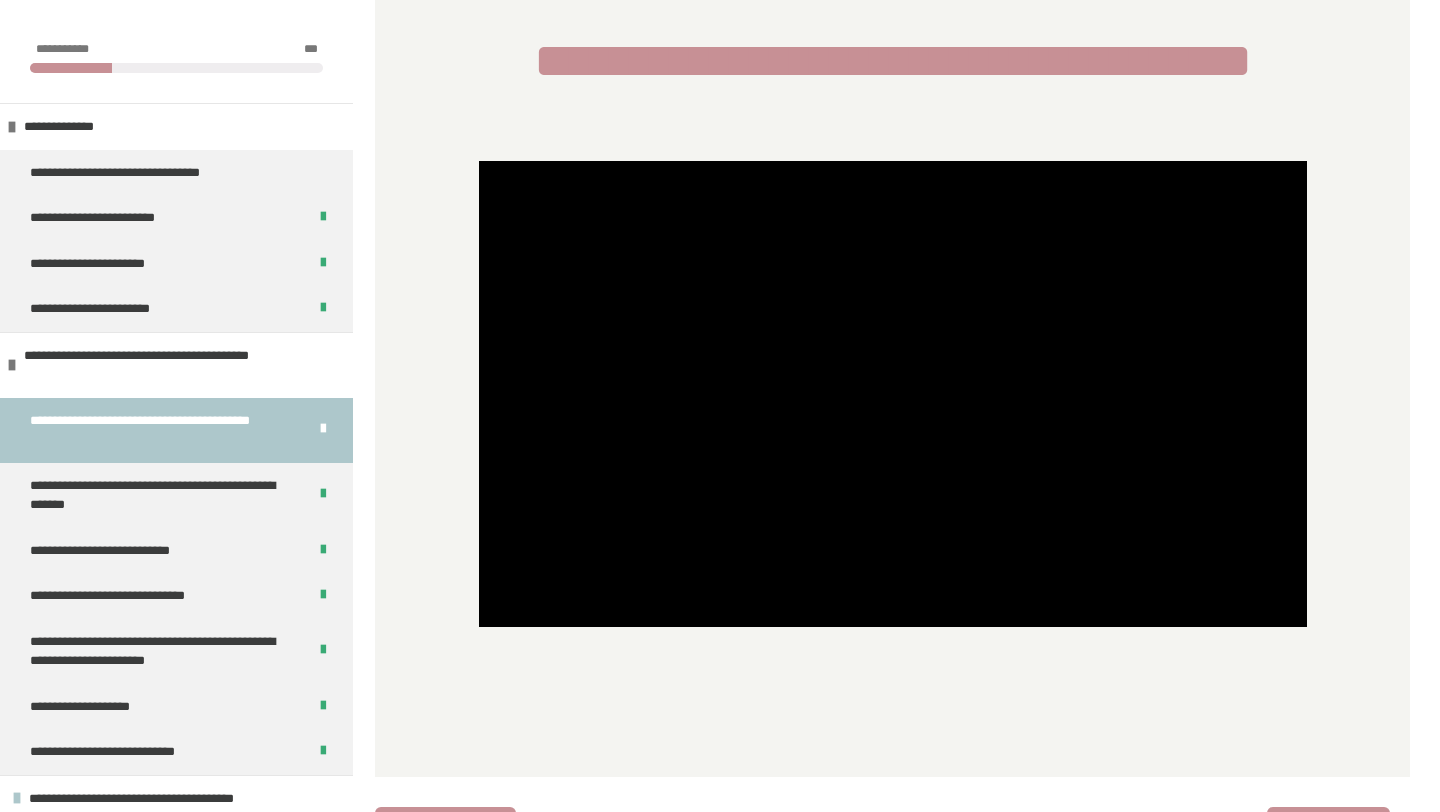 scroll, scrollTop: 579, scrollLeft: 0, axis: vertical 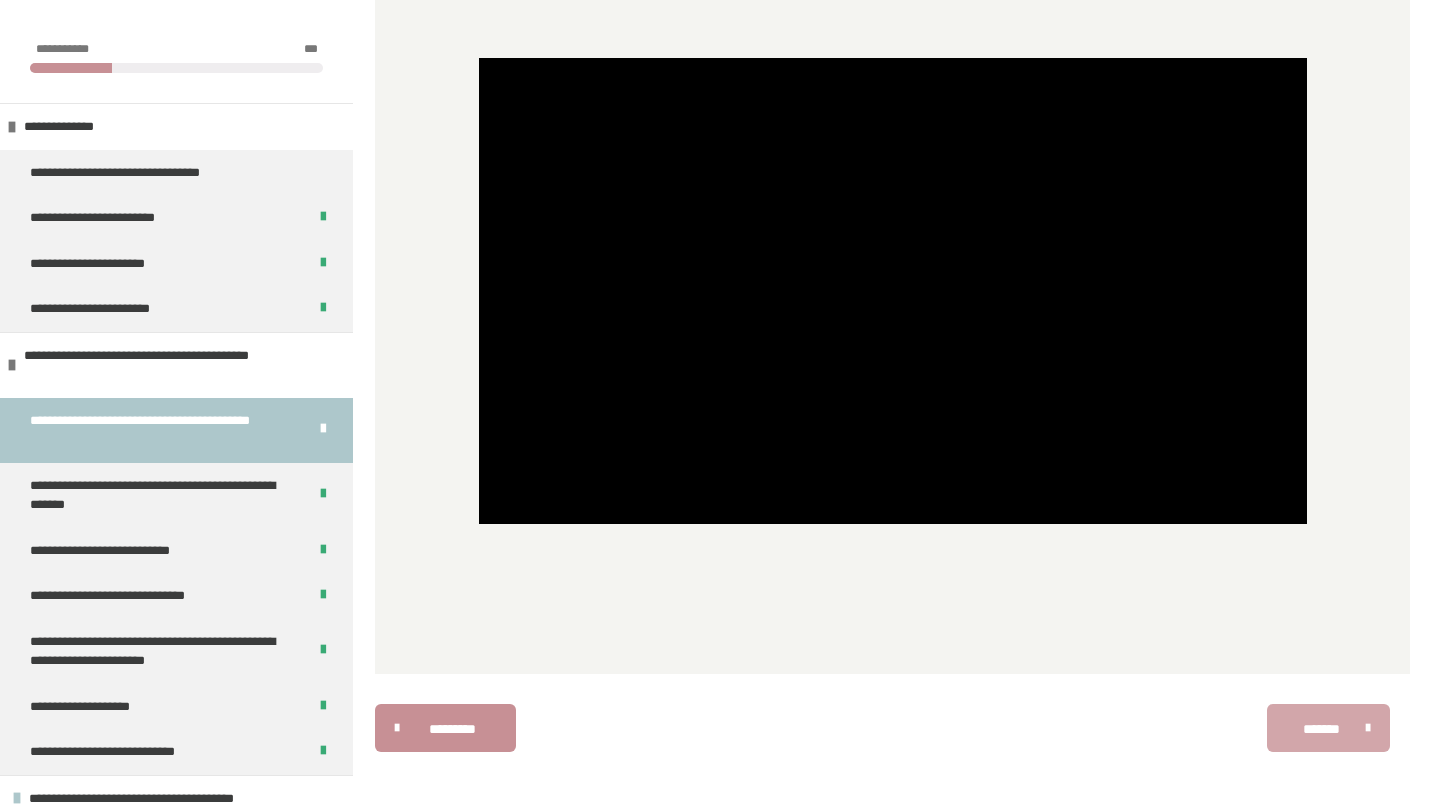 click on "*******" at bounding box center (1321, 729) 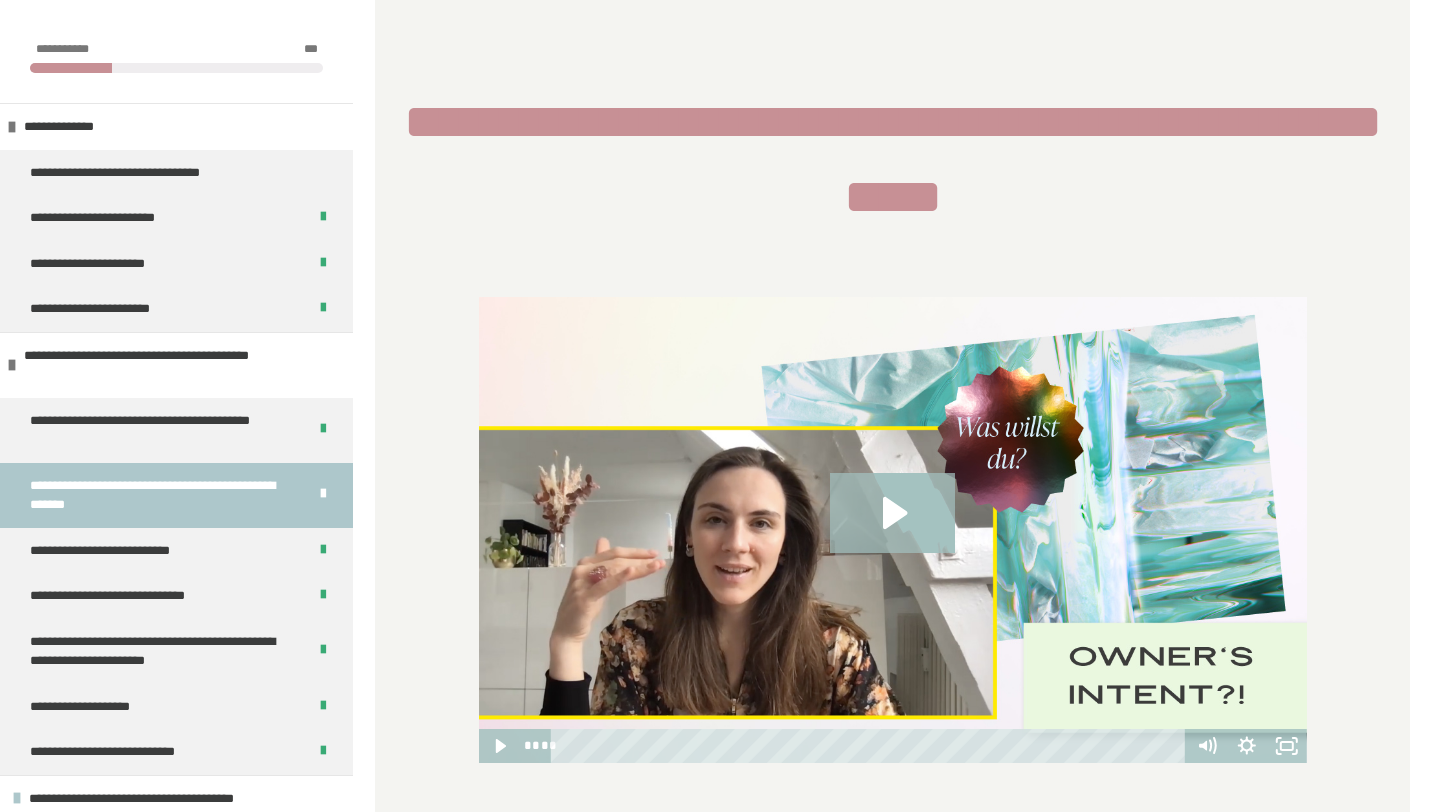 scroll, scrollTop: 504, scrollLeft: 0, axis: vertical 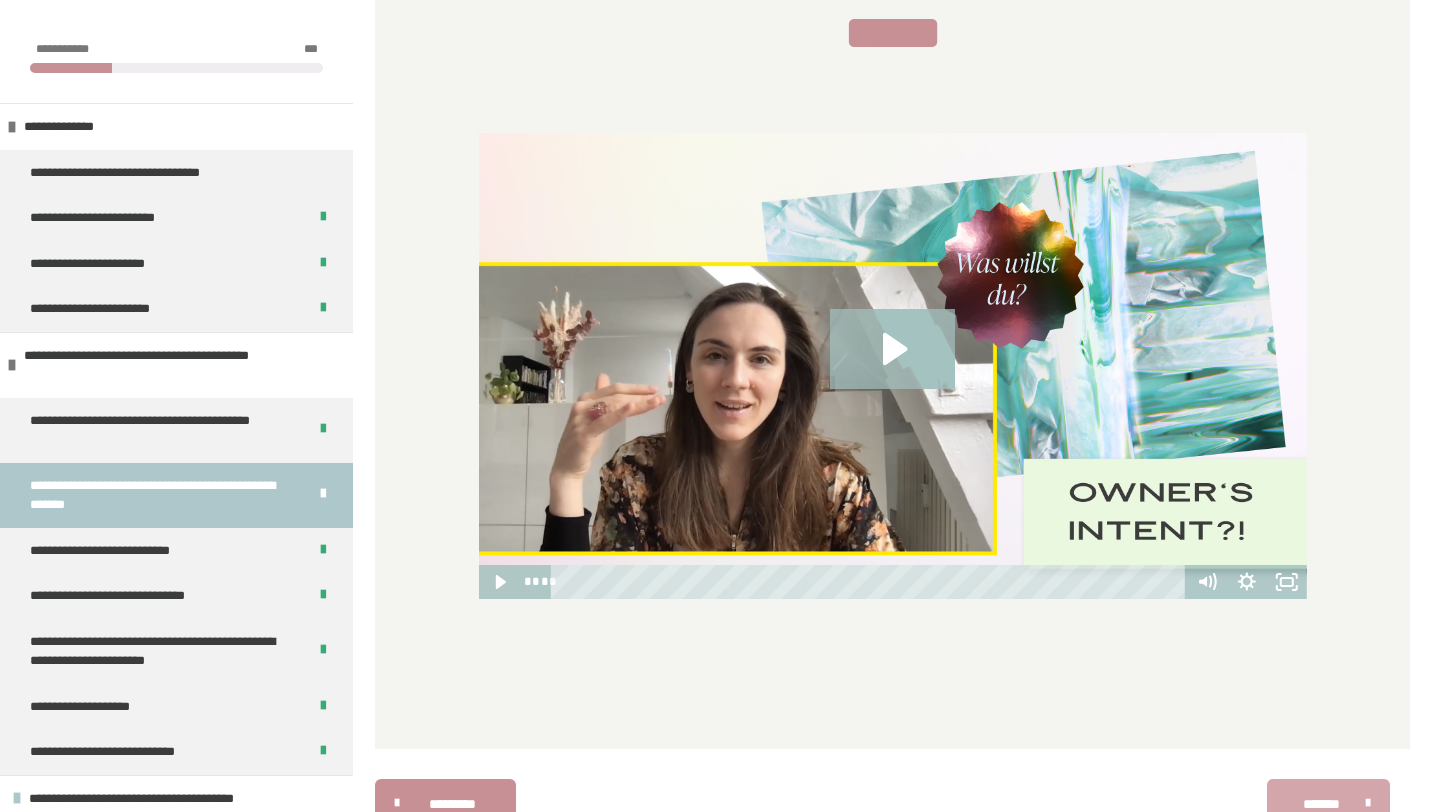 click on "*******" at bounding box center (1321, 804) 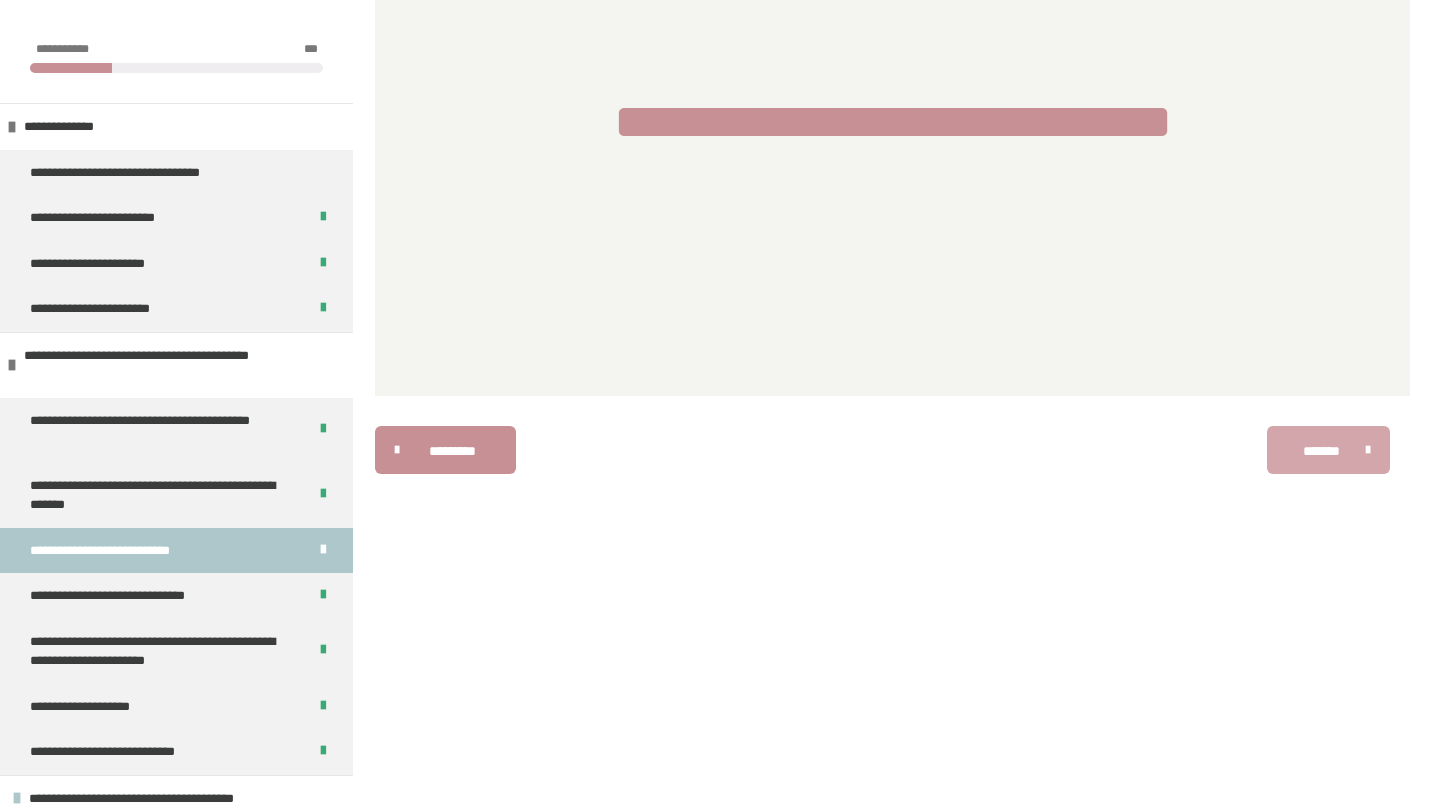 scroll, scrollTop: 340, scrollLeft: 0, axis: vertical 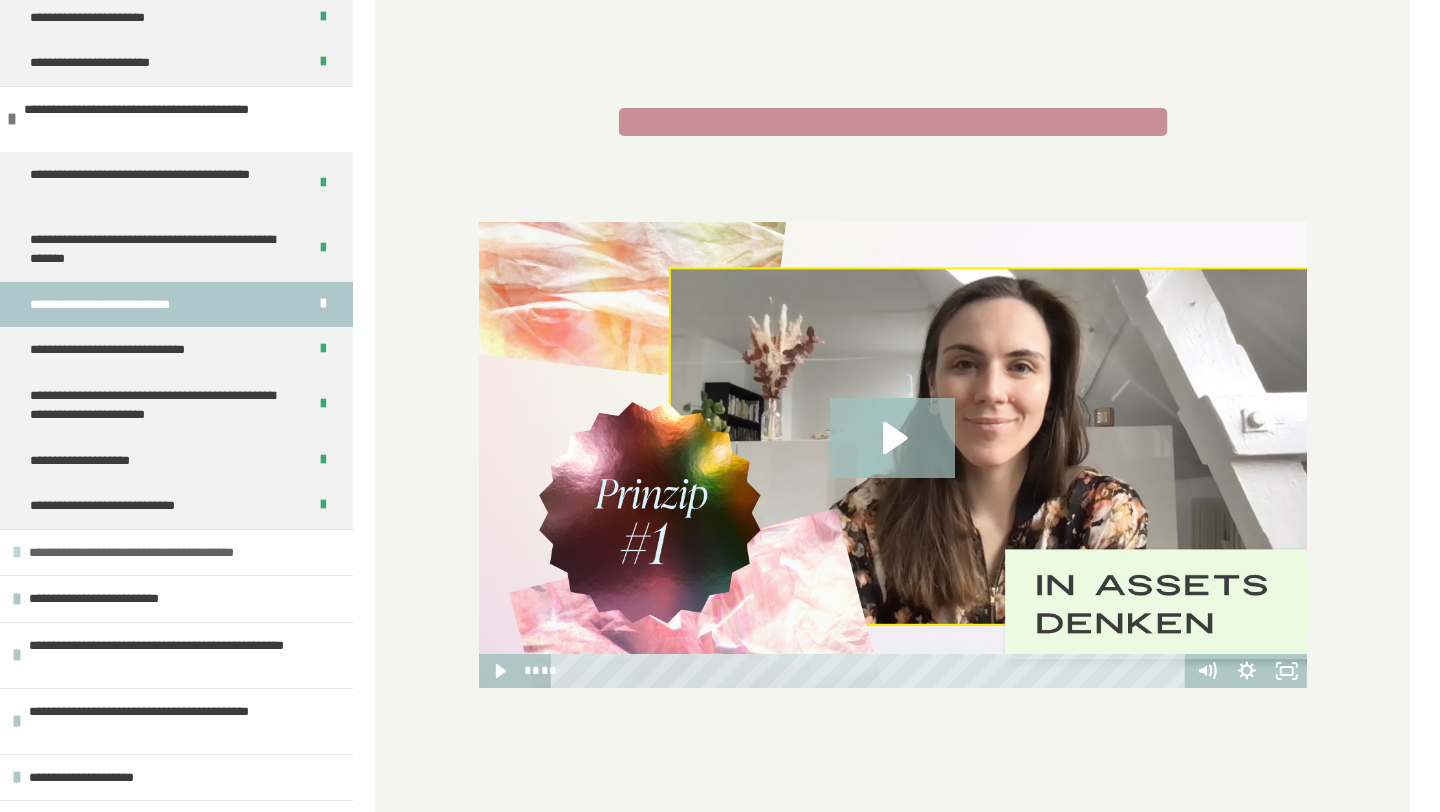 click on "**********" at bounding box center (184, 553) 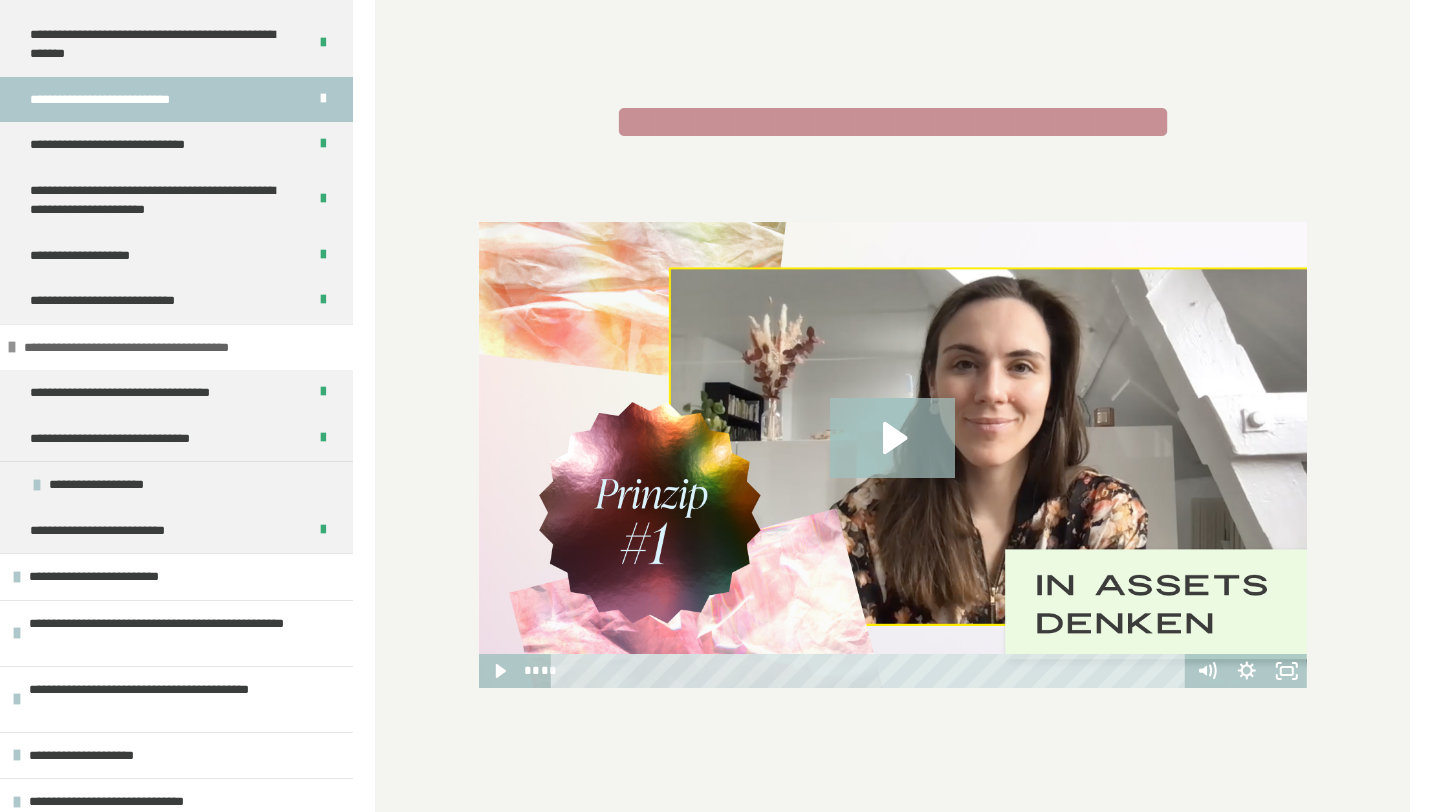 scroll, scrollTop: 460, scrollLeft: 0, axis: vertical 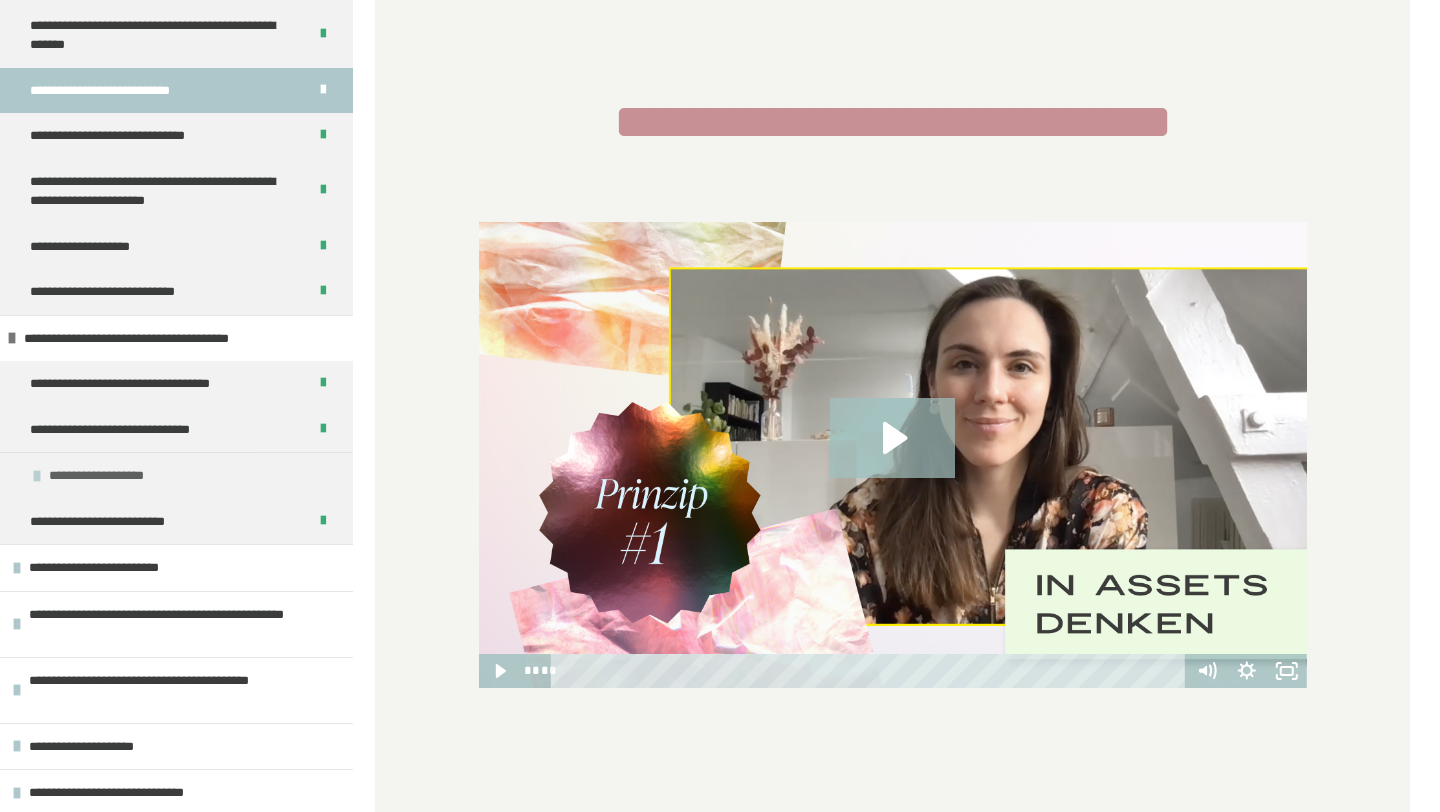 click on "**********" at bounding box center [116, 476] 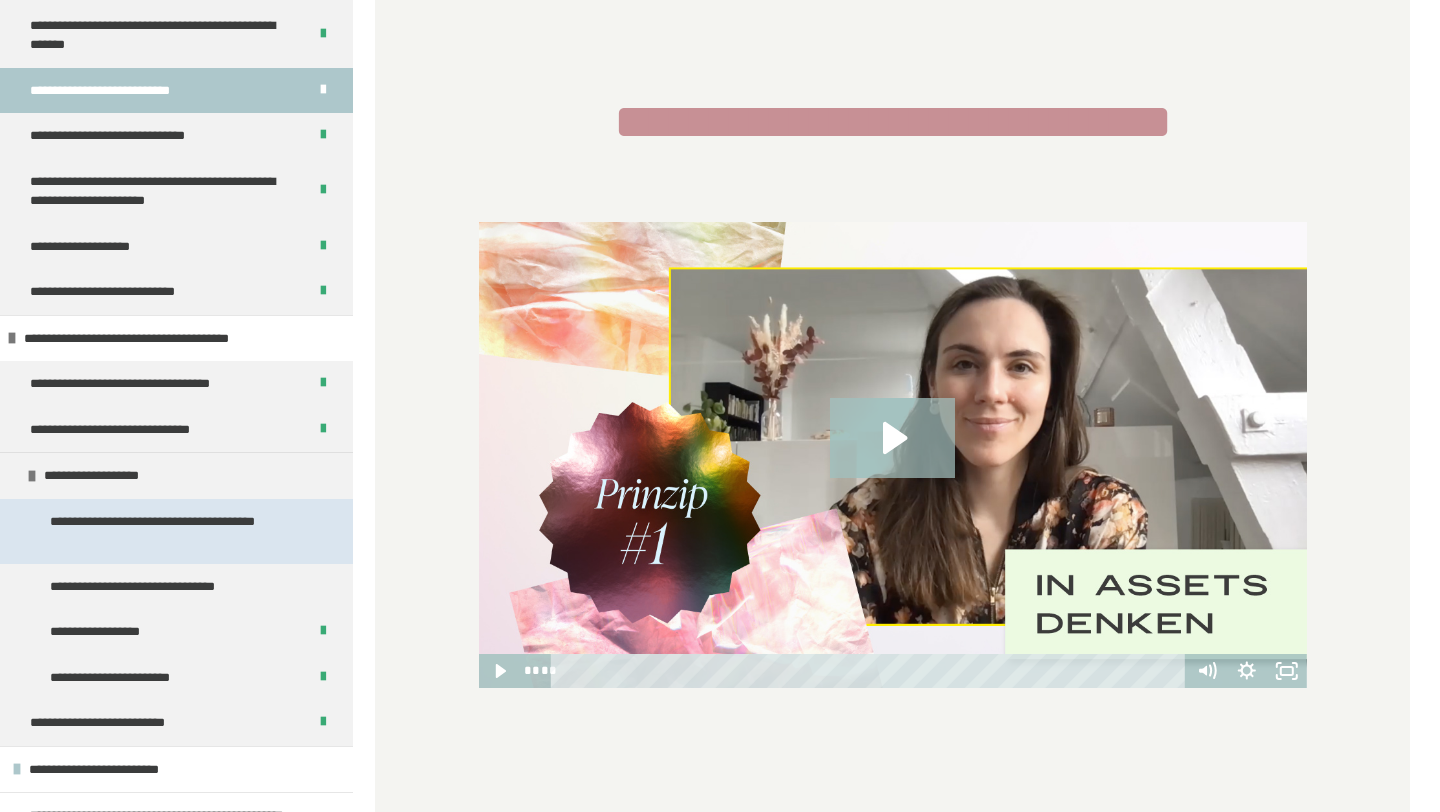 click on "**********" at bounding box center (178, 531) 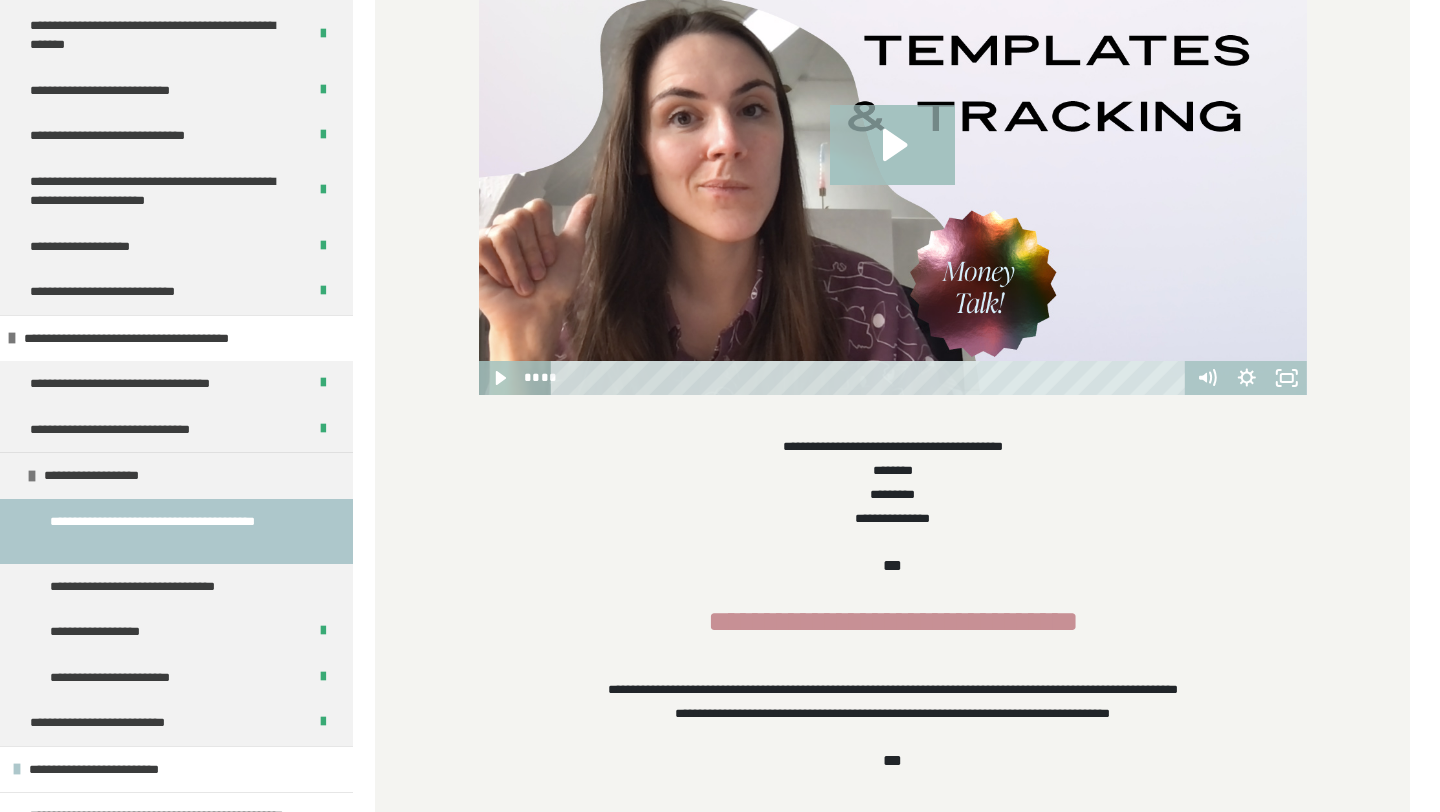 scroll, scrollTop: 635, scrollLeft: 0, axis: vertical 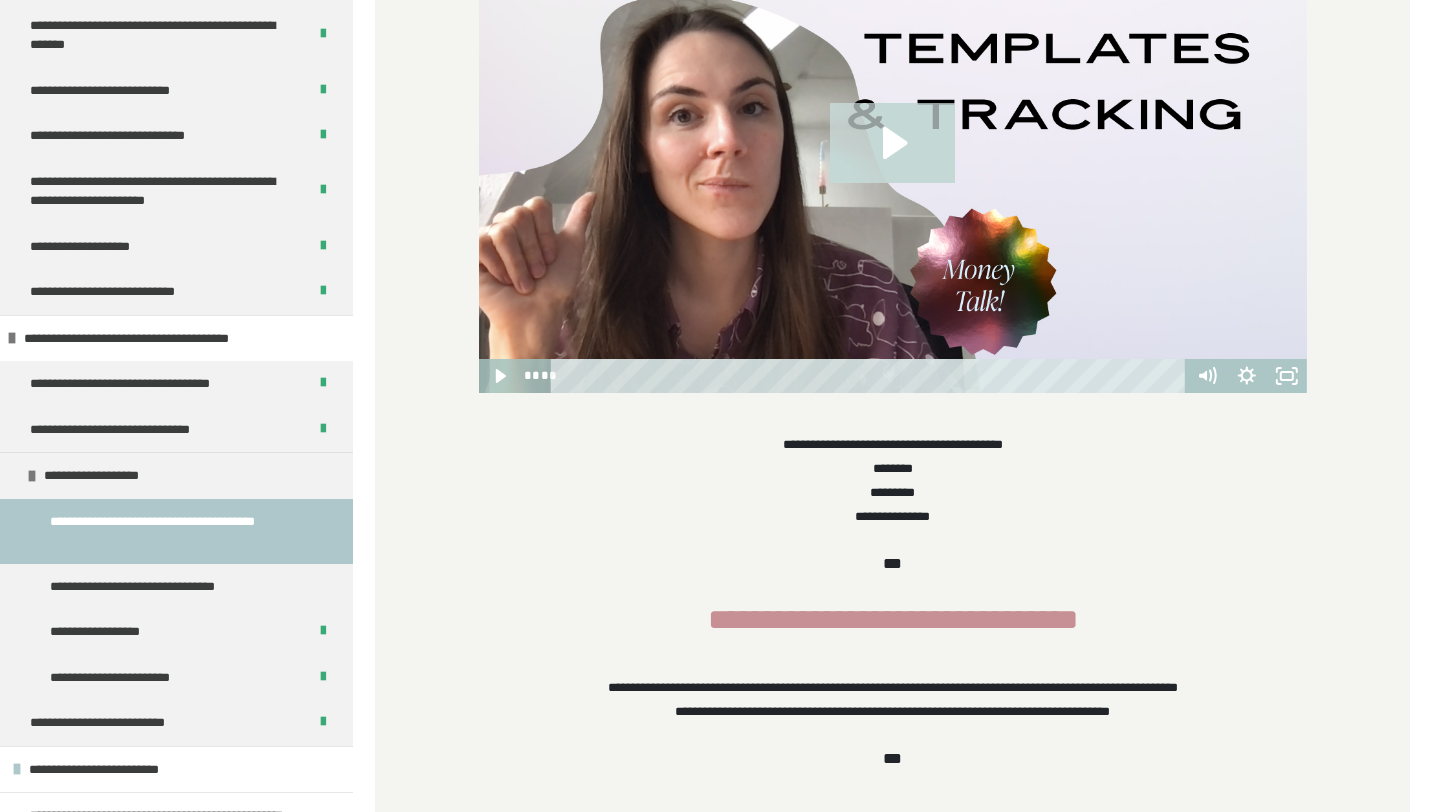 click 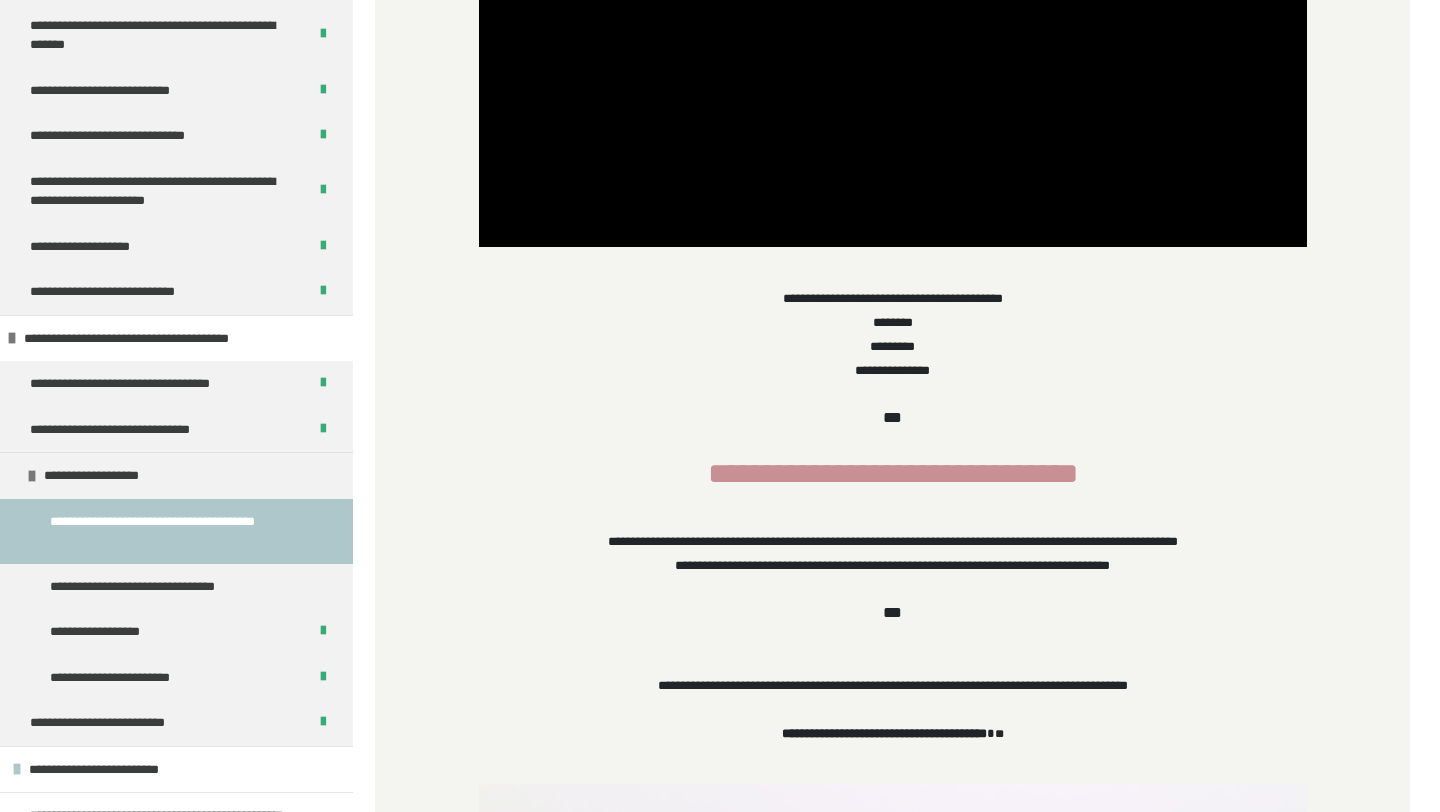 scroll, scrollTop: 782, scrollLeft: 0, axis: vertical 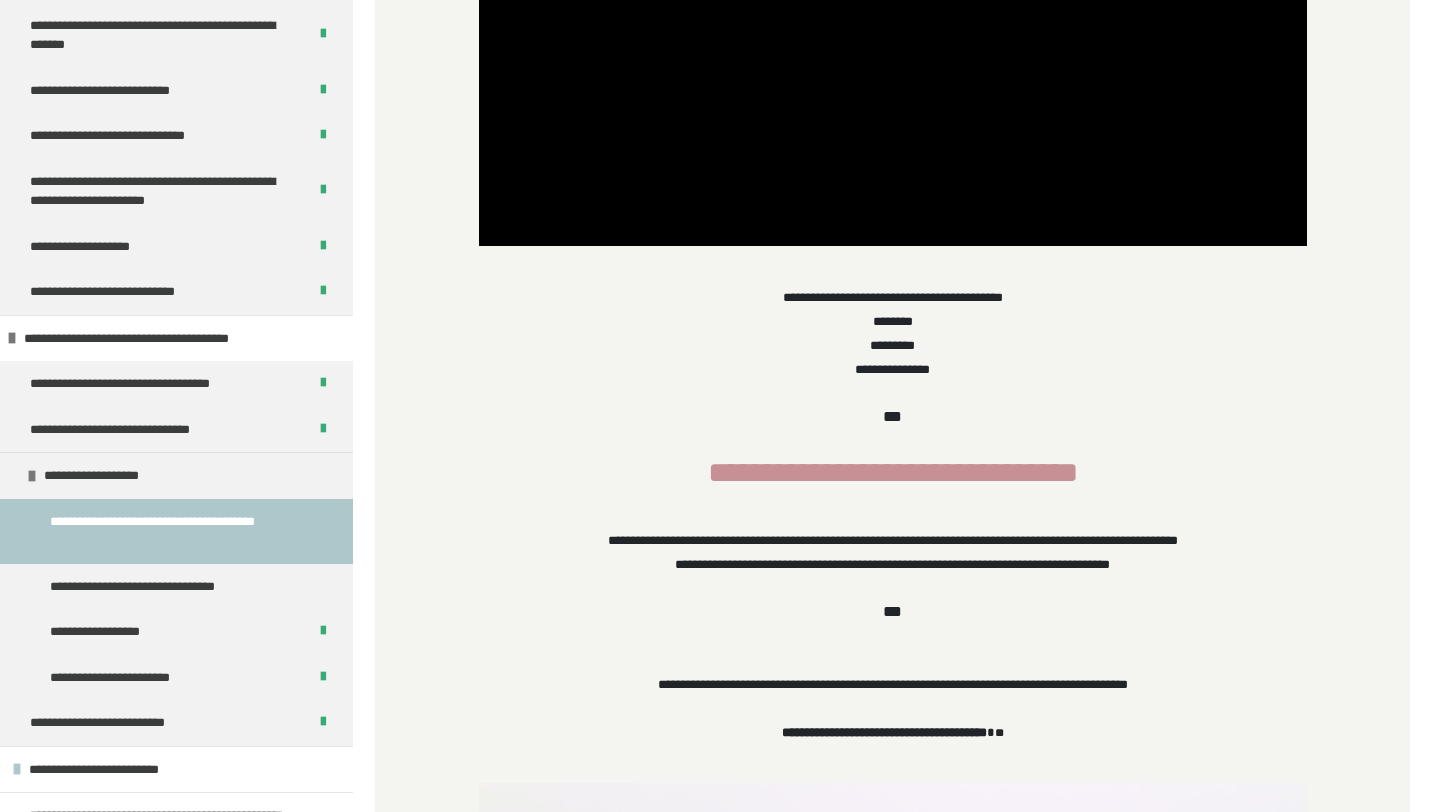 click on "**********" at bounding box center [893, 552] 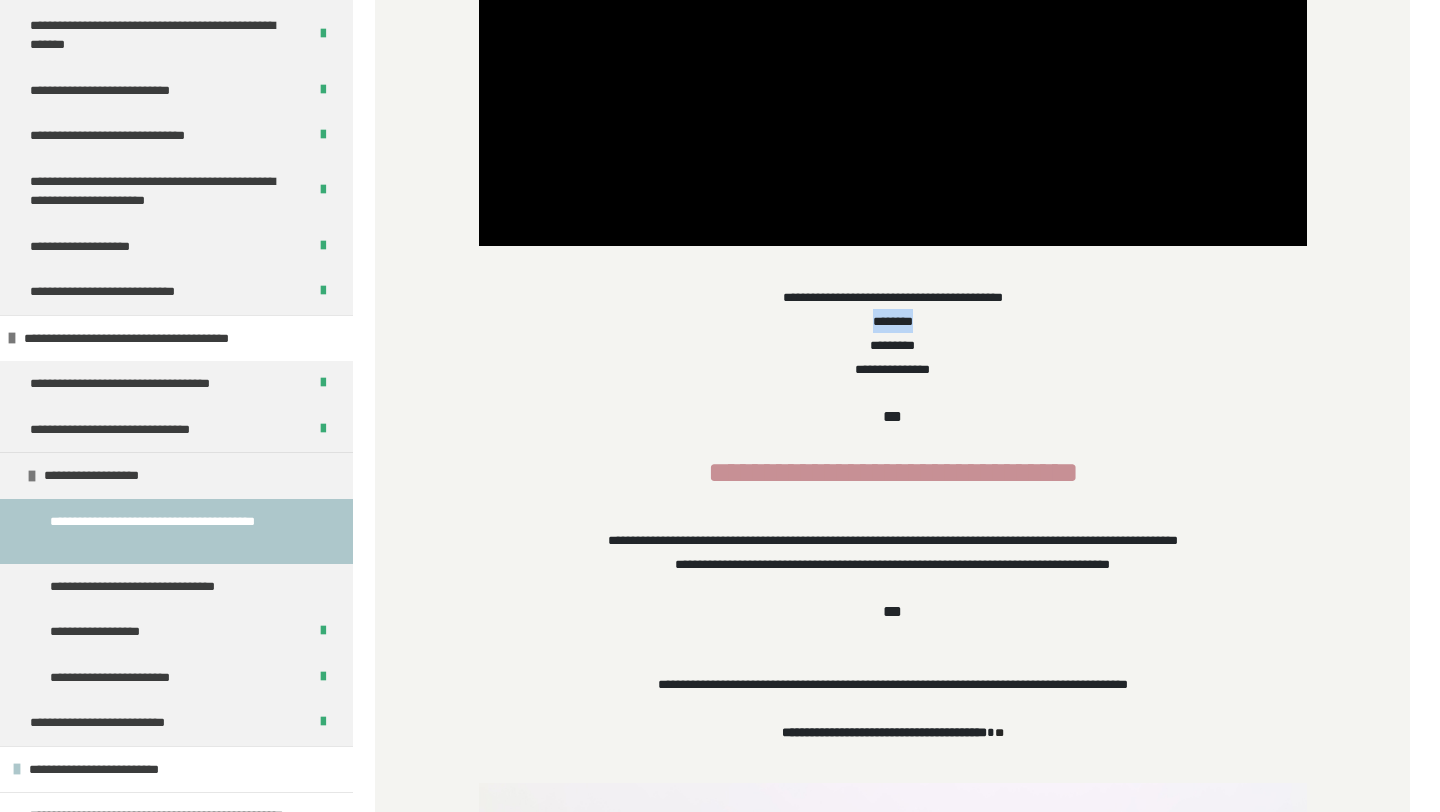 click on "********" at bounding box center (893, 321) 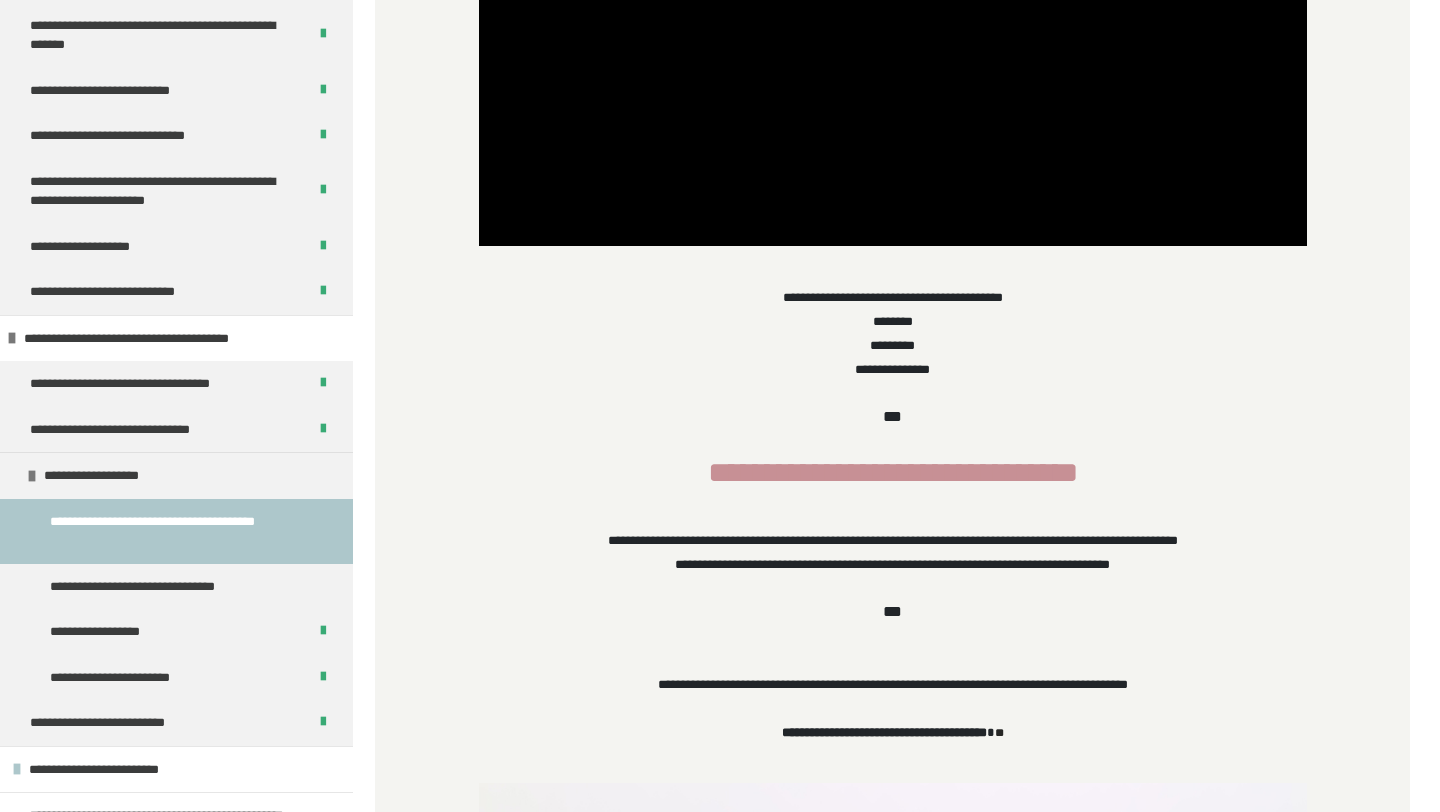 click on "*********" at bounding box center [892, 345] 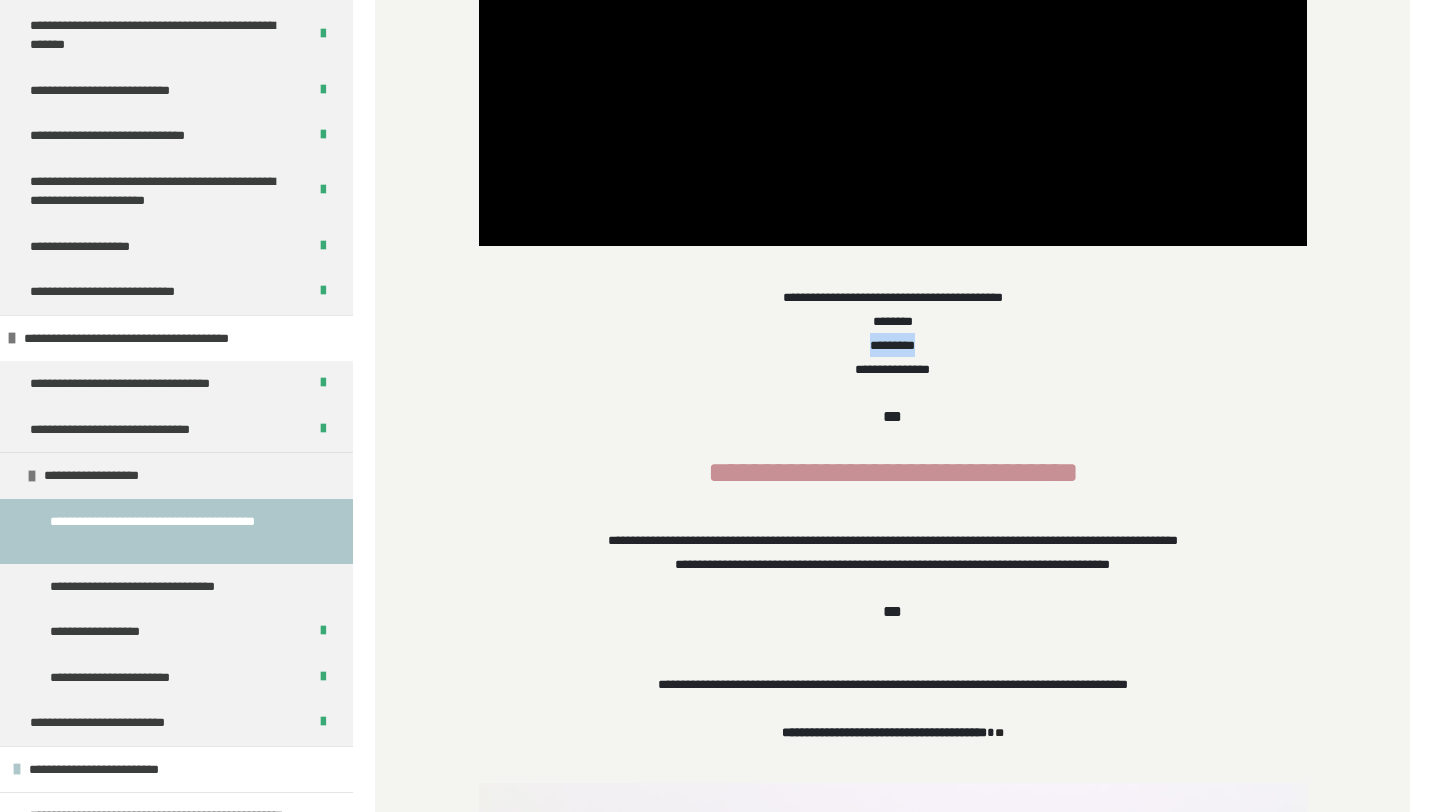 click on "*********" at bounding box center (892, 345) 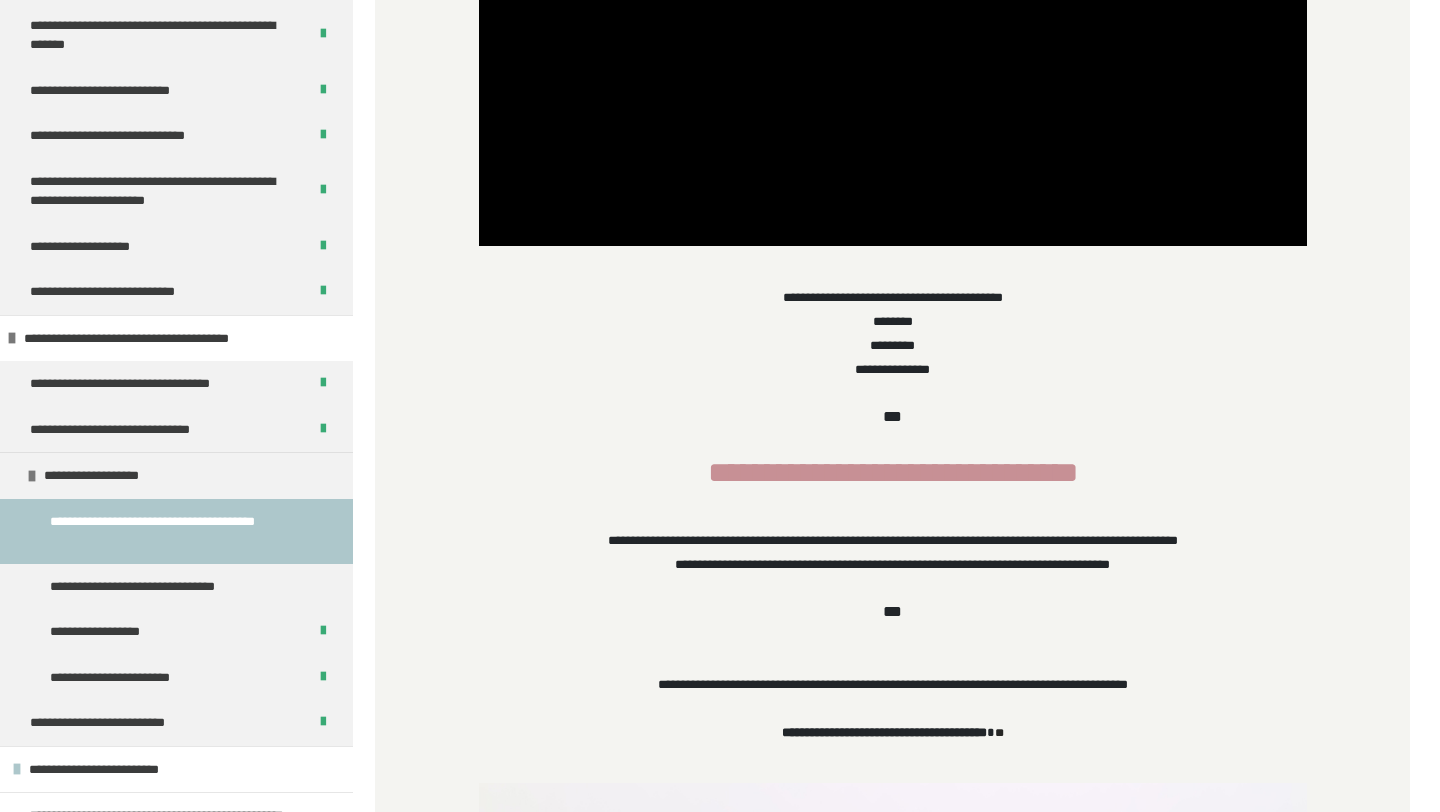 click on "**********" at bounding box center (892, 369) 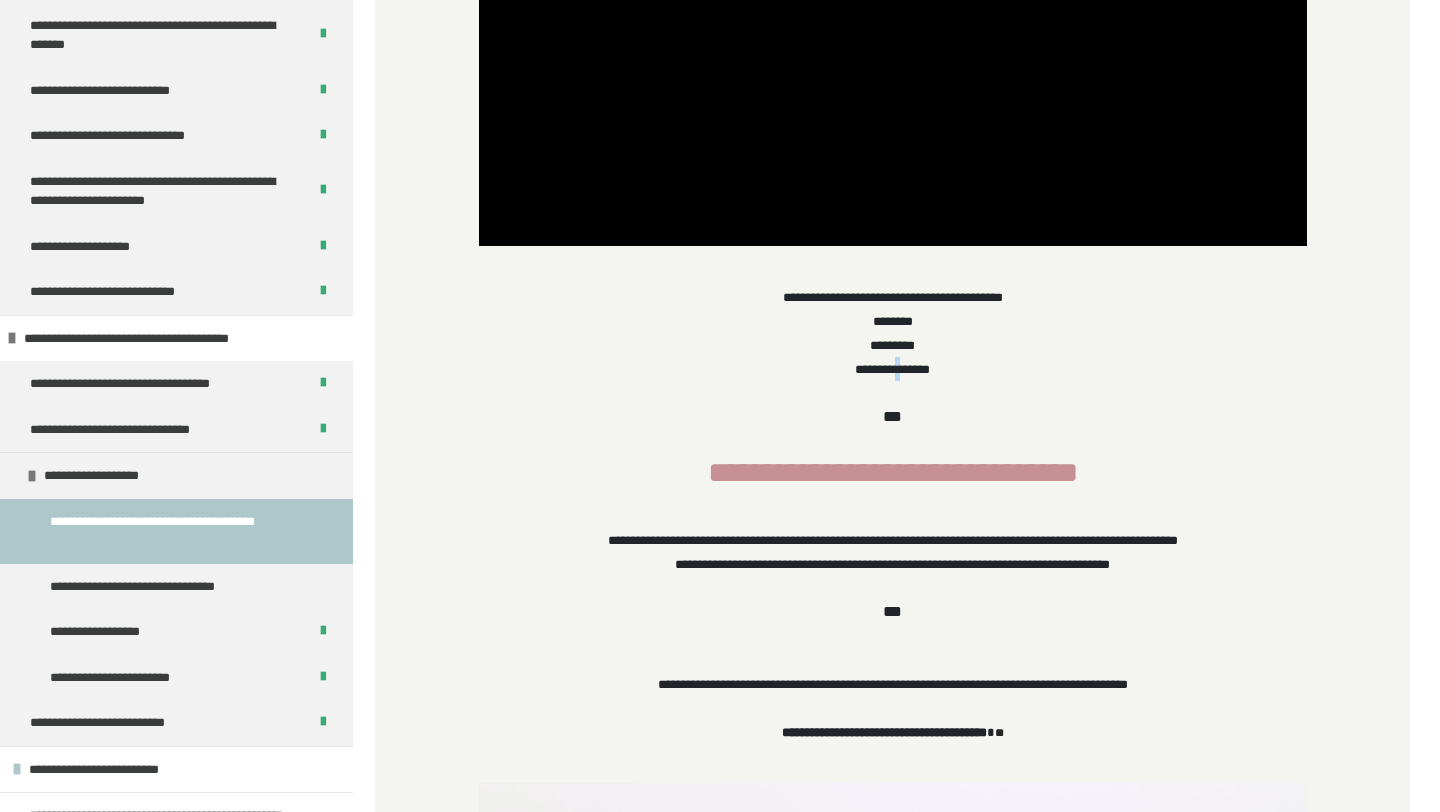 click on "**********" at bounding box center (892, 369) 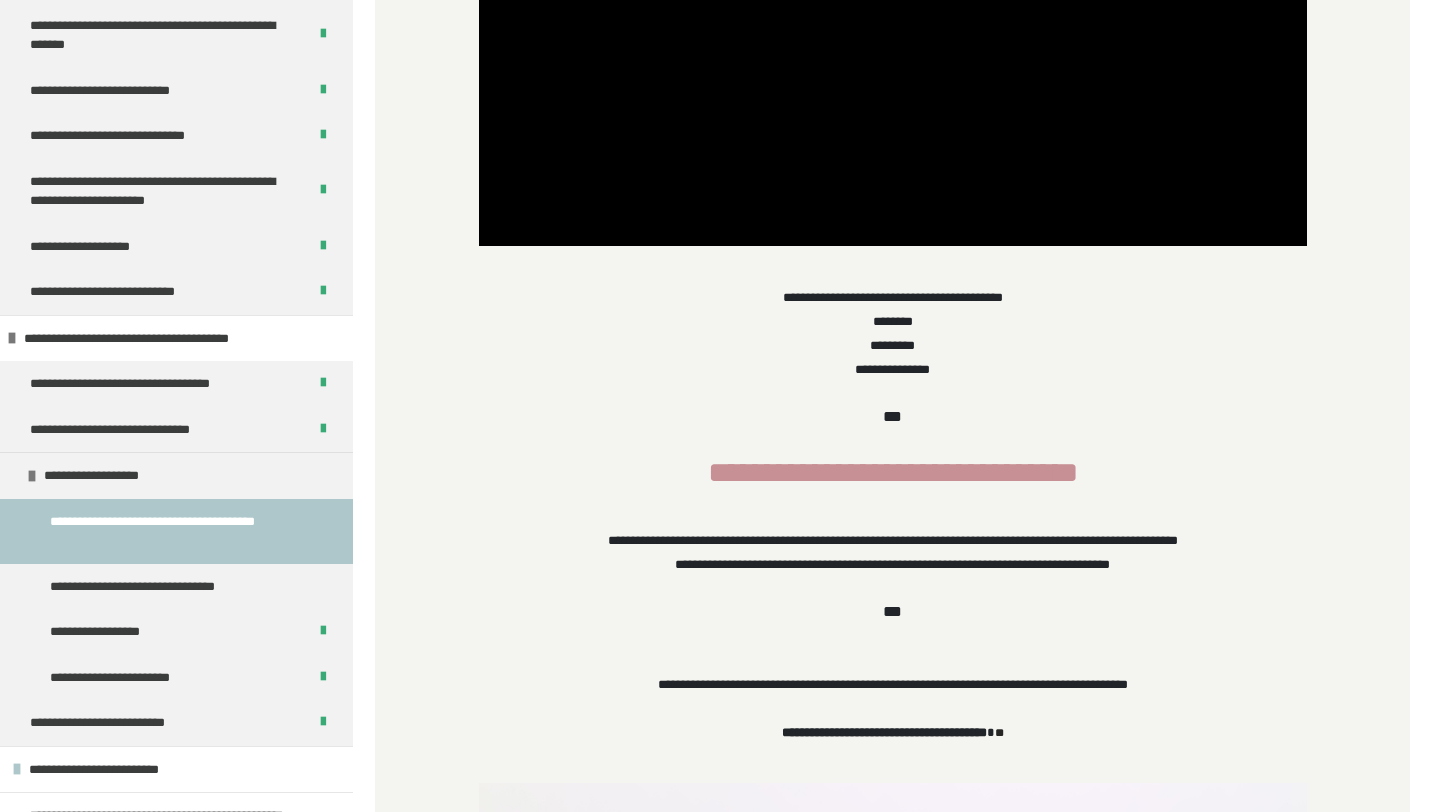 click on "**********" at bounding box center (892, 369) 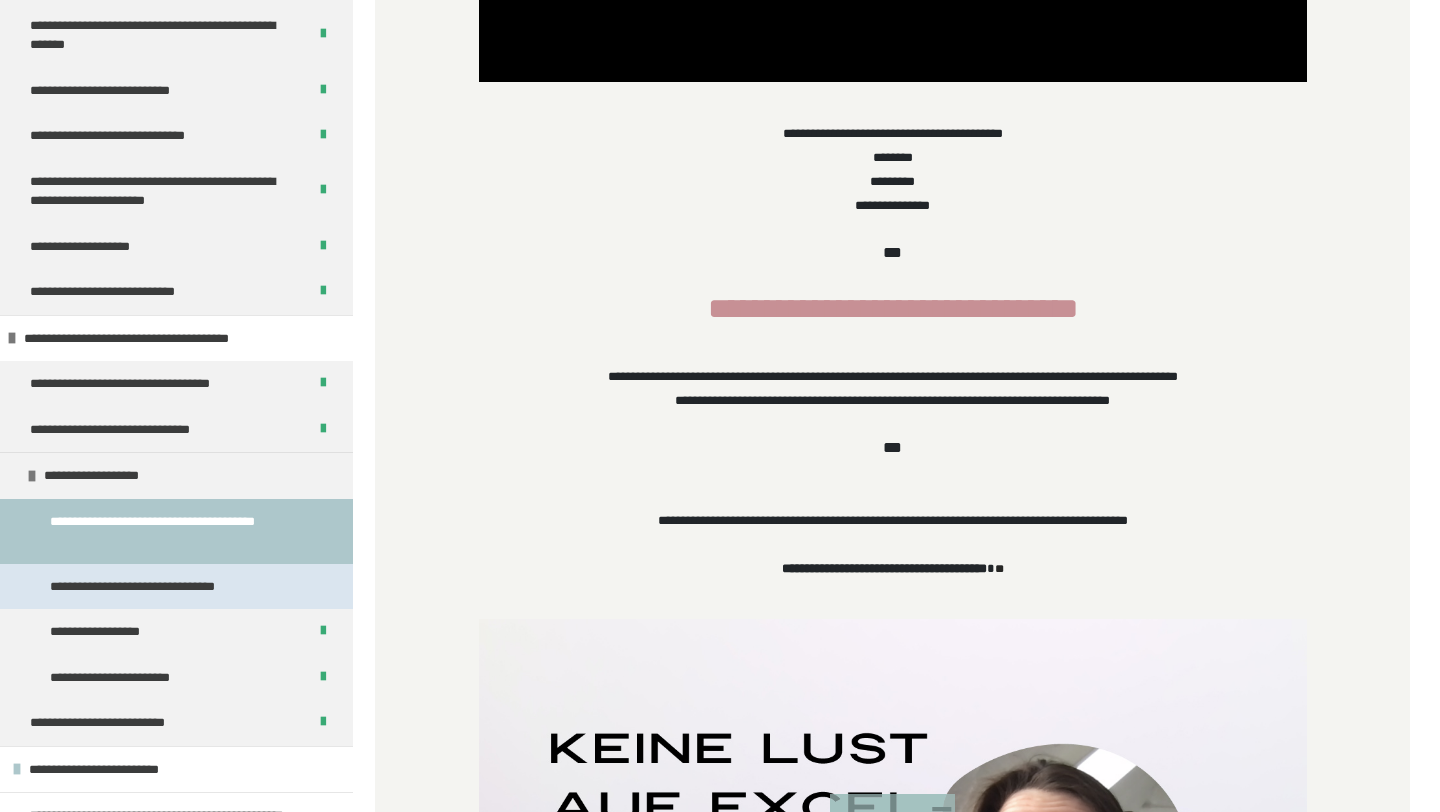 click on "**********" at bounding box center [149, 587] 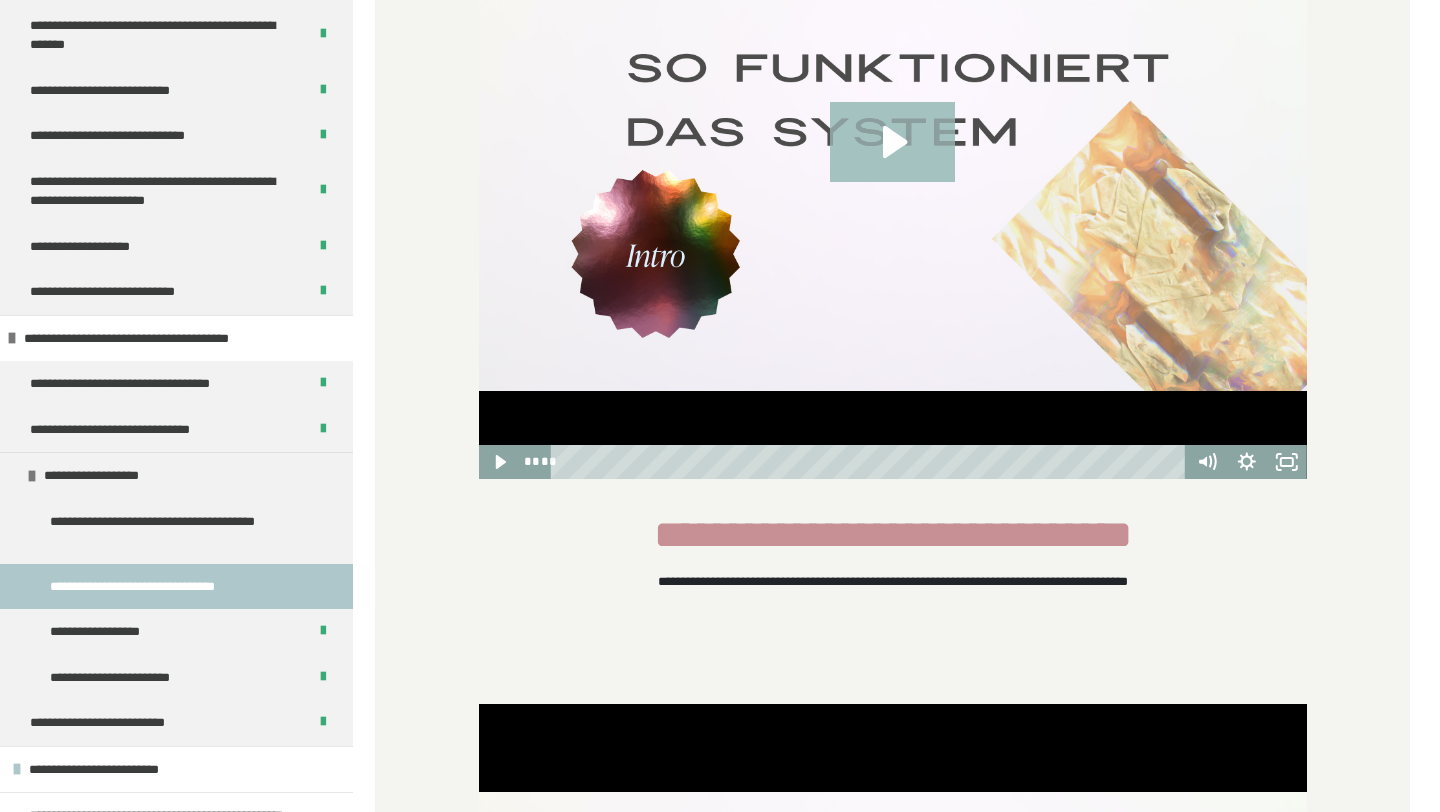scroll, scrollTop: 725, scrollLeft: 0, axis: vertical 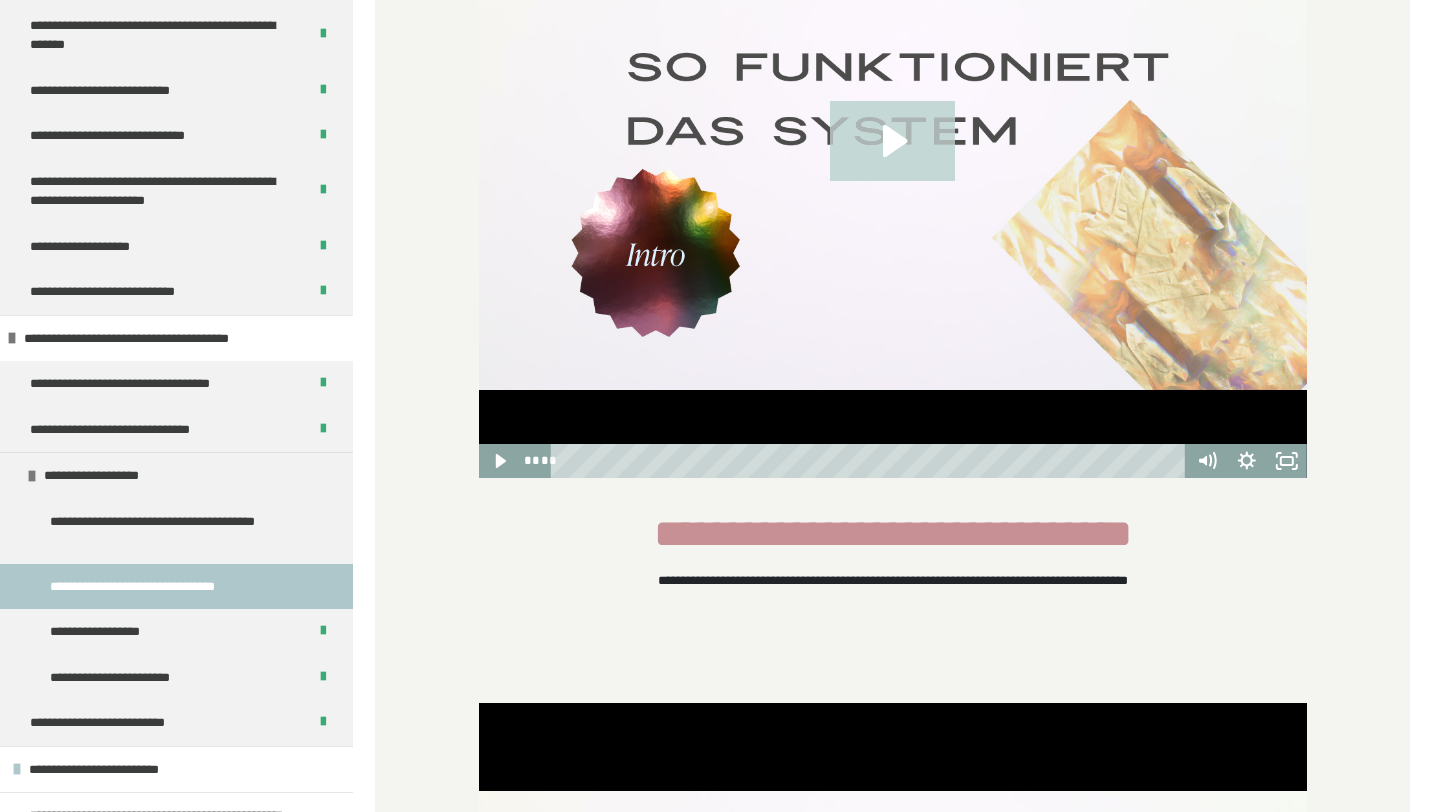 click 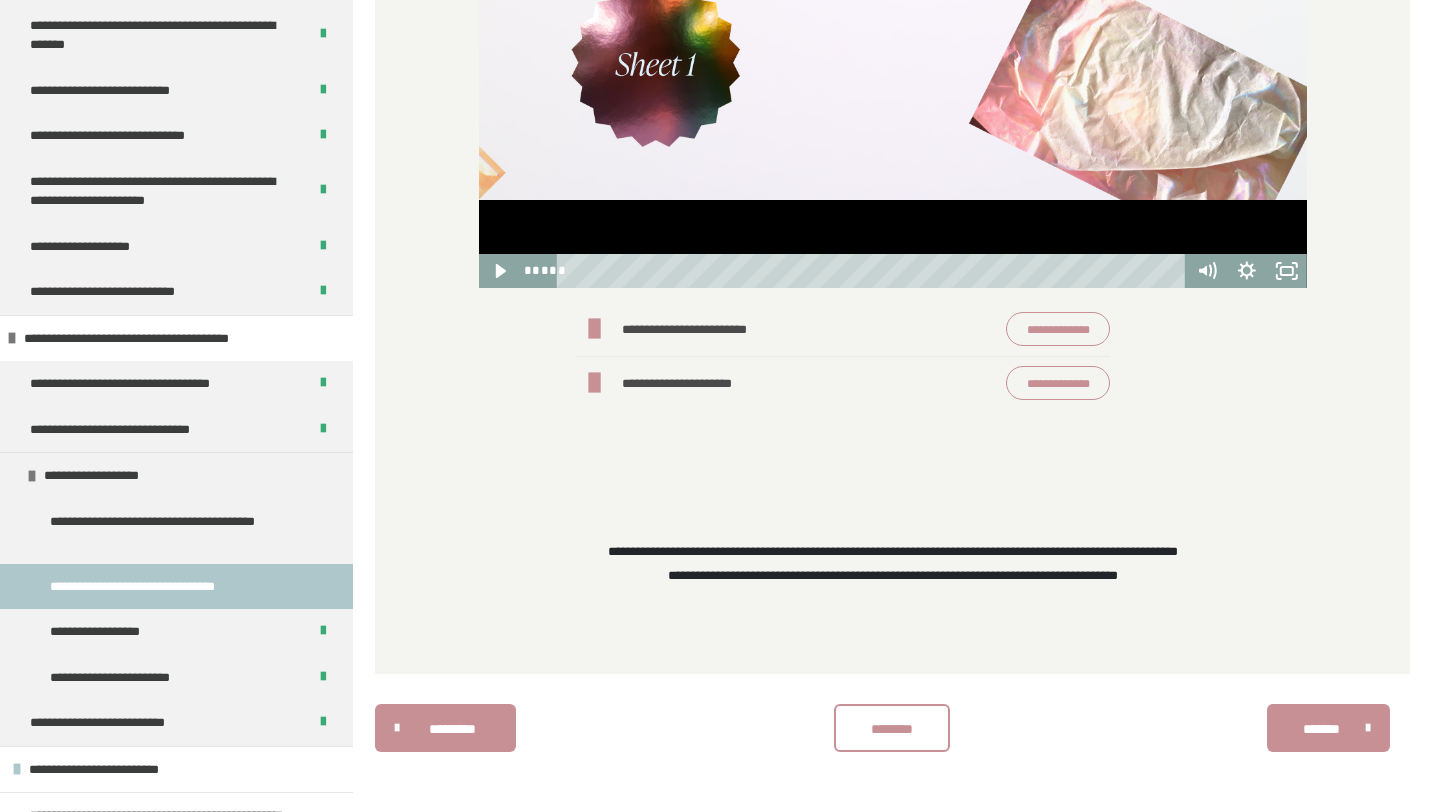 scroll, scrollTop: 1830, scrollLeft: 0, axis: vertical 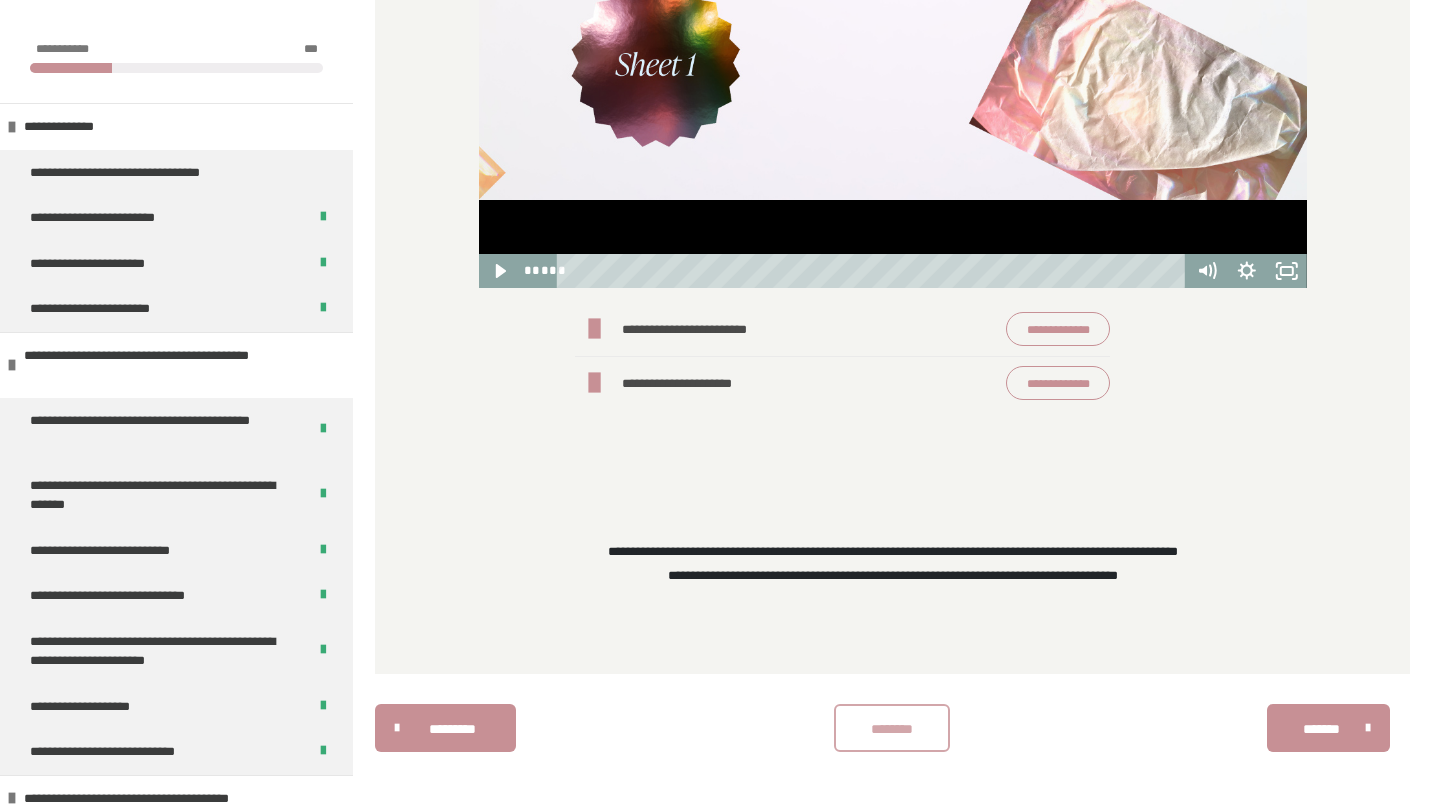 click on "********" at bounding box center (892, 729) 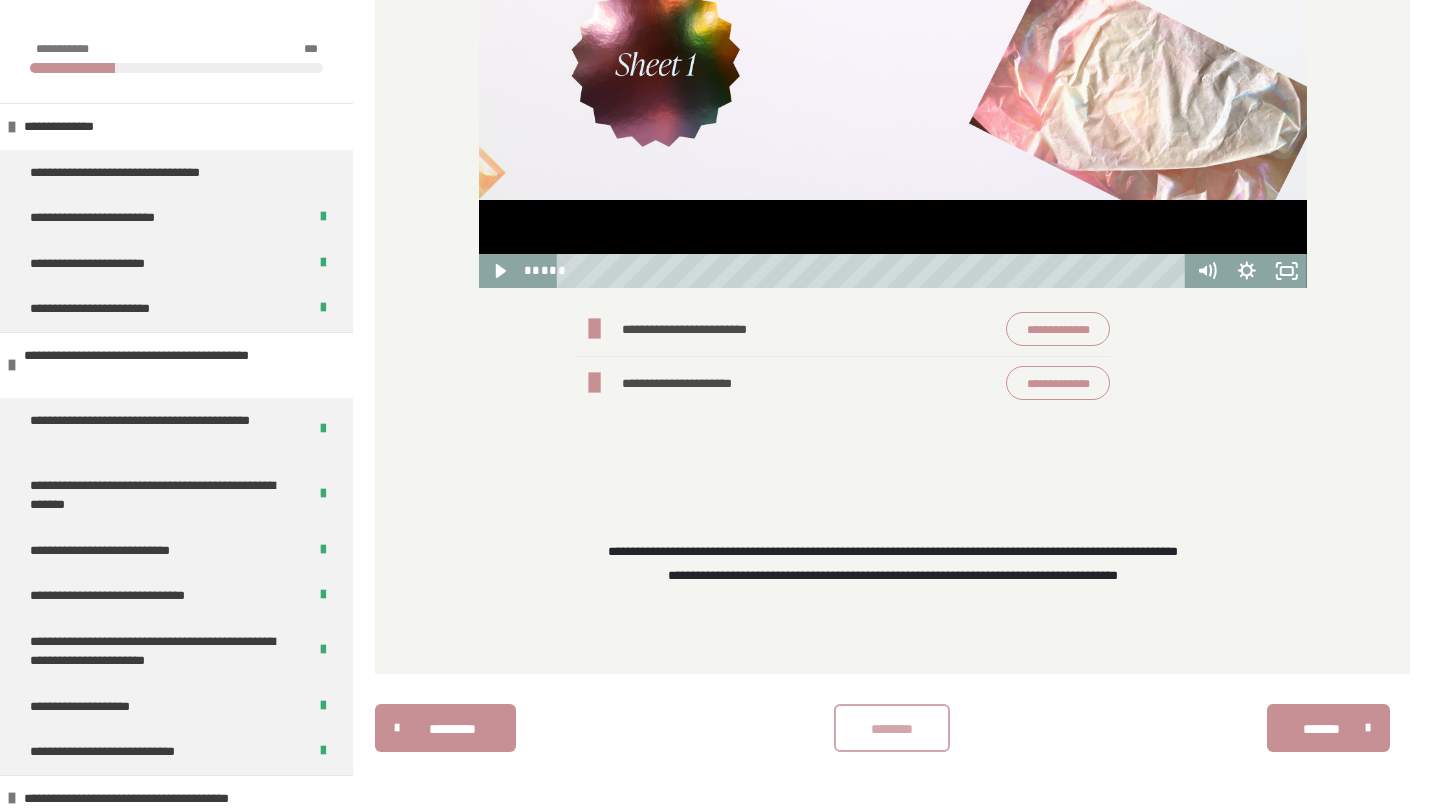 click on "********* ******** *******" at bounding box center [892, 728] 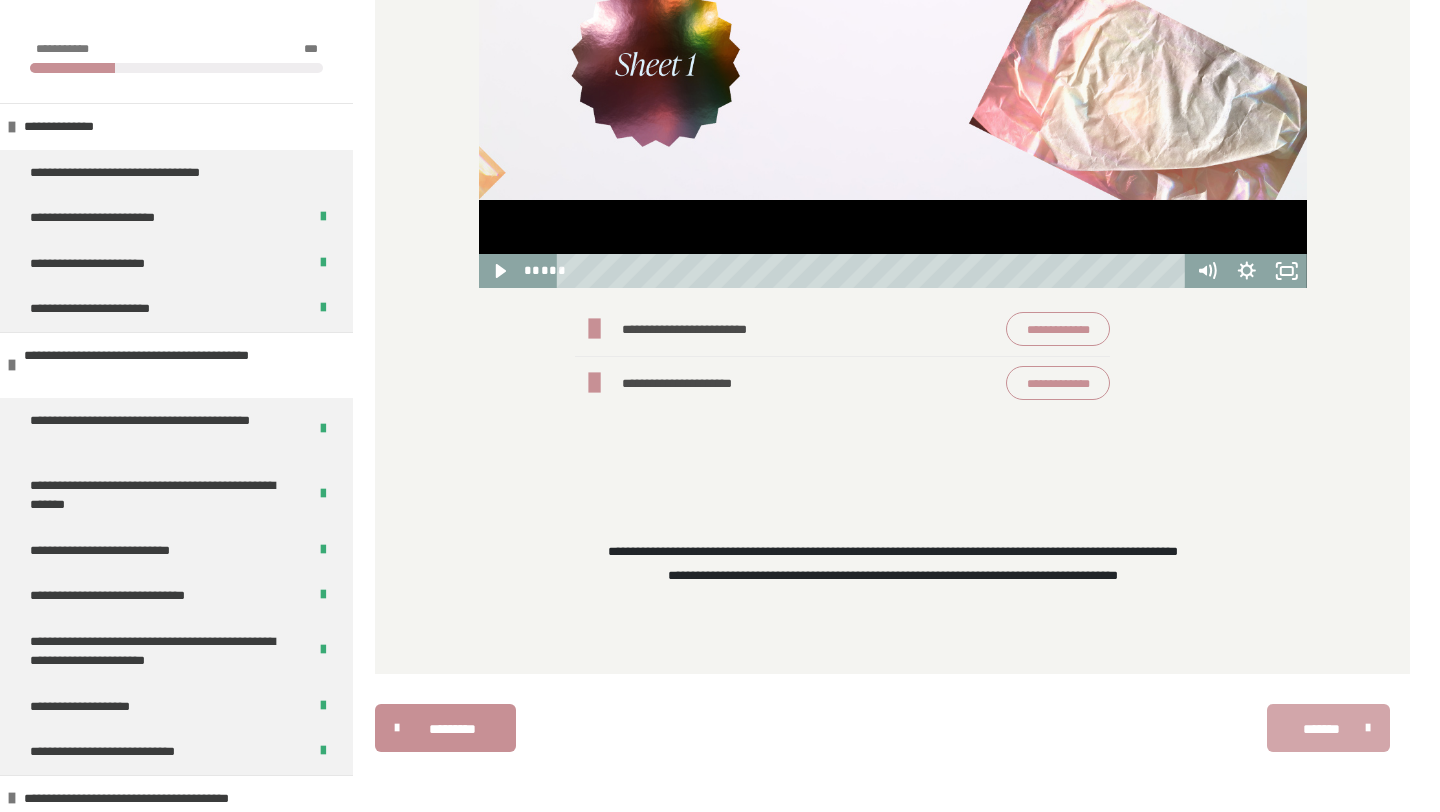 click on "*******" at bounding box center (1321, 729) 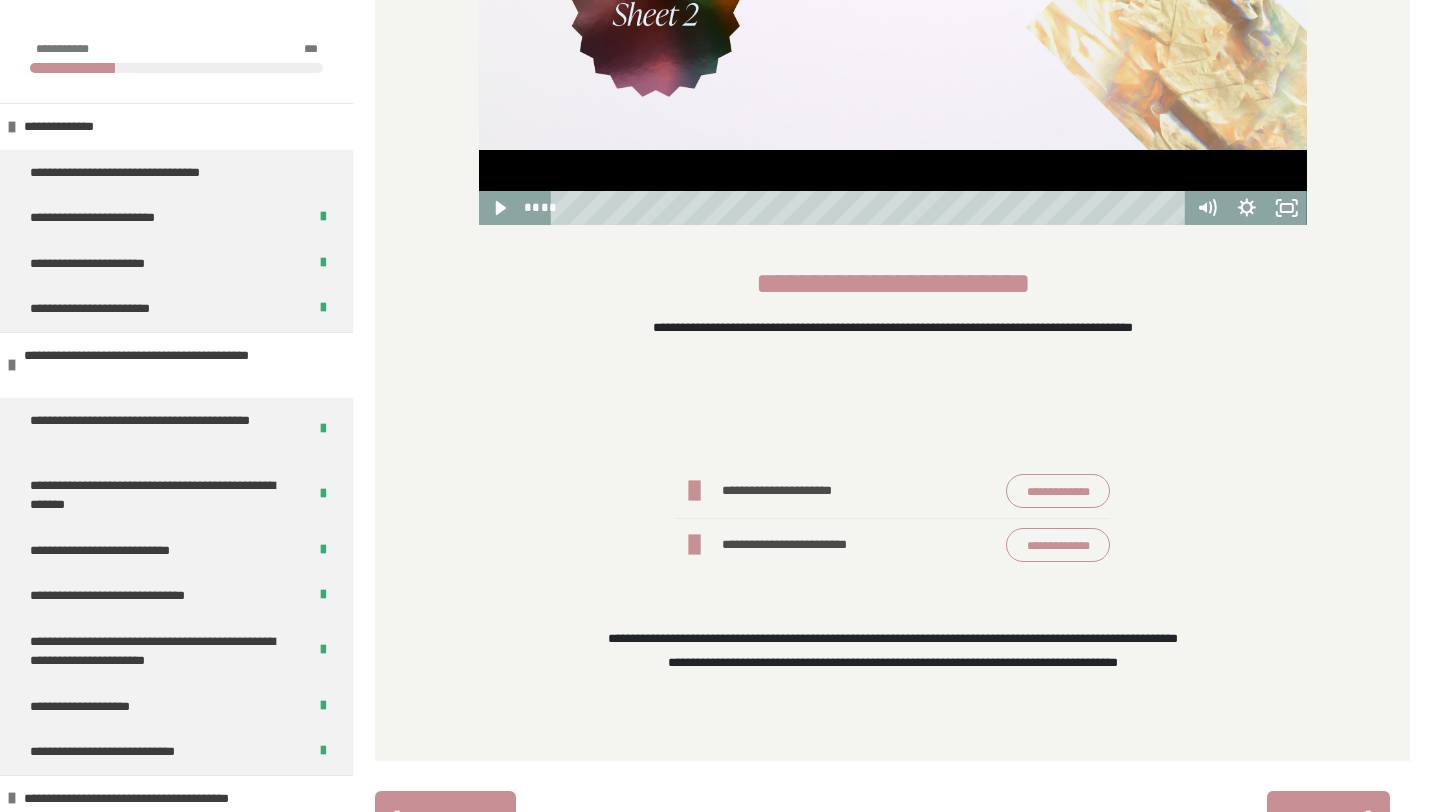 scroll, scrollTop: 954, scrollLeft: 0, axis: vertical 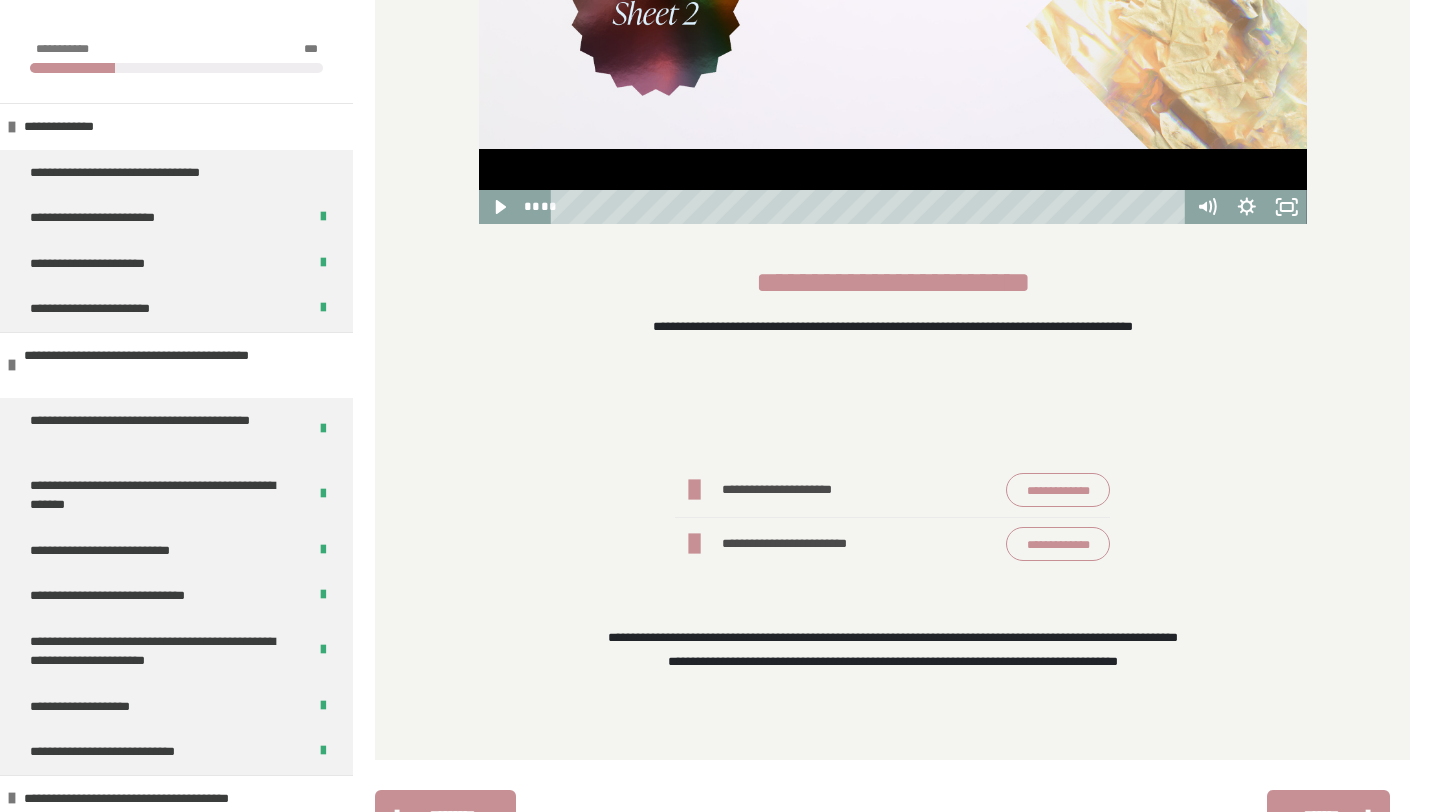 click on "**********" at bounding box center [1058, 490] 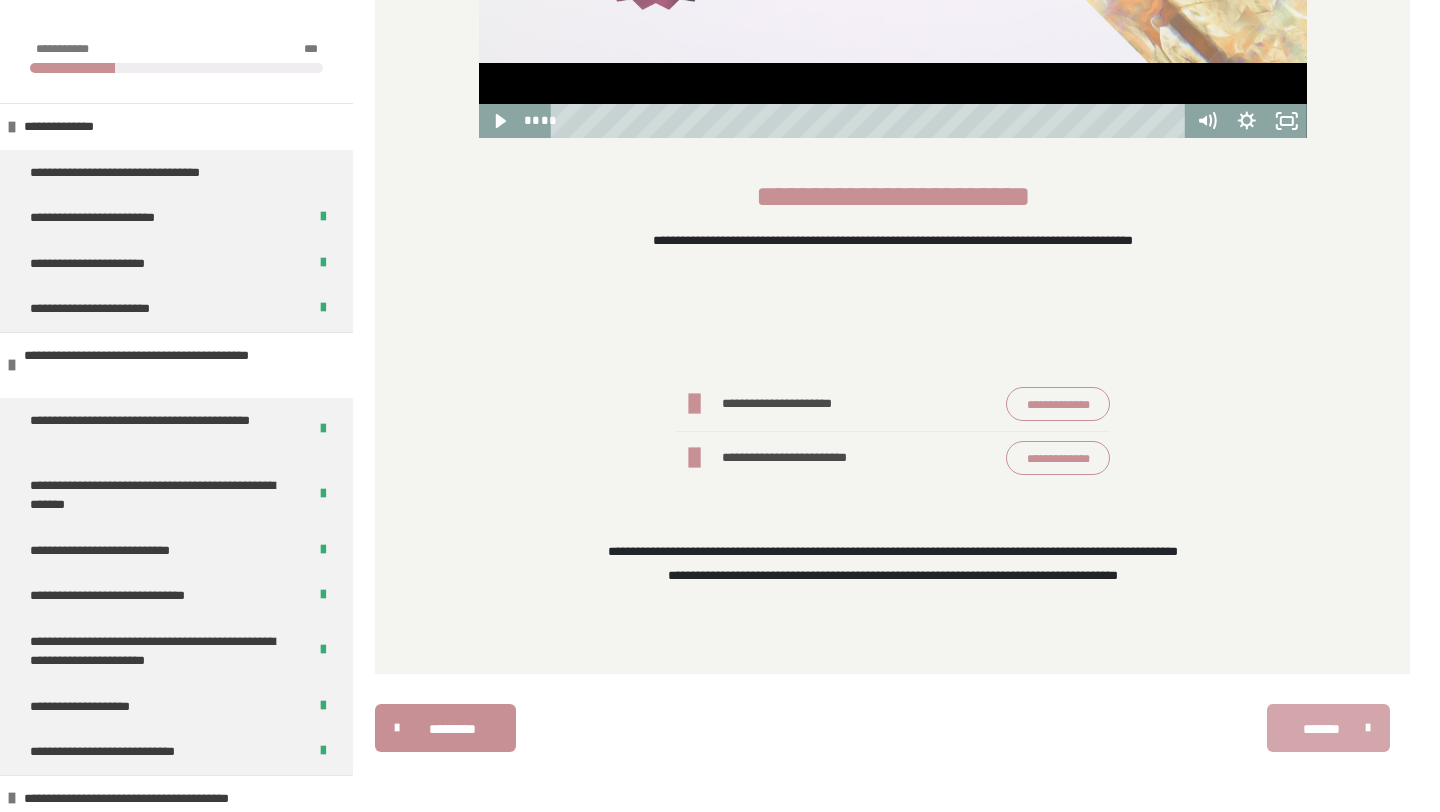 click on "*******" at bounding box center (1328, 728) 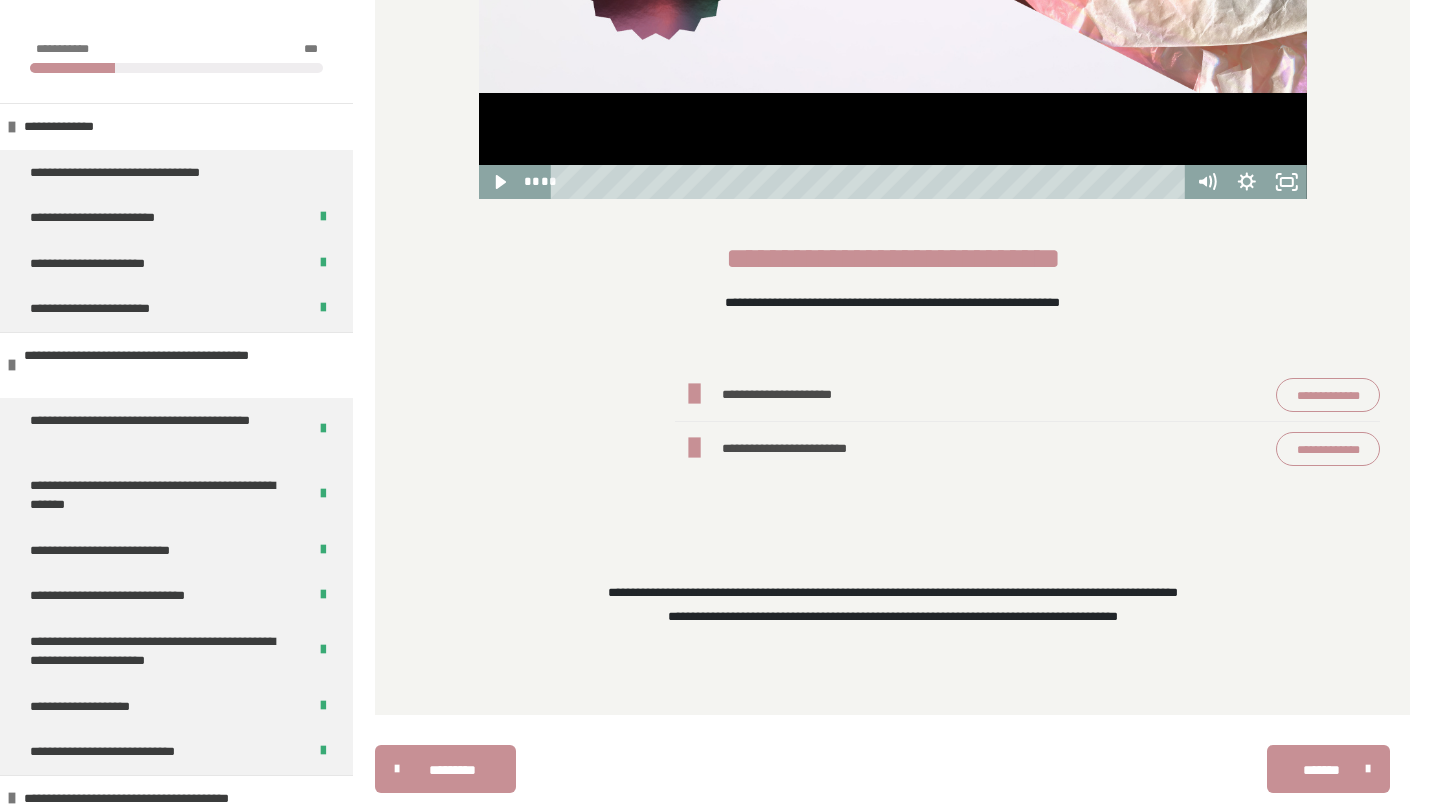 scroll, scrollTop: 1106, scrollLeft: 0, axis: vertical 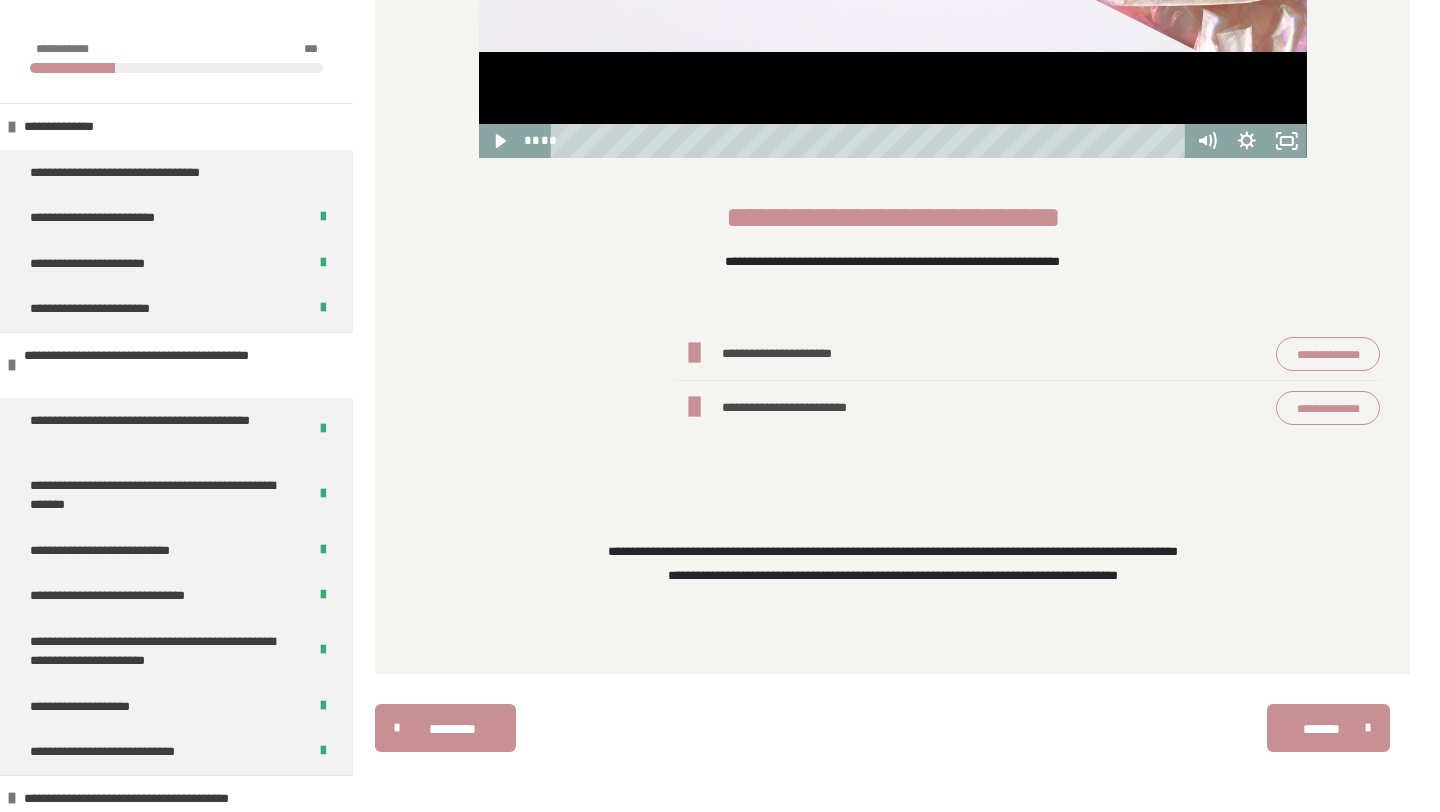 click on "**********" at bounding box center [1328, 354] 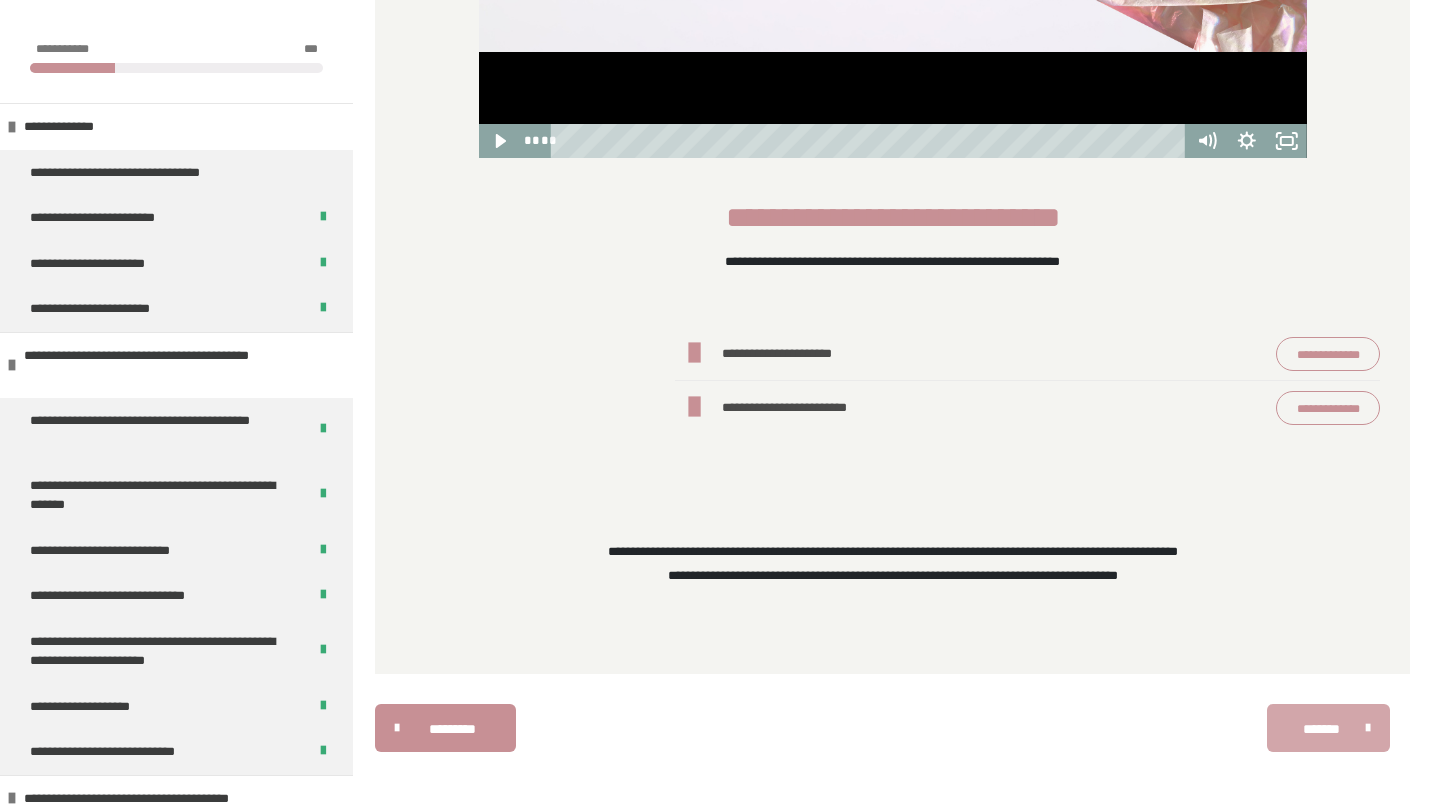 click on "*******" at bounding box center [1328, 728] 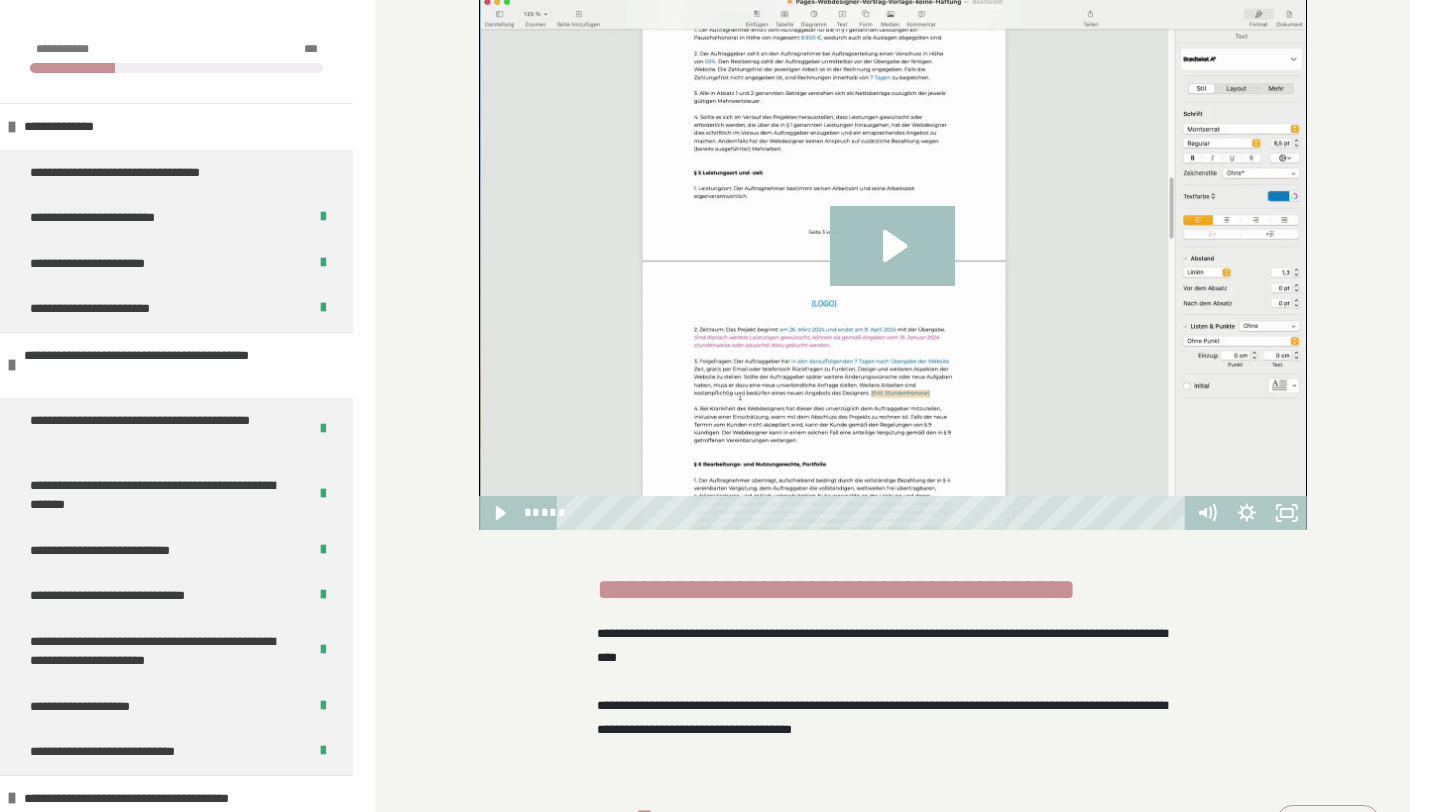 scroll, scrollTop: 984, scrollLeft: 0, axis: vertical 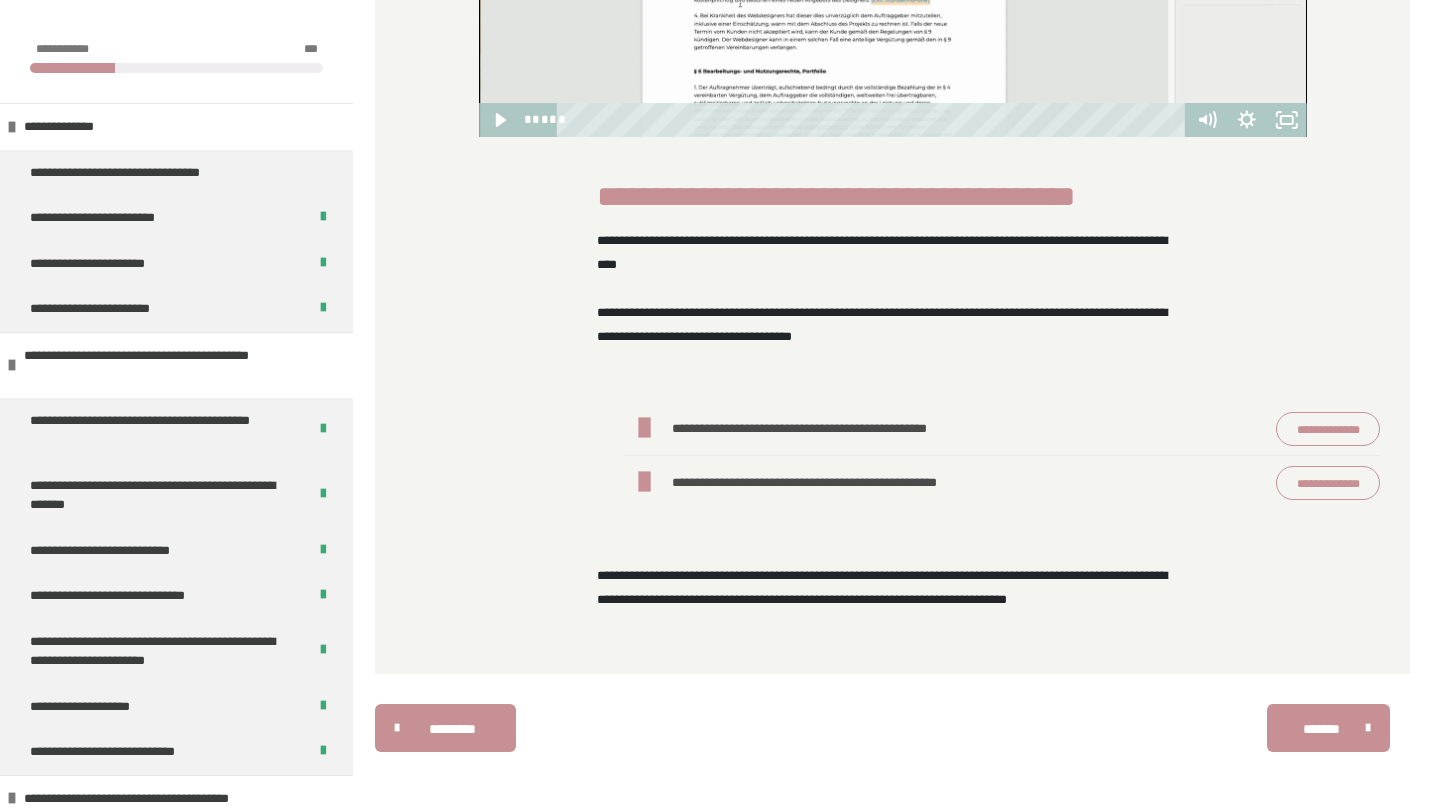 click on "**********" at bounding box center [1328, 429] 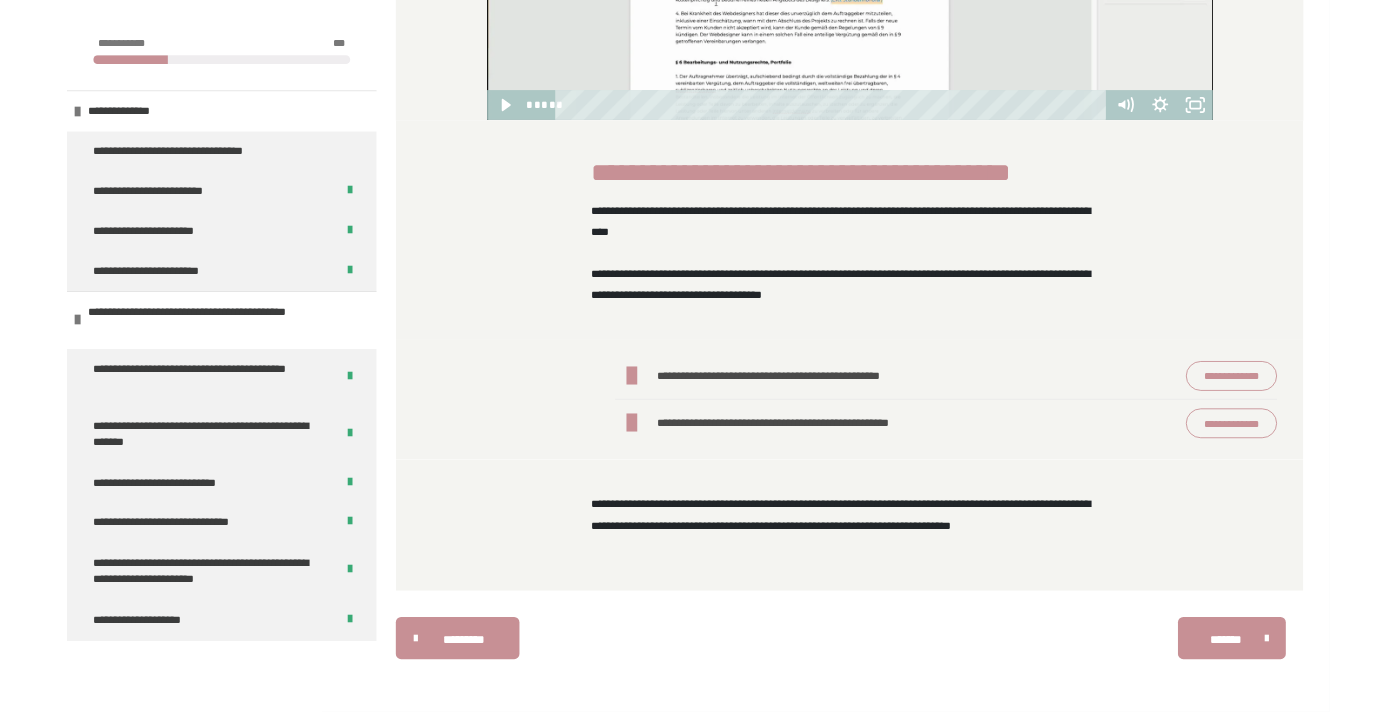 scroll, scrollTop: 983, scrollLeft: 0, axis: vertical 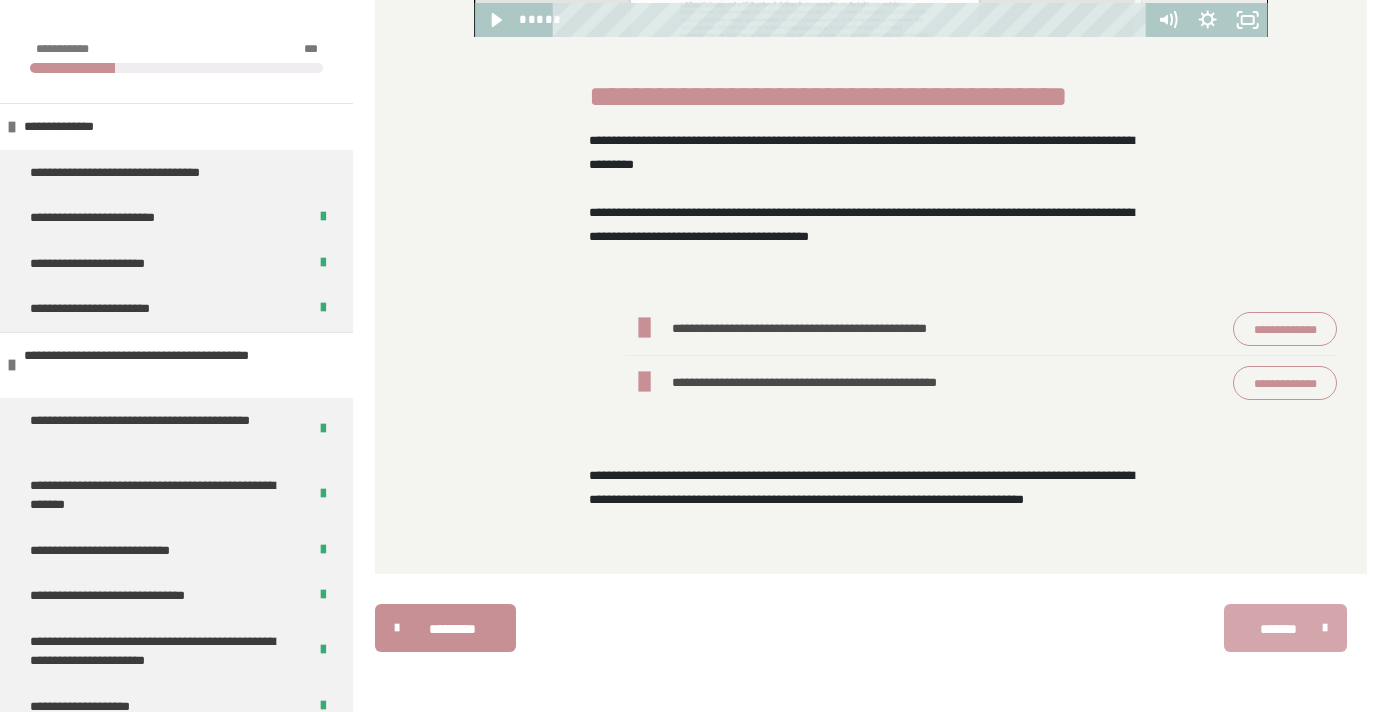 click on "*******" at bounding box center [1285, 628] 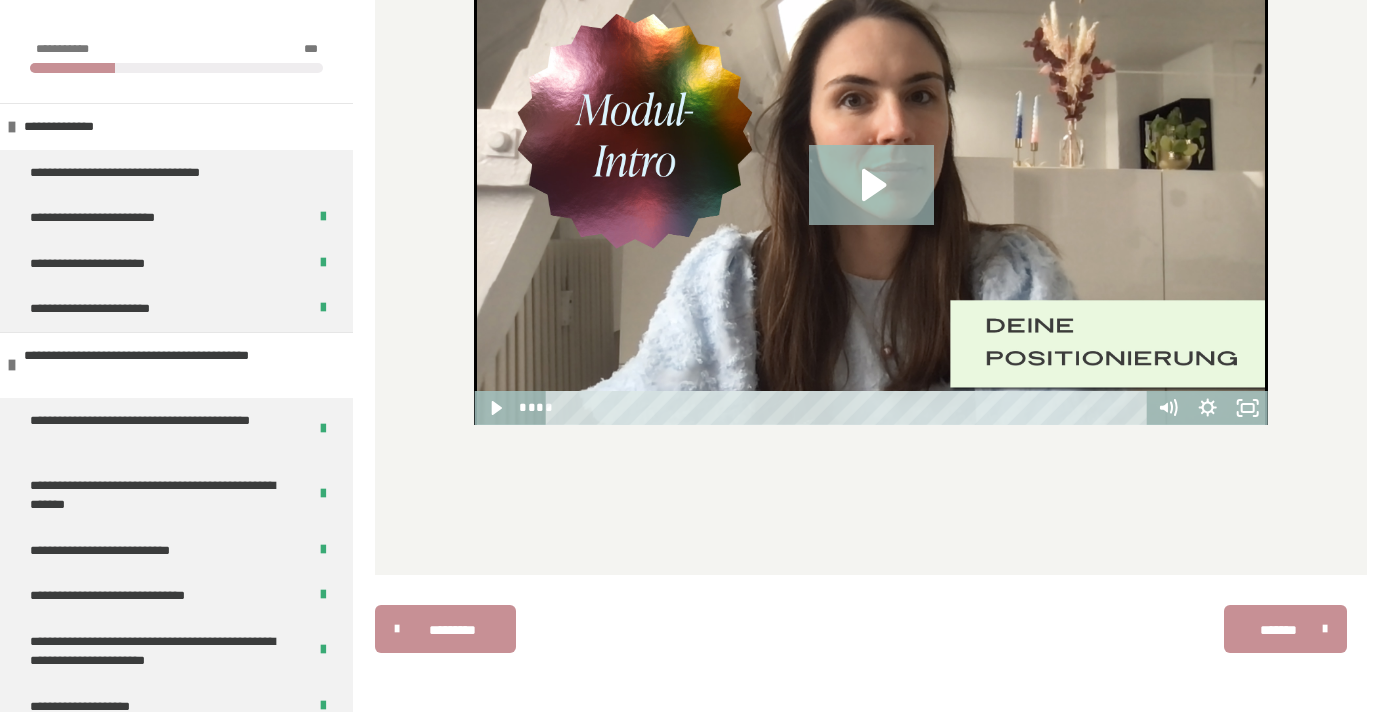 scroll, scrollTop: 584, scrollLeft: 0, axis: vertical 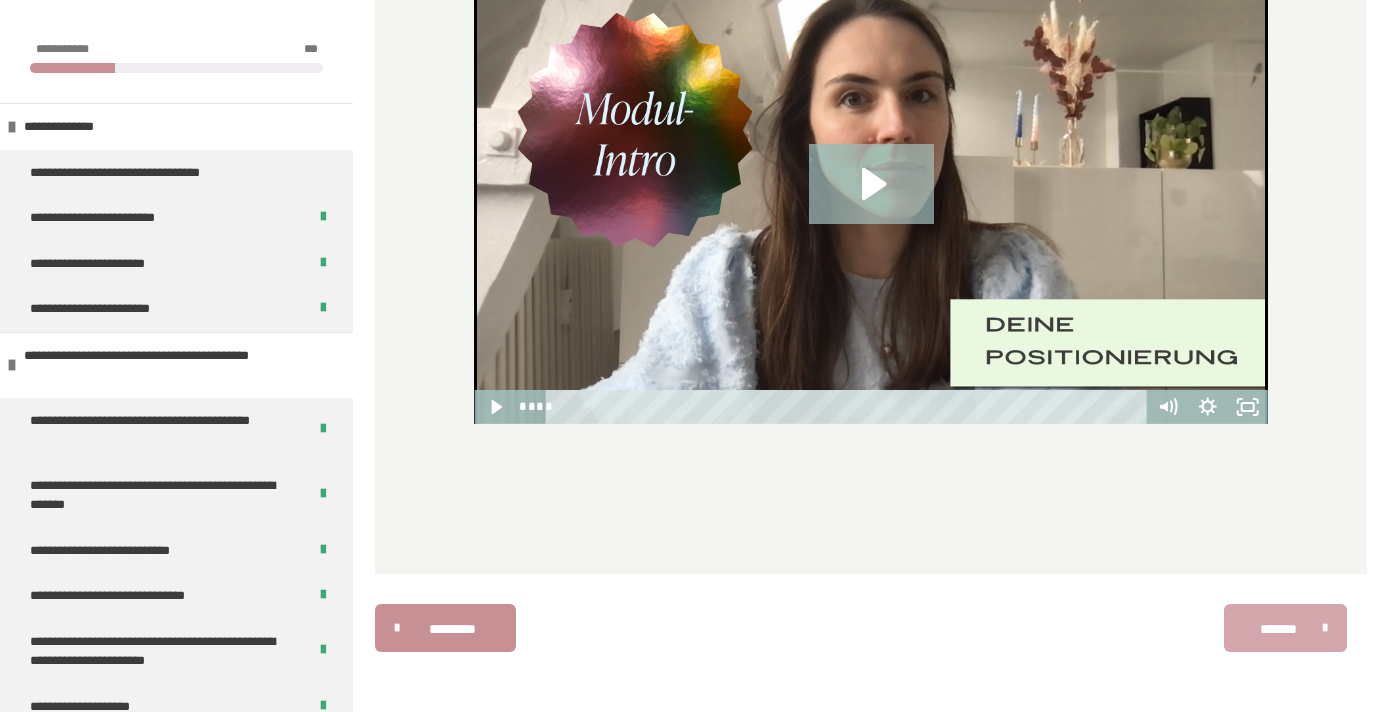 click on "*******" at bounding box center (1278, 629) 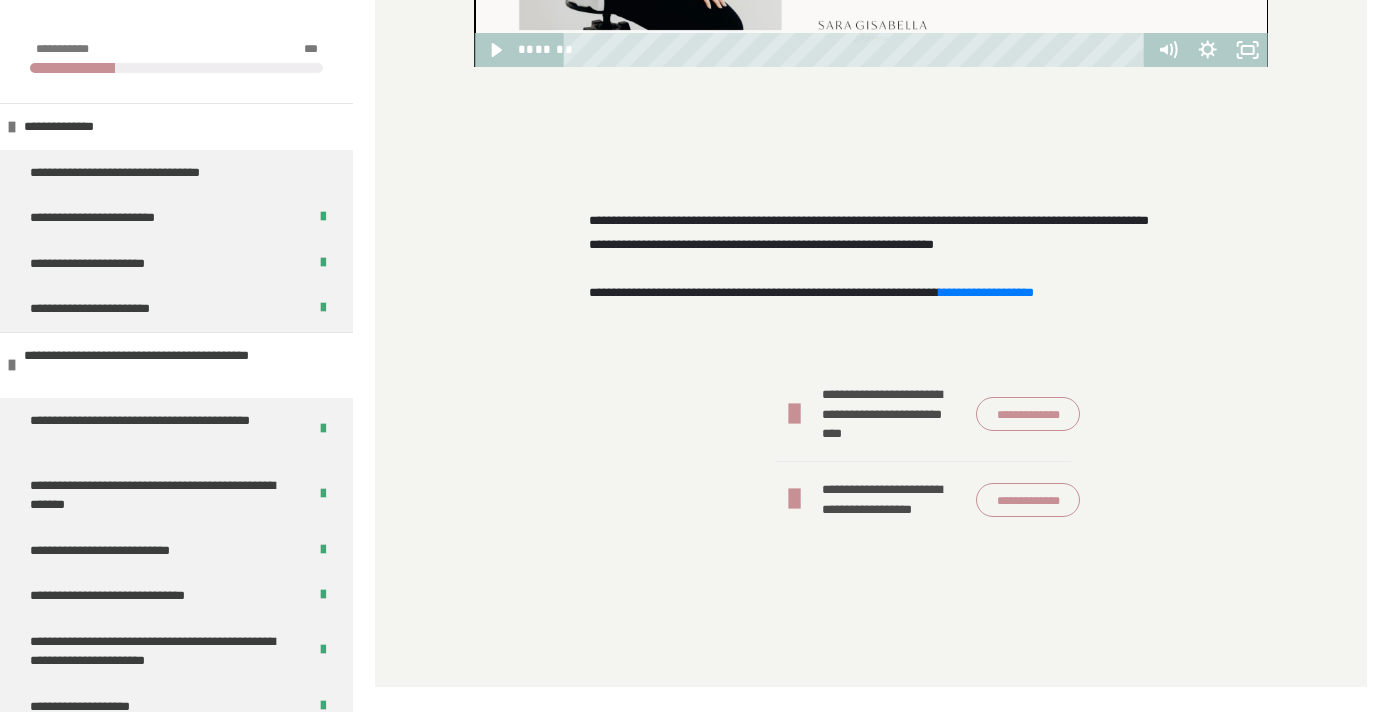 scroll, scrollTop: 1024, scrollLeft: 0, axis: vertical 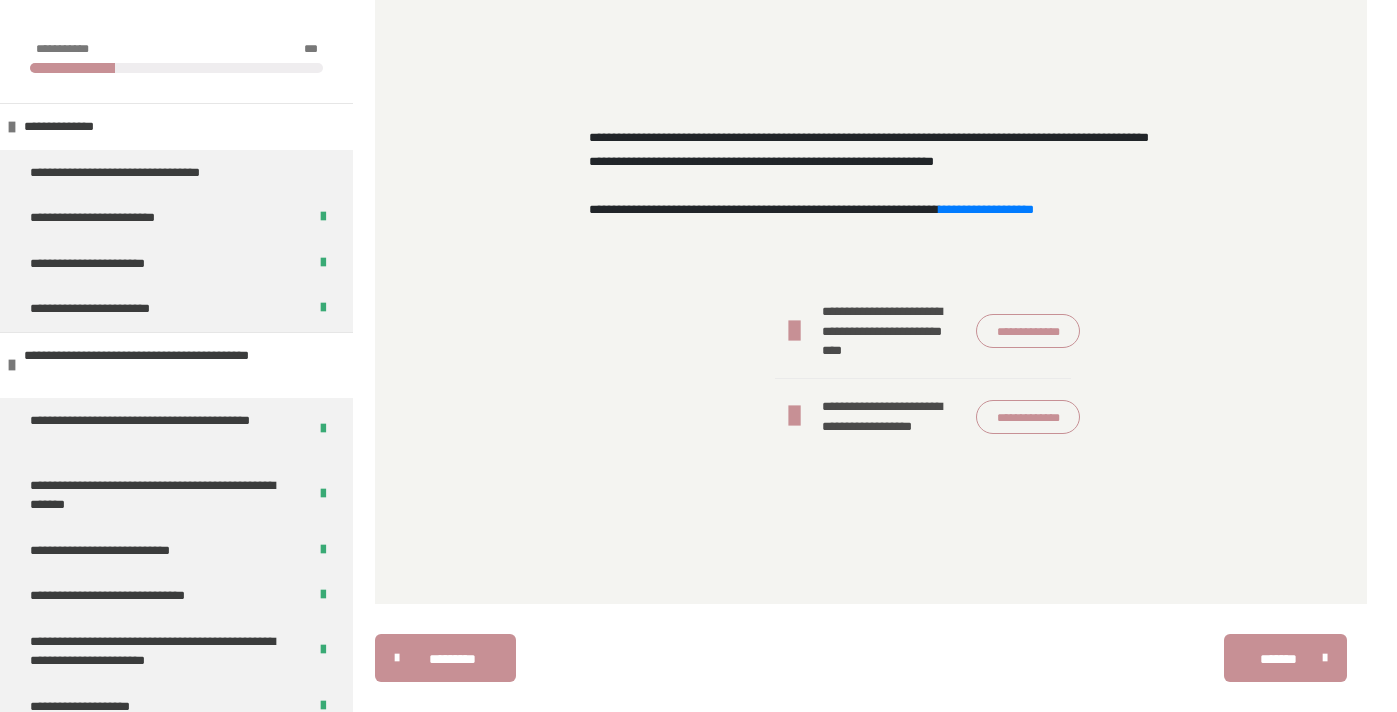 click on "**********" at bounding box center (1028, 331) 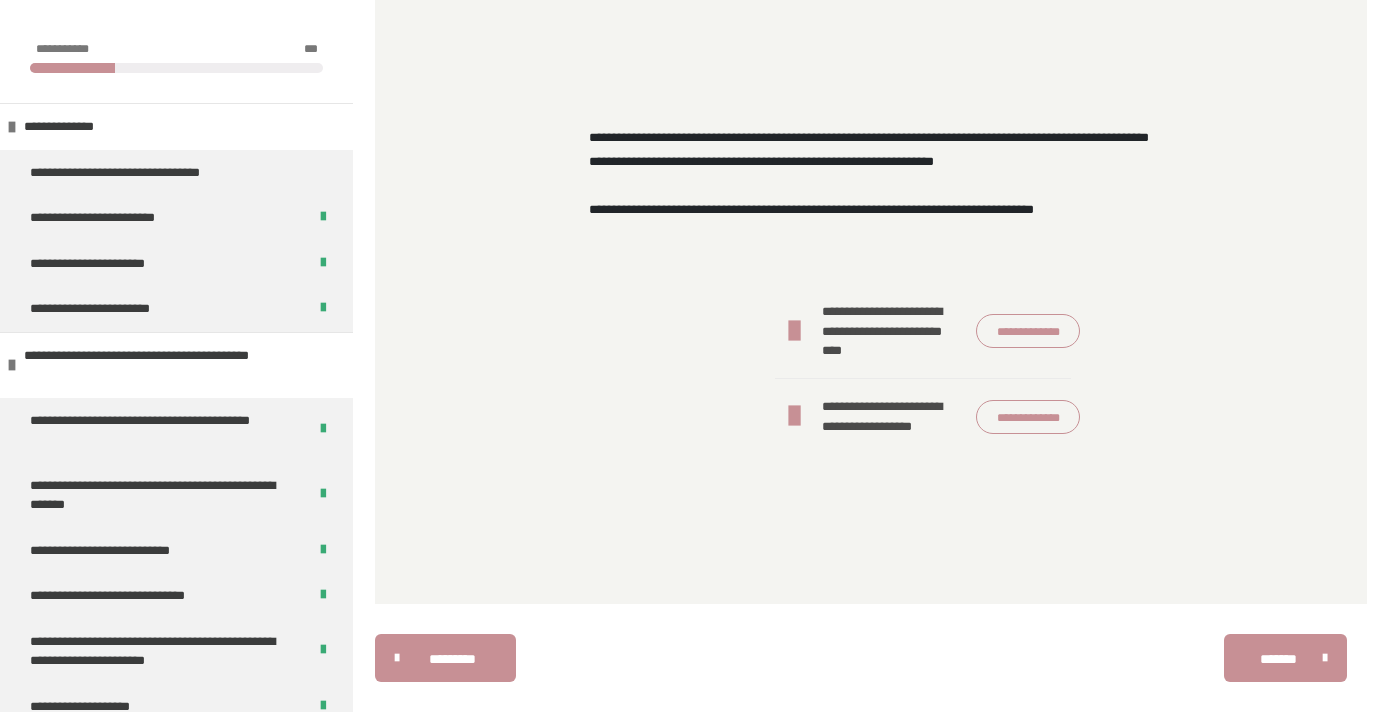 click on "**********" at bounding box center (986, 209) 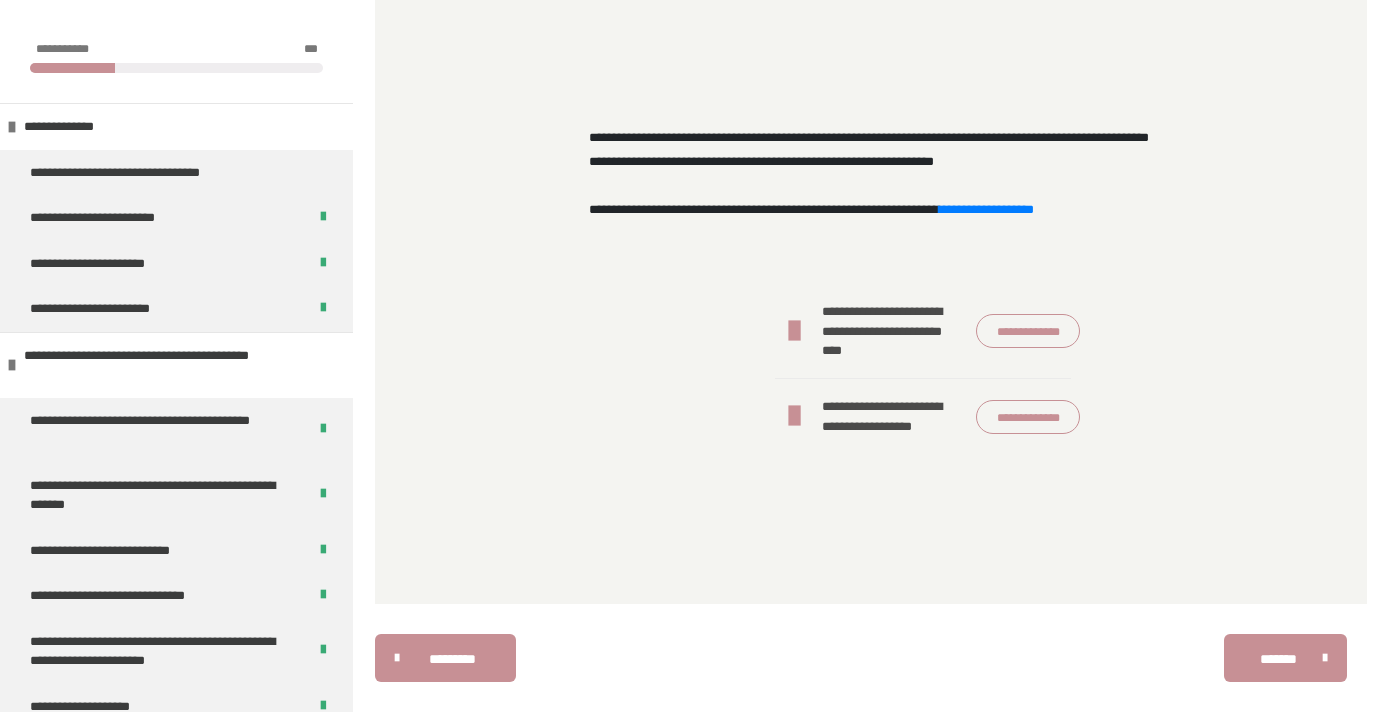 scroll, scrollTop: 1102, scrollLeft: 0, axis: vertical 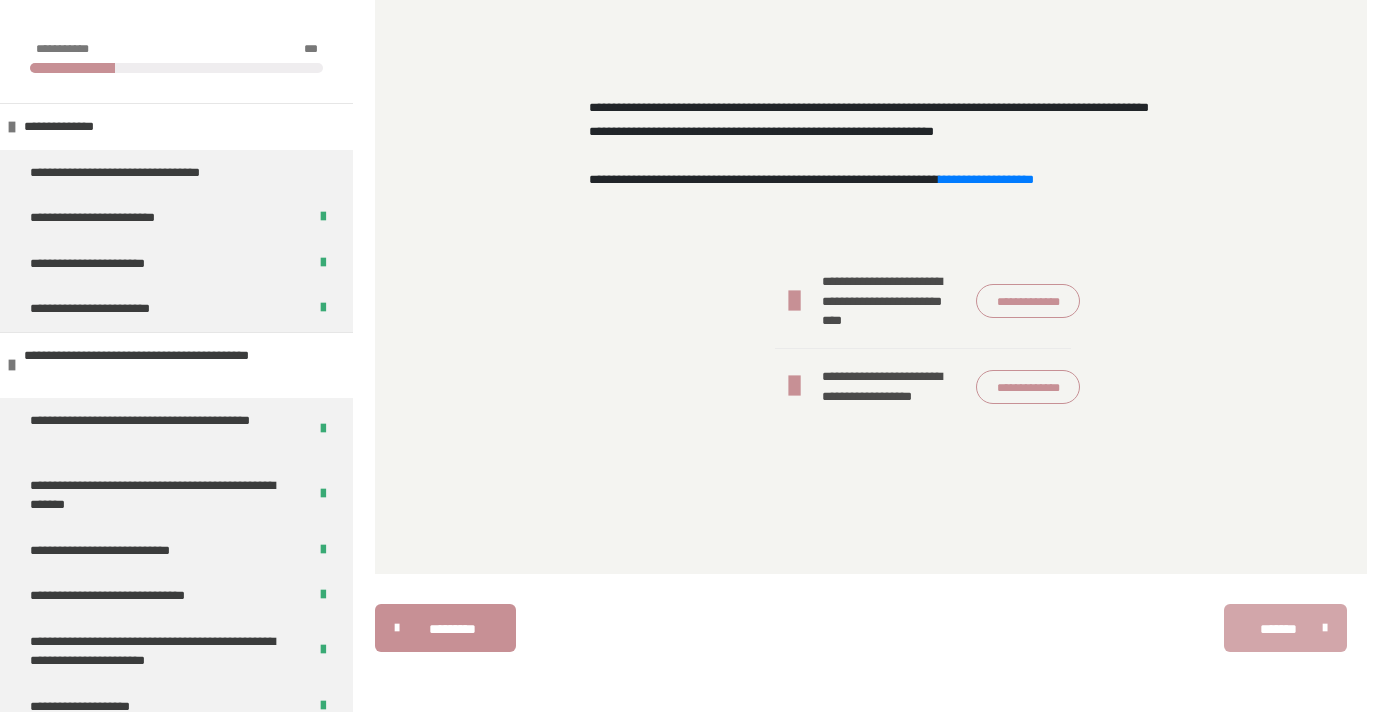 click on "*******" at bounding box center [1278, 629] 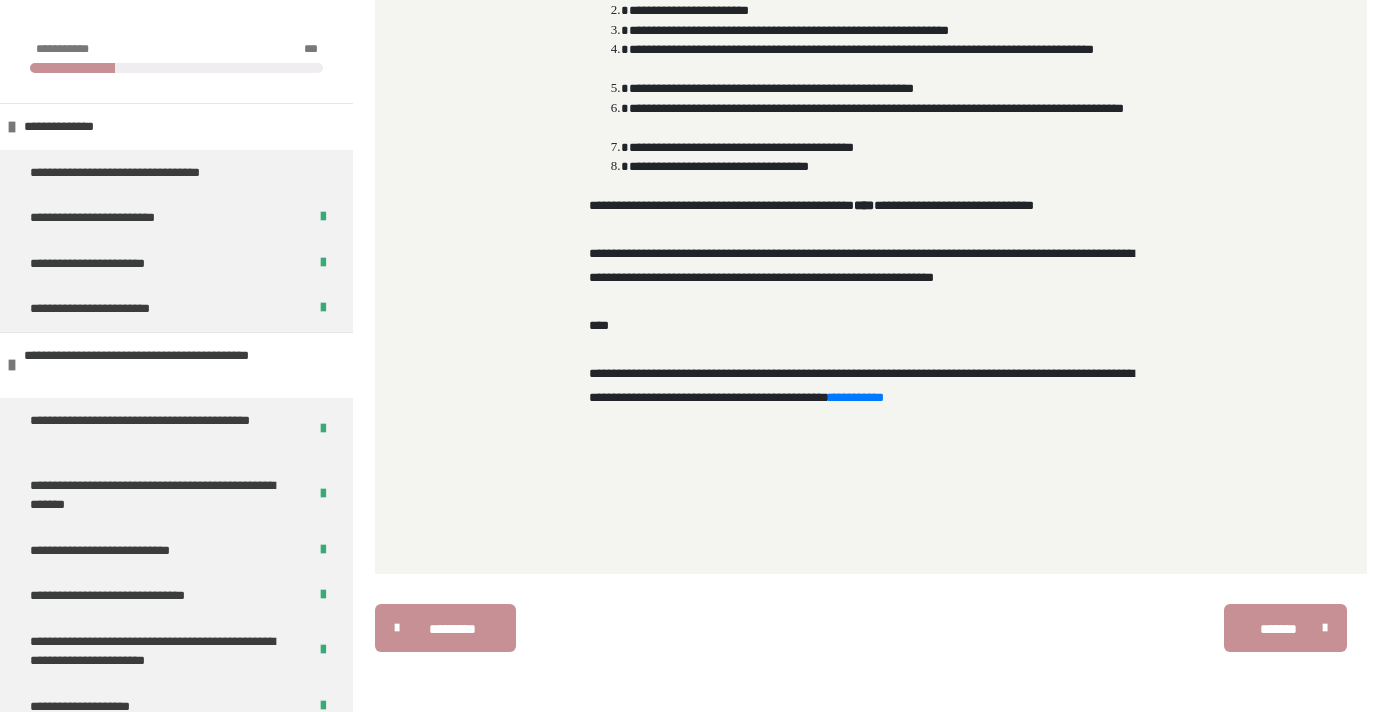 scroll, scrollTop: 1490, scrollLeft: 0, axis: vertical 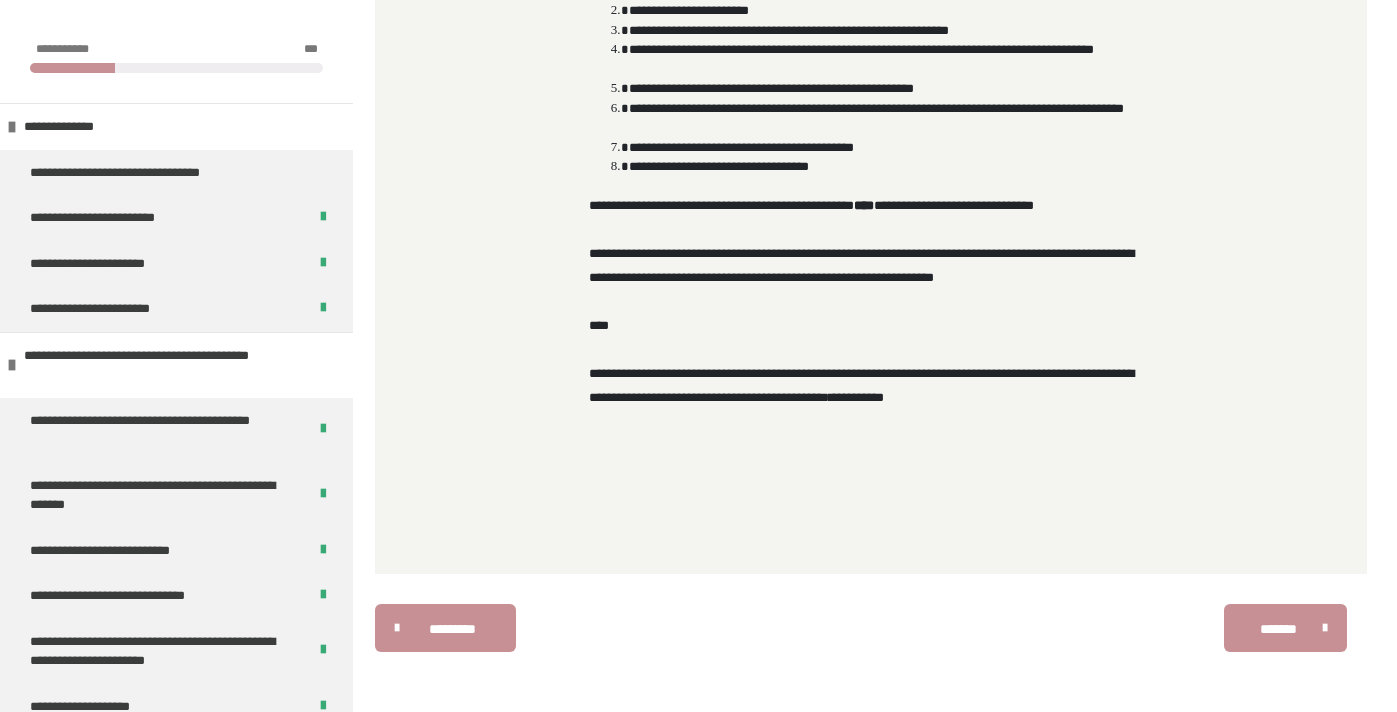 click on "**********" at bounding box center (856, 397) 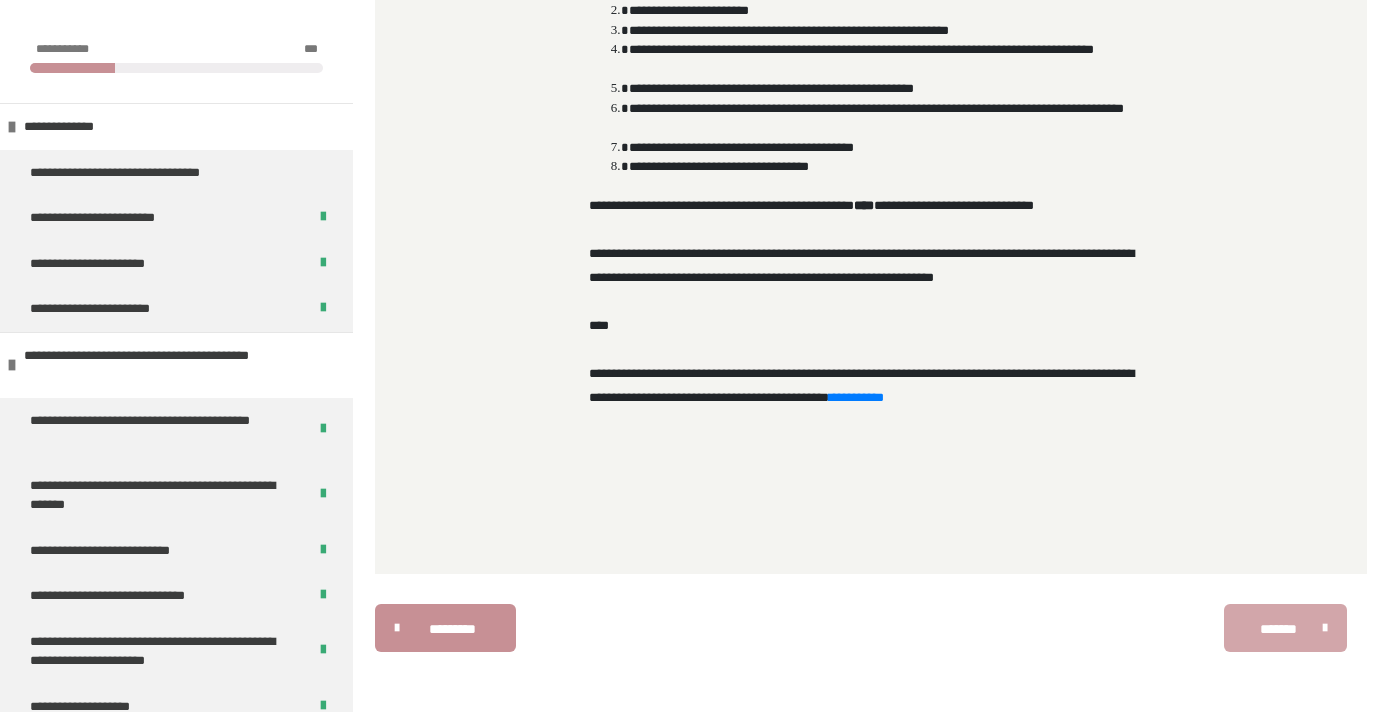 click on "*******" at bounding box center (1278, 629) 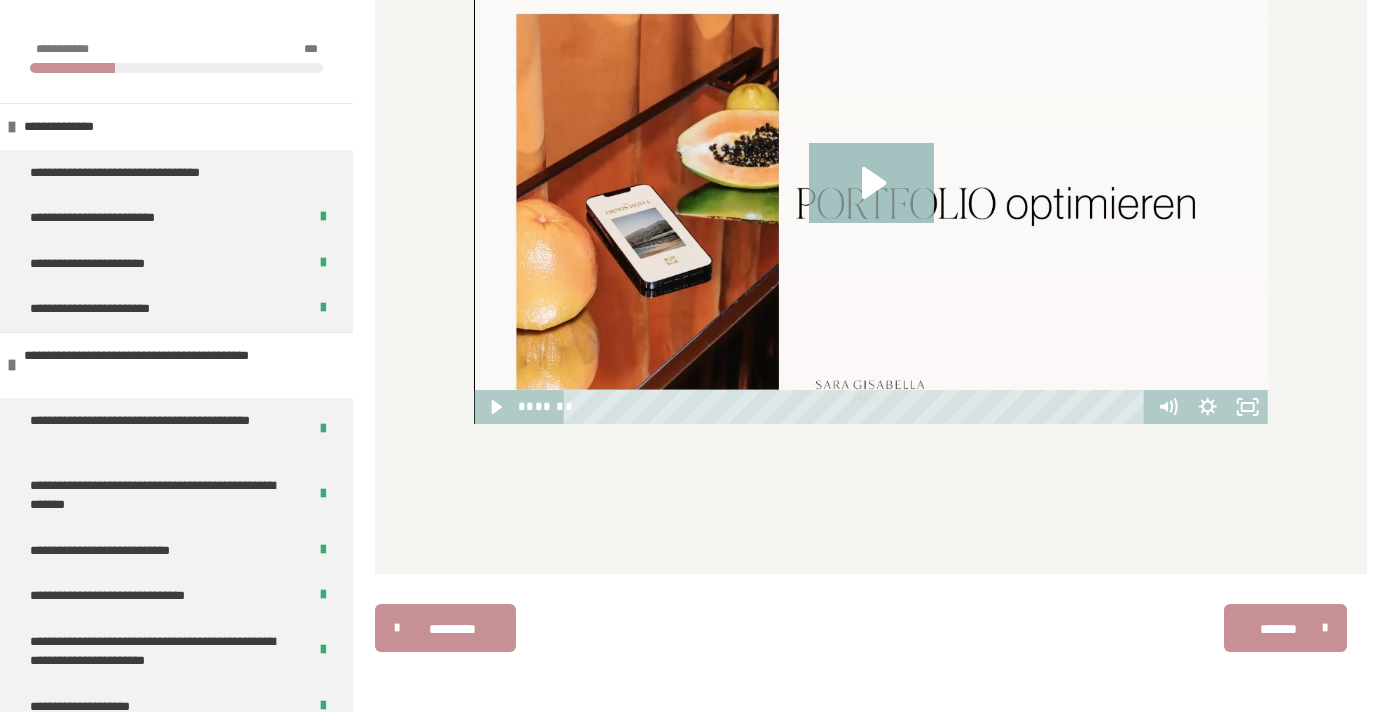 scroll, scrollTop: 1523, scrollLeft: 0, axis: vertical 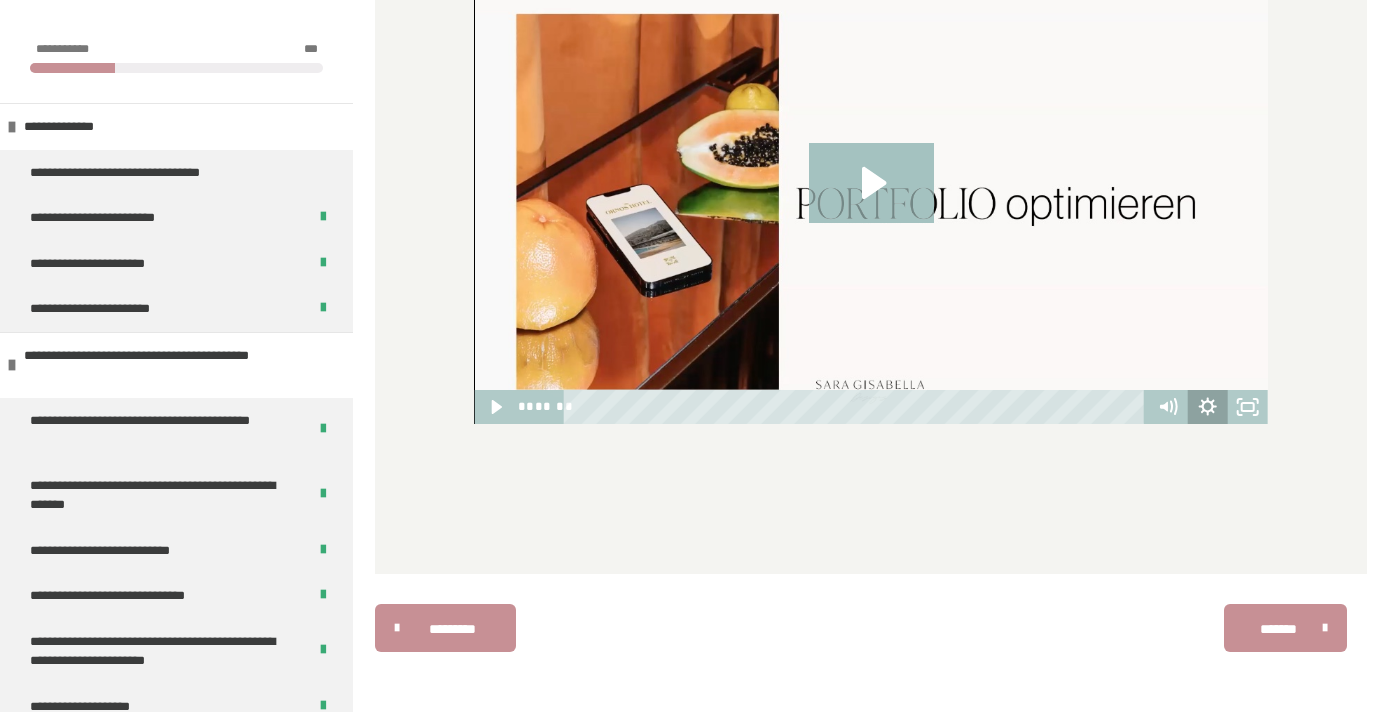 click 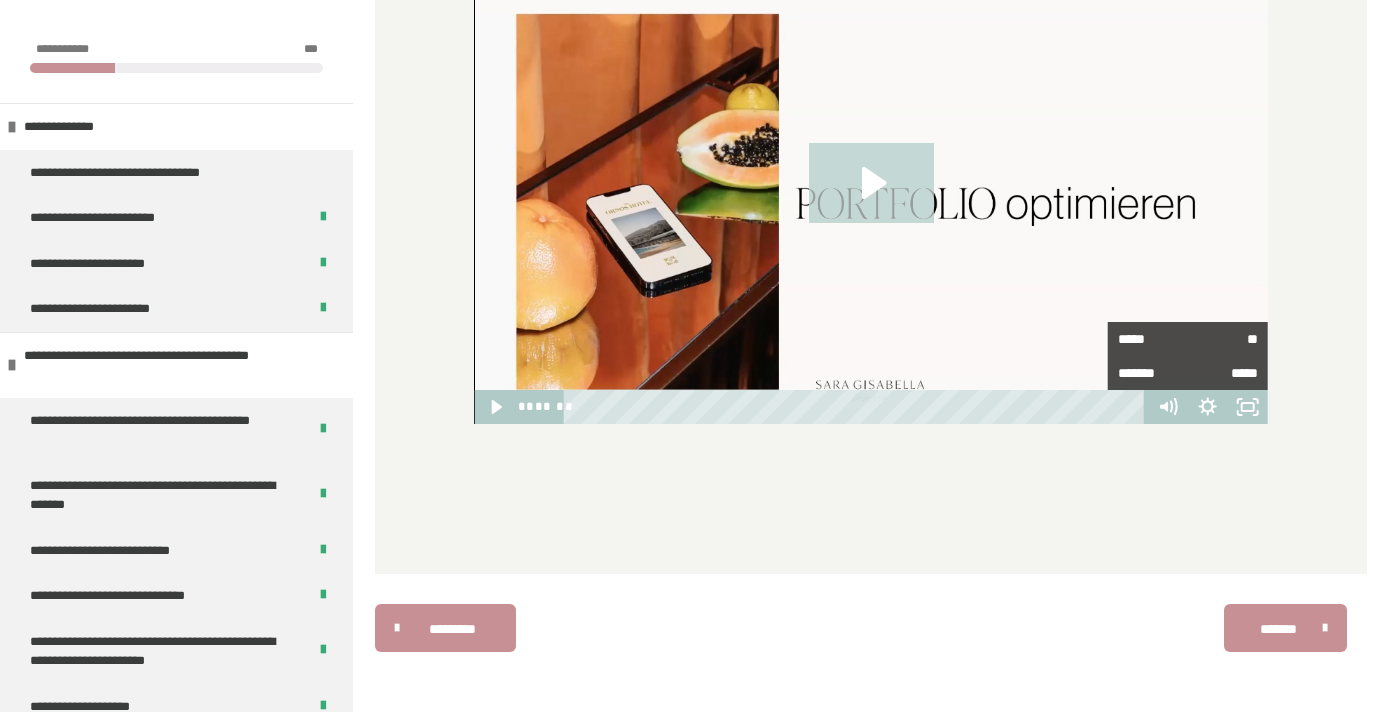 click 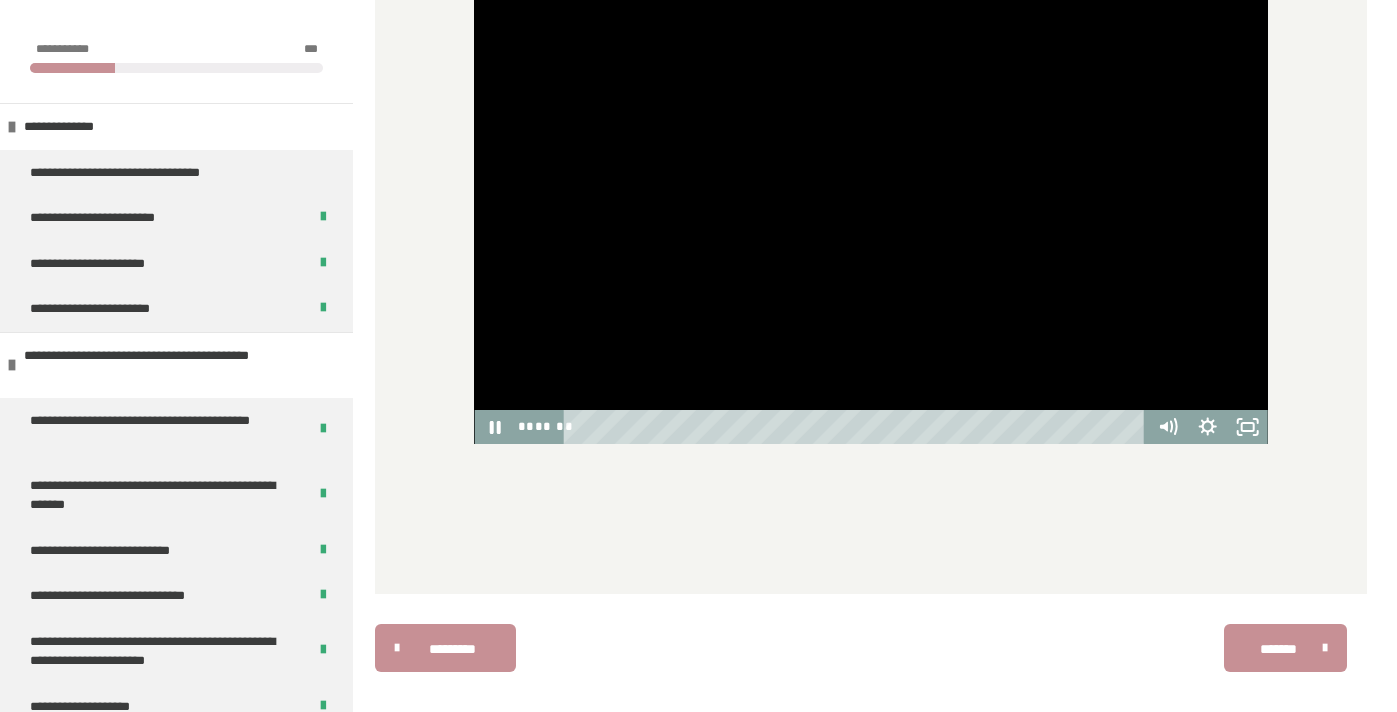 scroll, scrollTop: 1438, scrollLeft: 0, axis: vertical 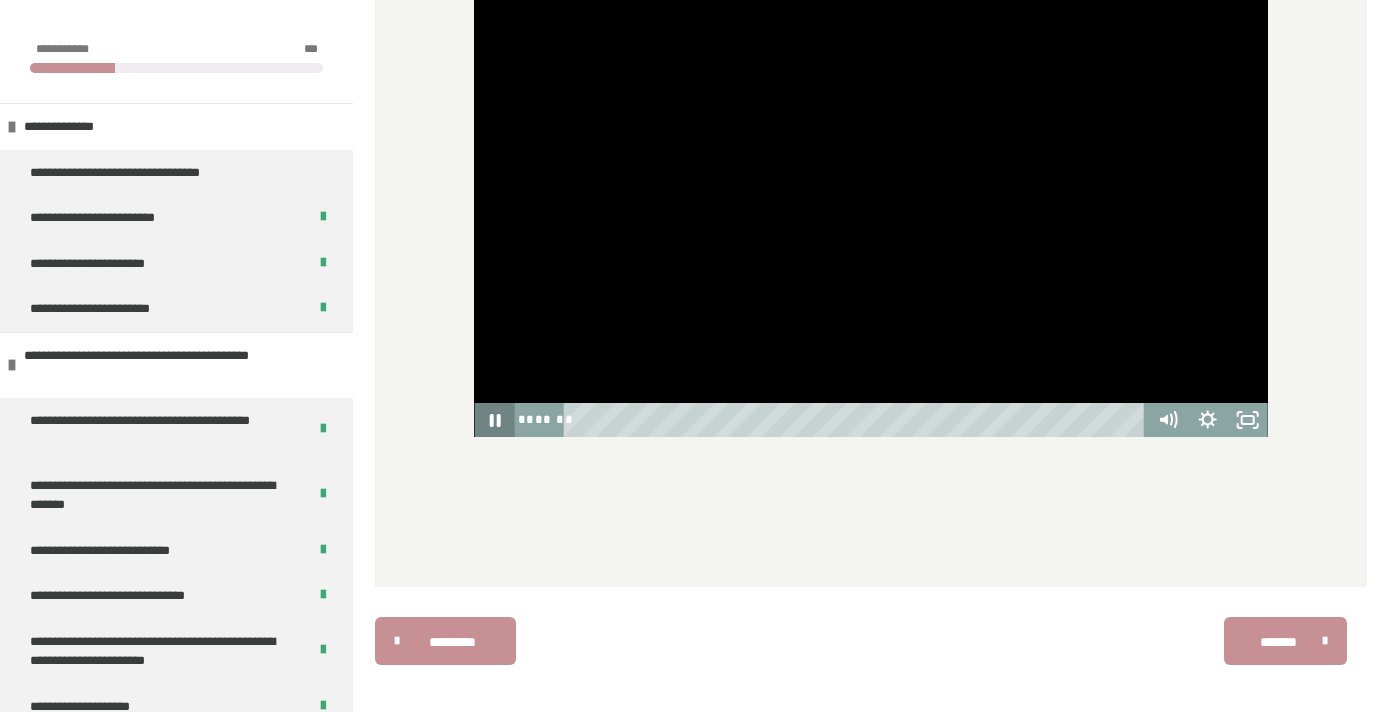 click 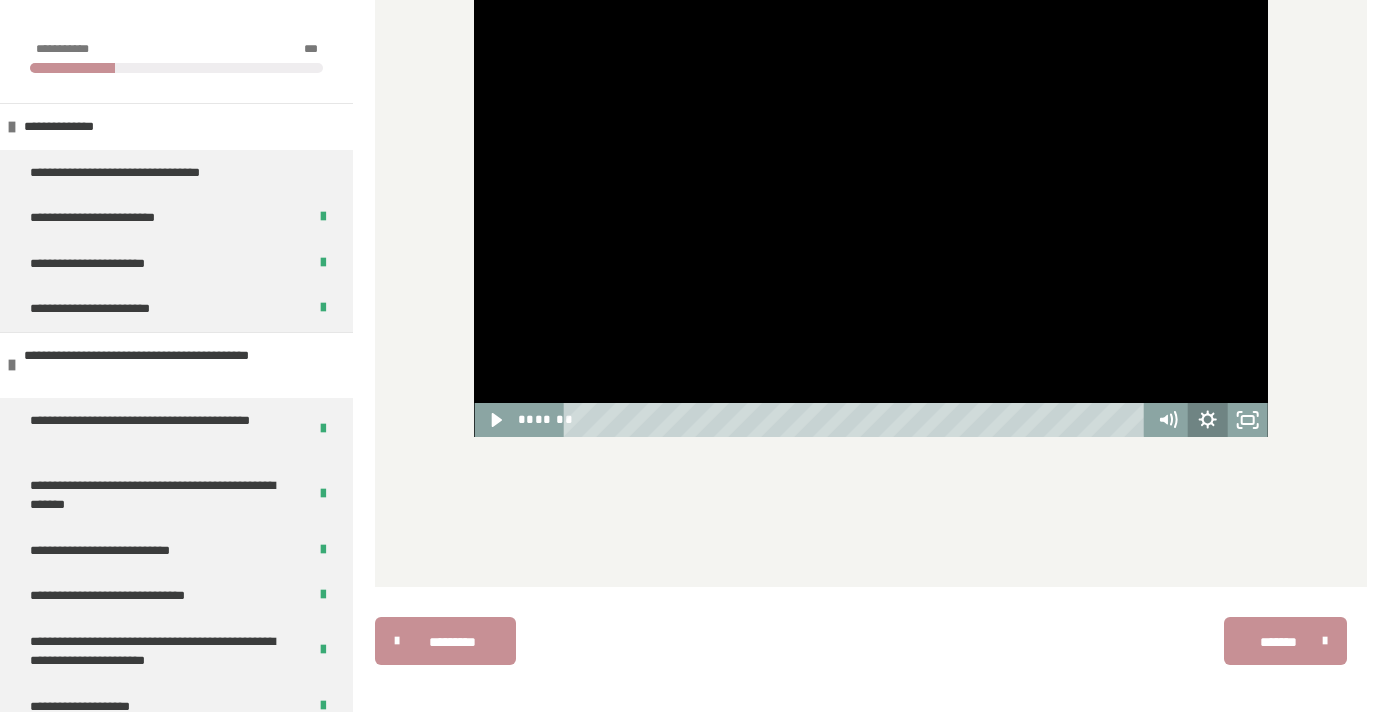 click 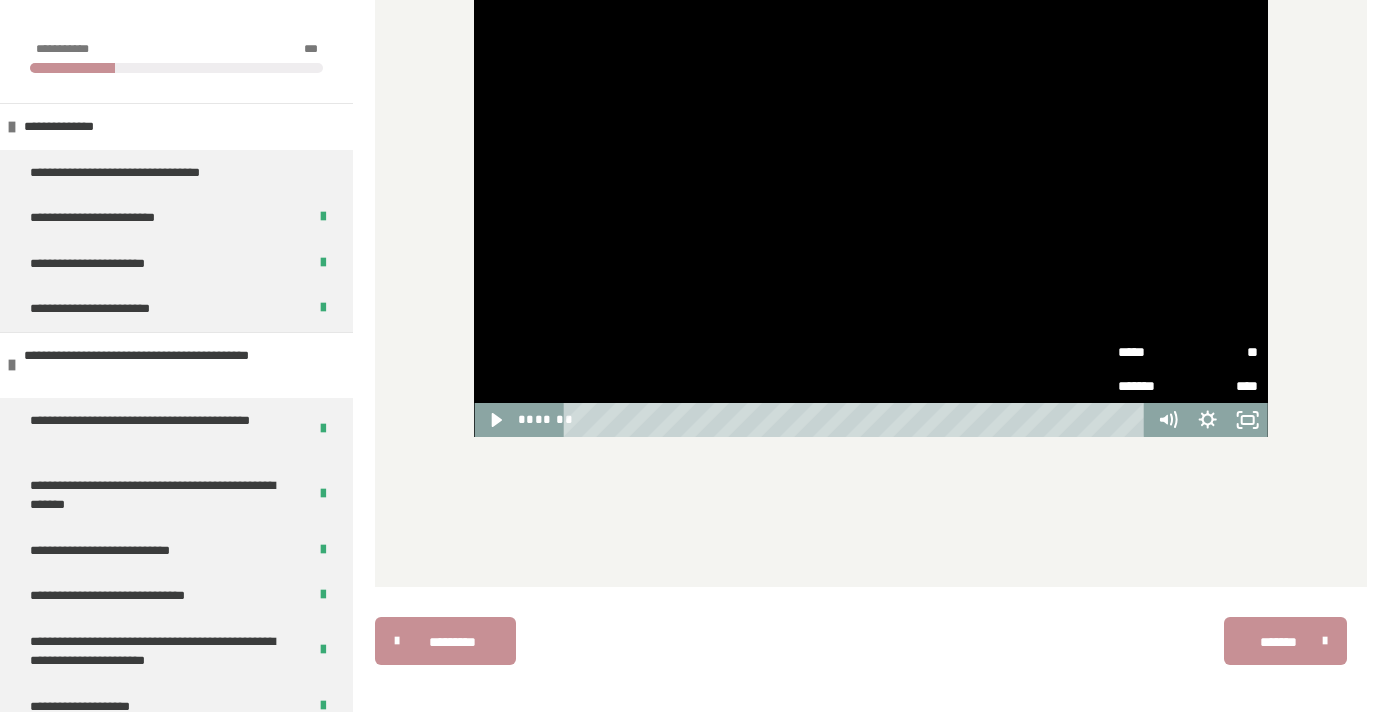 click at bounding box center [871, 512] 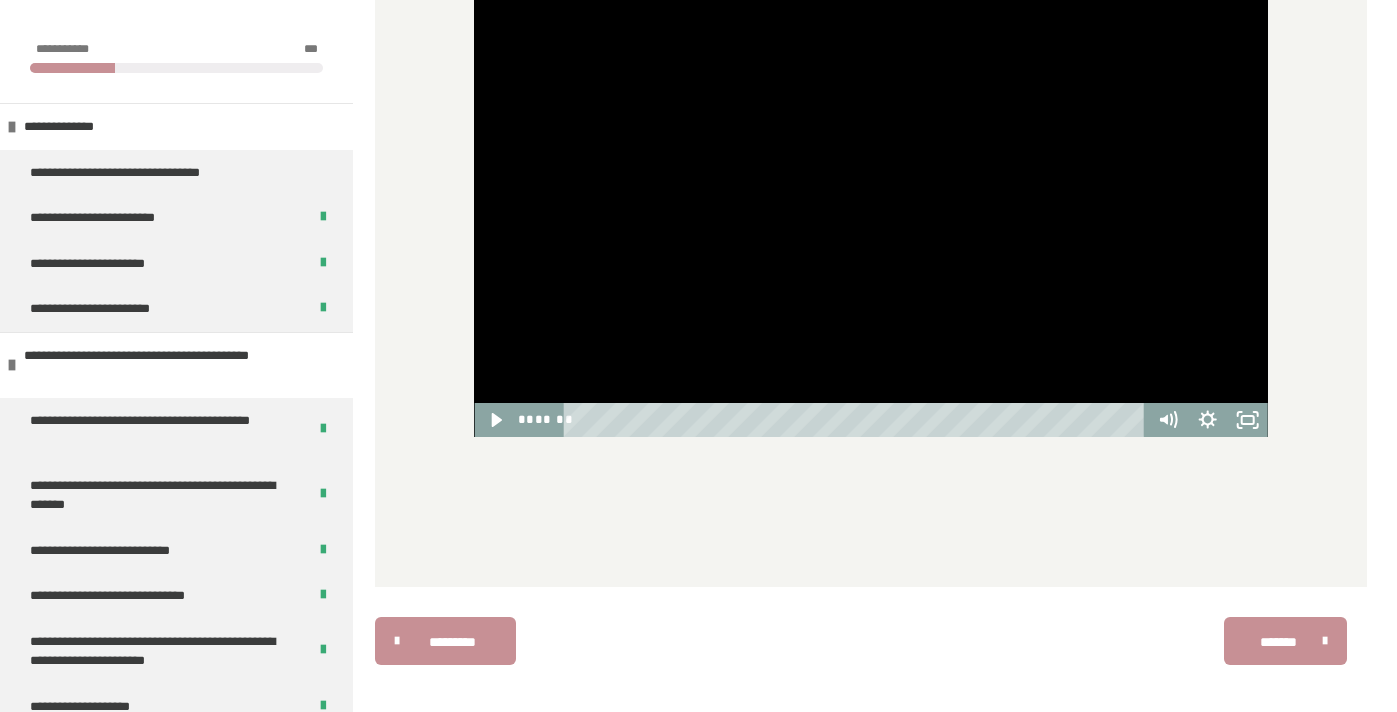 scroll, scrollTop: 1523, scrollLeft: 0, axis: vertical 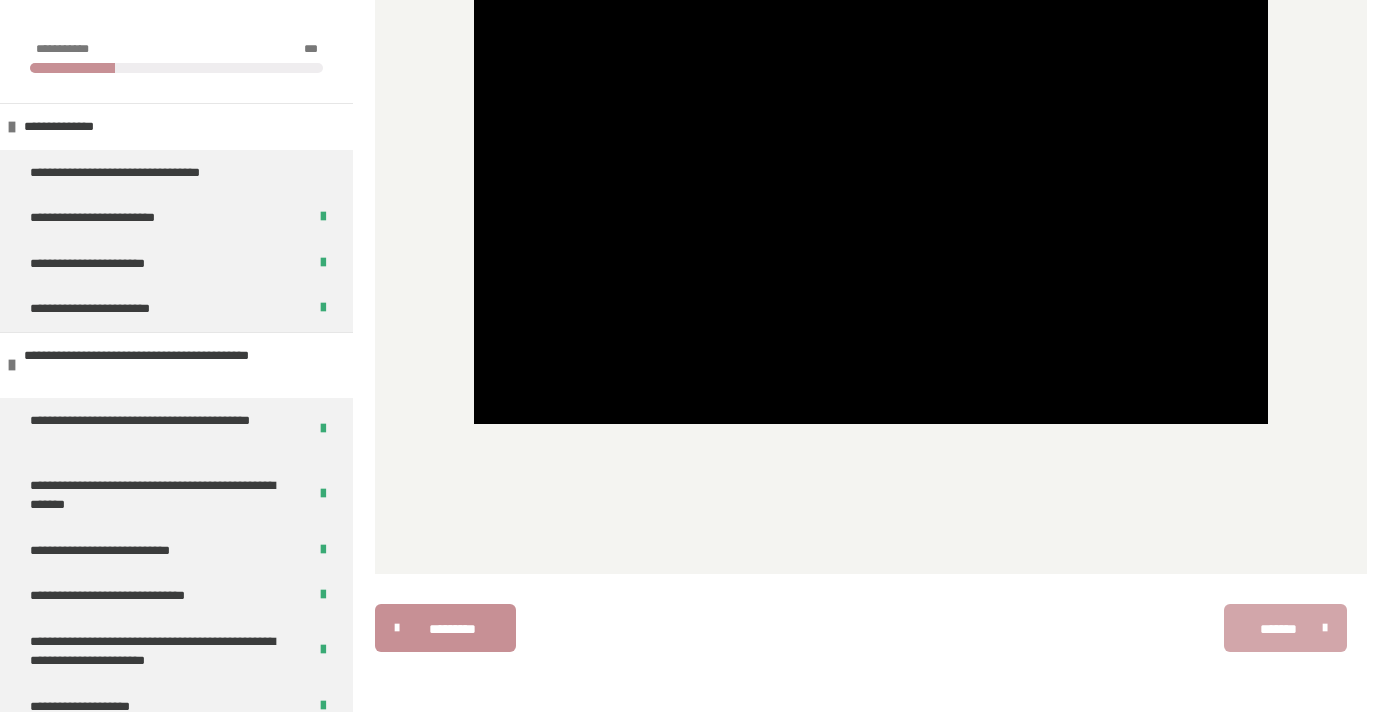 click on "*******" at bounding box center [1278, 629] 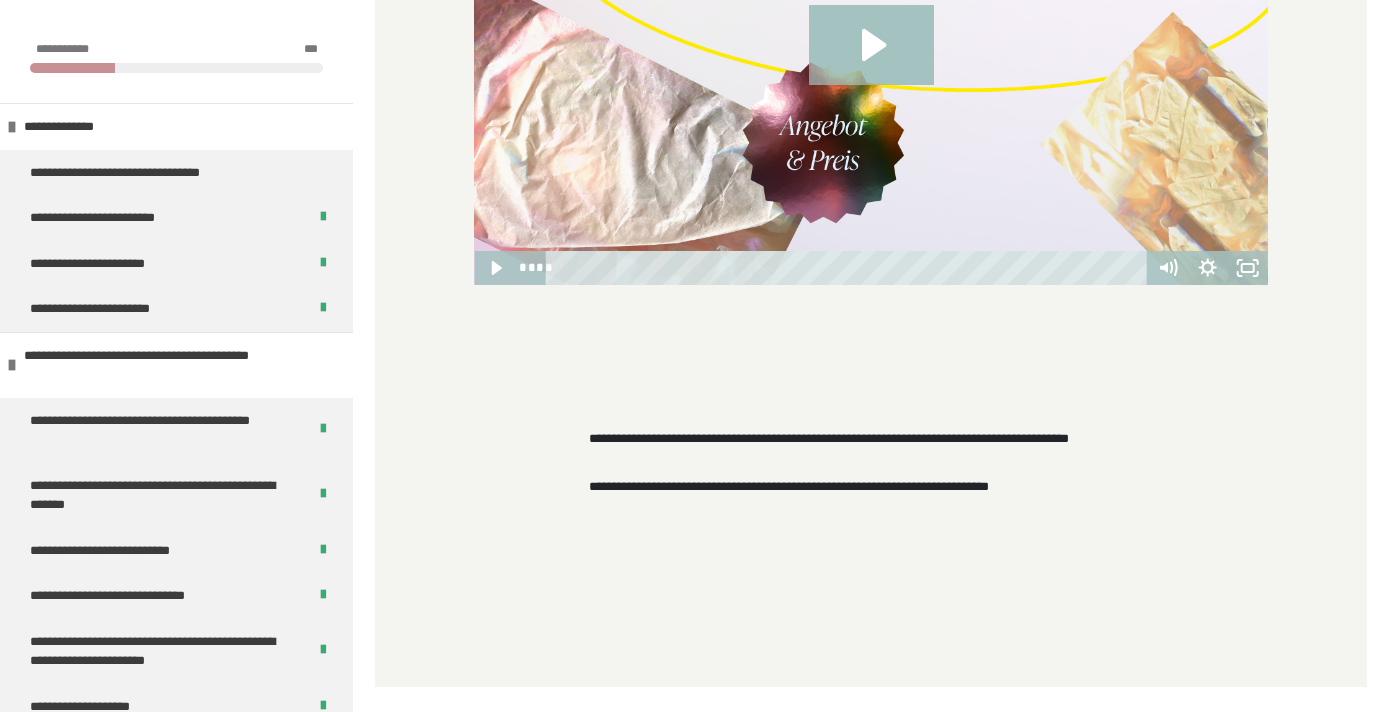 scroll, scrollTop: 763, scrollLeft: 0, axis: vertical 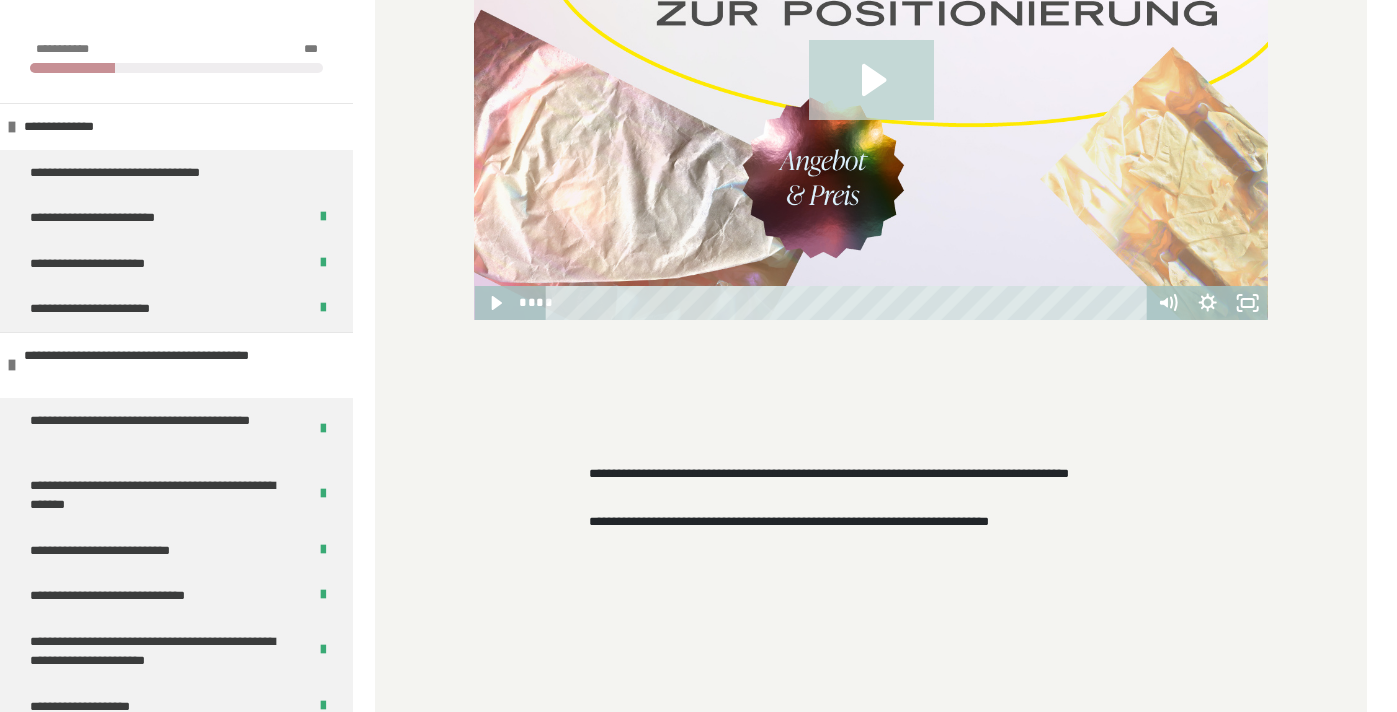 click 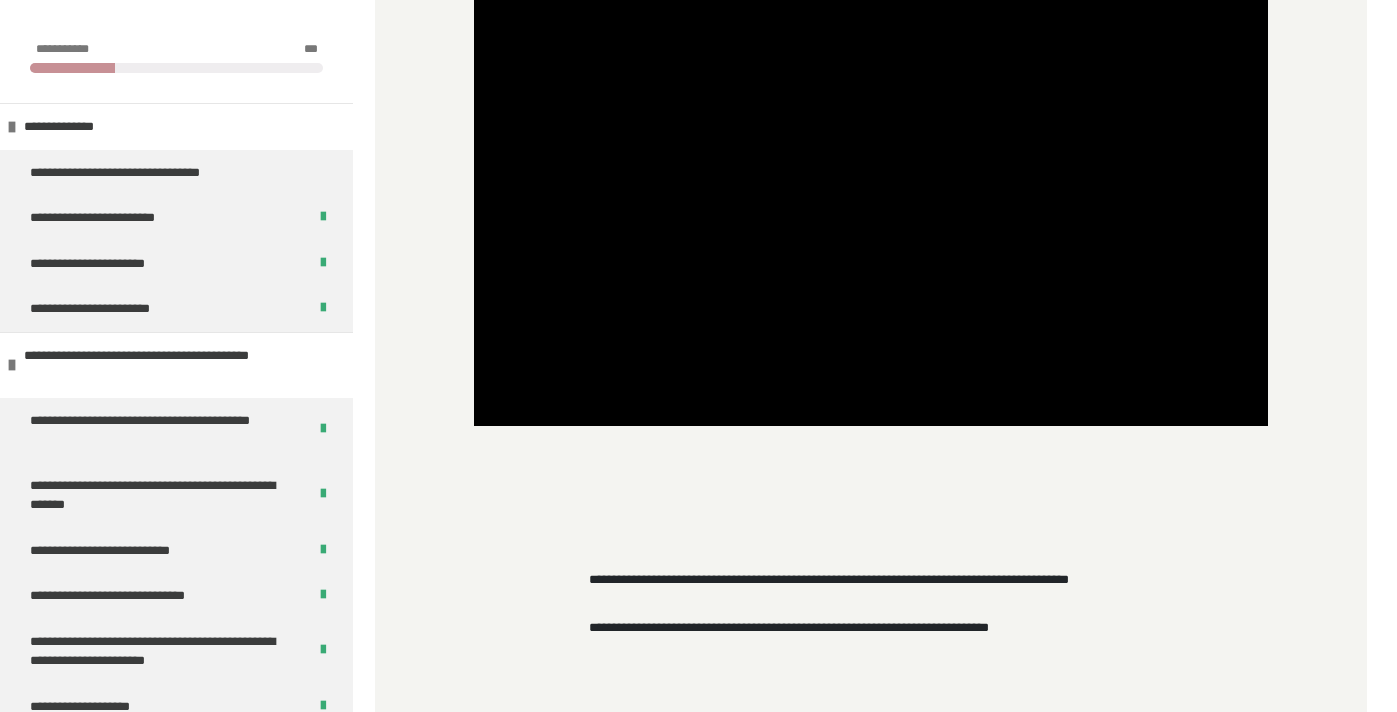 scroll, scrollTop: 656, scrollLeft: 0, axis: vertical 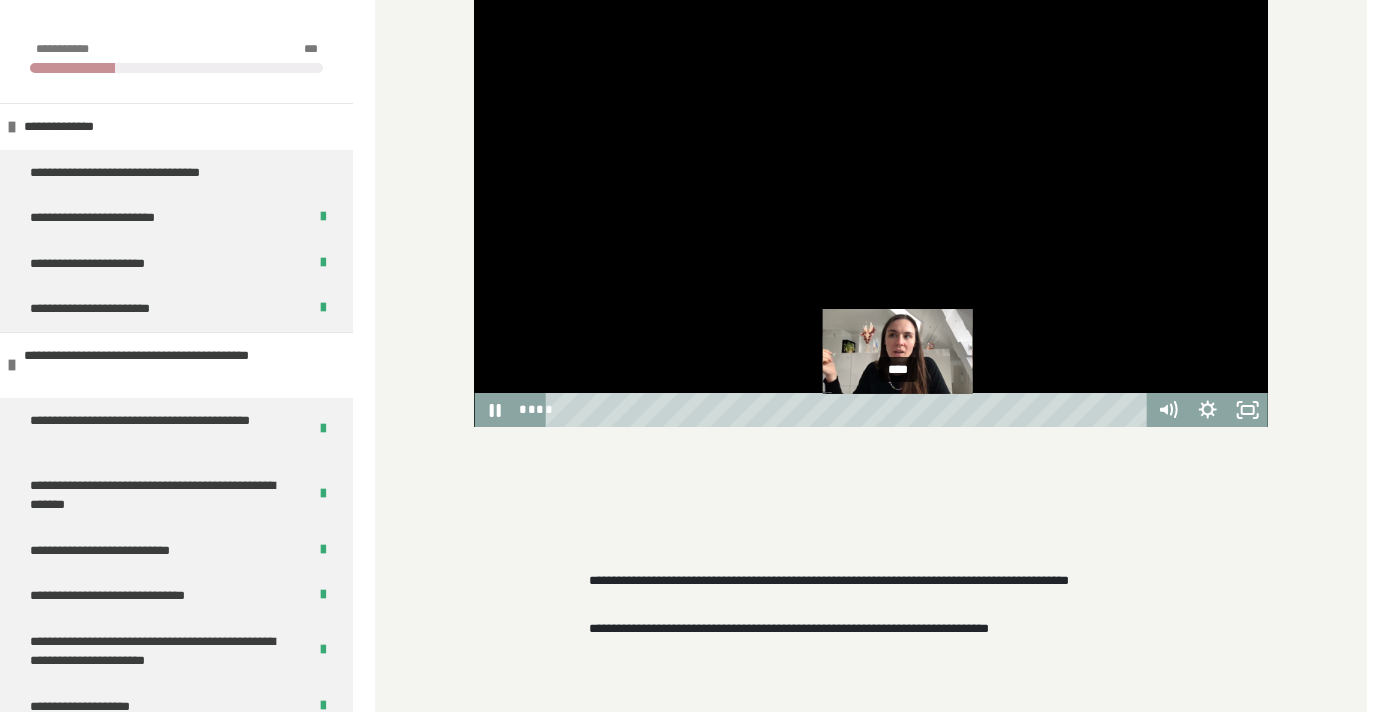 click on "****" at bounding box center [849, 410] 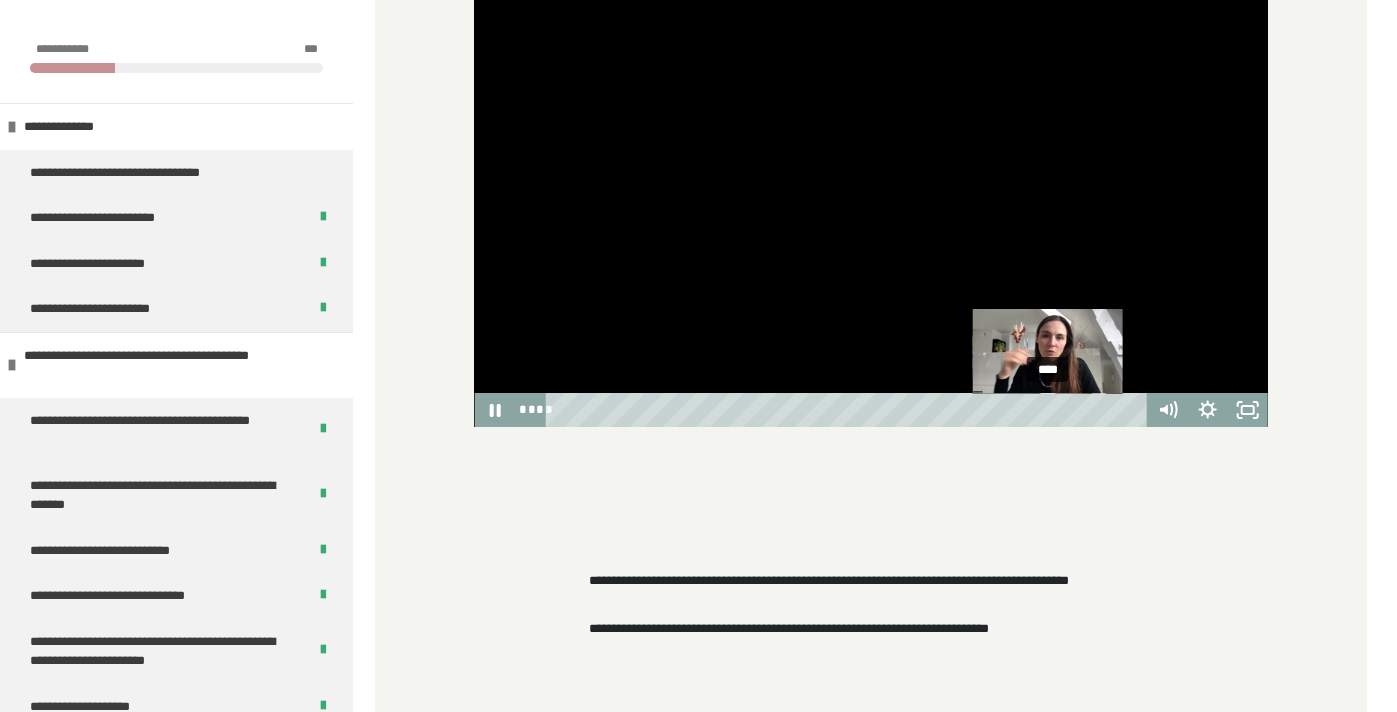 click on "****" at bounding box center [849, 410] 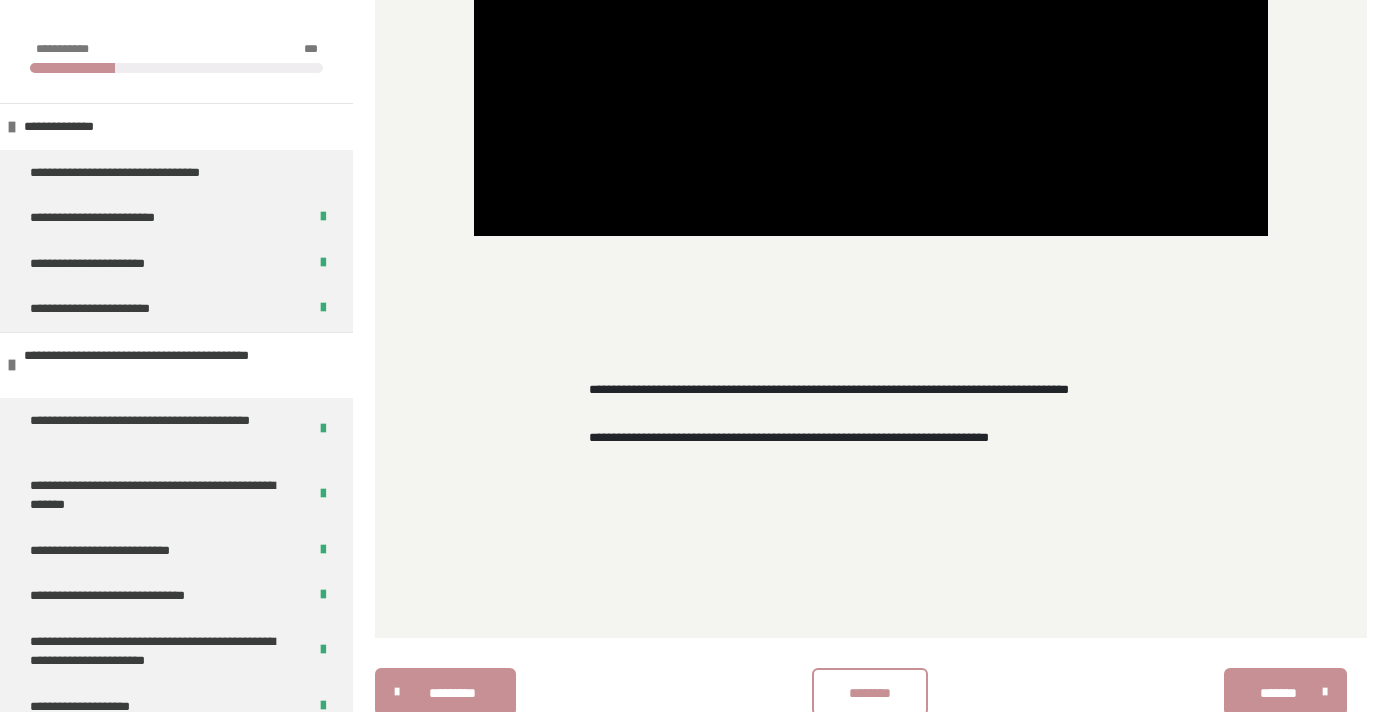 scroll, scrollTop: 935, scrollLeft: 0, axis: vertical 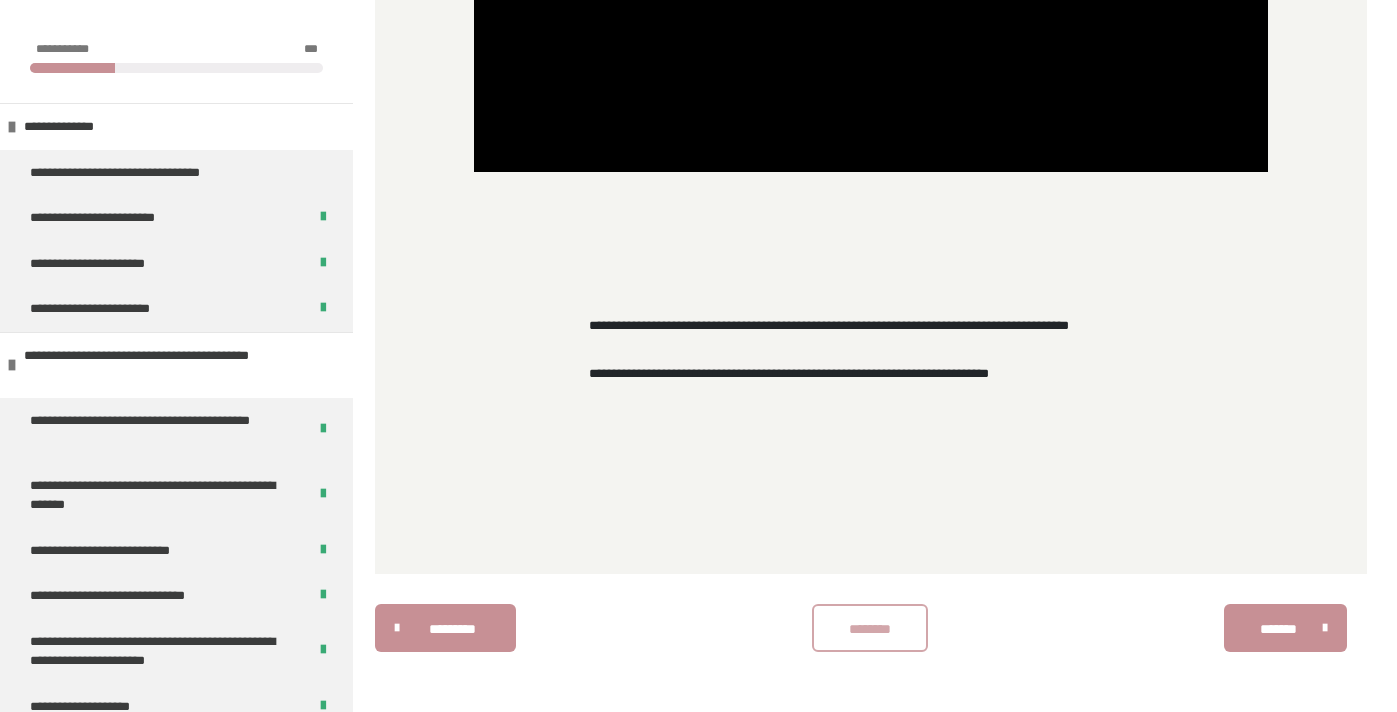 click on "********" at bounding box center (870, 629) 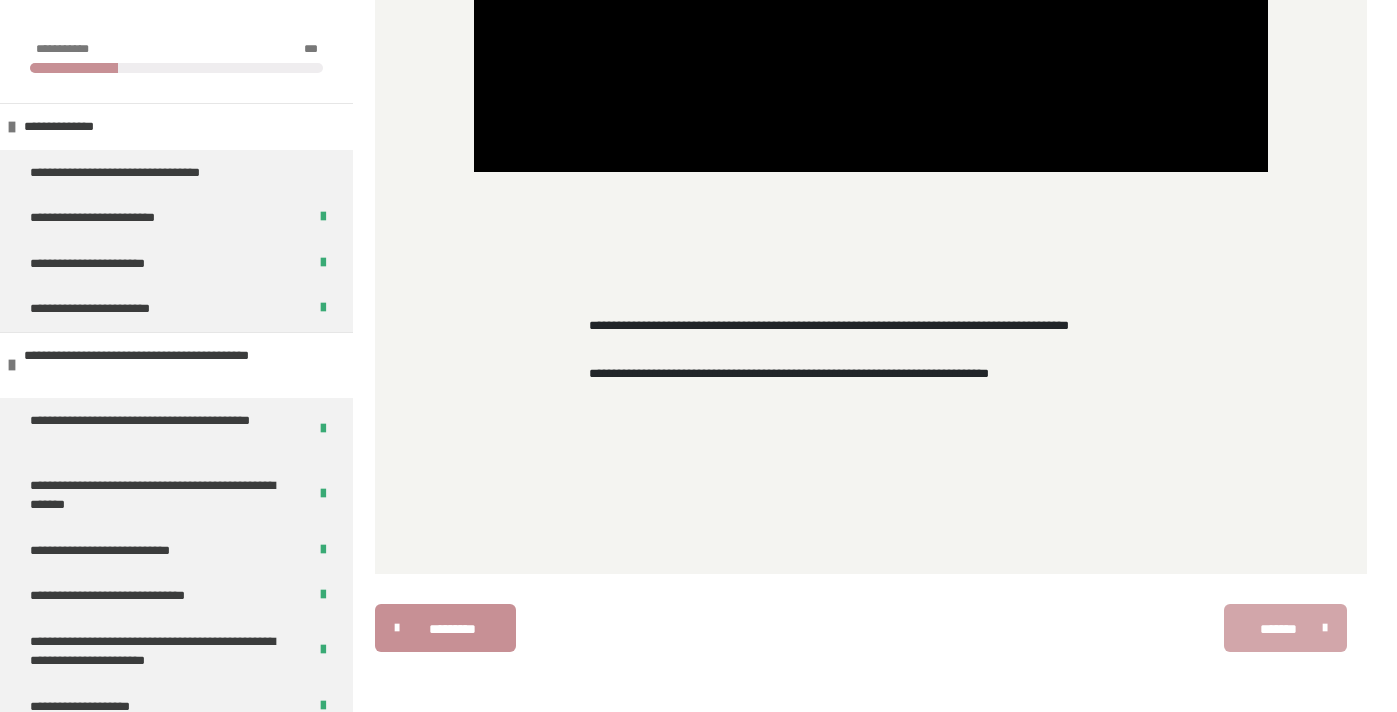 click on "*******" at bounding box center [1278, 629] 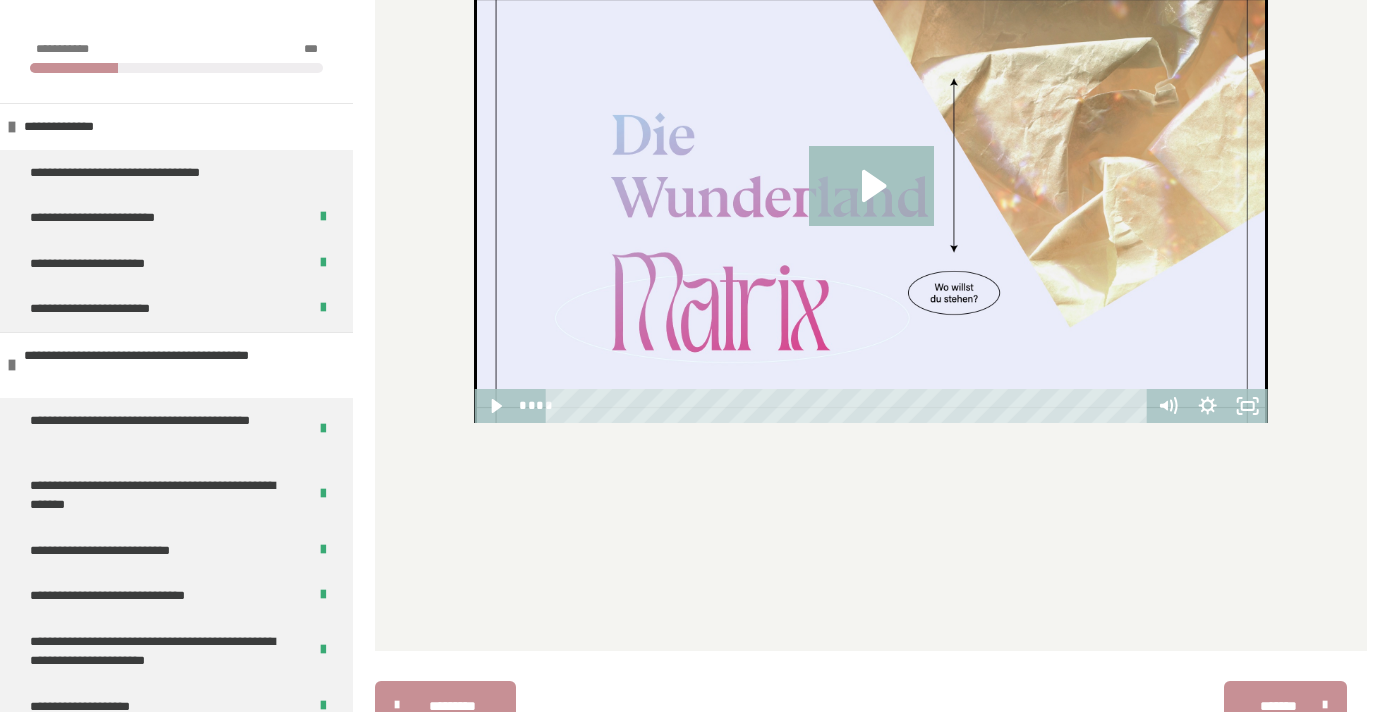 scroll, scrollTop: 633, scrollLeft: 0, axis: vertical 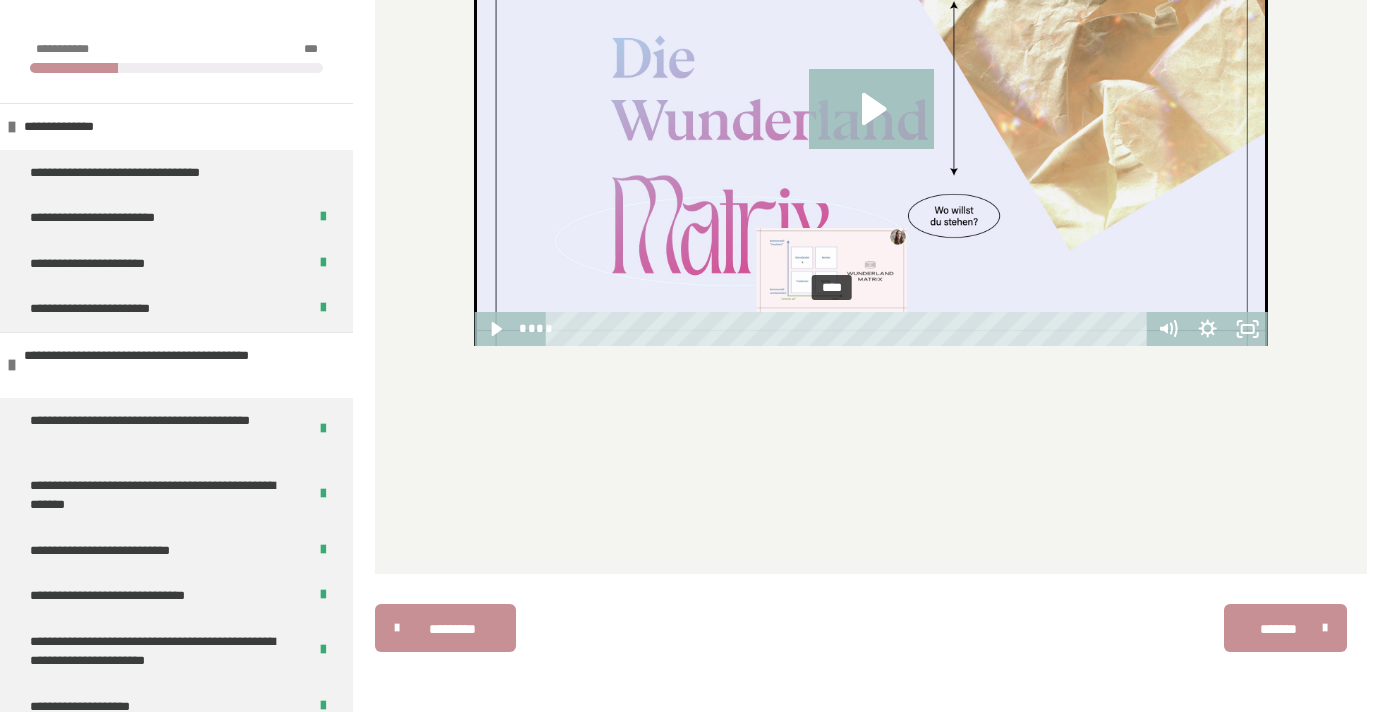 click on "****" at bounding box center (849, 329) 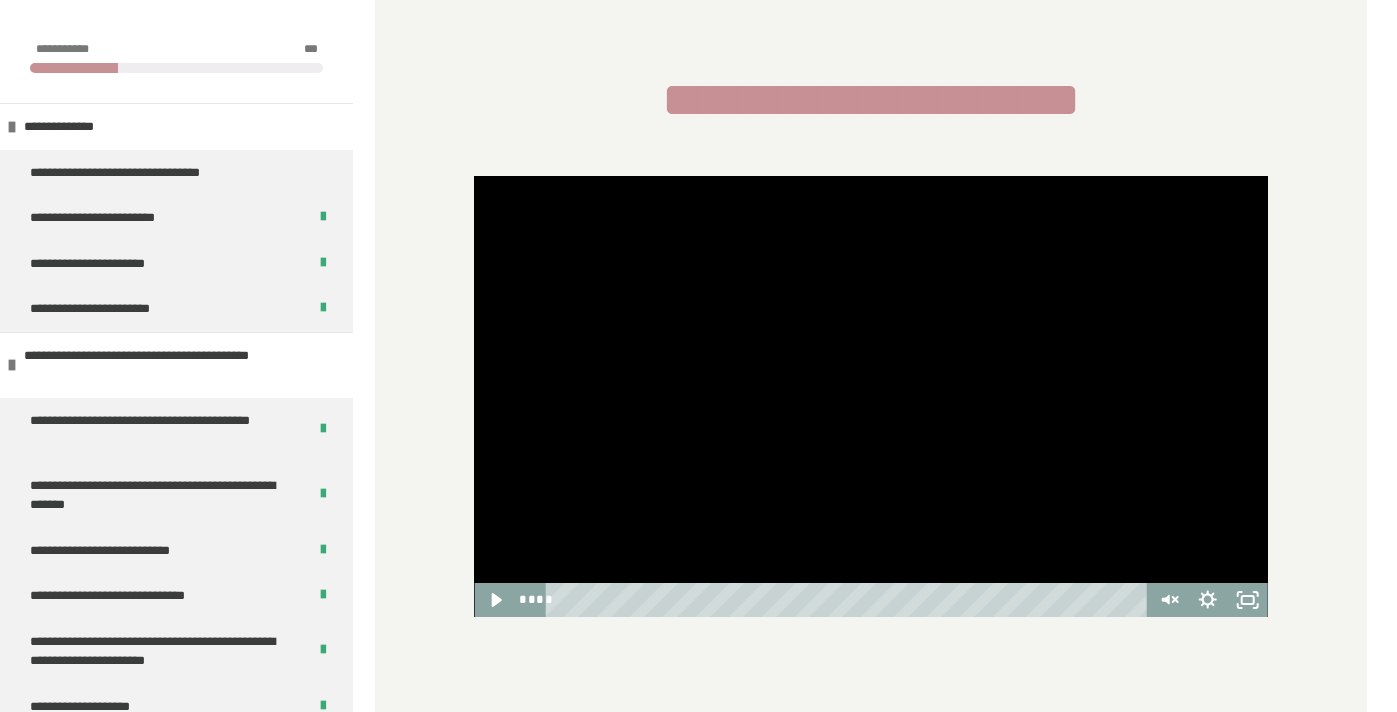 scroll, scrollTop: 355, scrollLeft: 0, axis: vertical 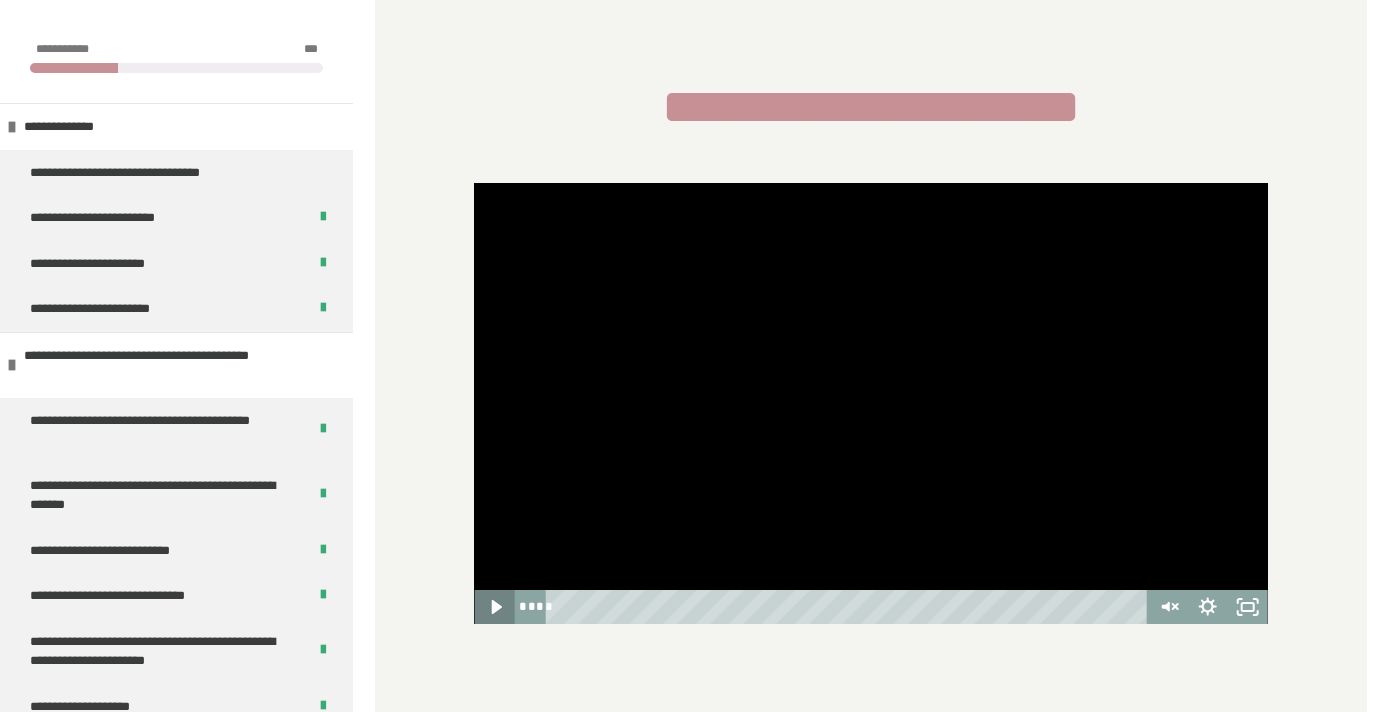 click 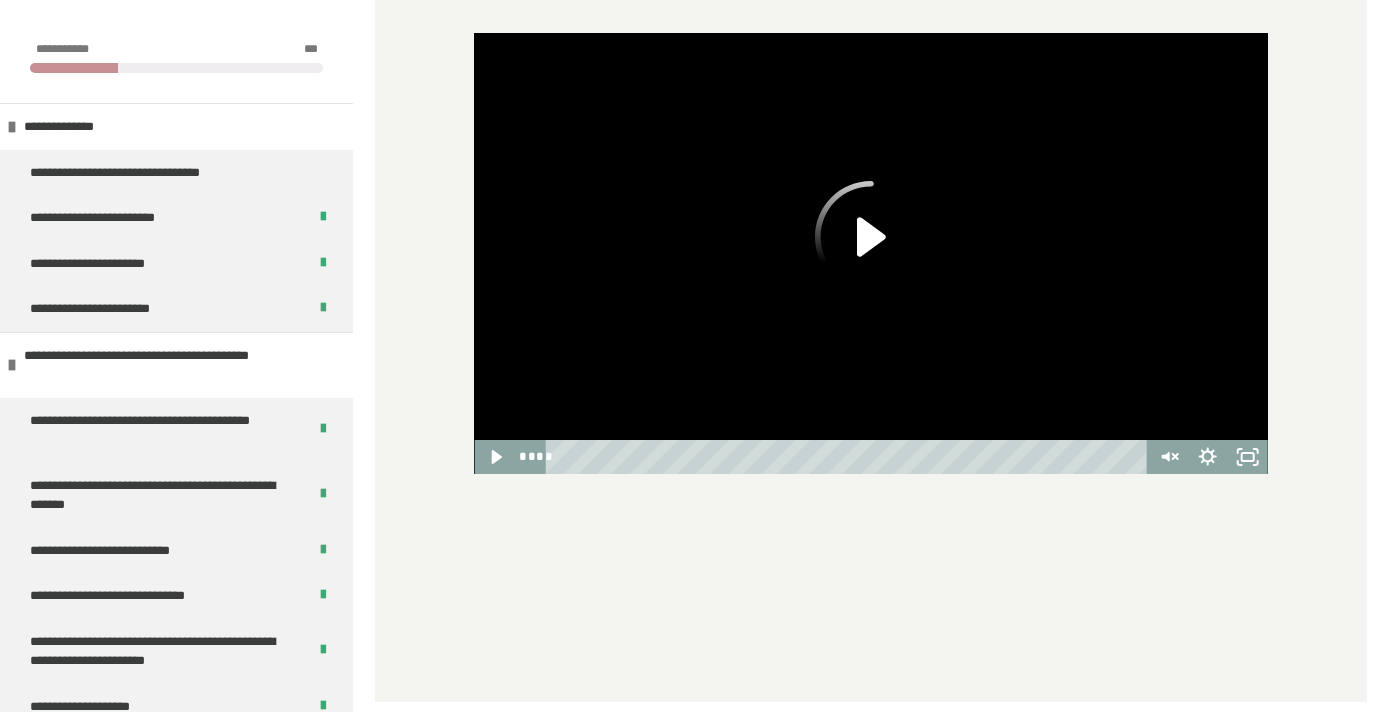 scroll, scrollTop: 501, scrollLeft: 0, axis: vertical 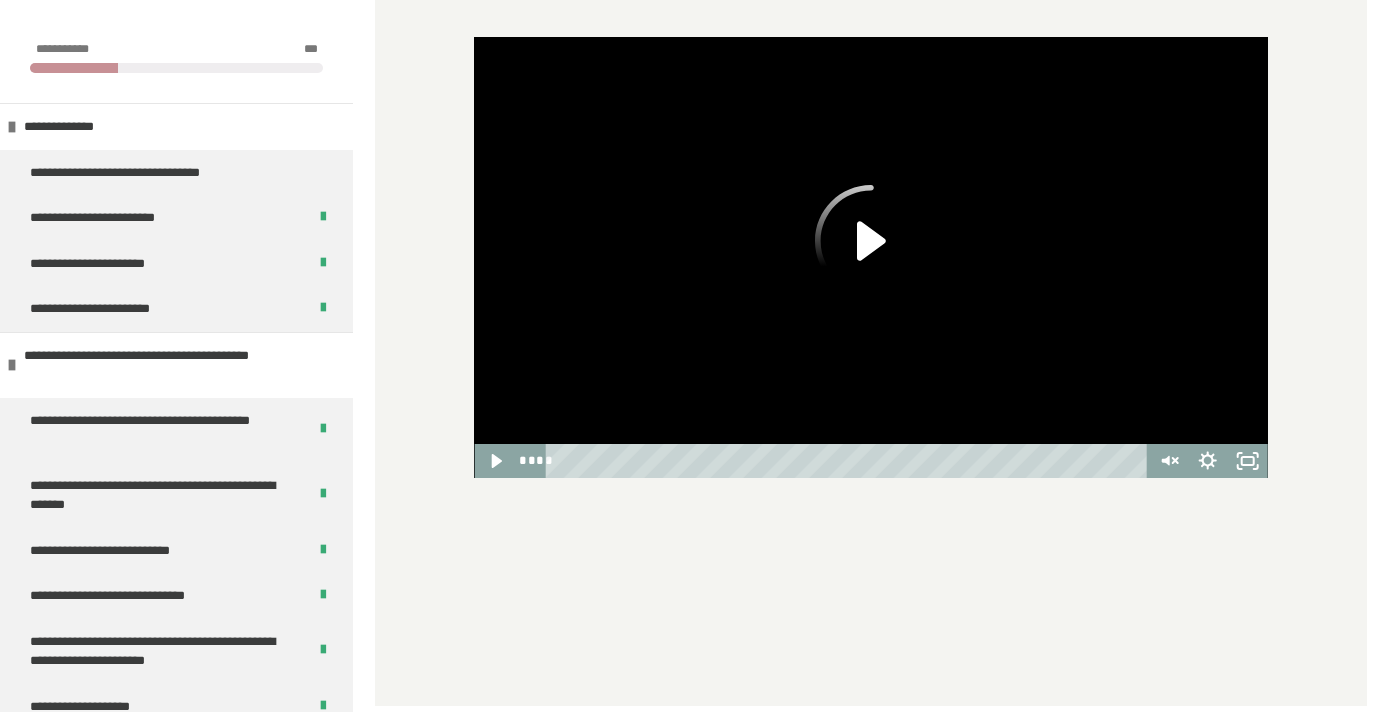 click 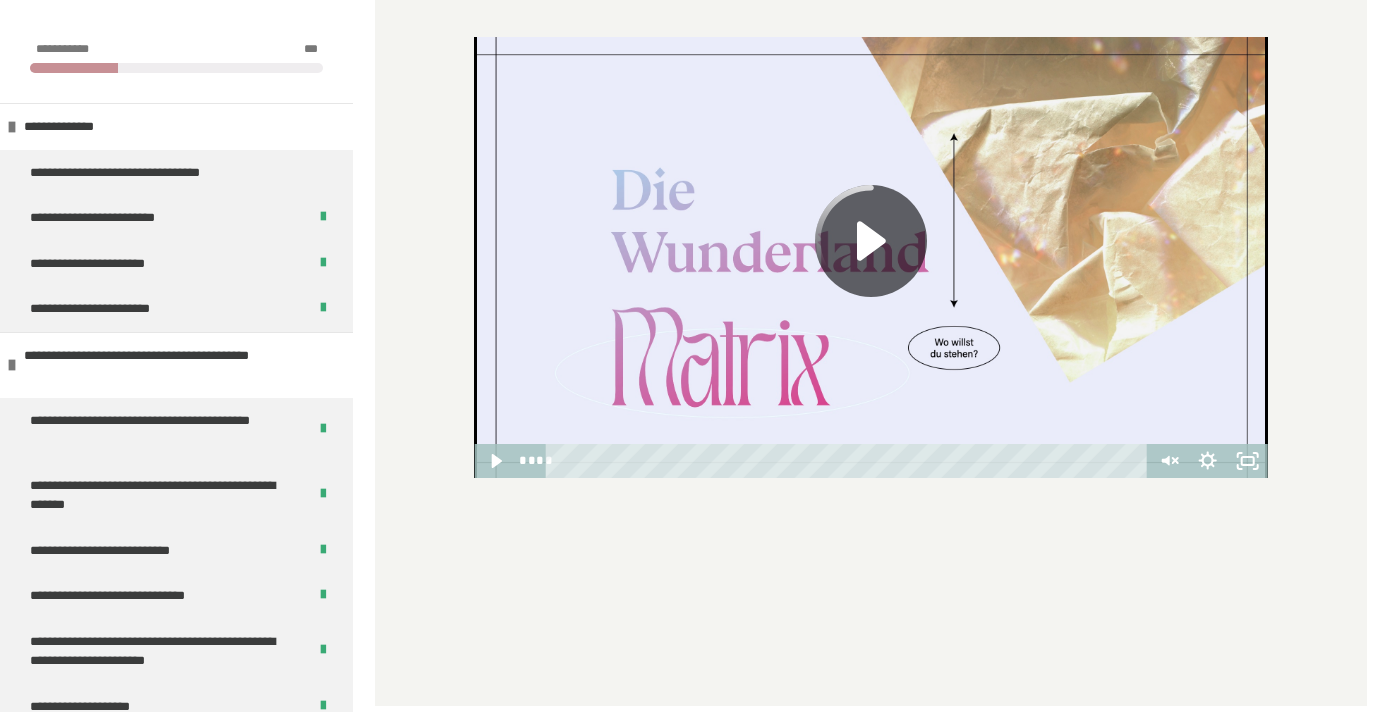 click 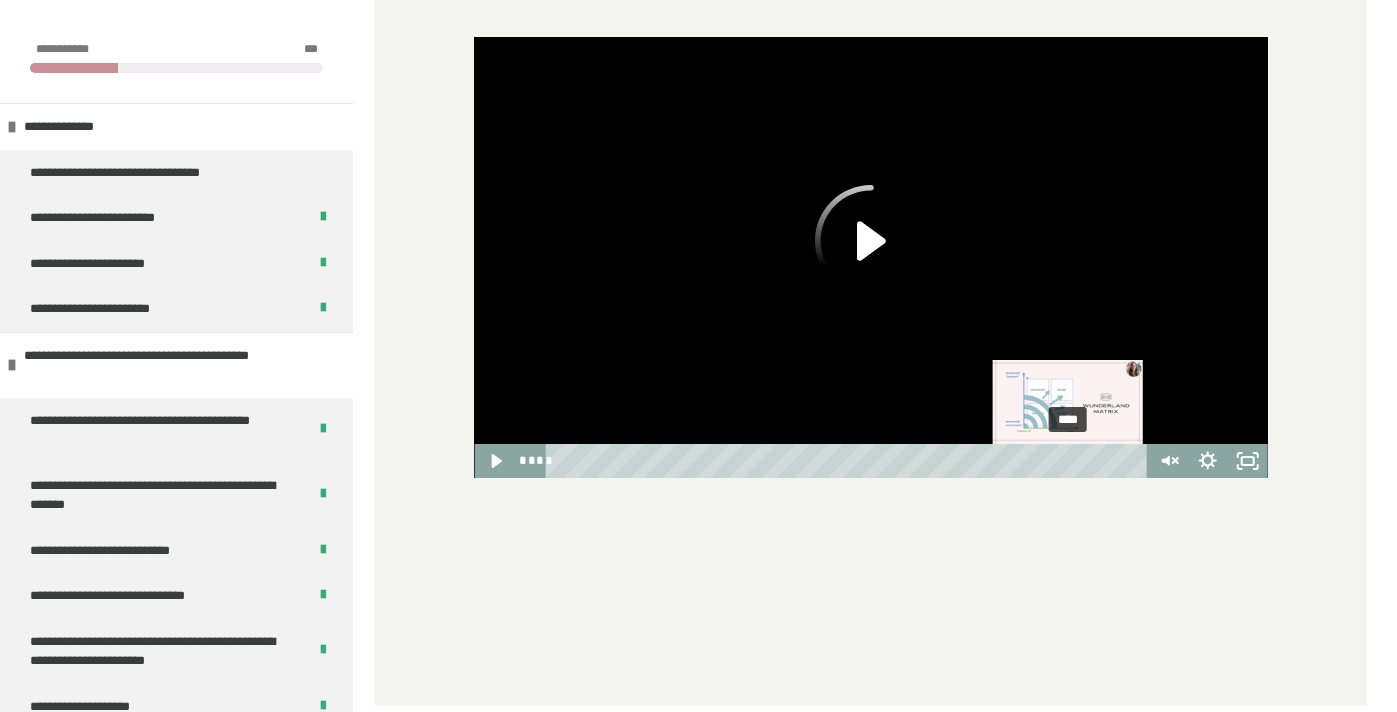 click on "****" at bounding box center [849, 461] 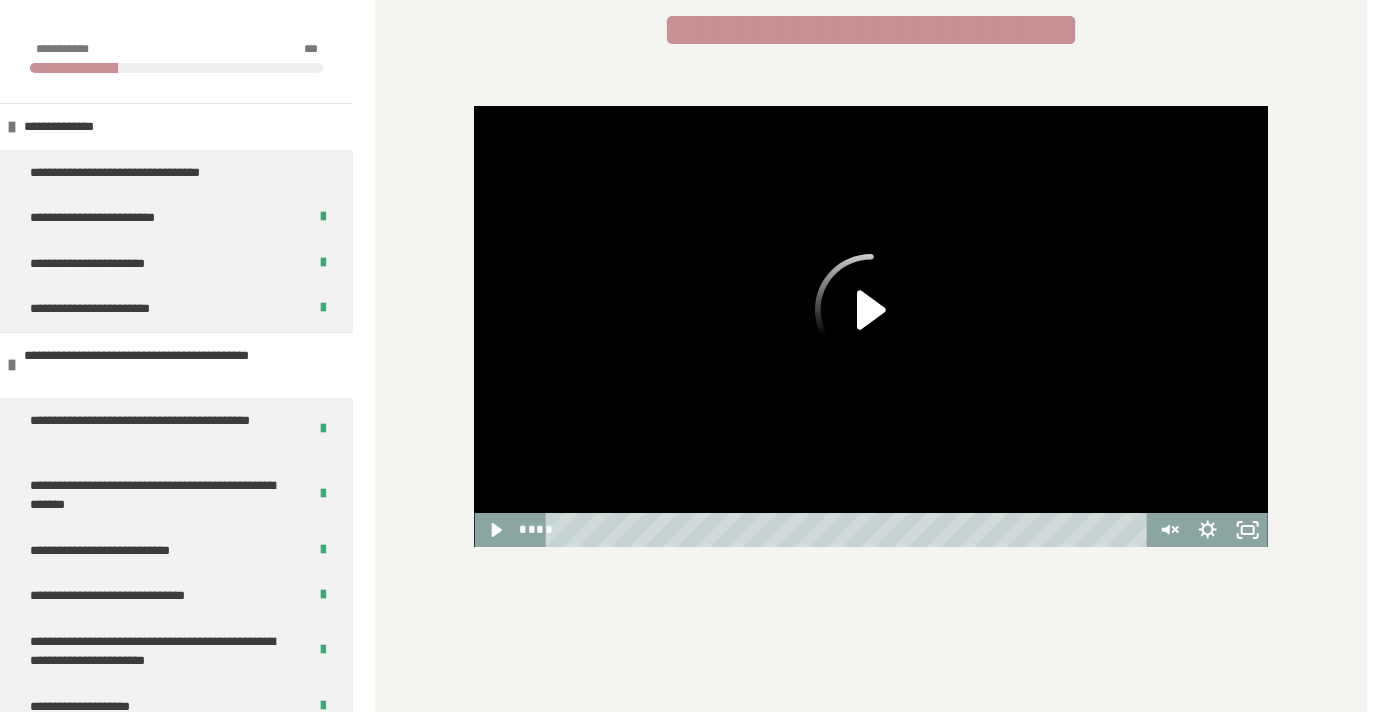 scroll, scrollTop: 489, scrollLeft: 0, axis: vertical 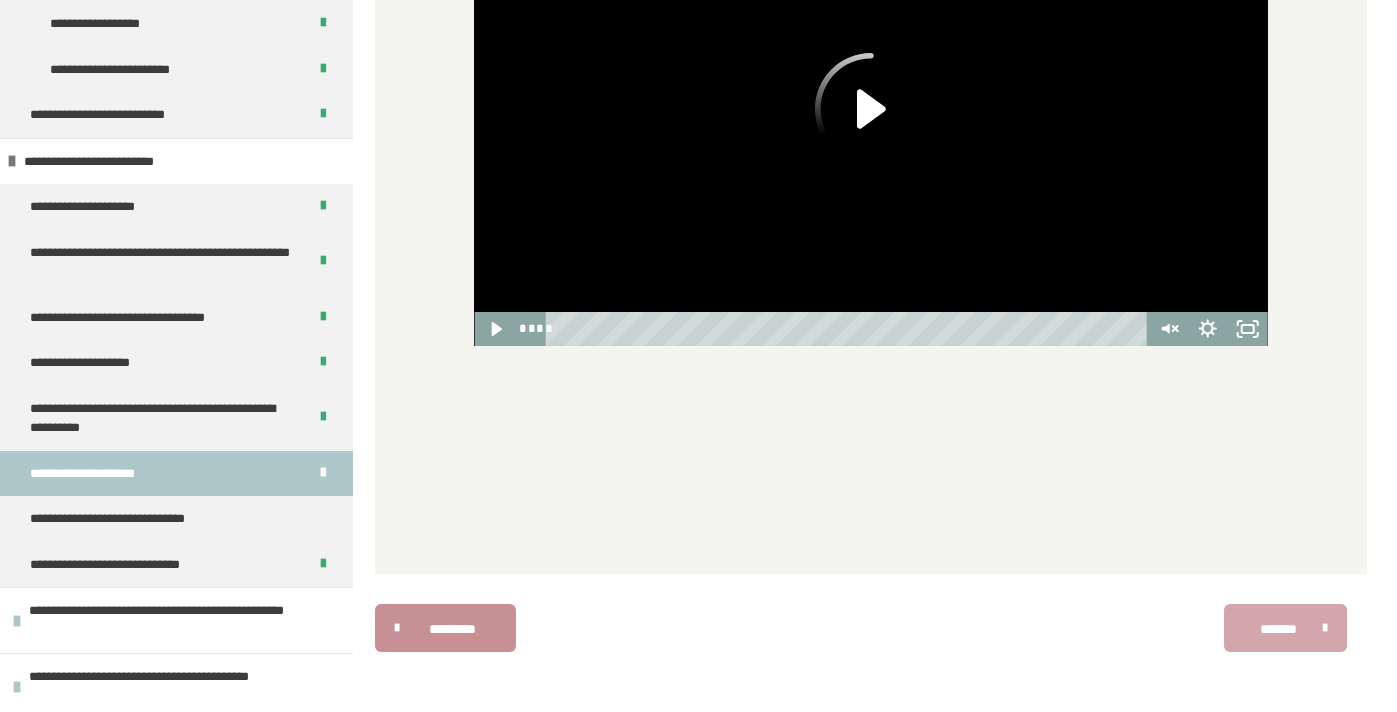 click on "*******" at bounding box center [1278, 629] 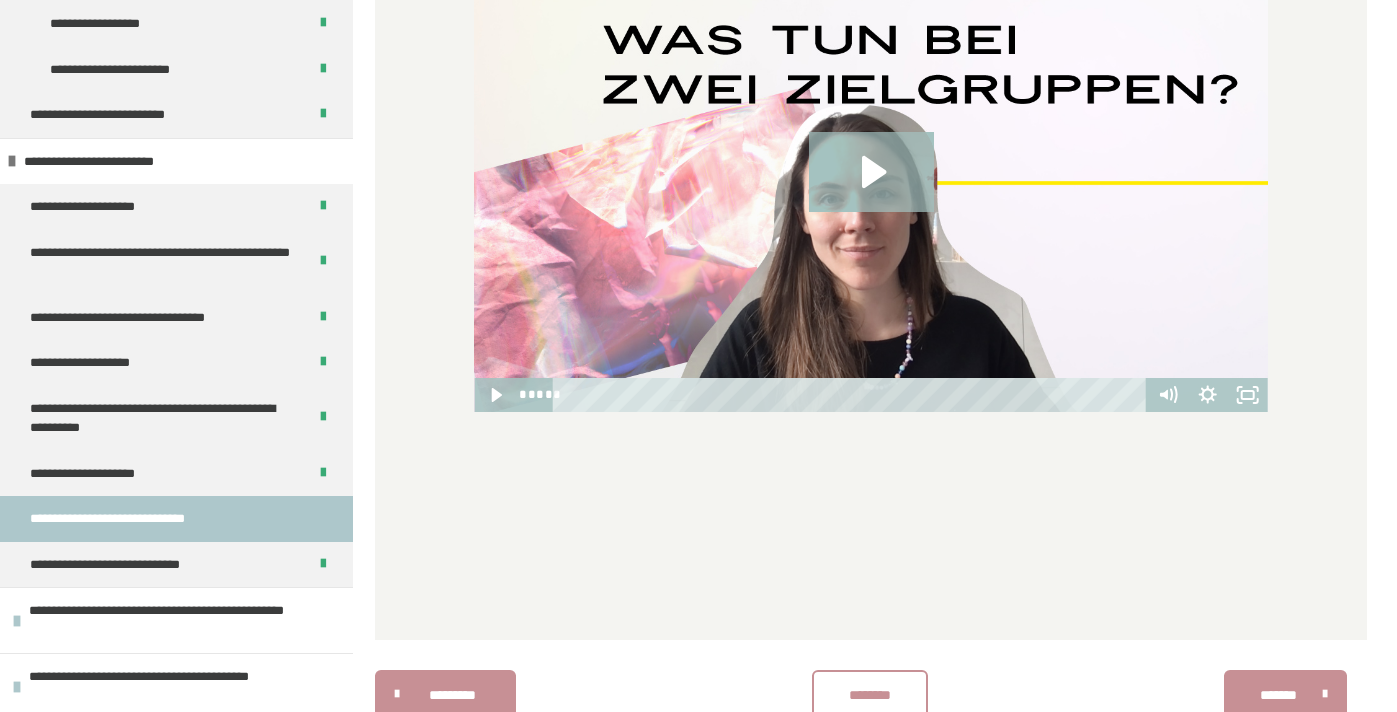 scroll, scrollTop: 662, scrollLeft: 0, axis: vertical 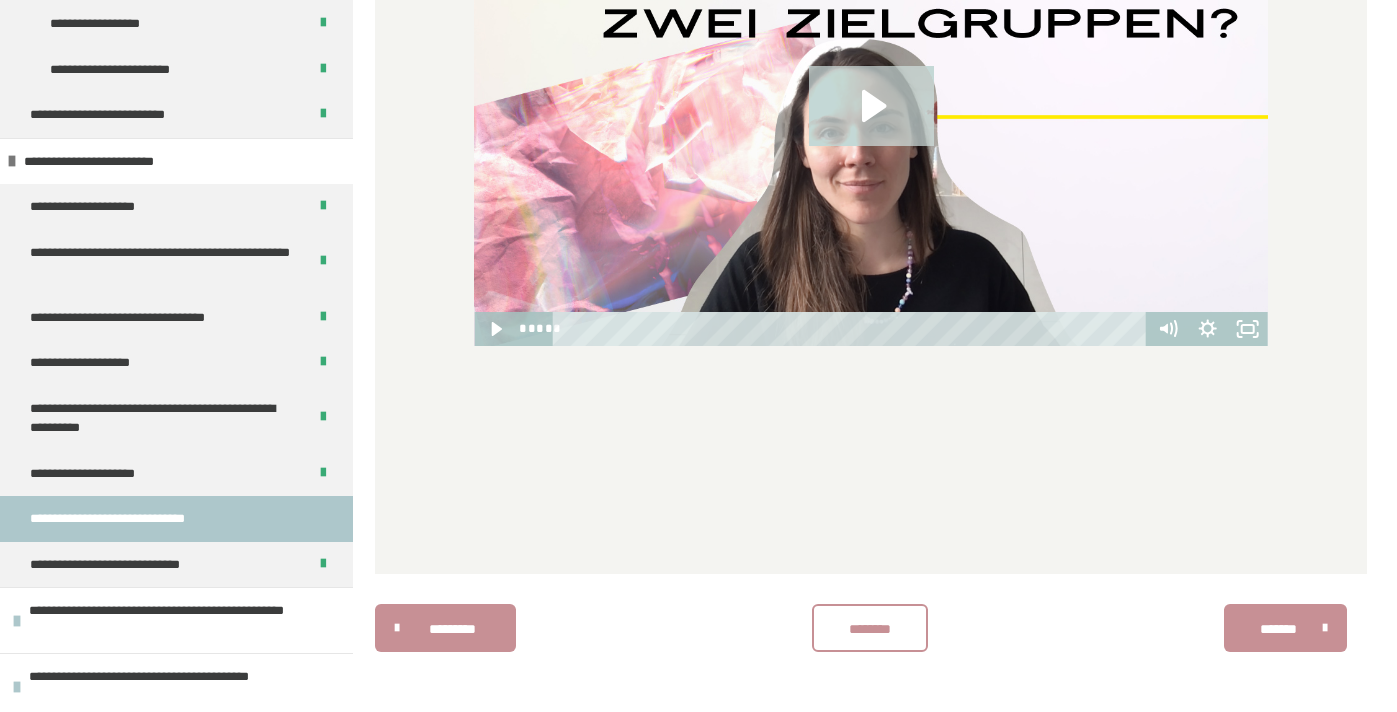 click 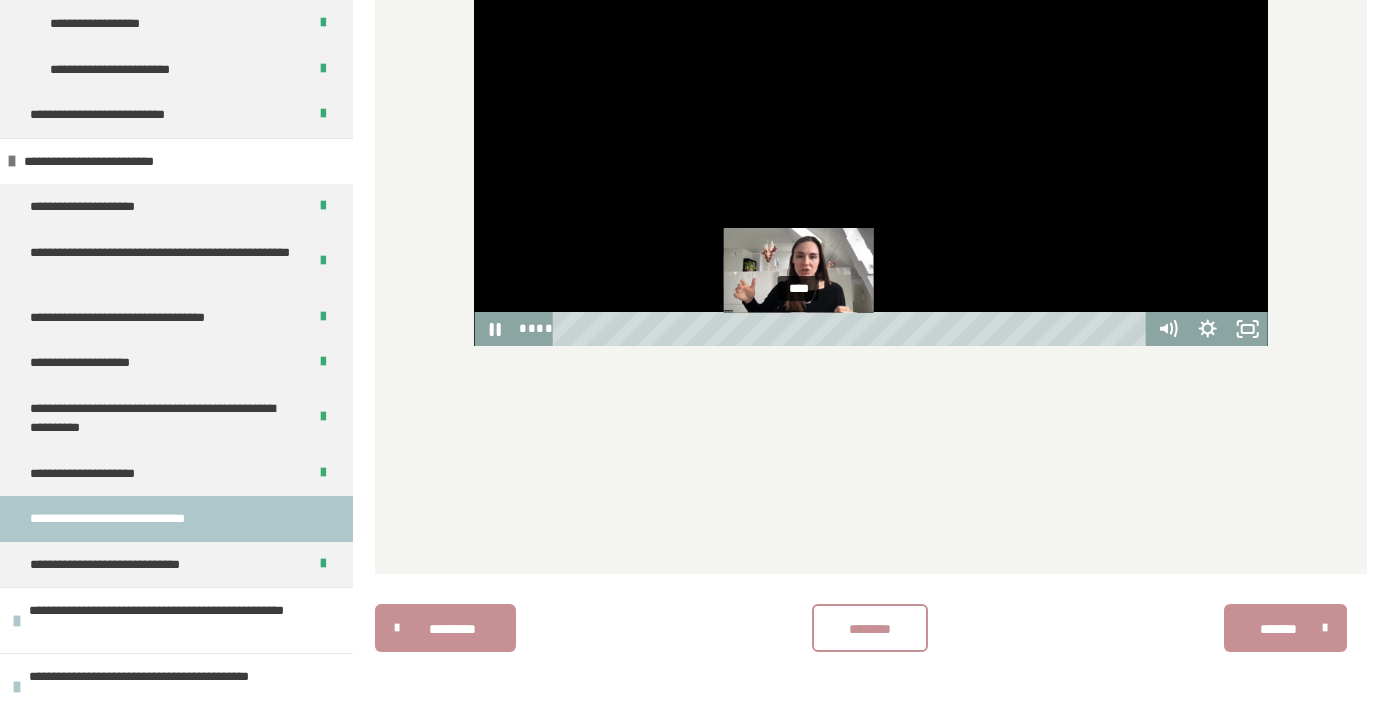 click on "****" at bounding box center [852, 329] 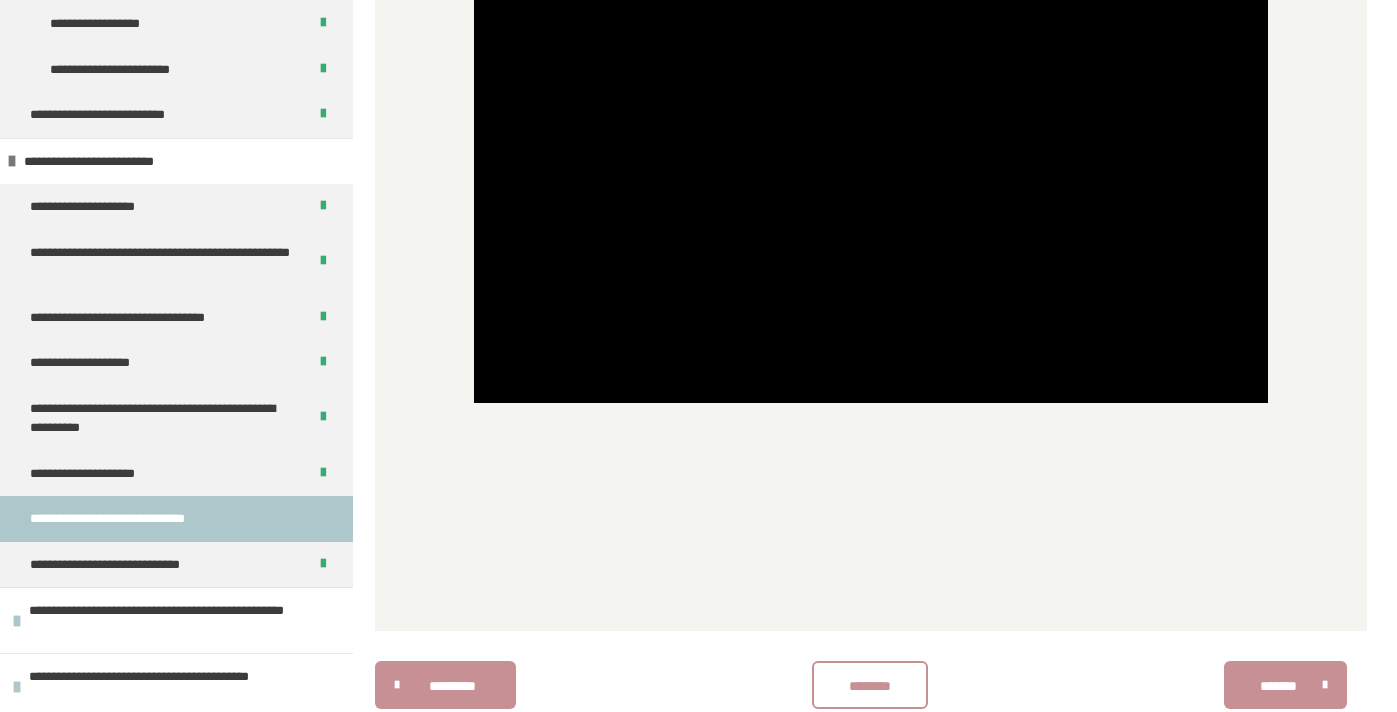 scroll, scrollTop: 662, scrollLeft: 0, axis: vertical 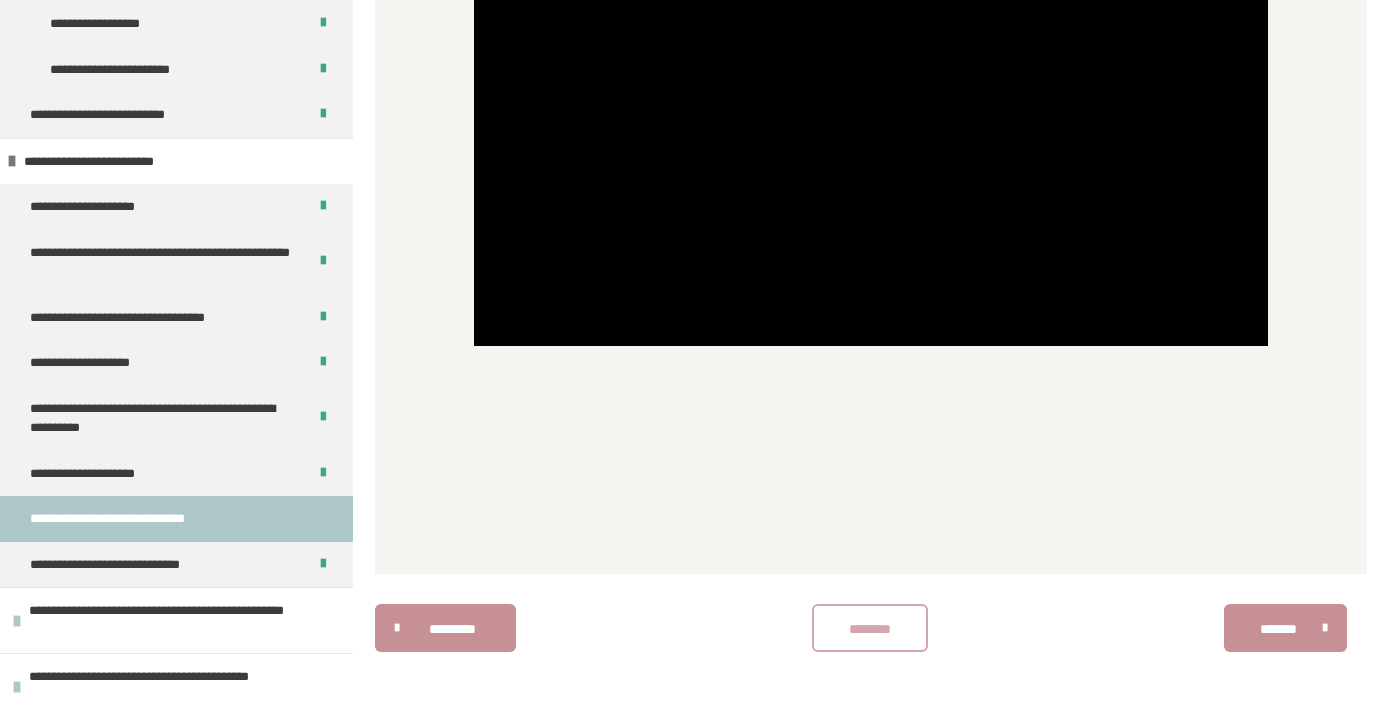 click on "********" at bounding box center [870, 629] 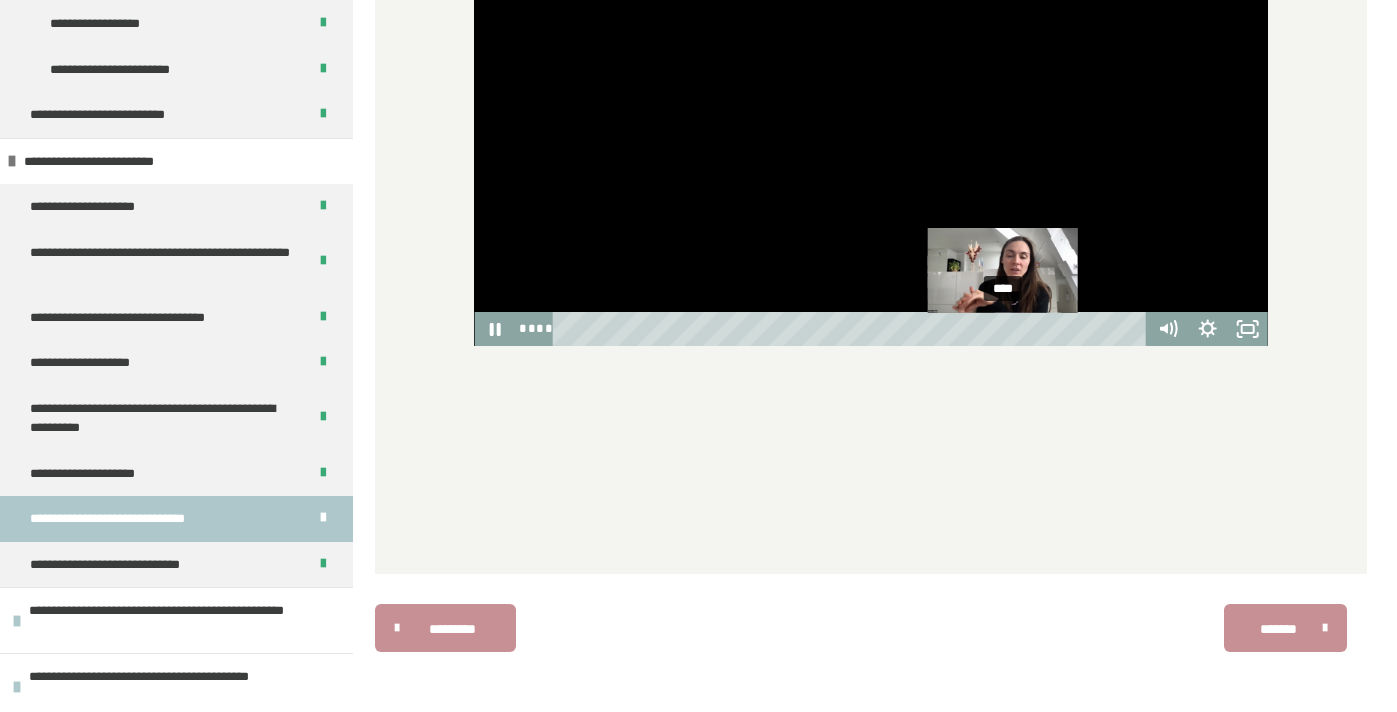 click on "****" at bounding box center (852, 329) 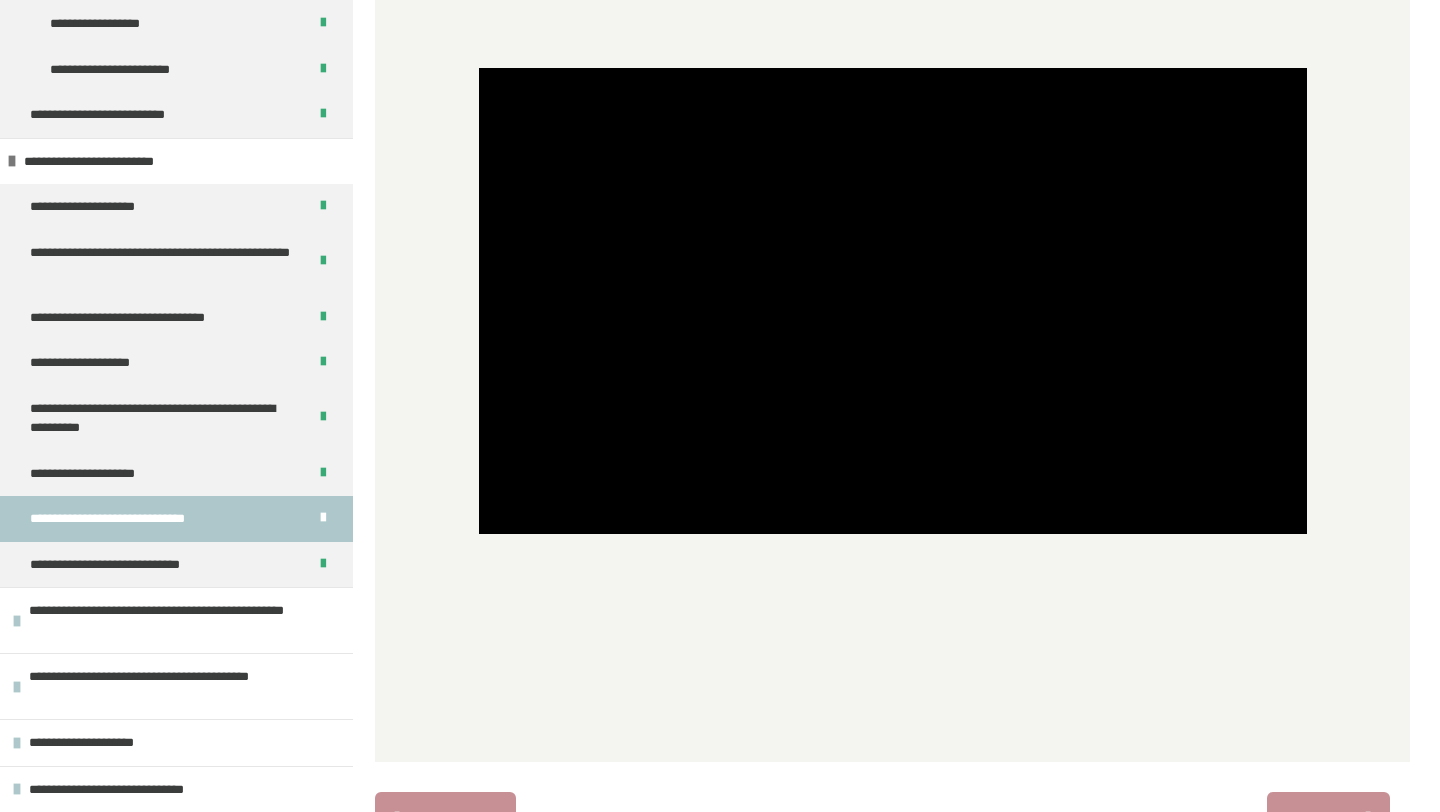 scroll, scrollTop: 582, scrollLeft: 0, axis: vertical 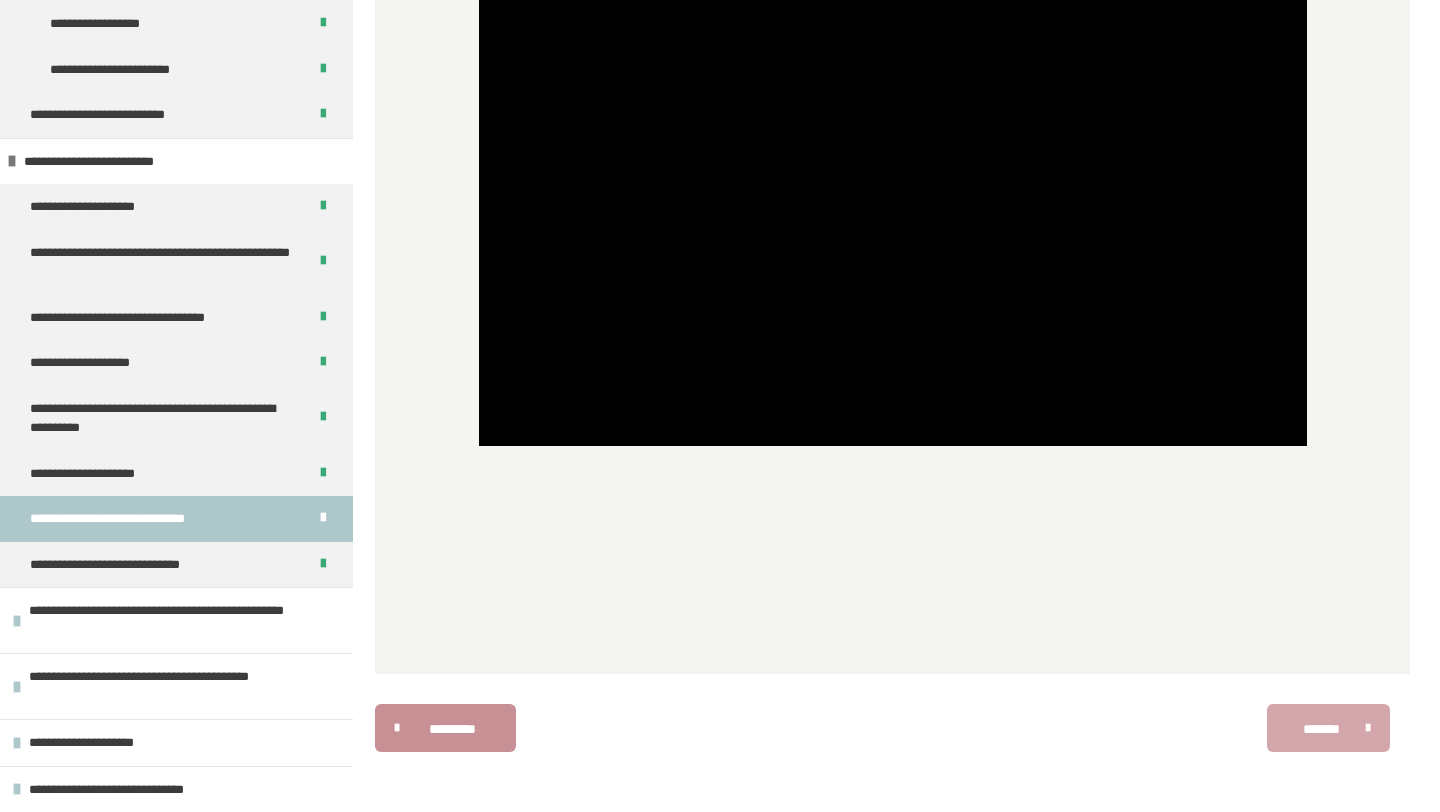click on "*******" at bounding box center (1321, 729) 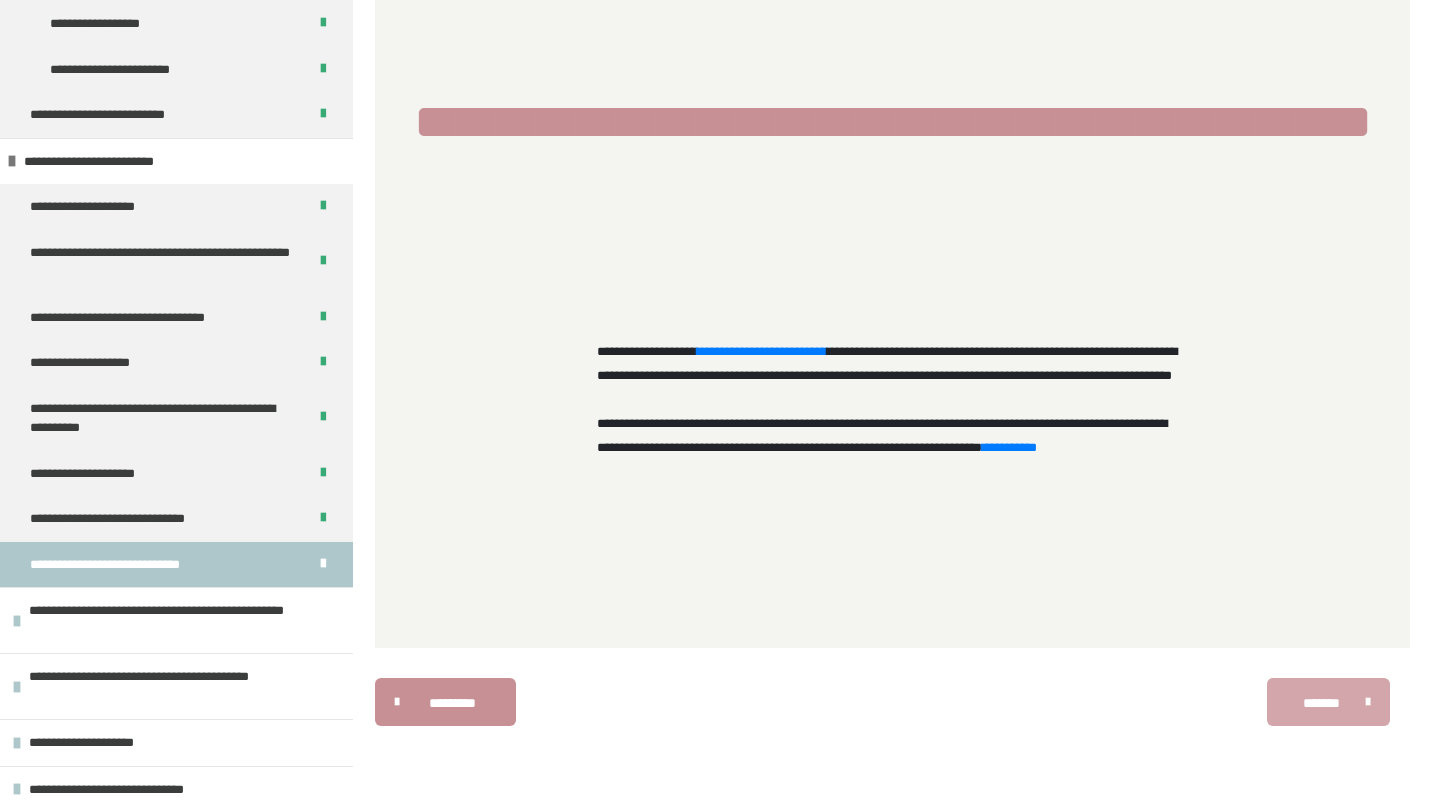 scroll, scrollTop: 362, scrollLeft: 0, axis: vertical 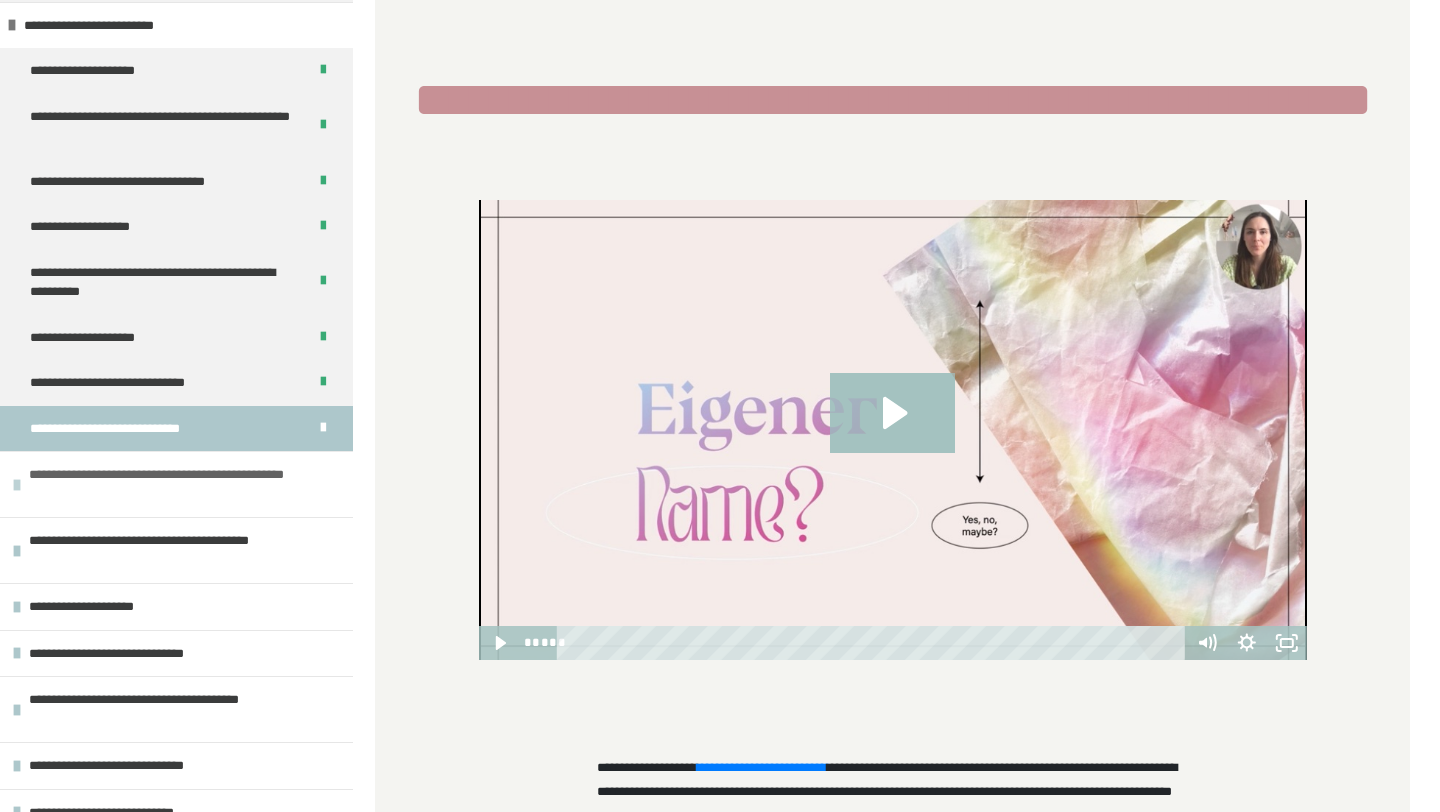 click on "**********" at bounding box center [186, 484] 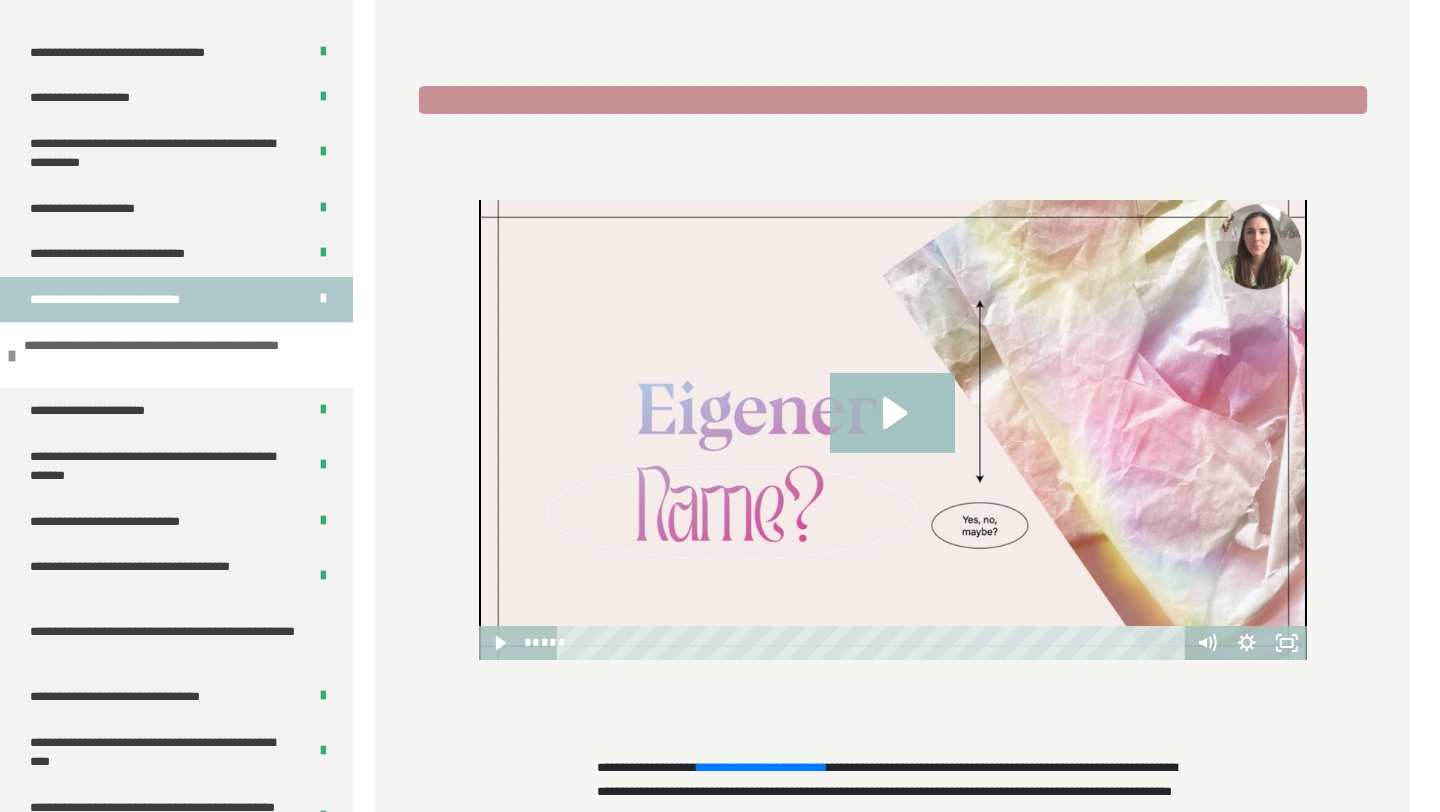 scroll, scrollTop: 1349, scrollLeft: 0, axis: vertical 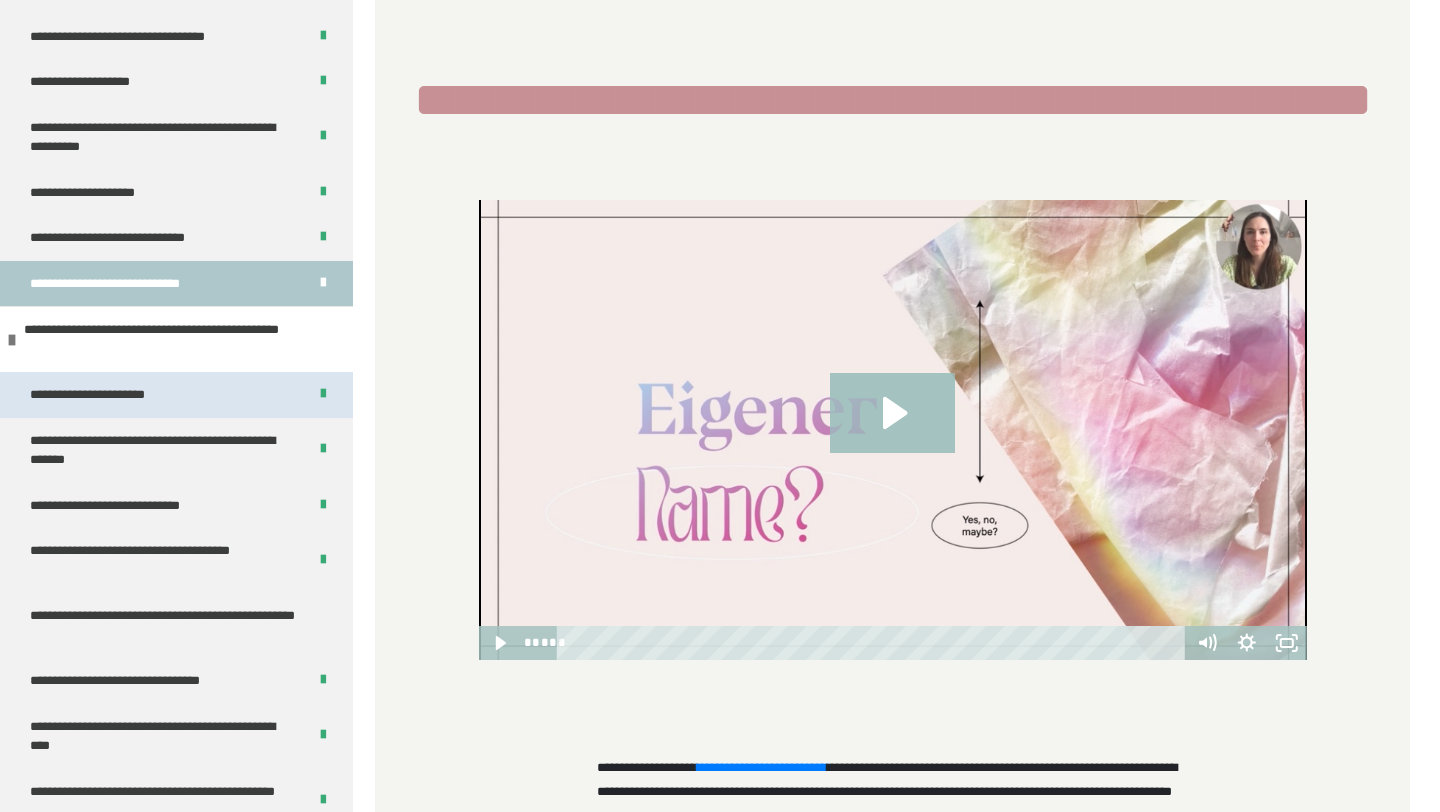 click on "**********" at bounding box center [106, 395] 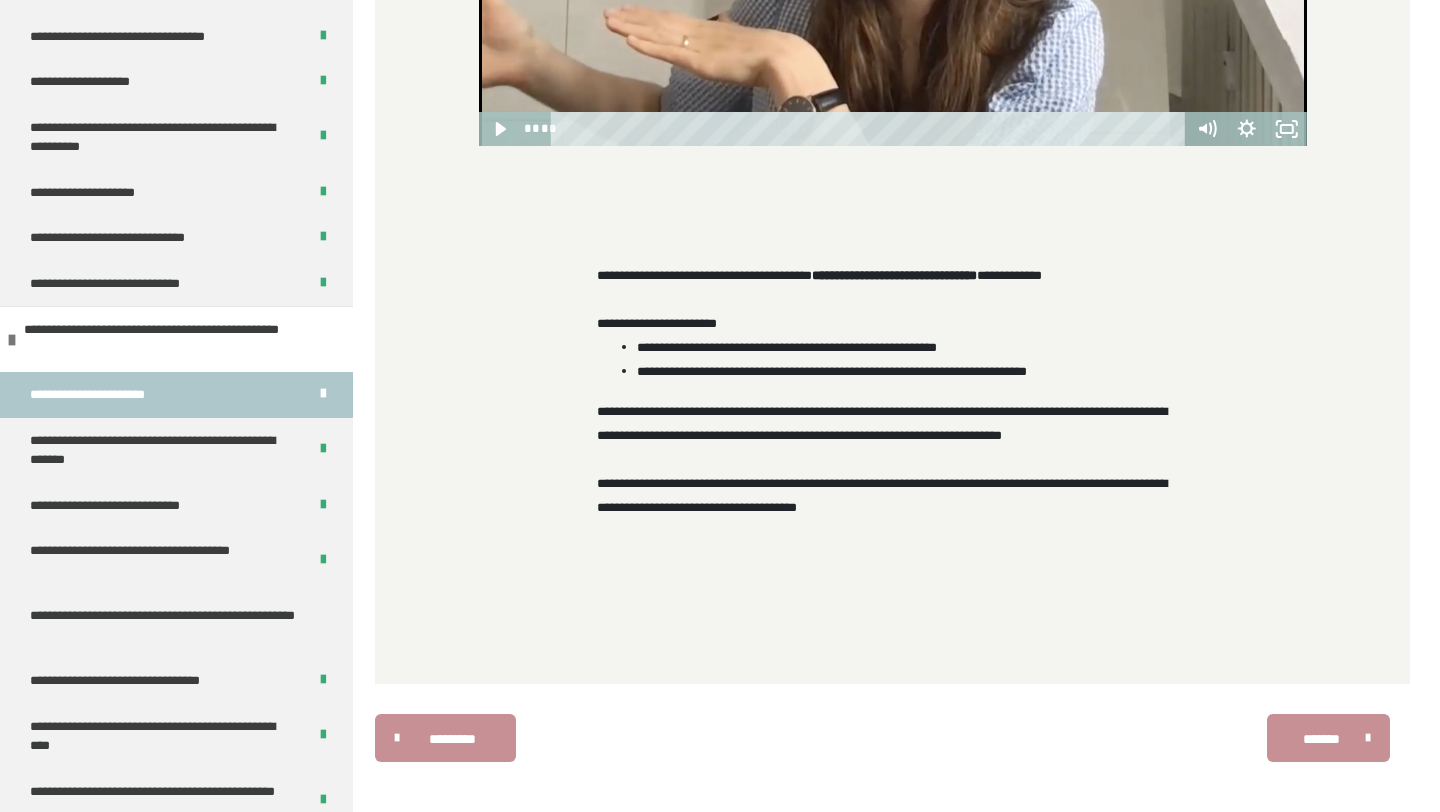 scroll, scrollTop: 916, scrollLeft: 0, axis: vertical 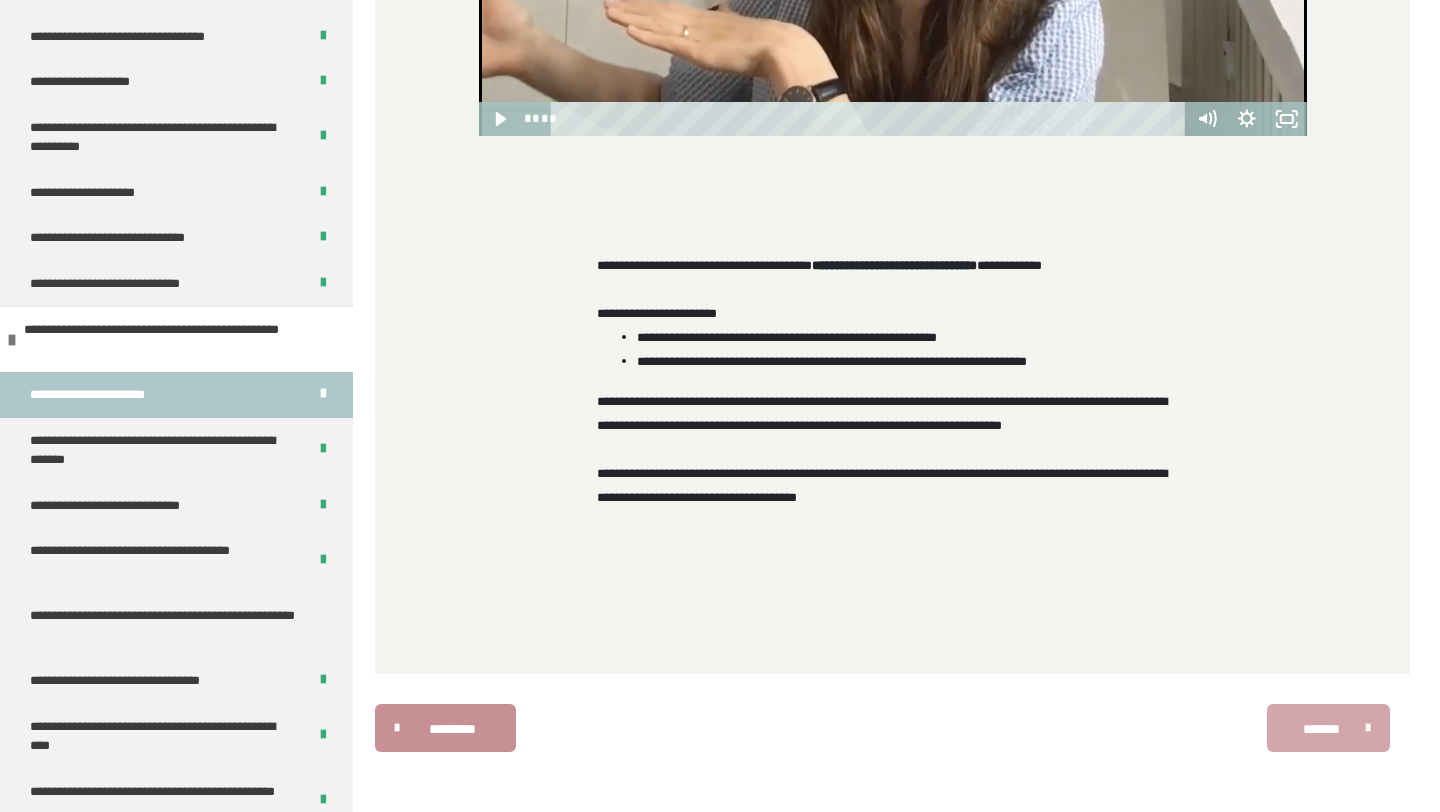 click on "*******" at bounding box center [1321, 729] 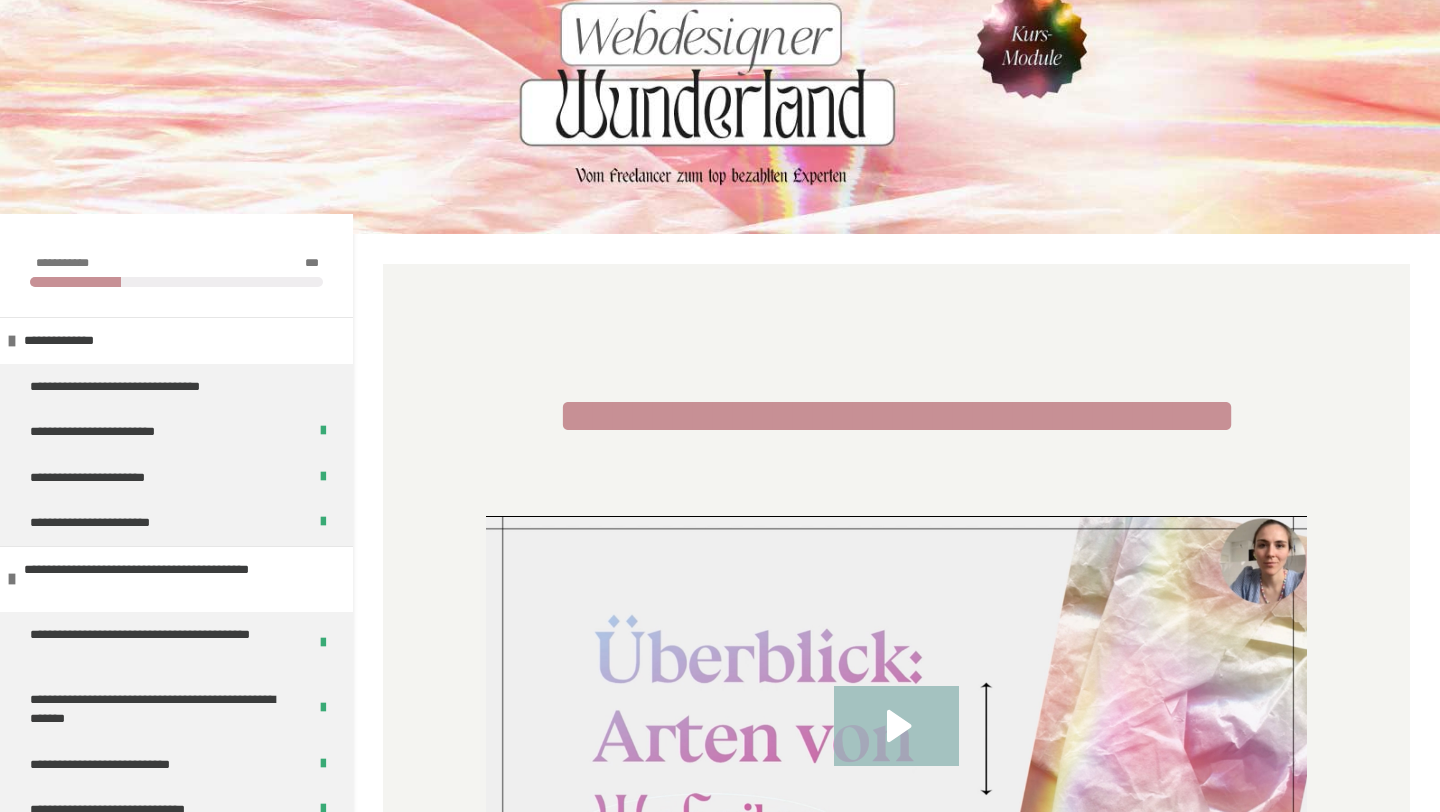 scroll, scrollTop: 0, scrollLeft: 0, axis: both 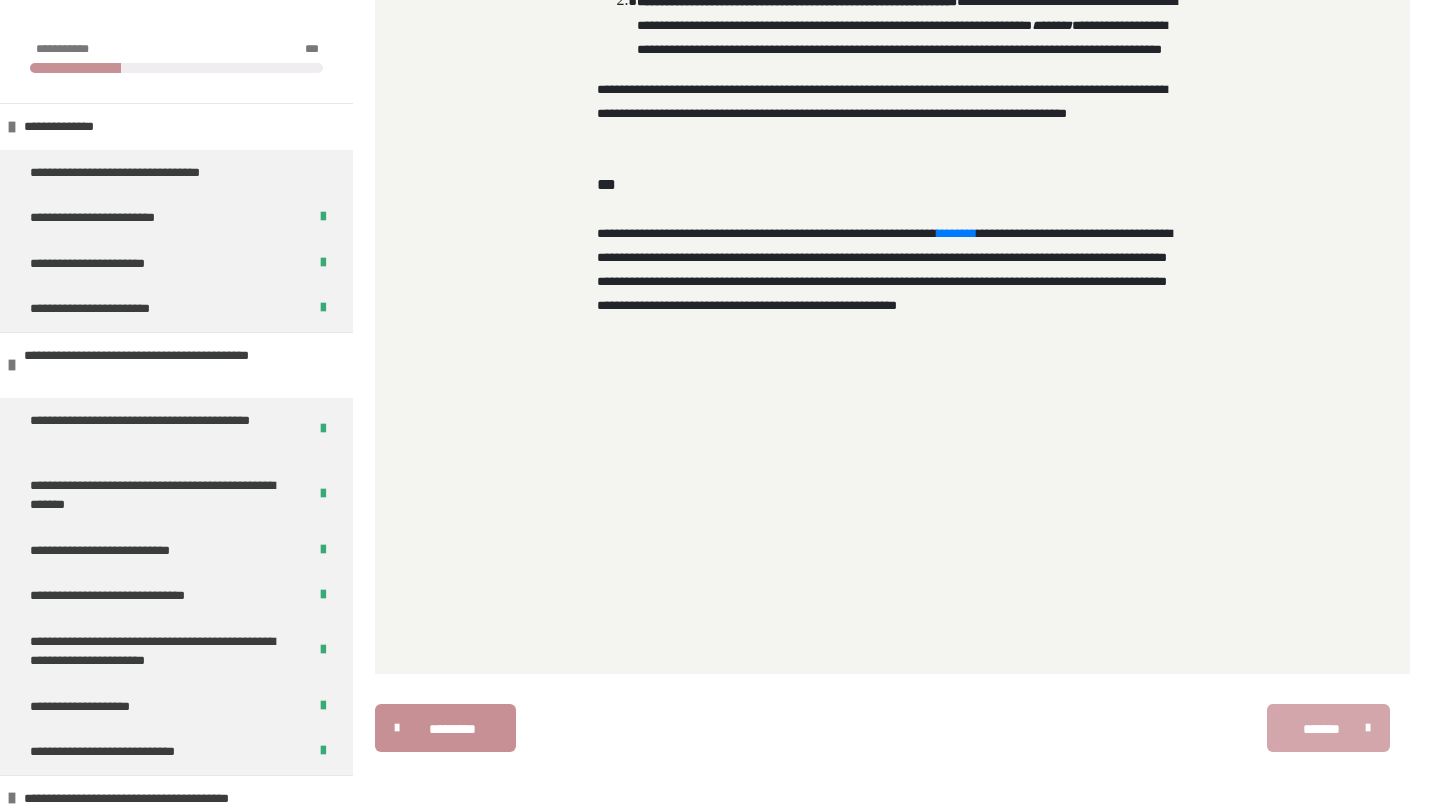click on "*******" at bounding box center [1321, 729] 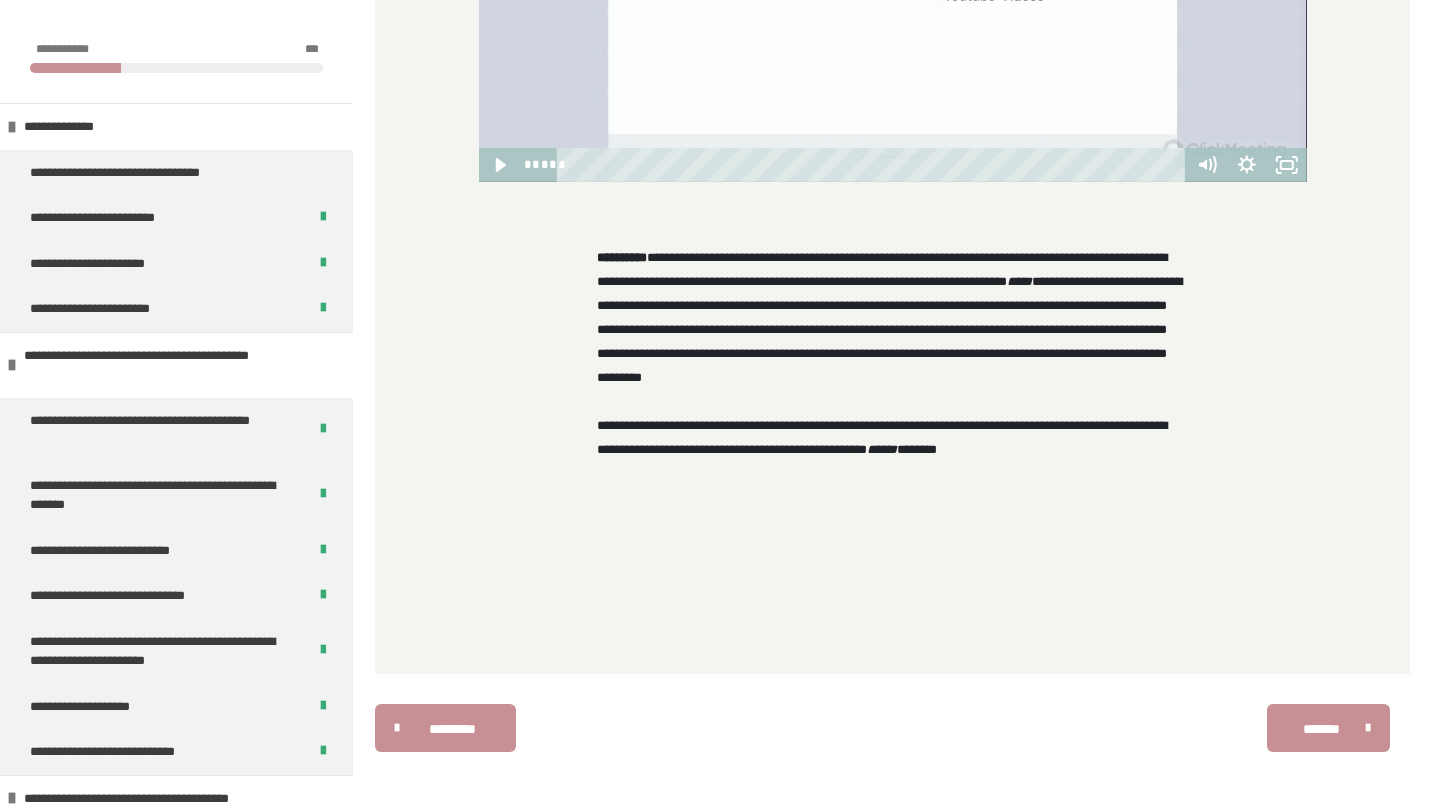 scroll, scrollTop: 1724, scrollLeft: 0, axis: vertical 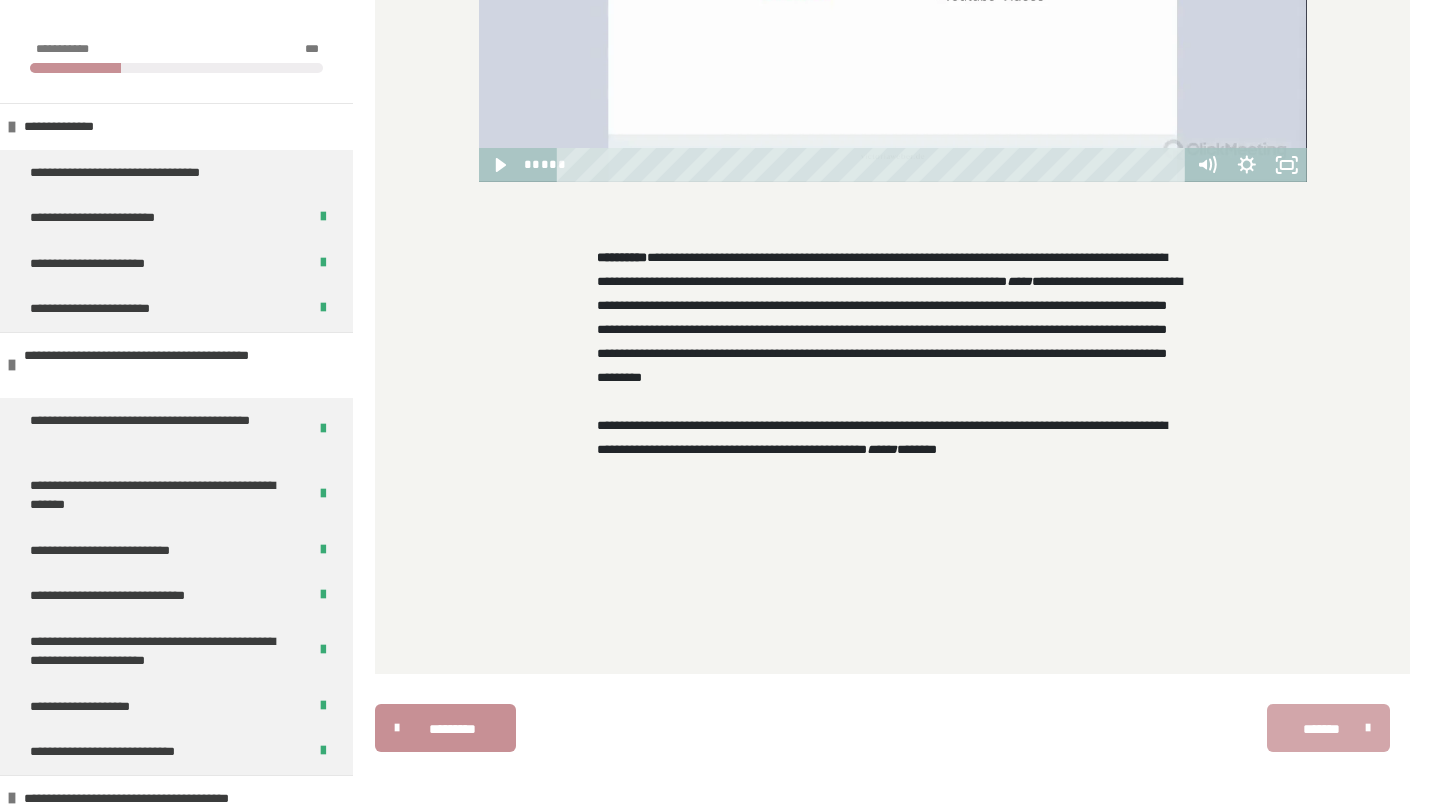 click on "*******" at bounding box center [1321, 729] 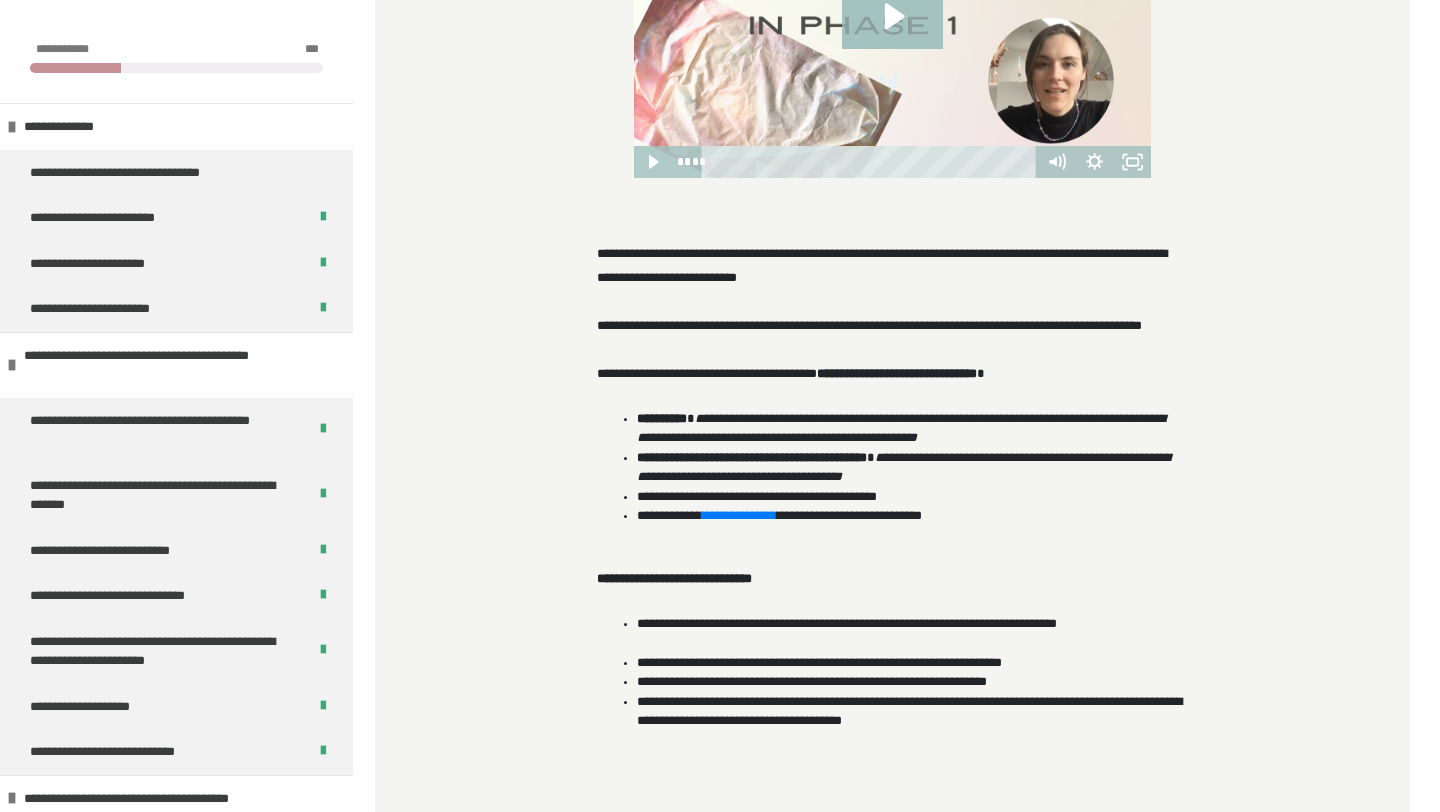 scroll, scrollTop: 686, scrollLeft: 0, axis: vertical 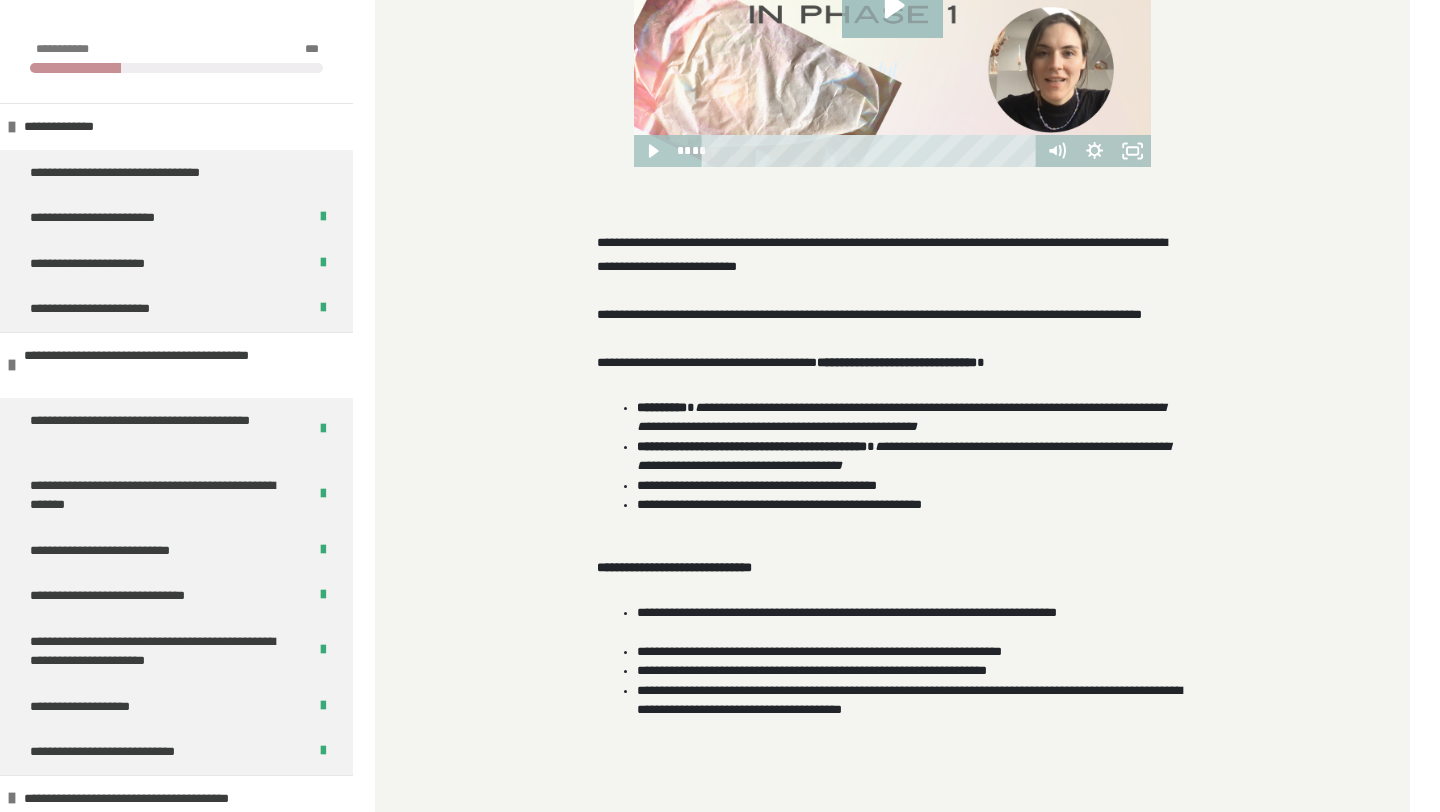 click on "**********" at bounding box center (739, 504) 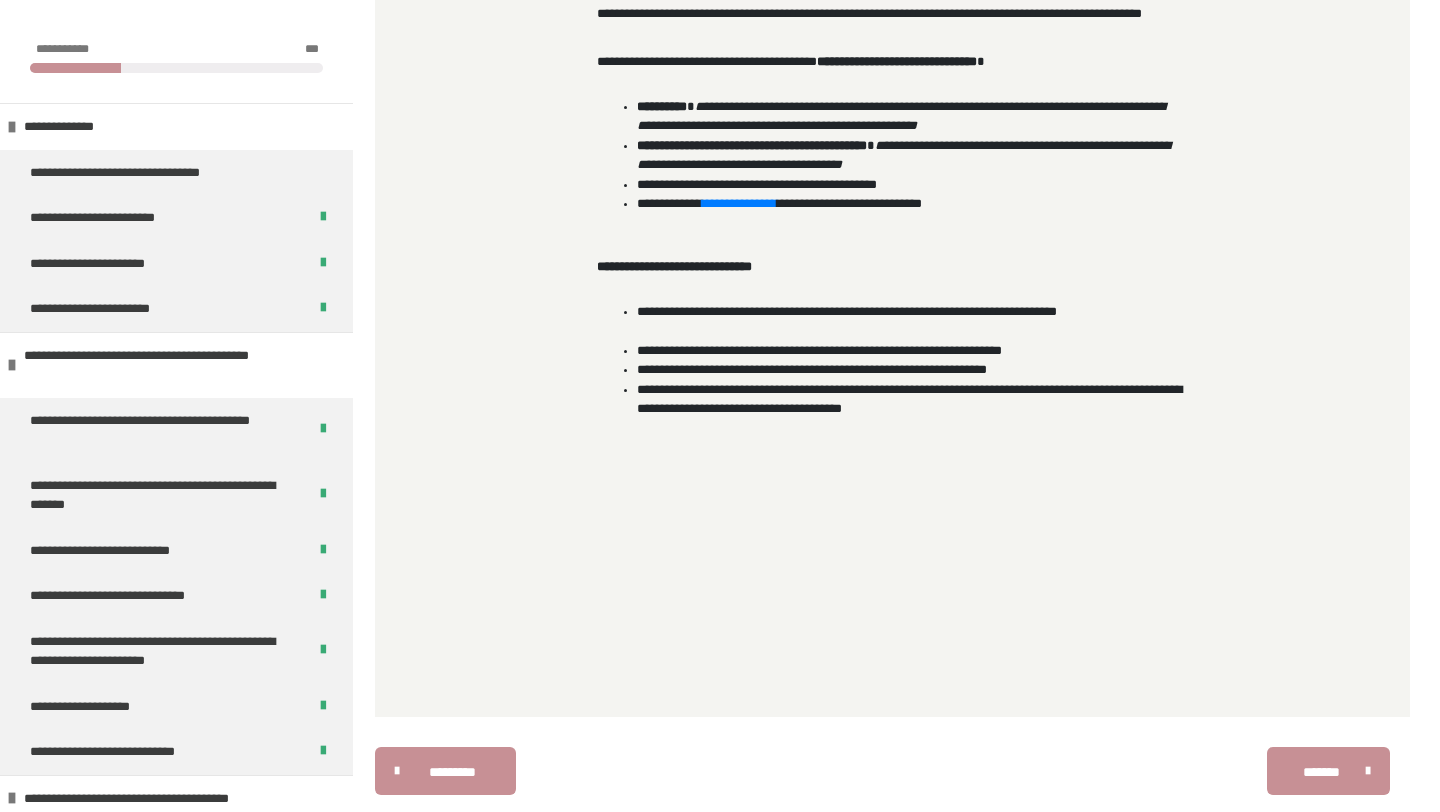 scroll, scrollTop: 1054, scrollLeft: 0, axis: vertical 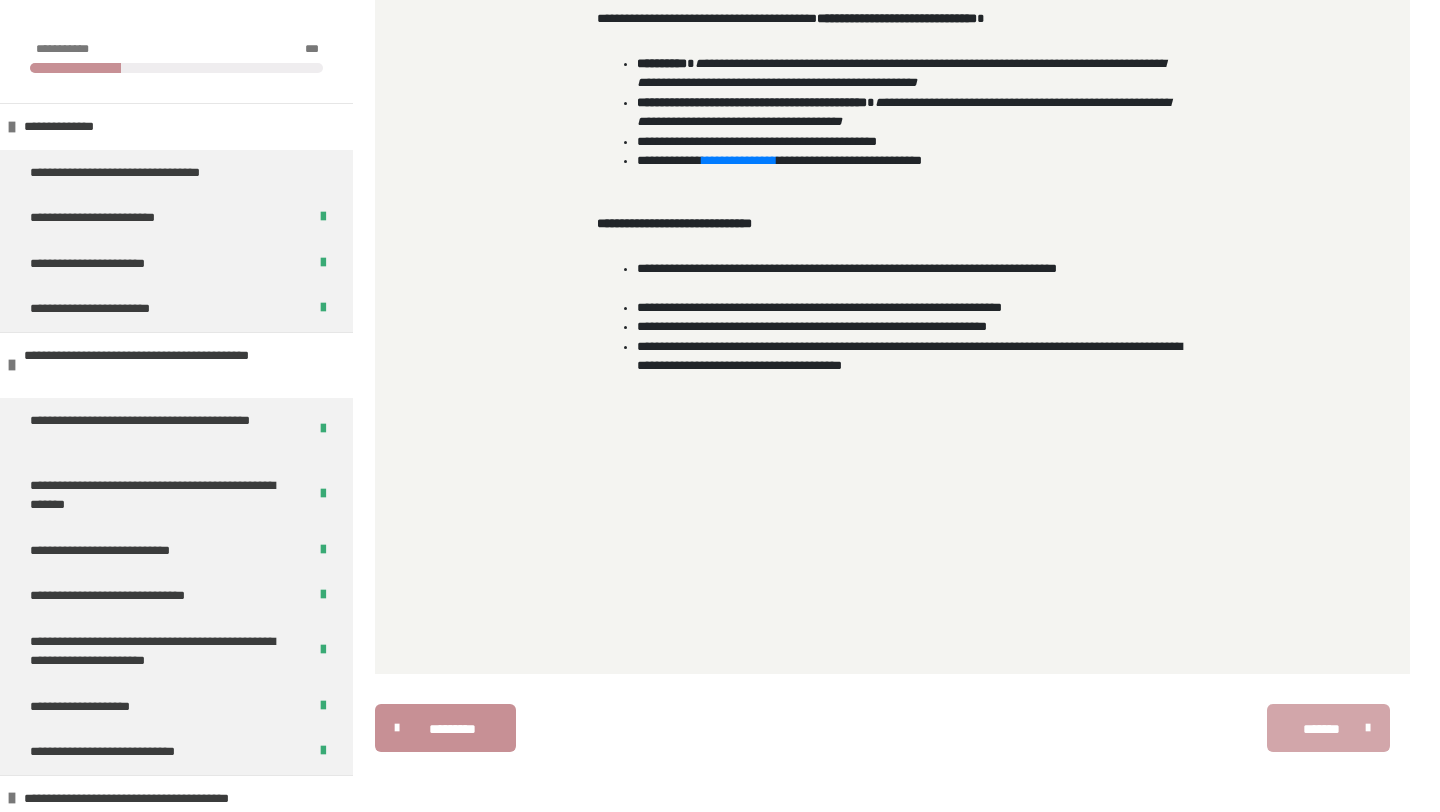 click on "*******" at bounding box center (1328, 728) 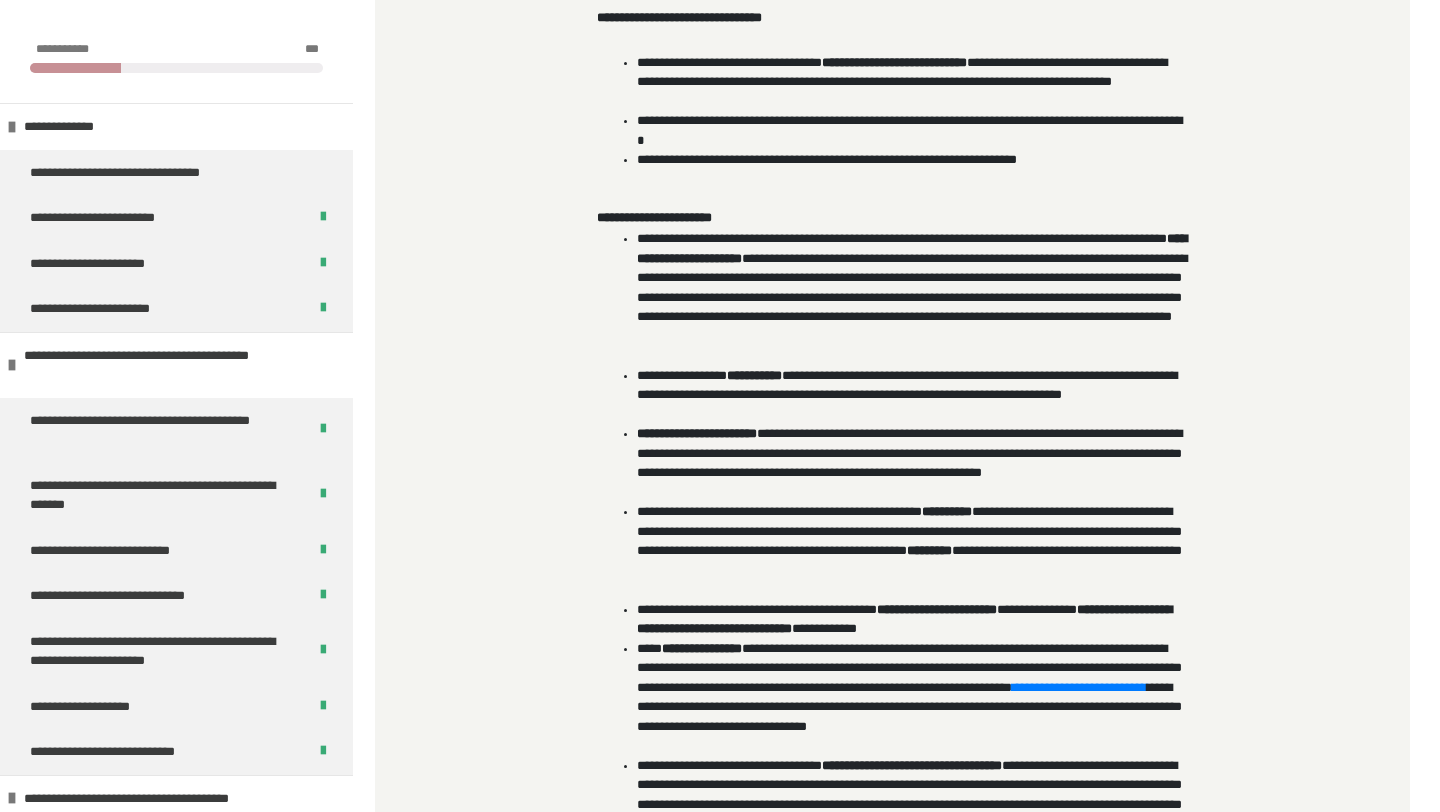 scroll, scrollTop: 909, scrollLeft: 0, axis: vertical 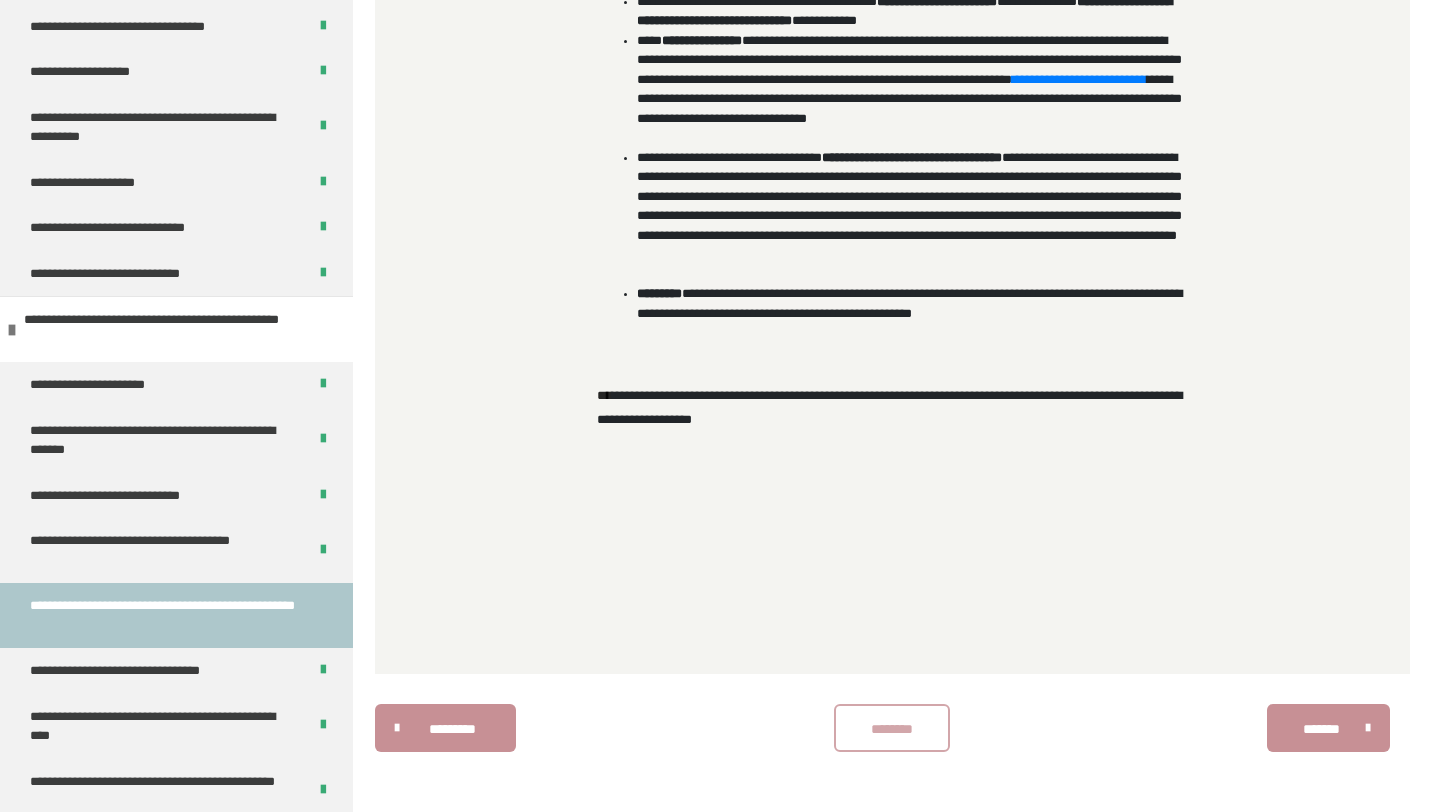 click on "********" at bounding box center [892, 729] 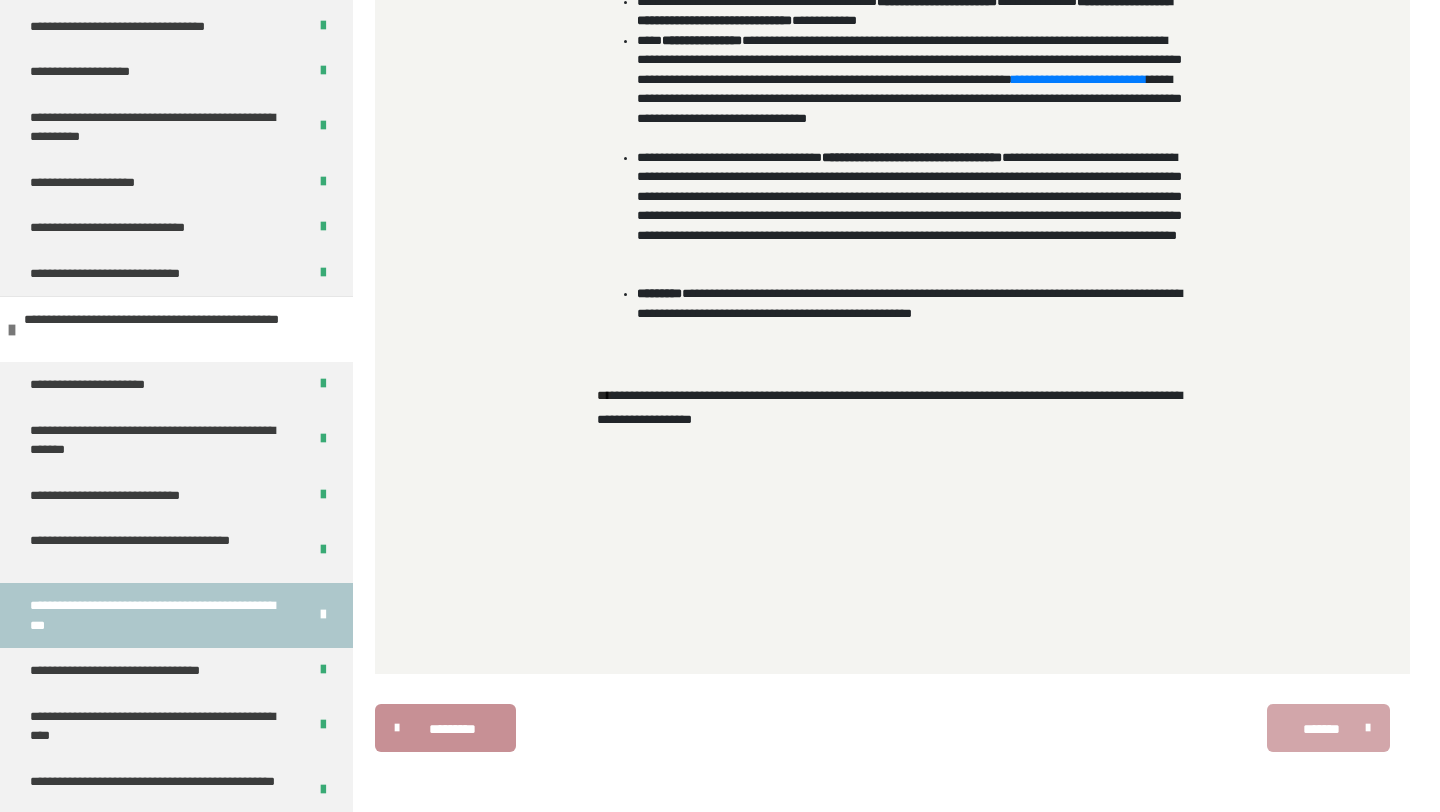 click on "*******" at bounding box center [1321, 729] 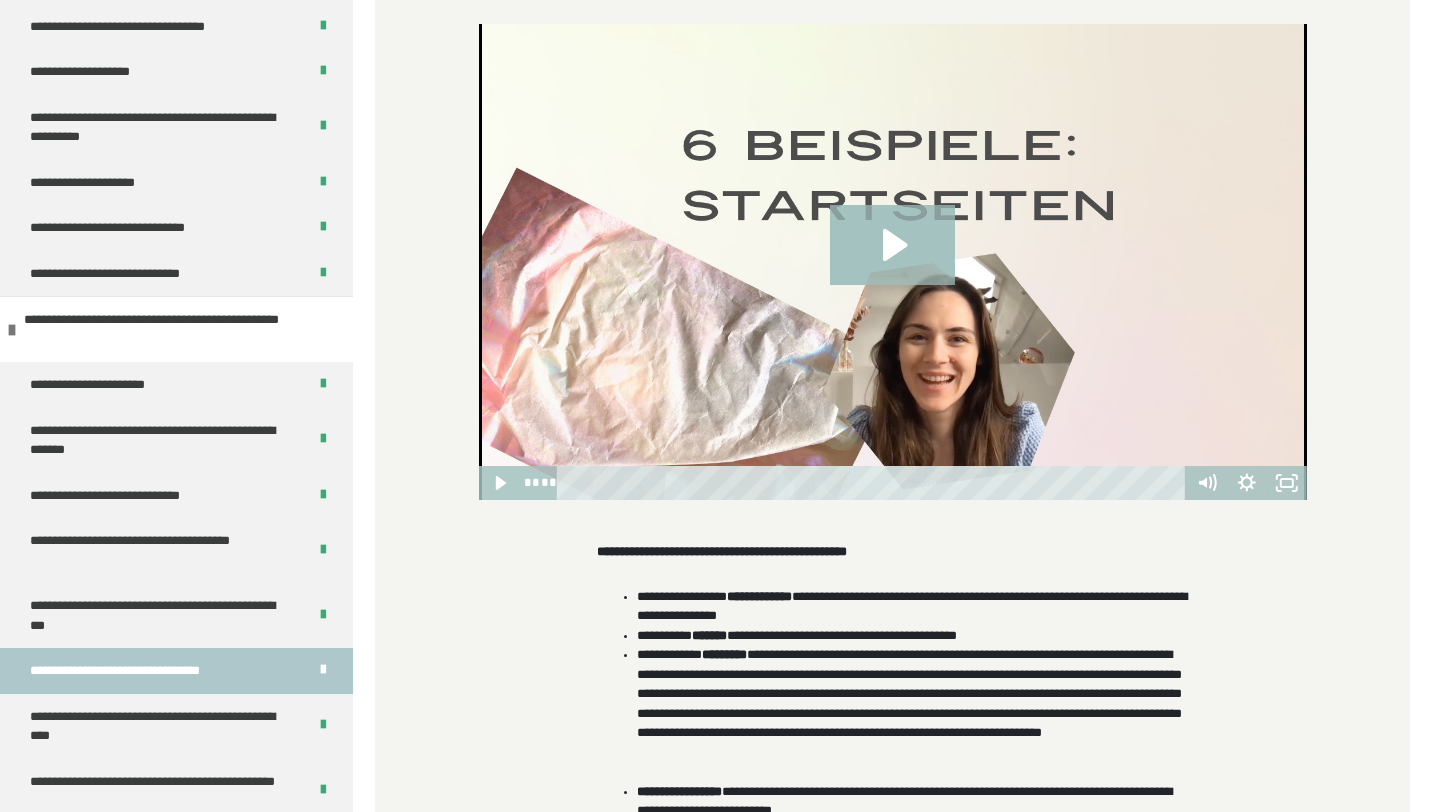 scroll, scrollTop: 0, scrollLeft: 0, axis: both 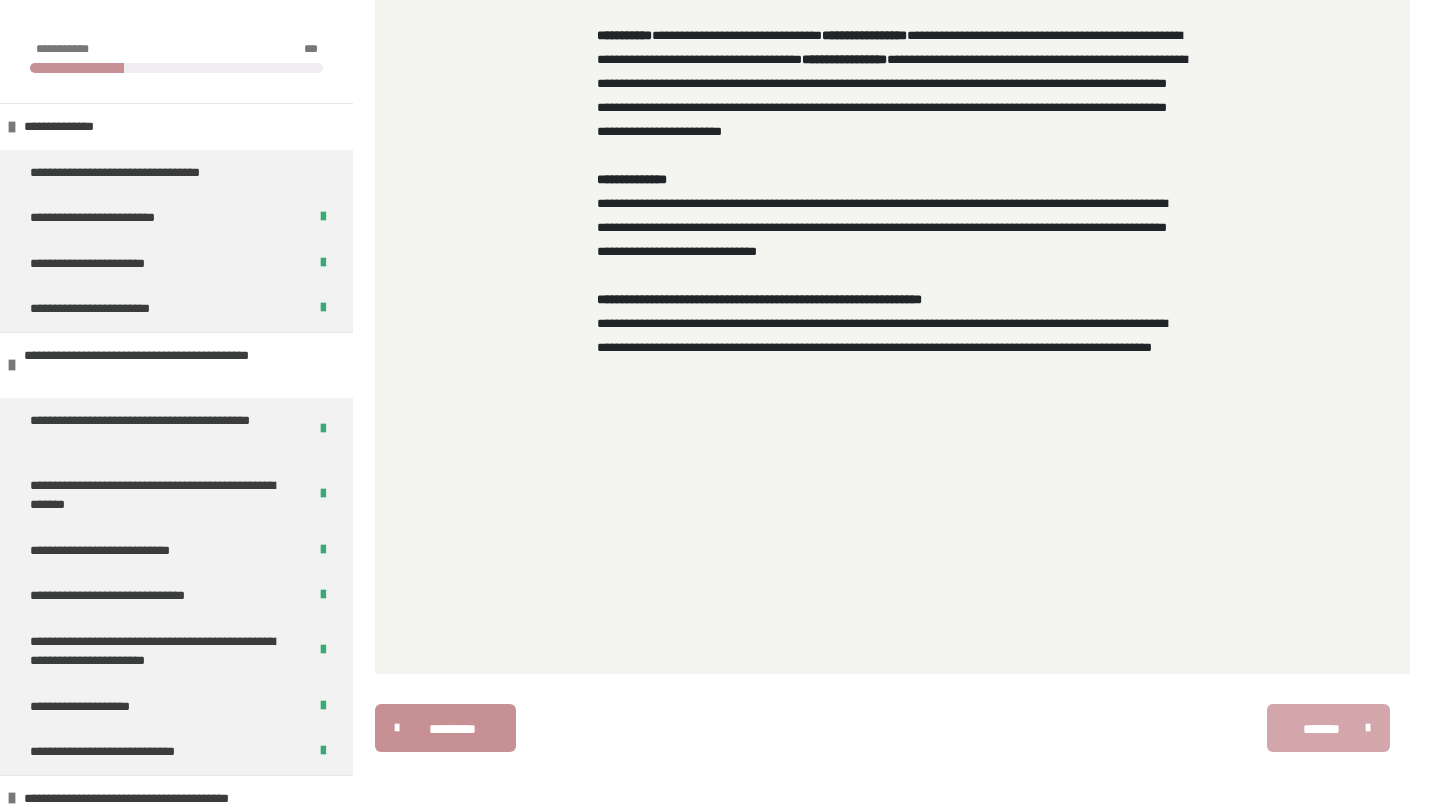 click on "*******" at bounding box center (1321, 729) 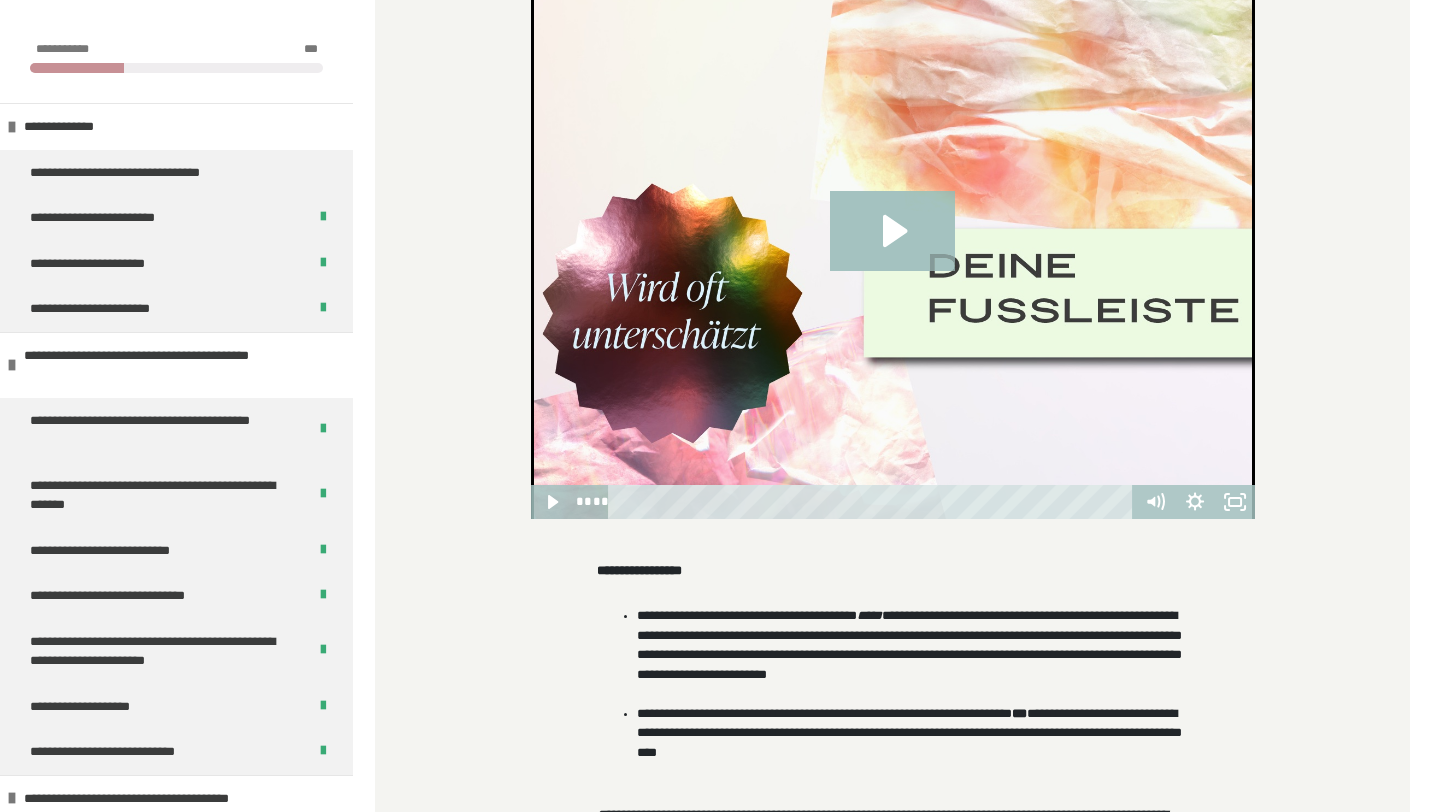 scroll, scrollTop: 593, scrollLeft: 0, axis: vertical 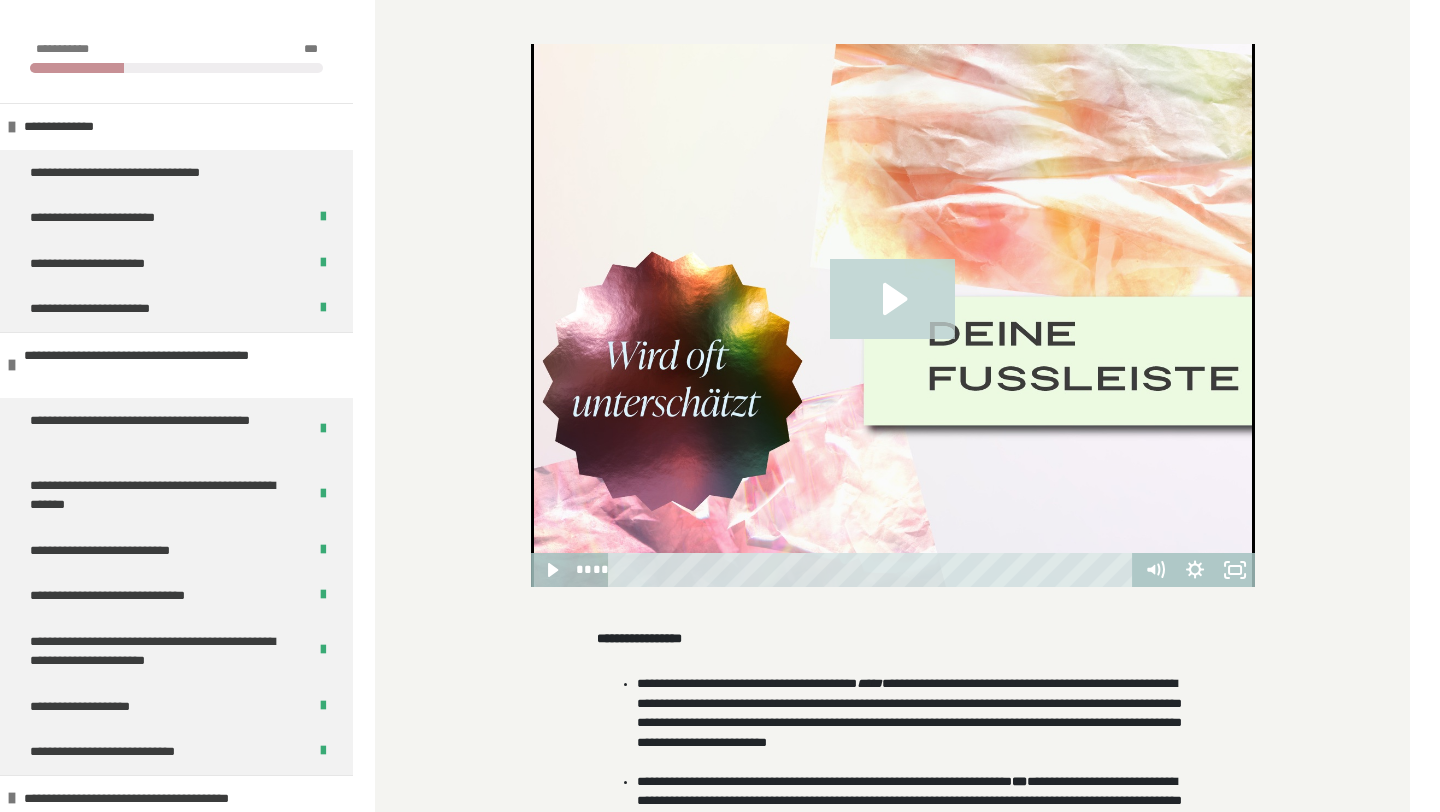 click 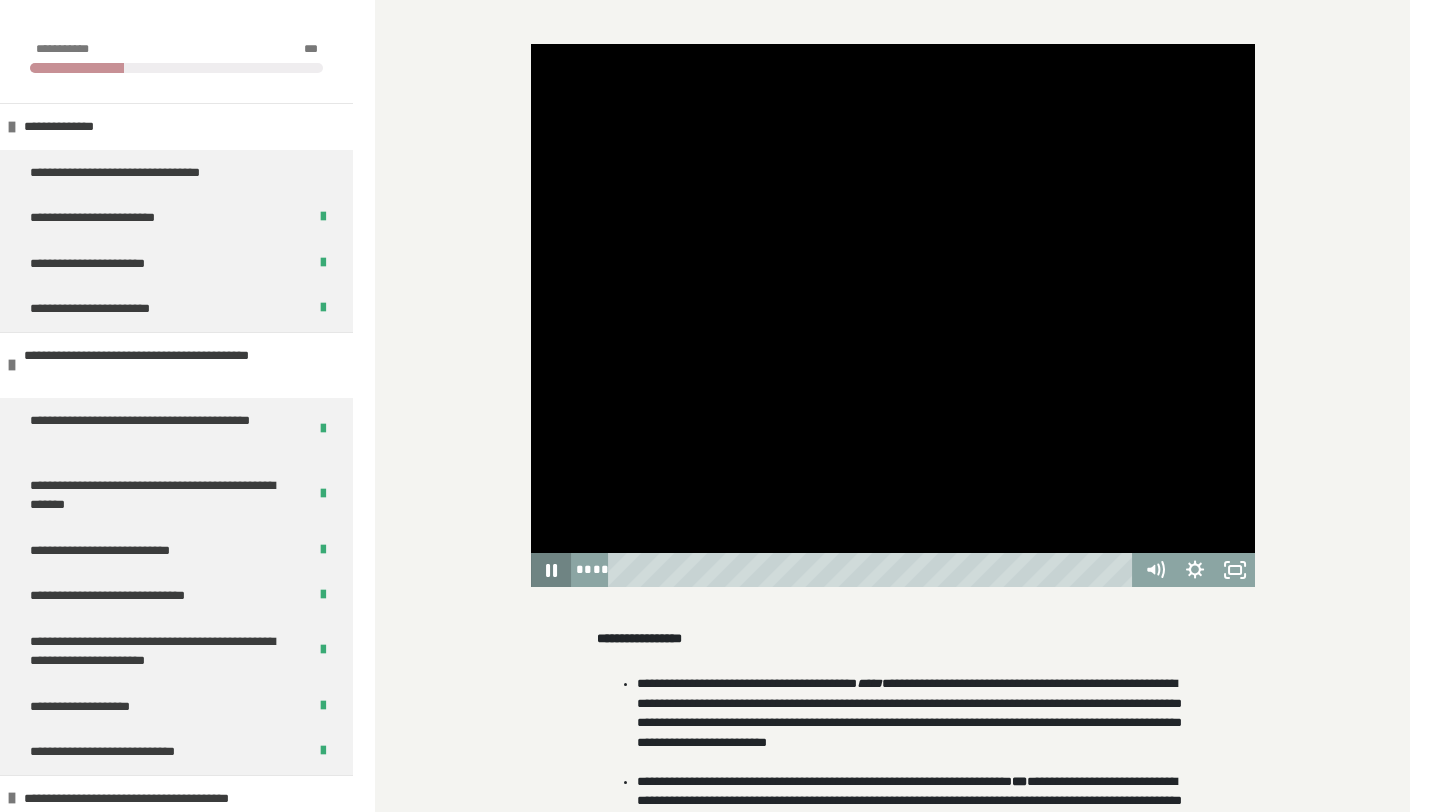 click 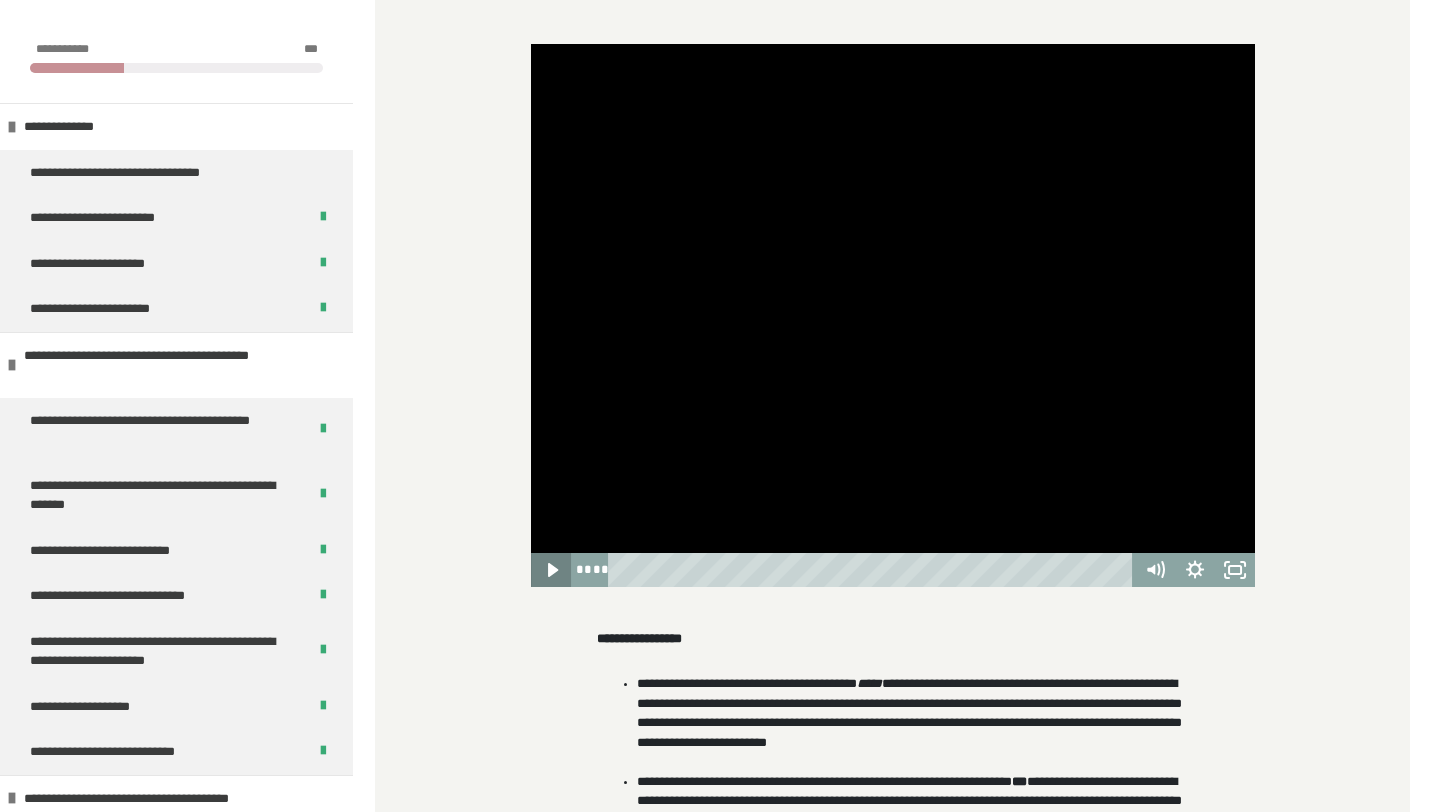 click 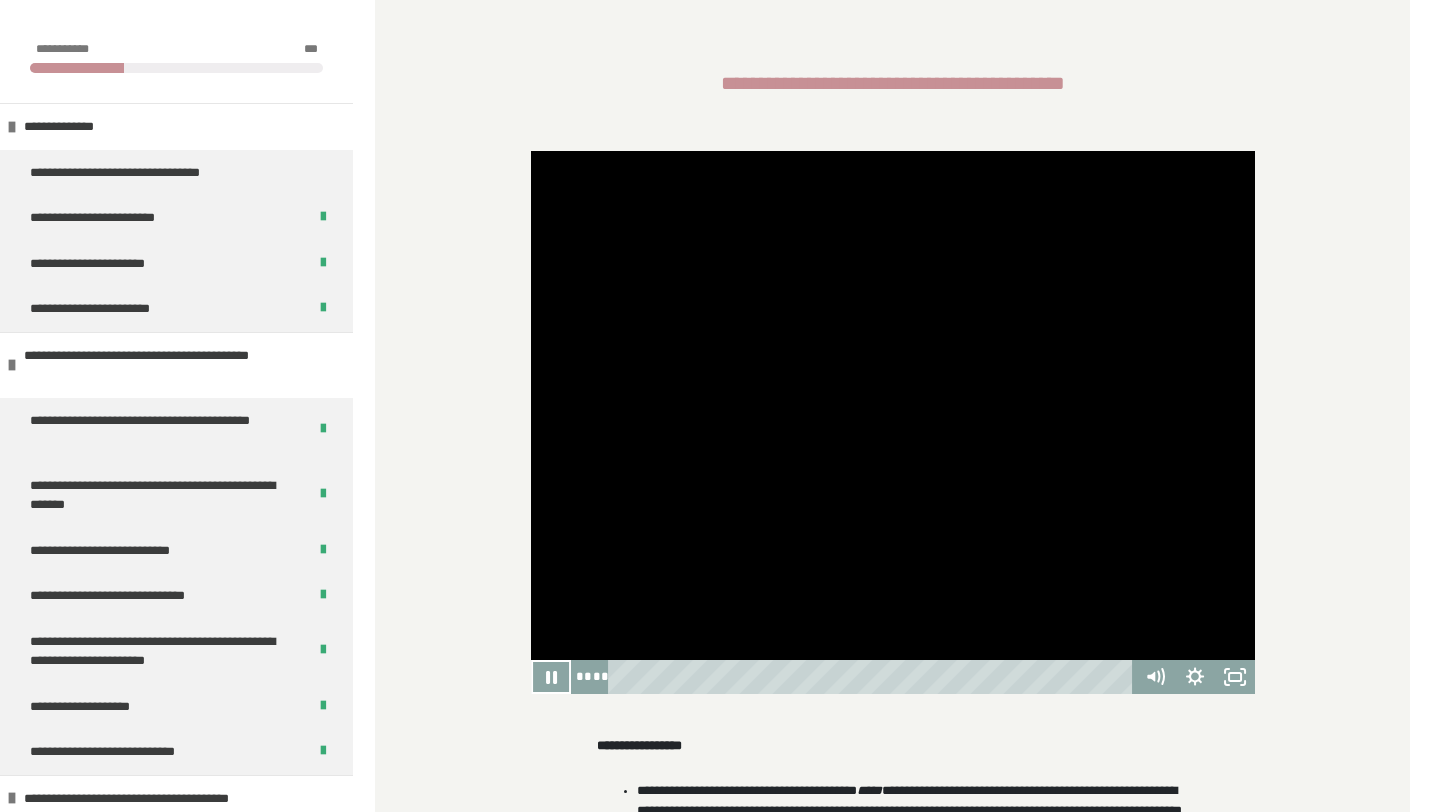 scroll, scrollTop: 461, scrollLeft: 0, axis: vertical 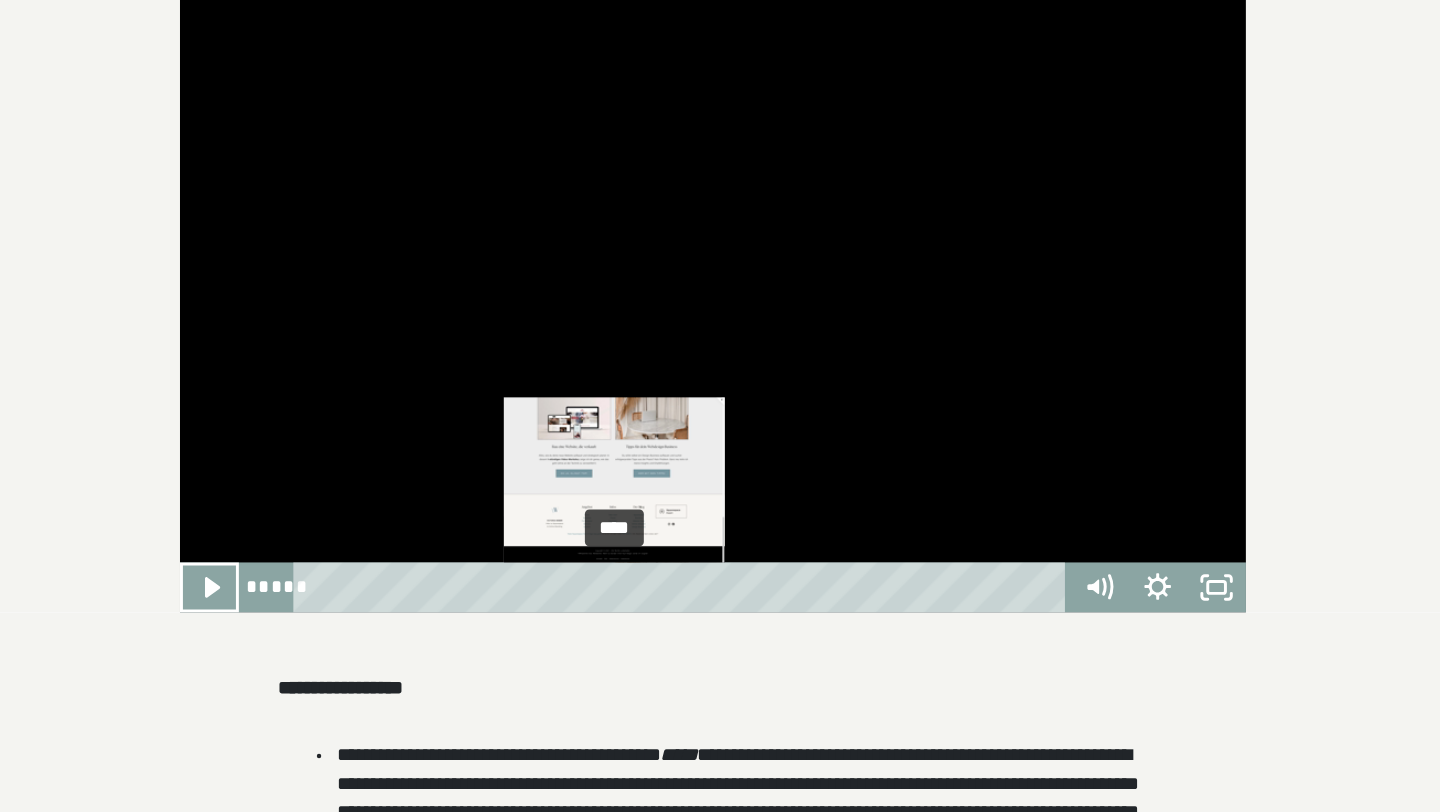 click on "****" at bounding box center [873, 624] 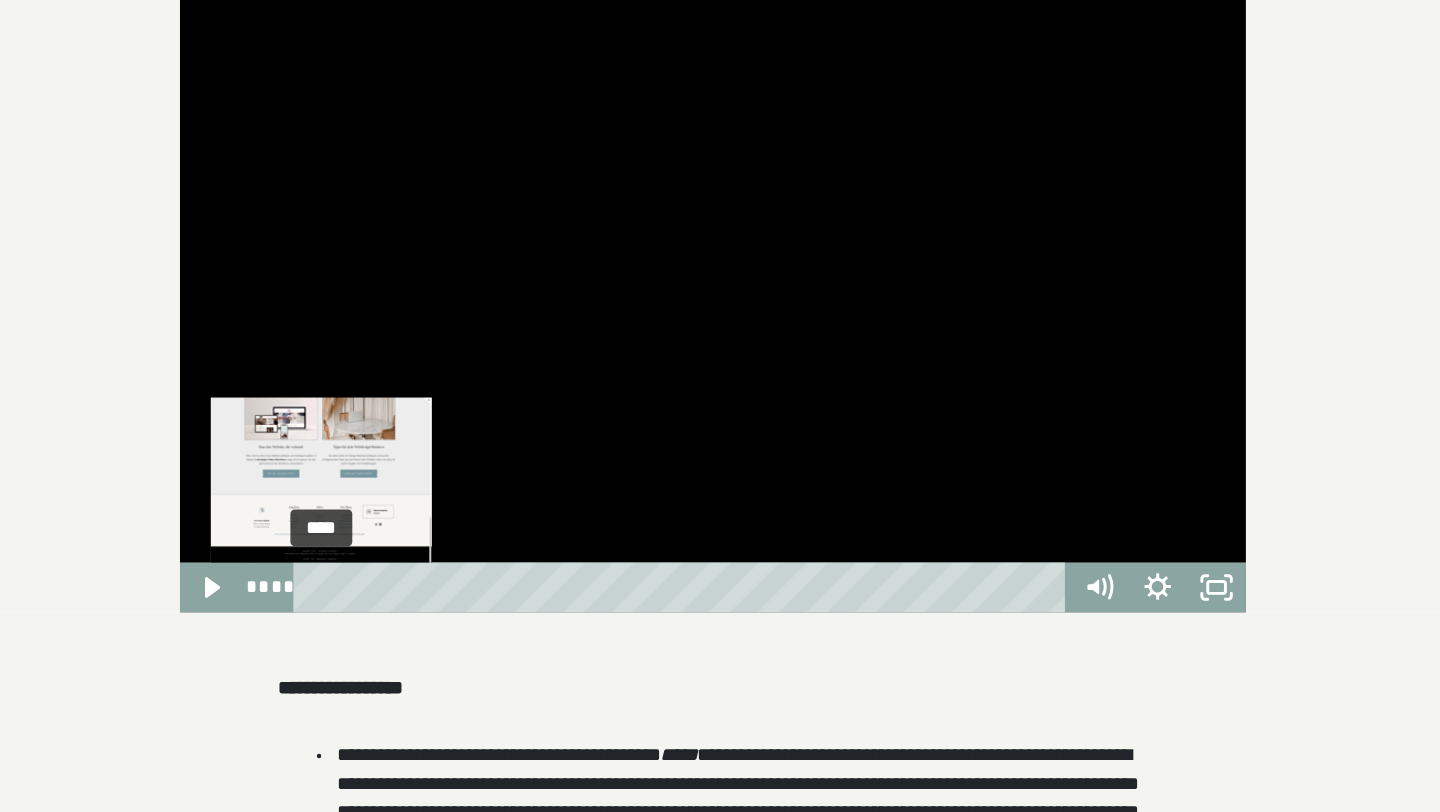 click on "****" at bounding box center [873, 624] 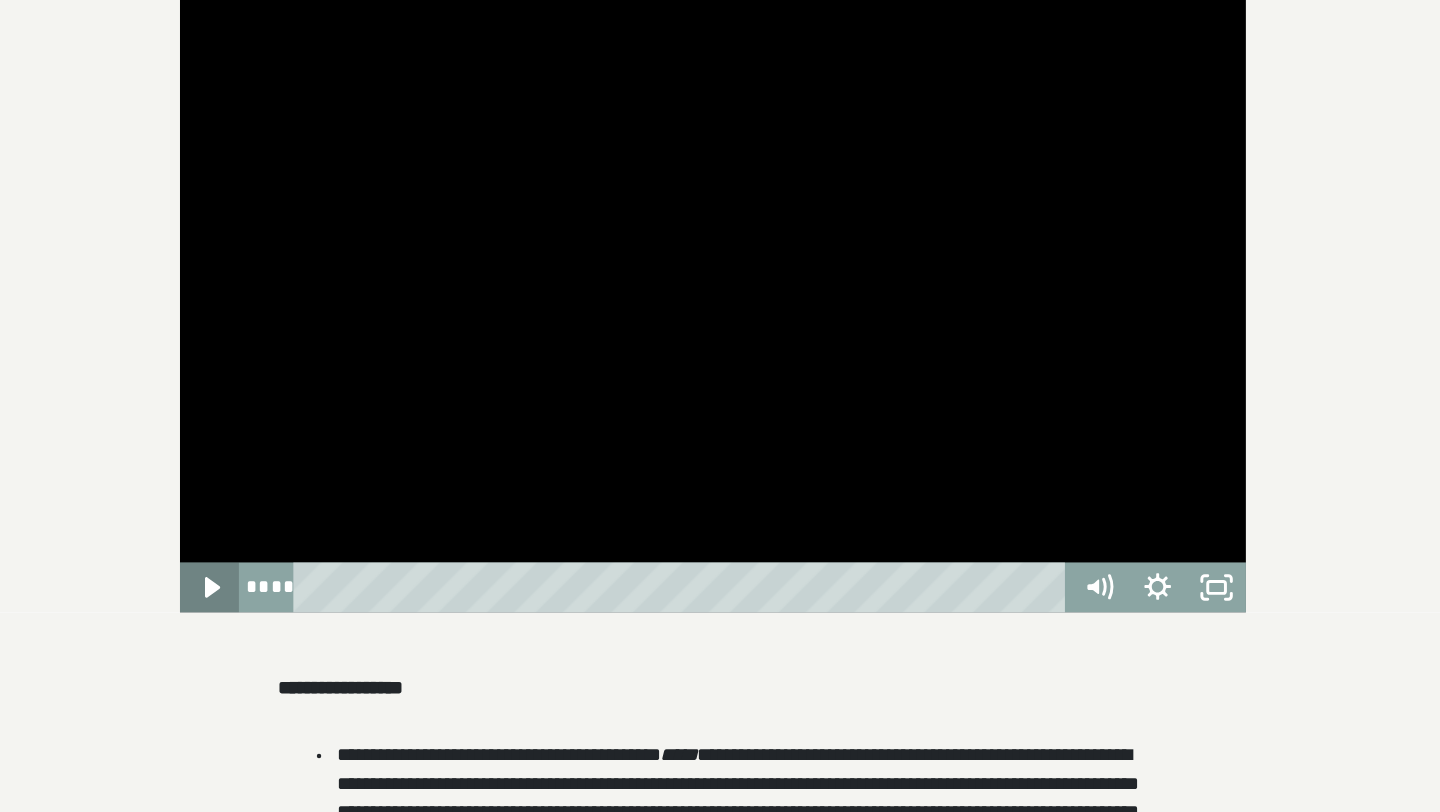 click 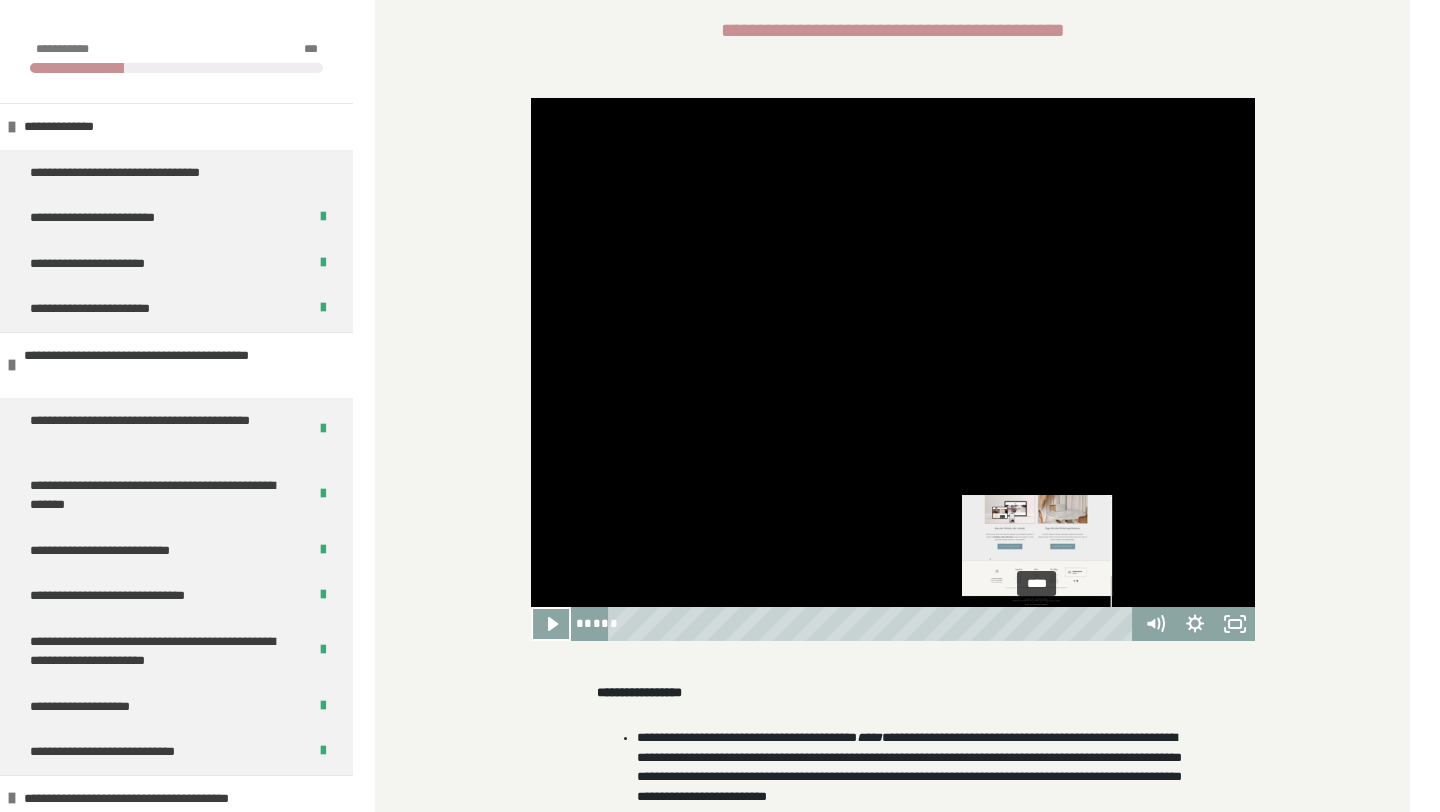 click at bounding box center (893, 369) 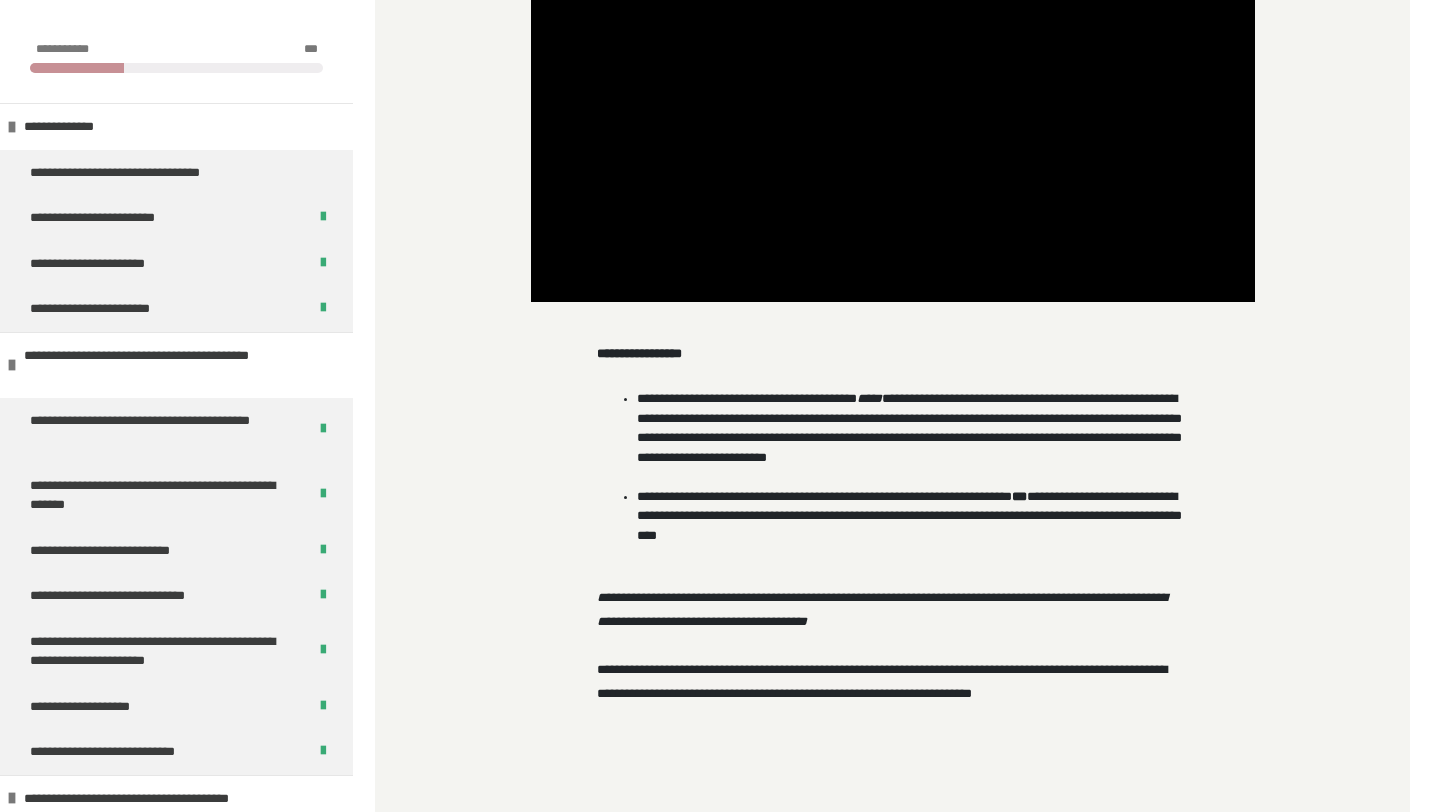 scroll, scrollTop: 1248, scrollLeft: 0, axis: vertical 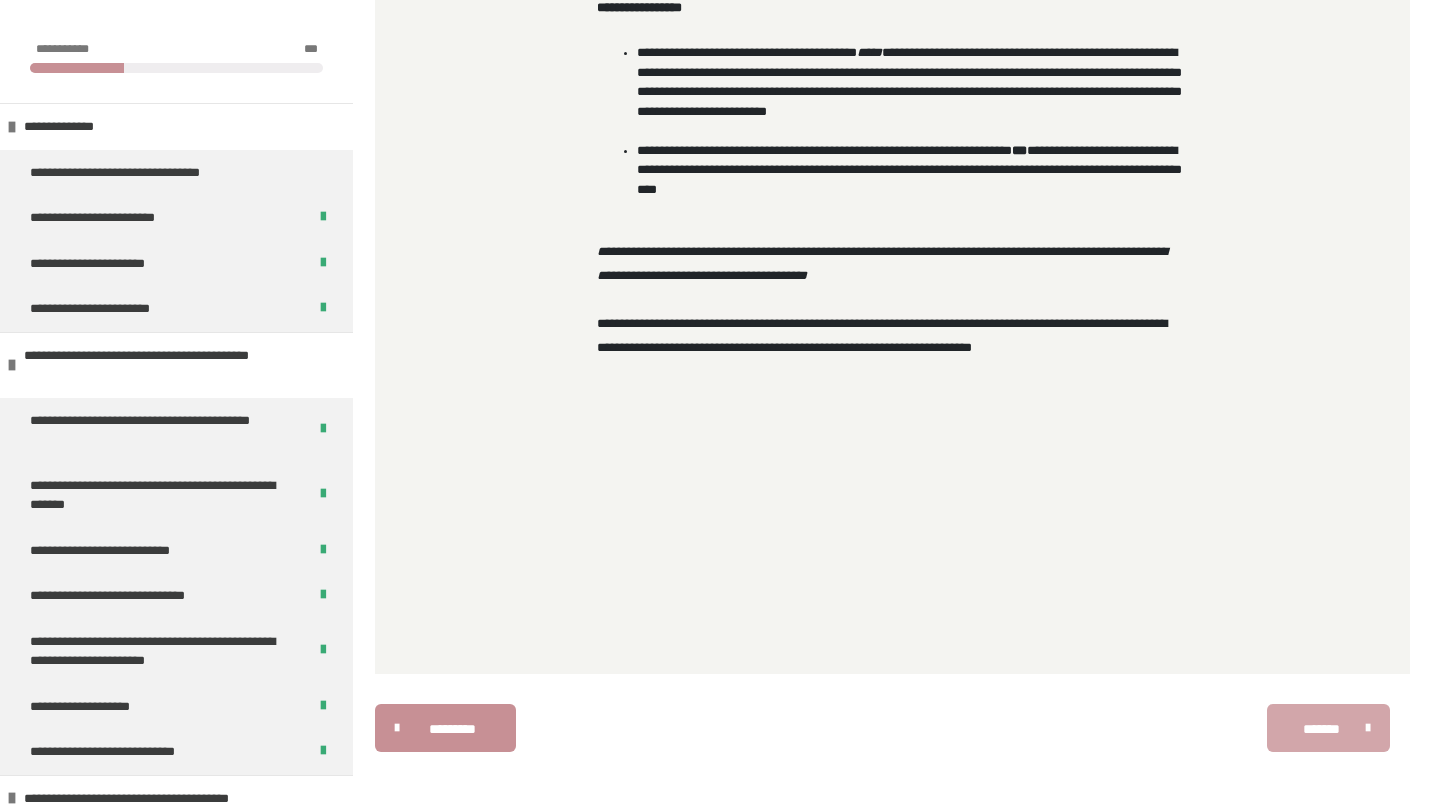 click on "*******" at bounding box center [1321, 729] 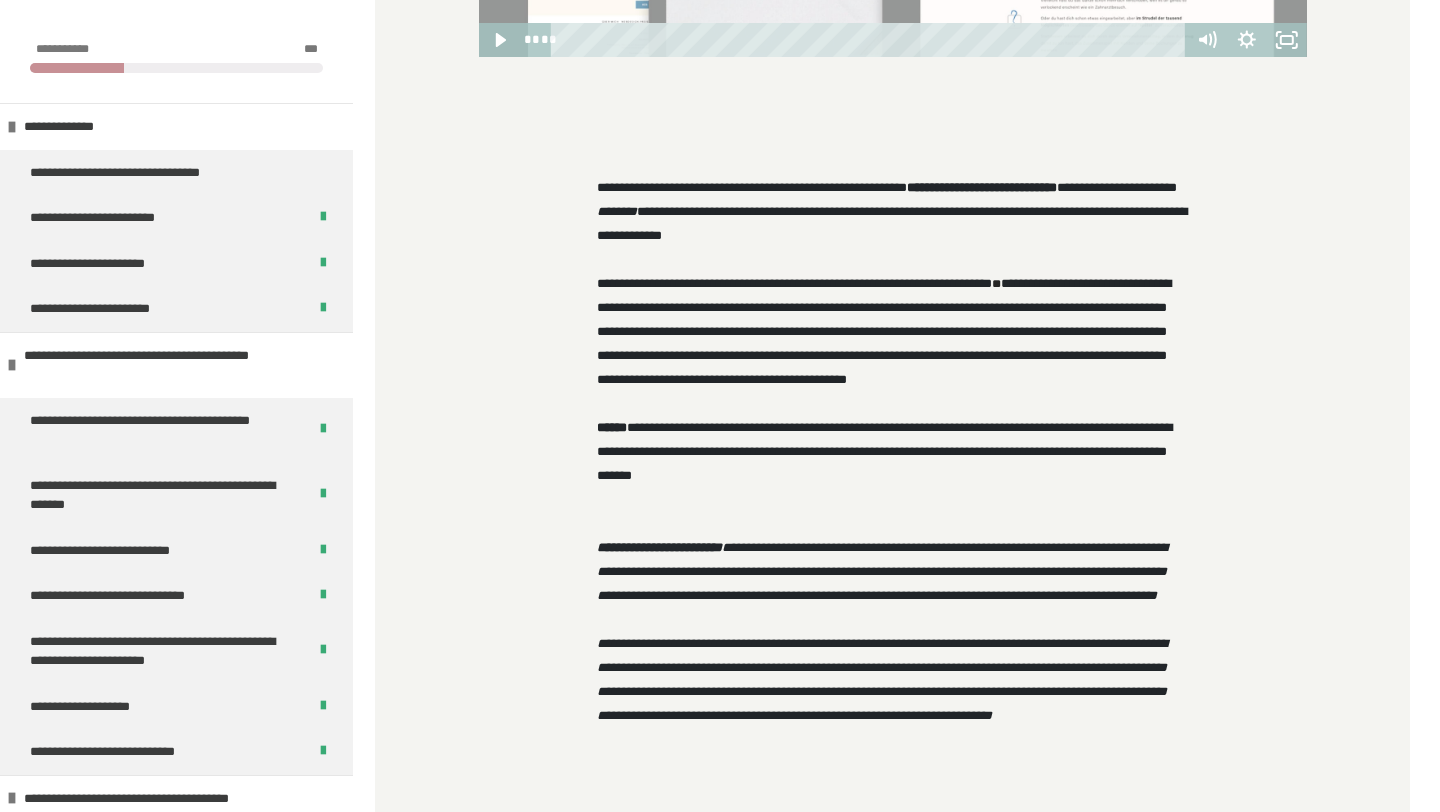 scroll, scrollTop: 1390, scrollLeft: 0, axis: vertical 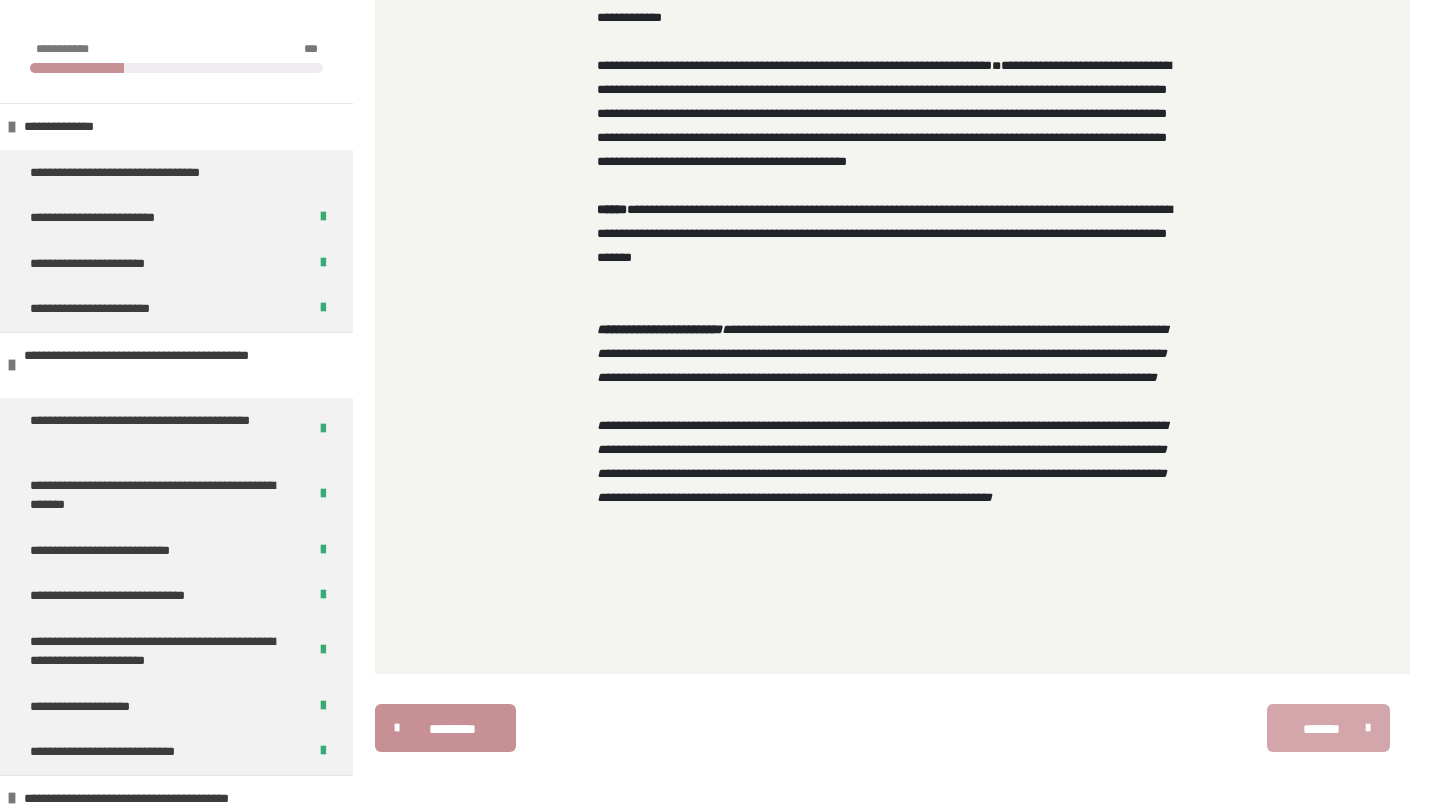 click on "*******" at bounding box center (1321, 729) 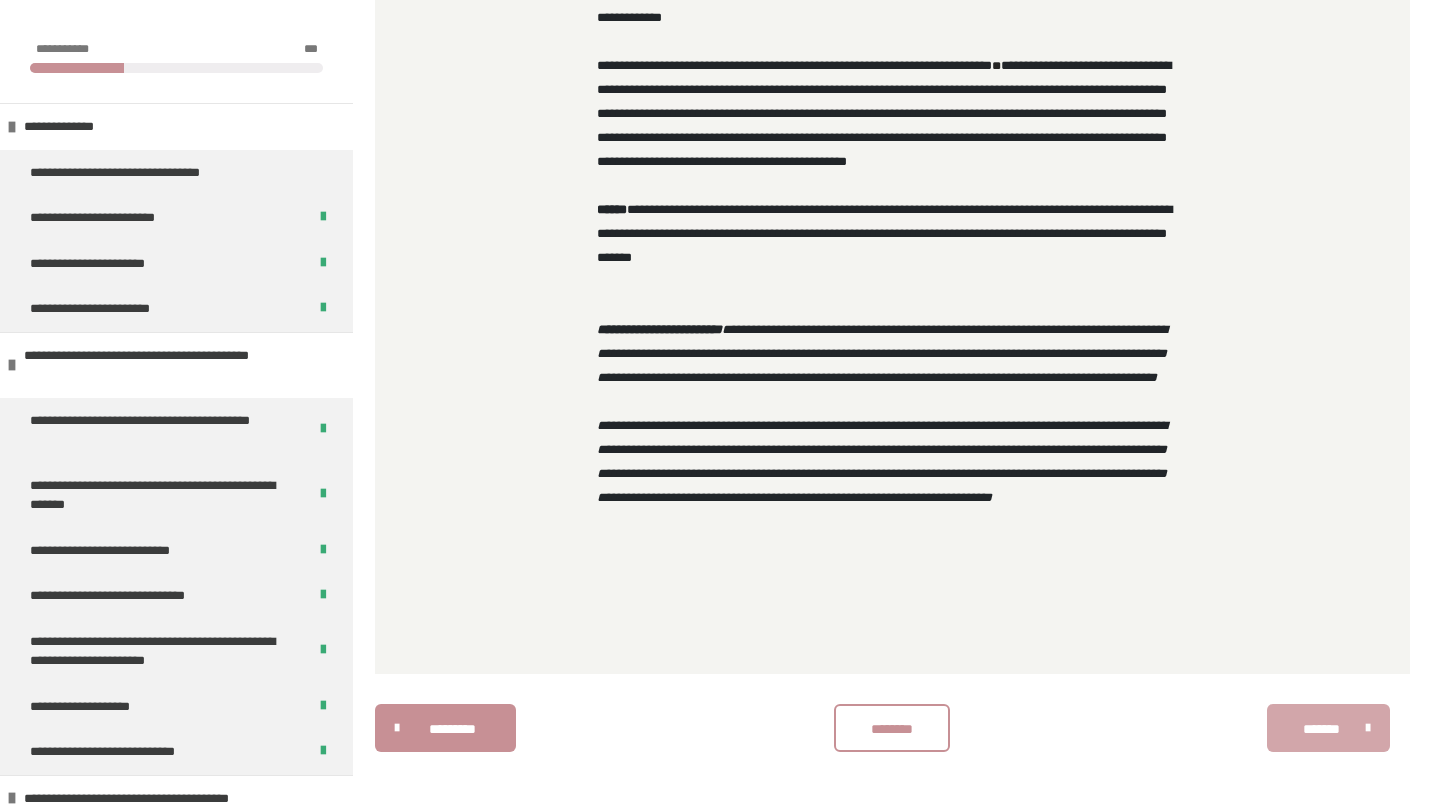 scroll, scrollTop: 557, scrollLeft: 0, axis: vertical 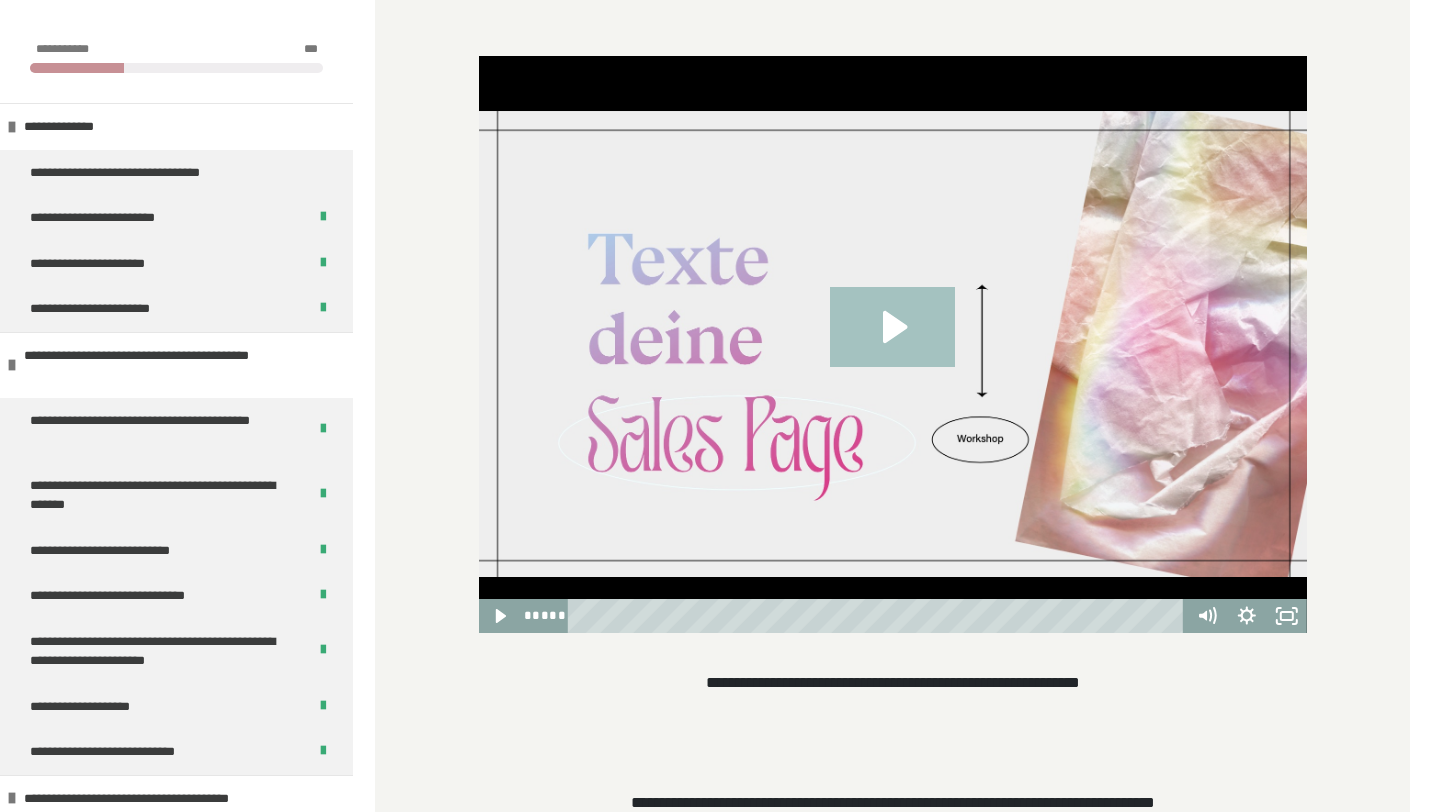 click on "**********" at bounding box center (893, 682) 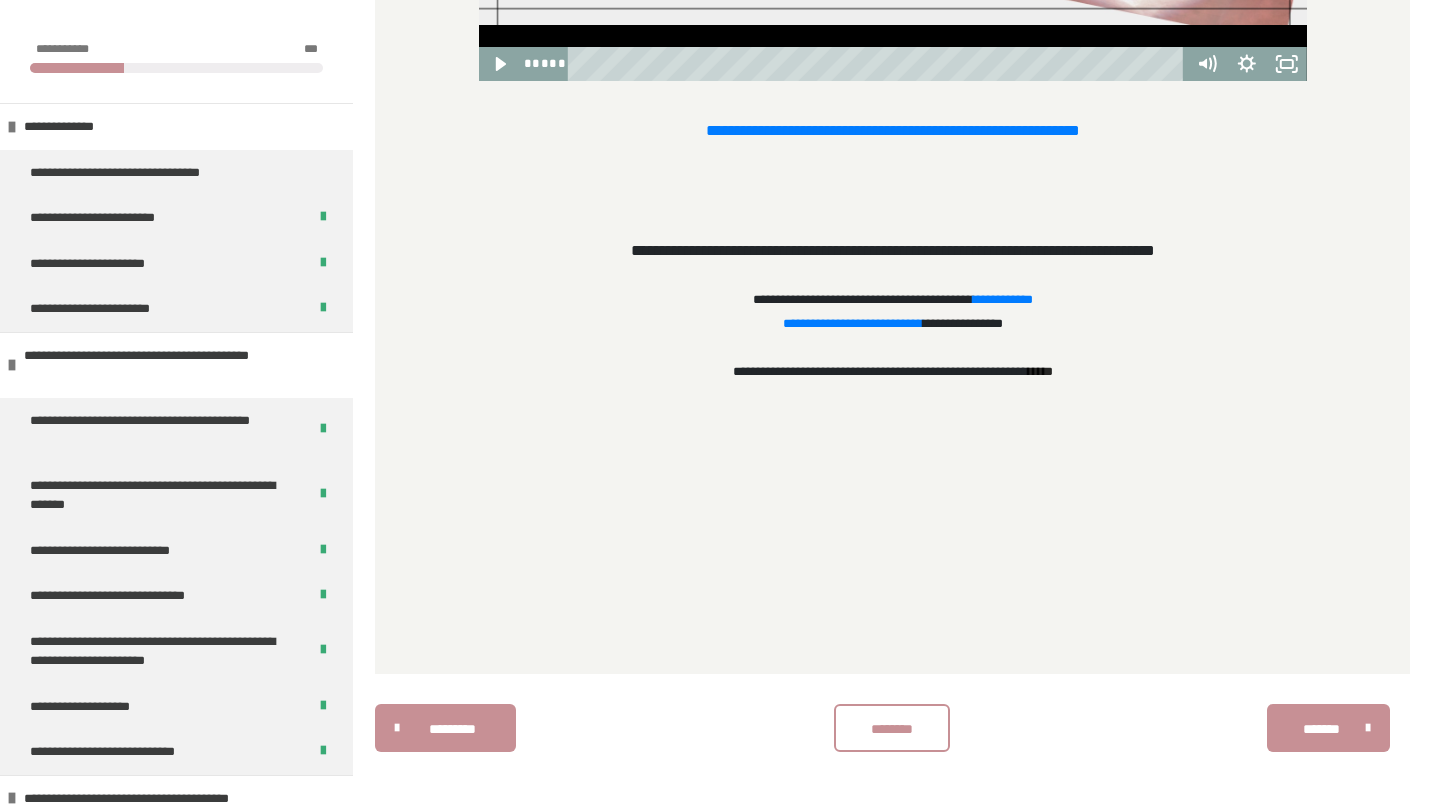 scroll, scrollTop: 905, scrollLeft: 0, axis: vertical 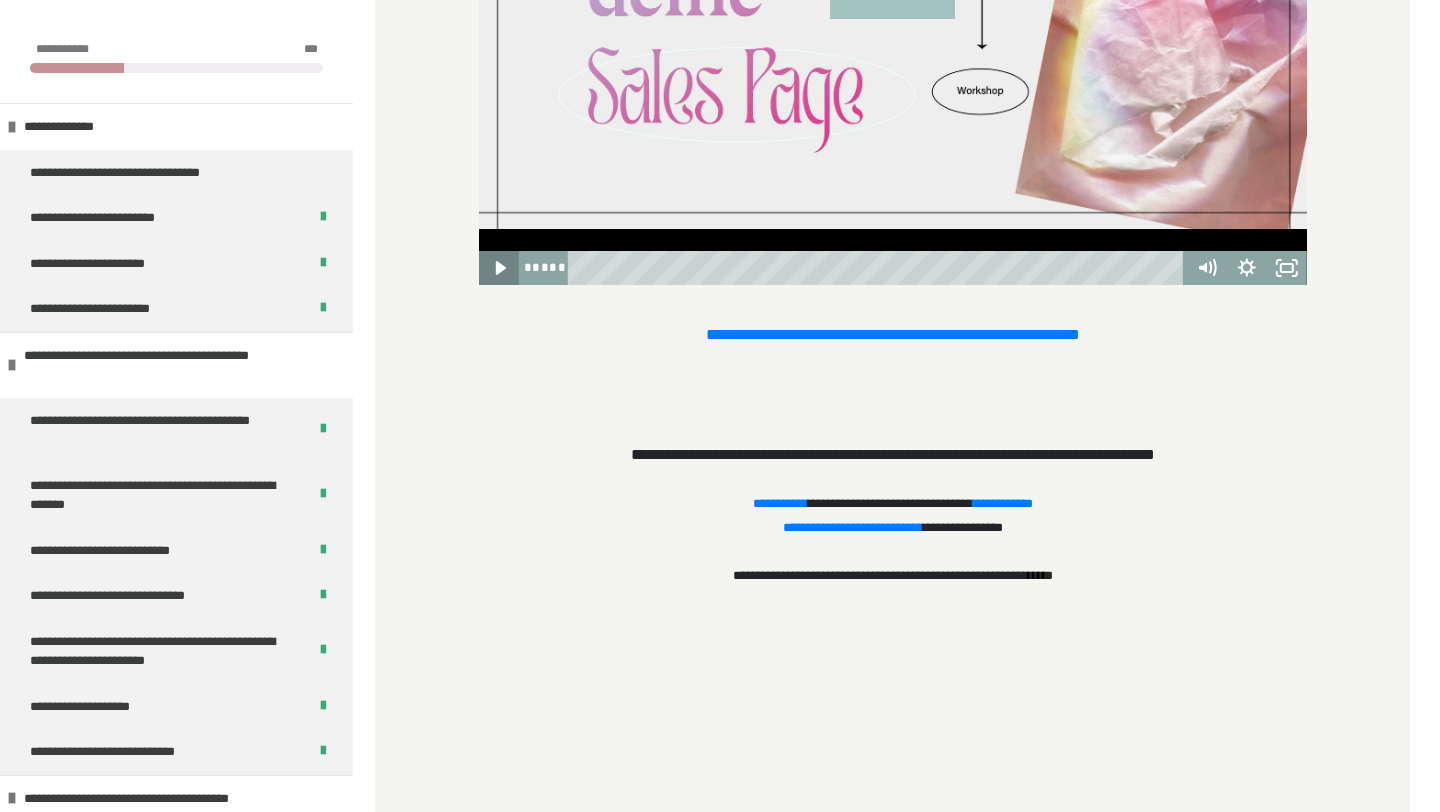 click 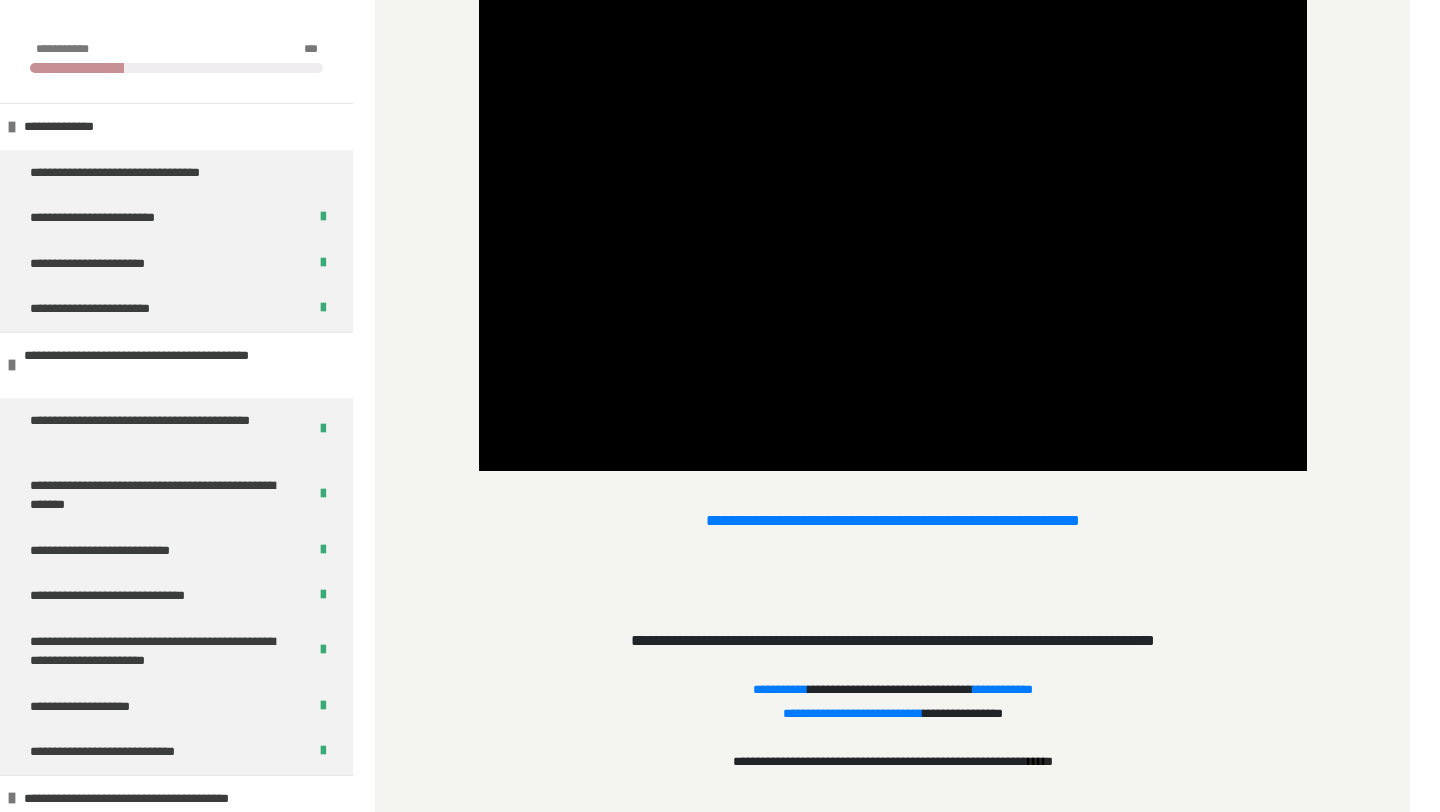 scroll, scrollTop: 718, scrollLeft: 0, axis: vertical 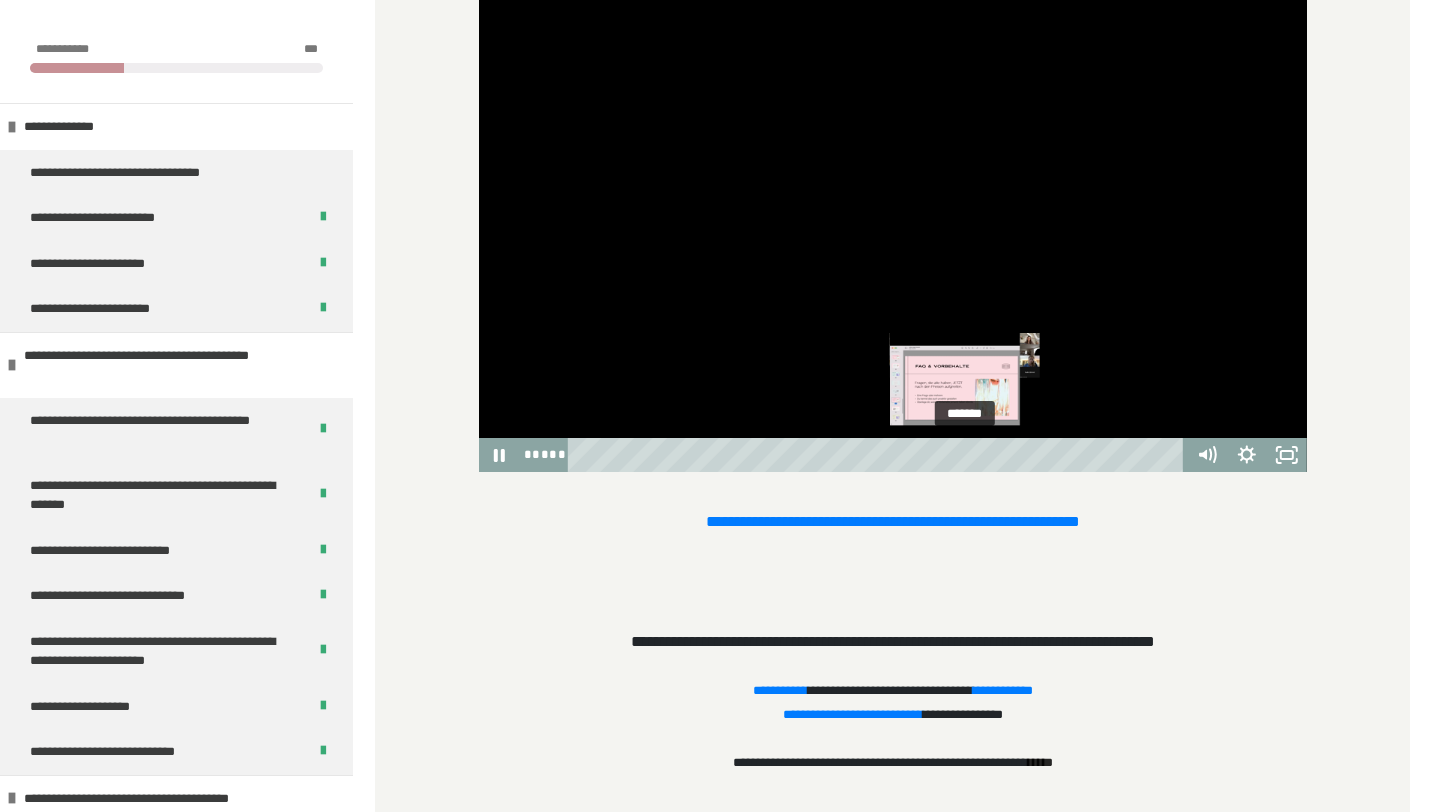 click on "*******" at bounding box center [879, 455] 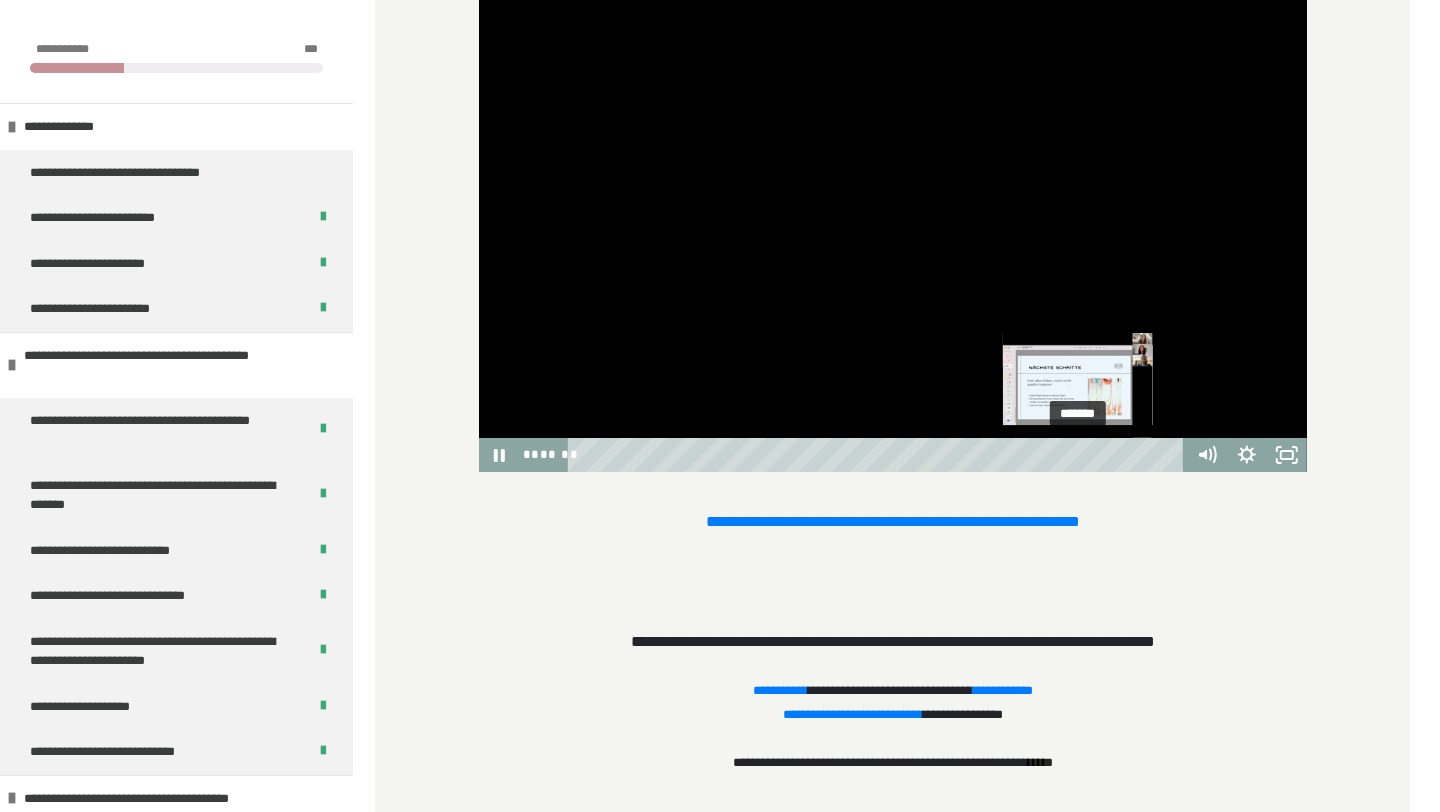 click on "*******" at bounding box center [879, 455] 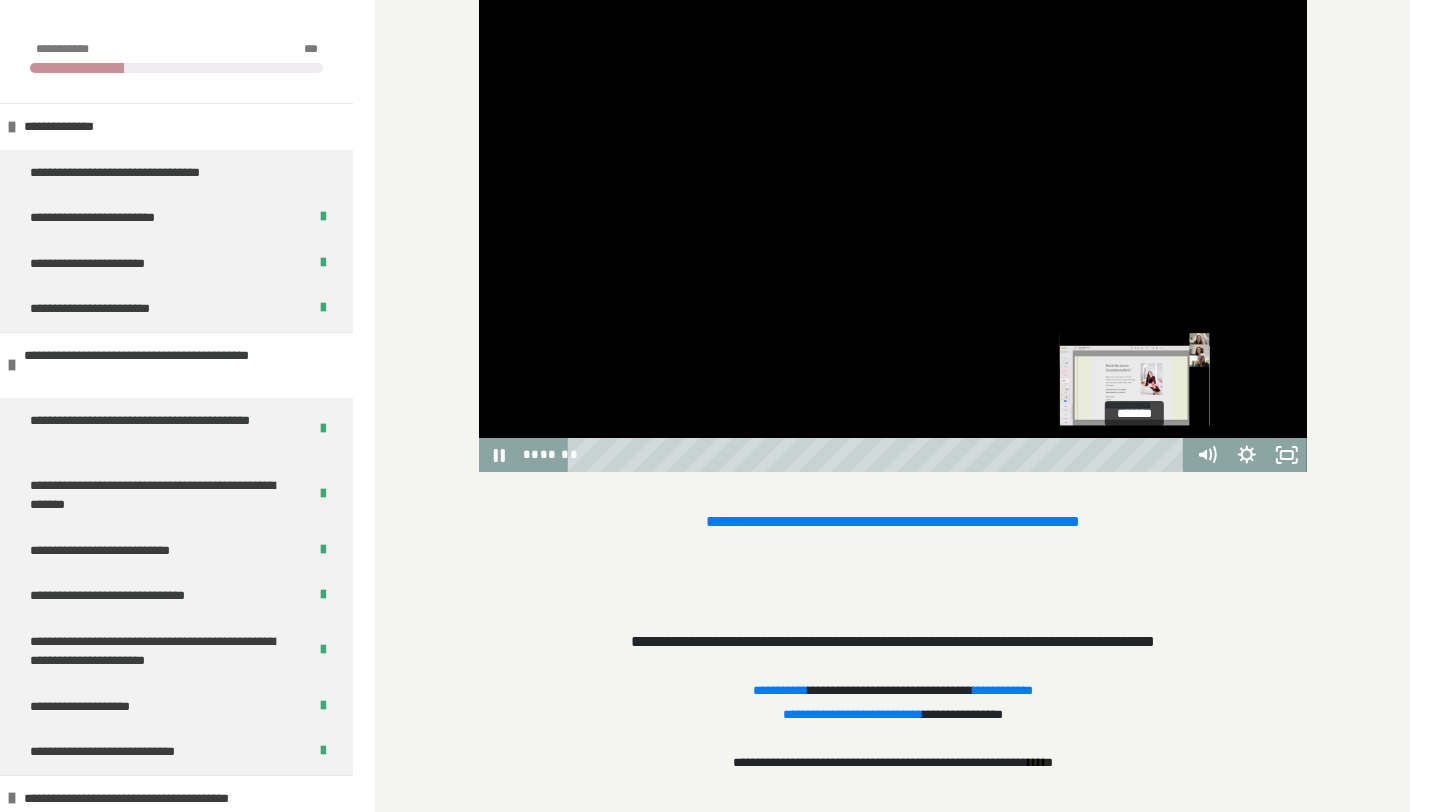 click on "*******" at bounding box center (879, 455) 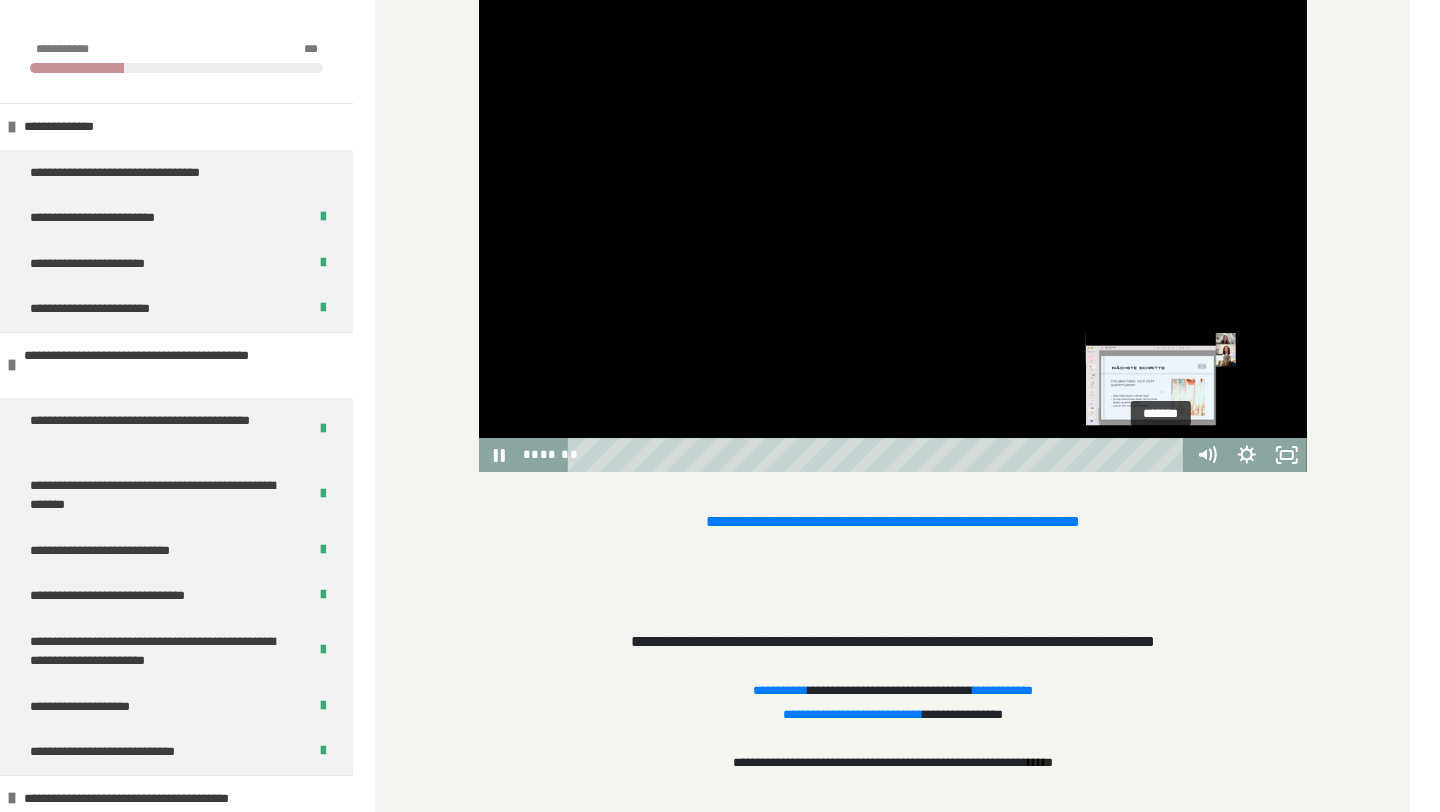 click on "*******" at bounding box center (879, 455) 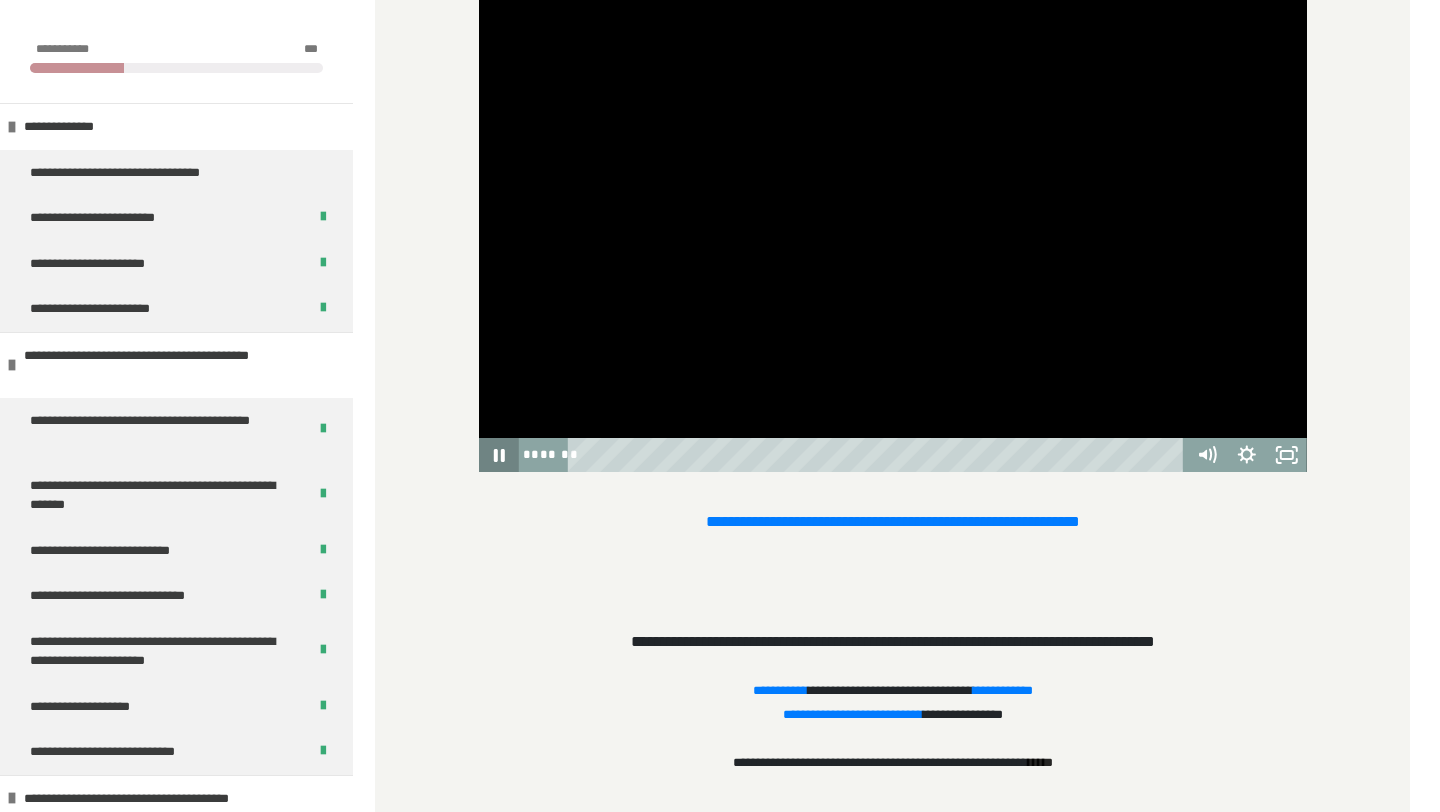click 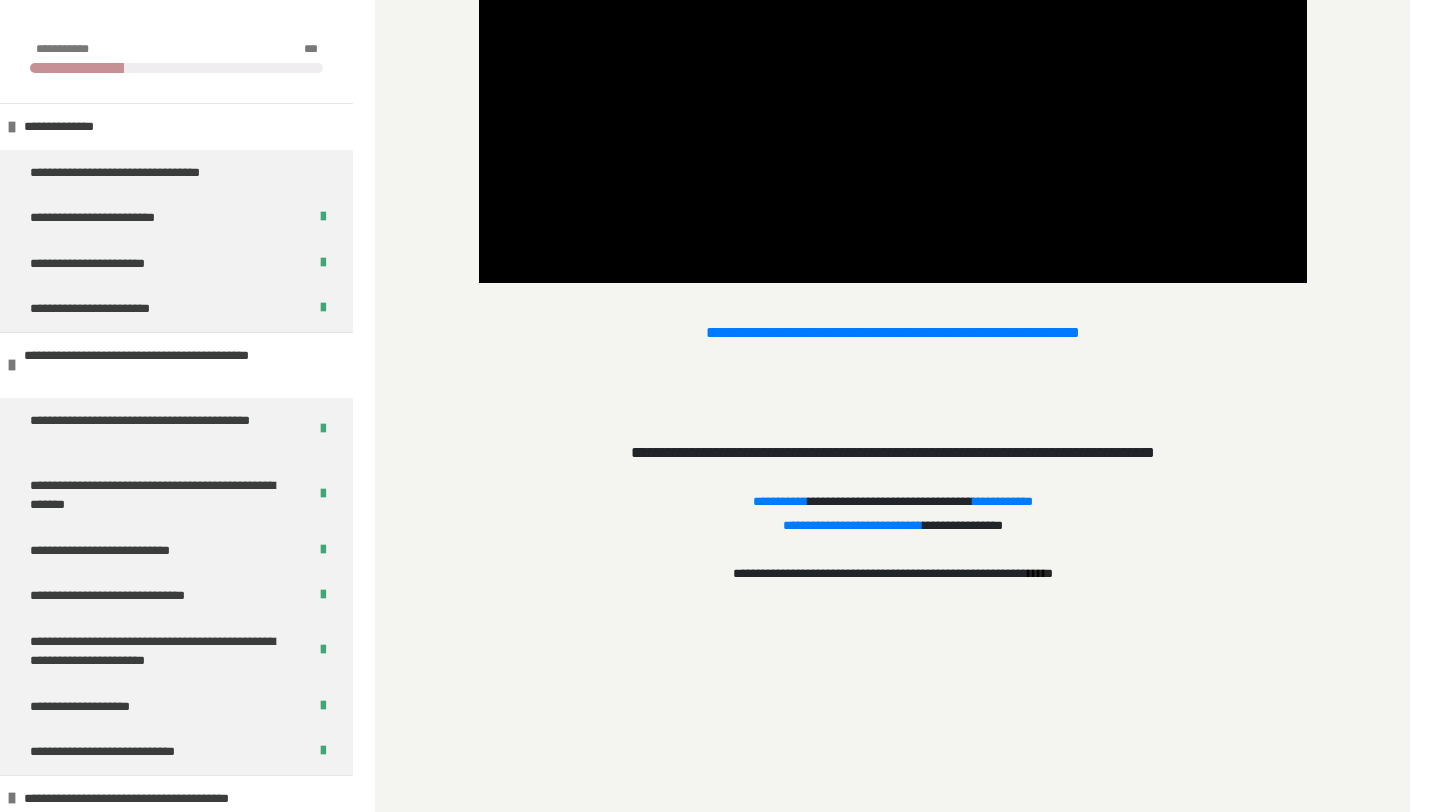 scroll, scrollTop: 1109, scrollLeft: 0, axis: vertical 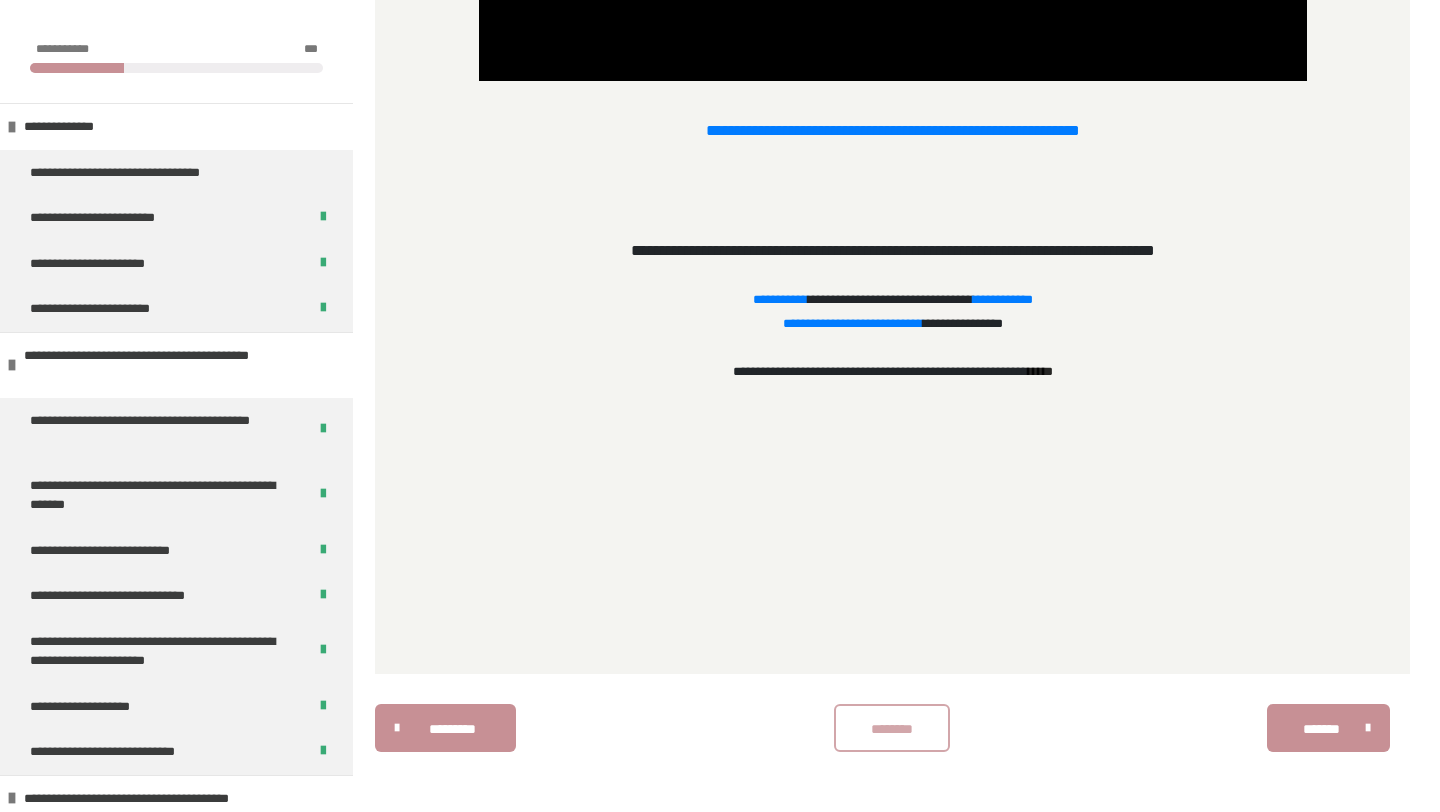 click on "********" at bounding box center [892, 728] 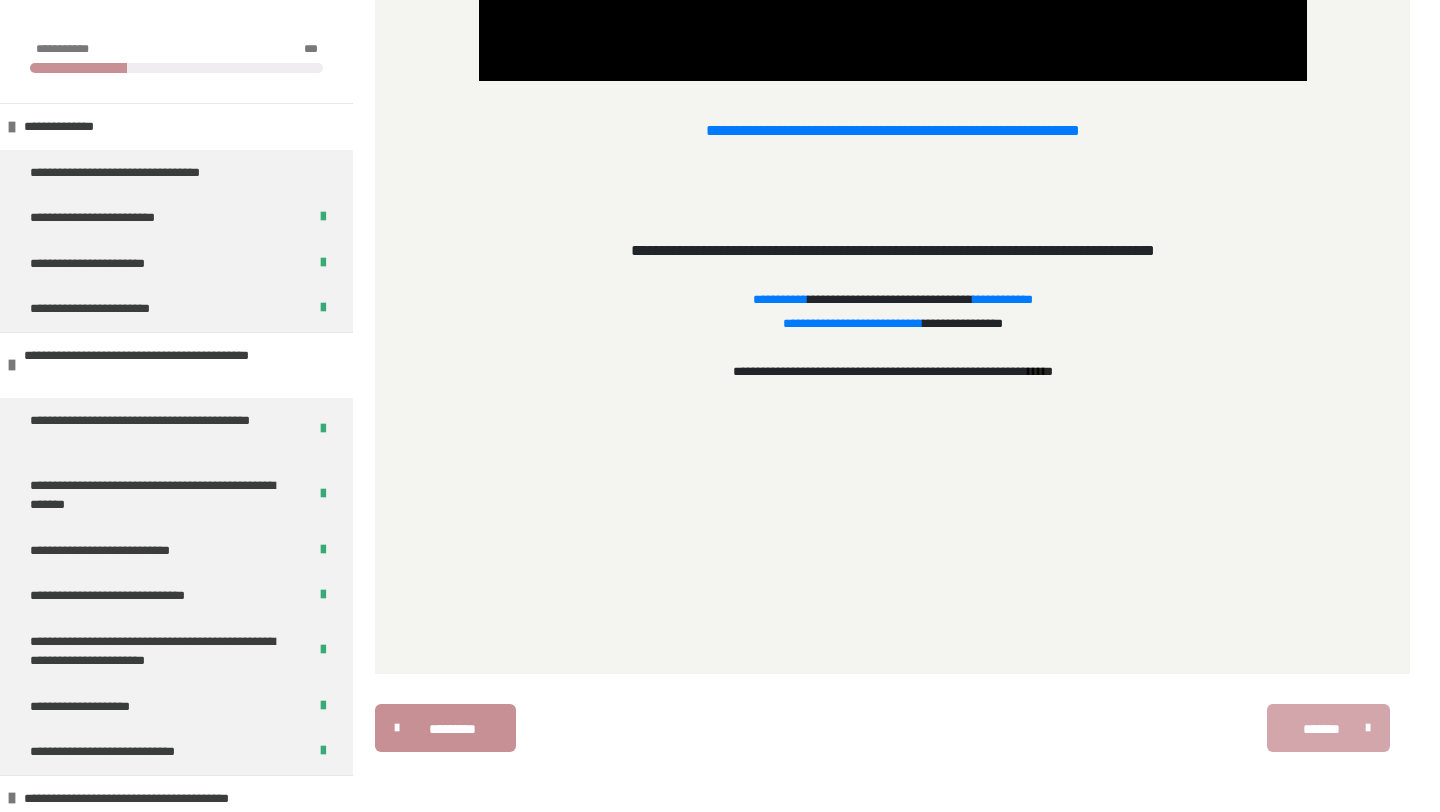 click on "*******" at bounding box center (1321, 729) 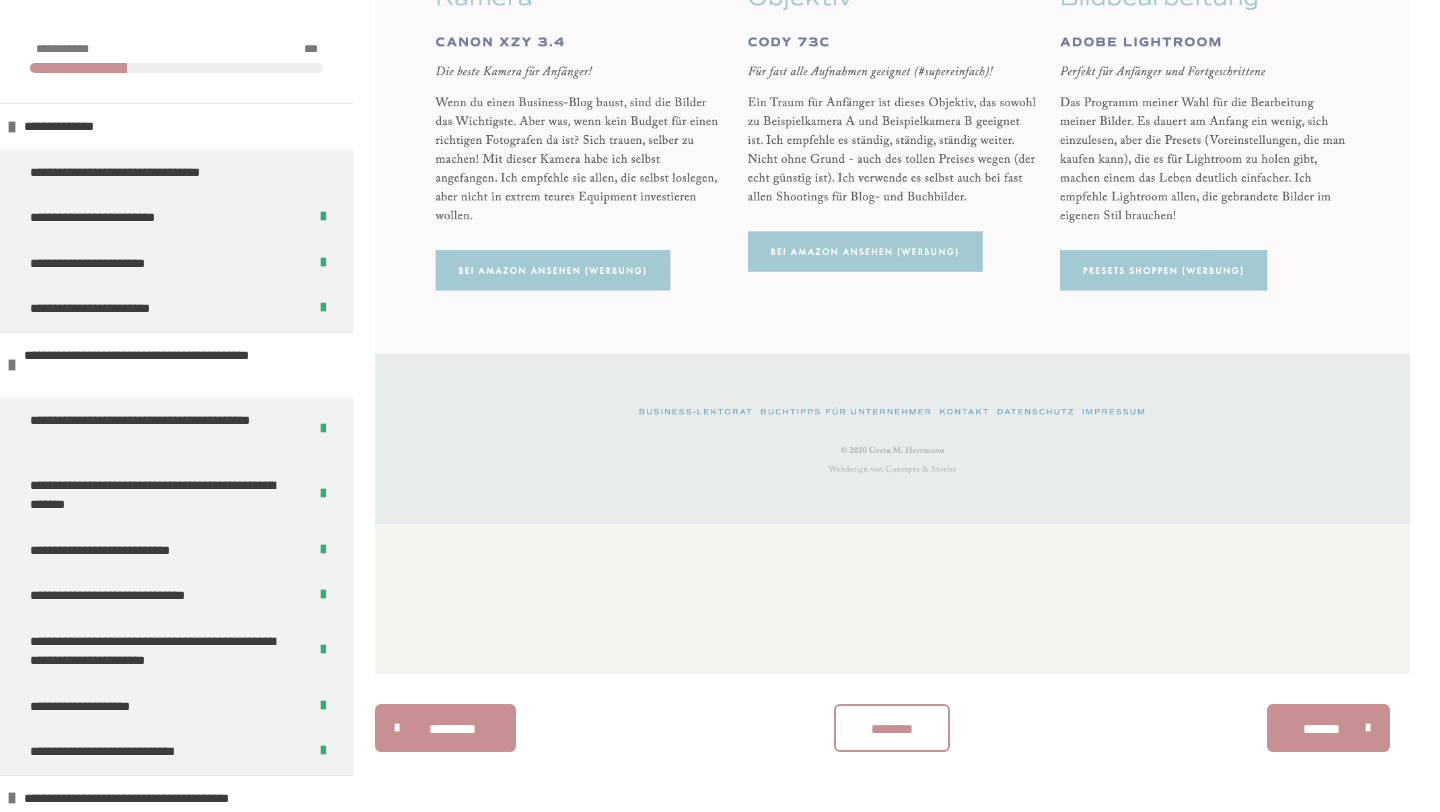 scroll, scrollTop: 6613, scrollLeft: 0, axis: vertical 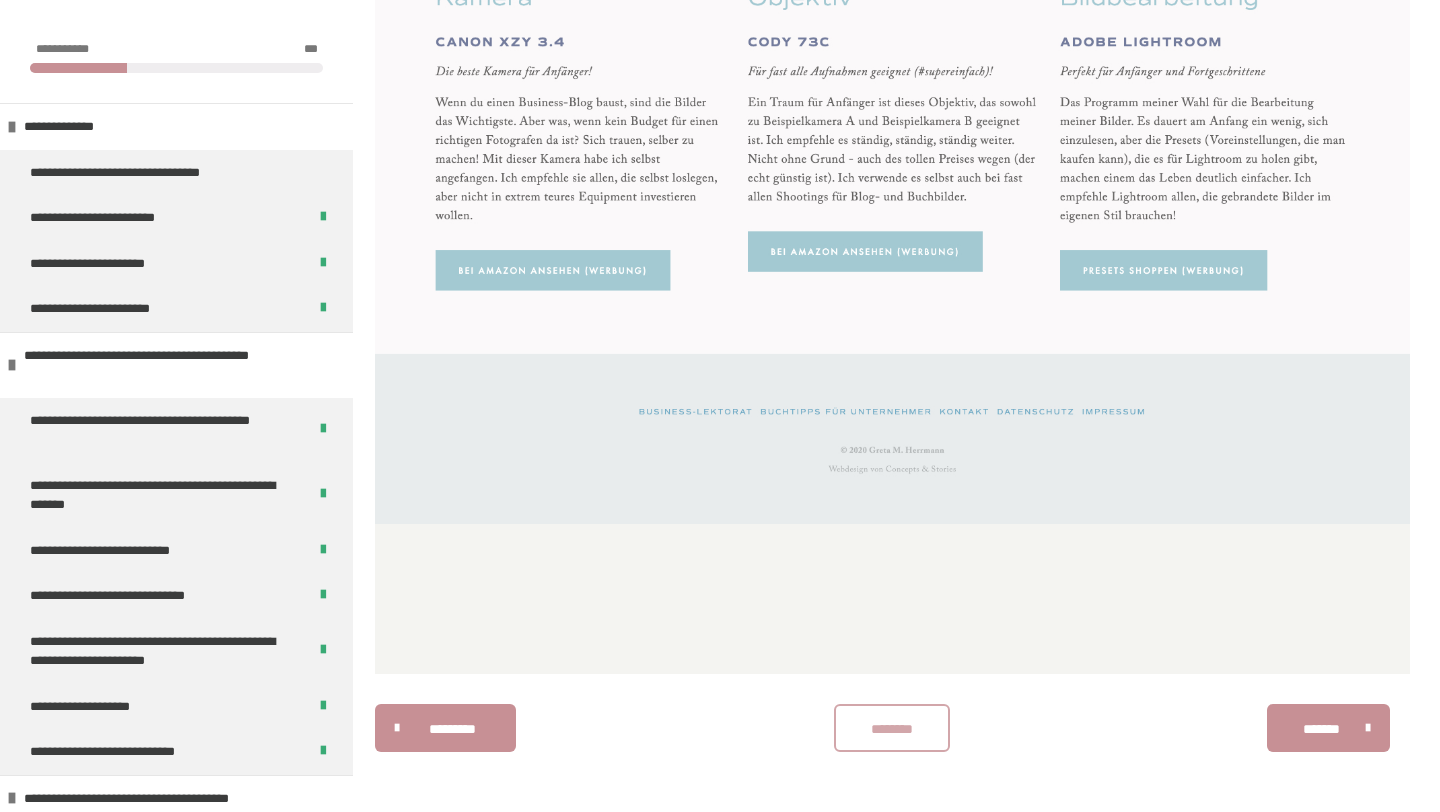 click on "********" at bounding box center (892, 729) 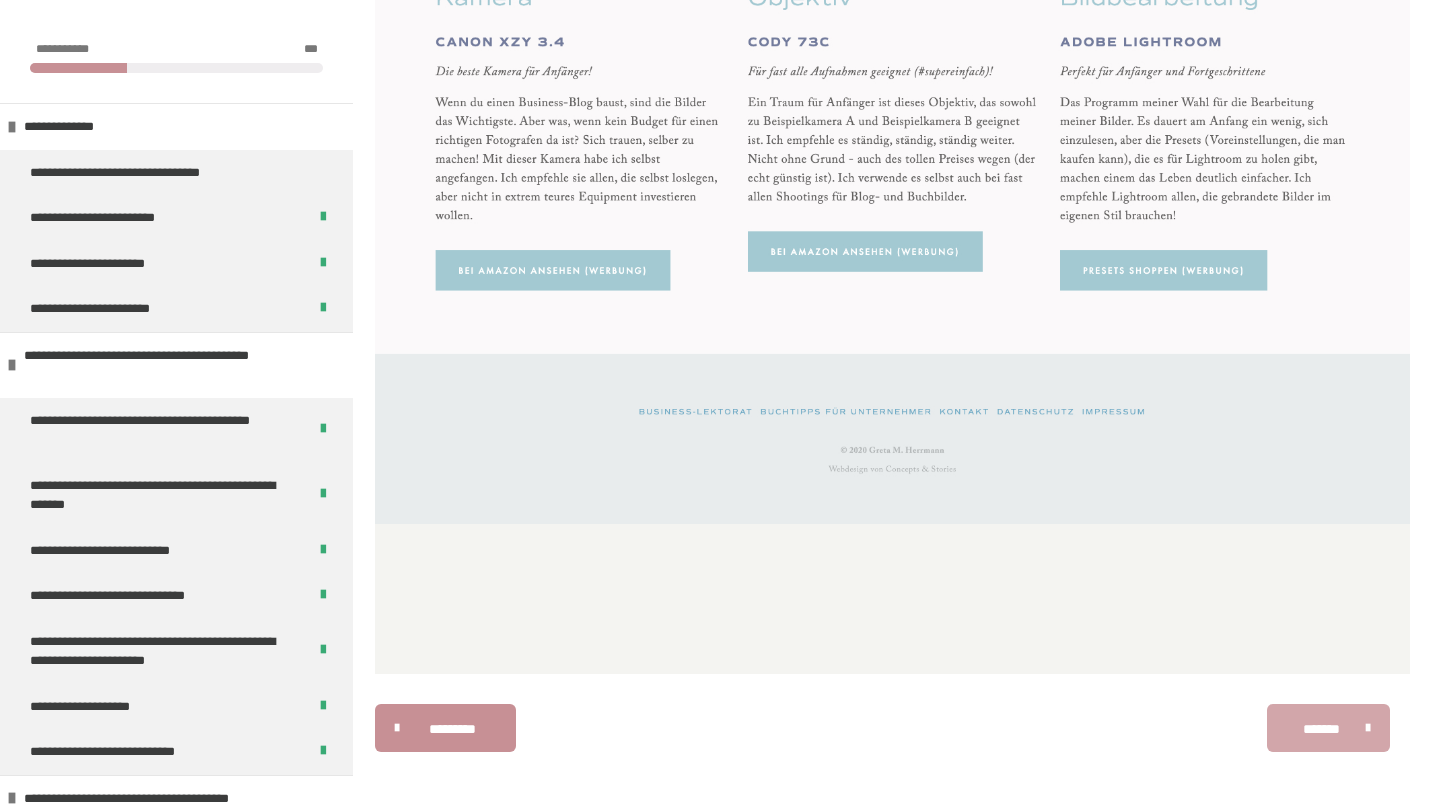 click on "*******" at bounding box center (1321, 729) 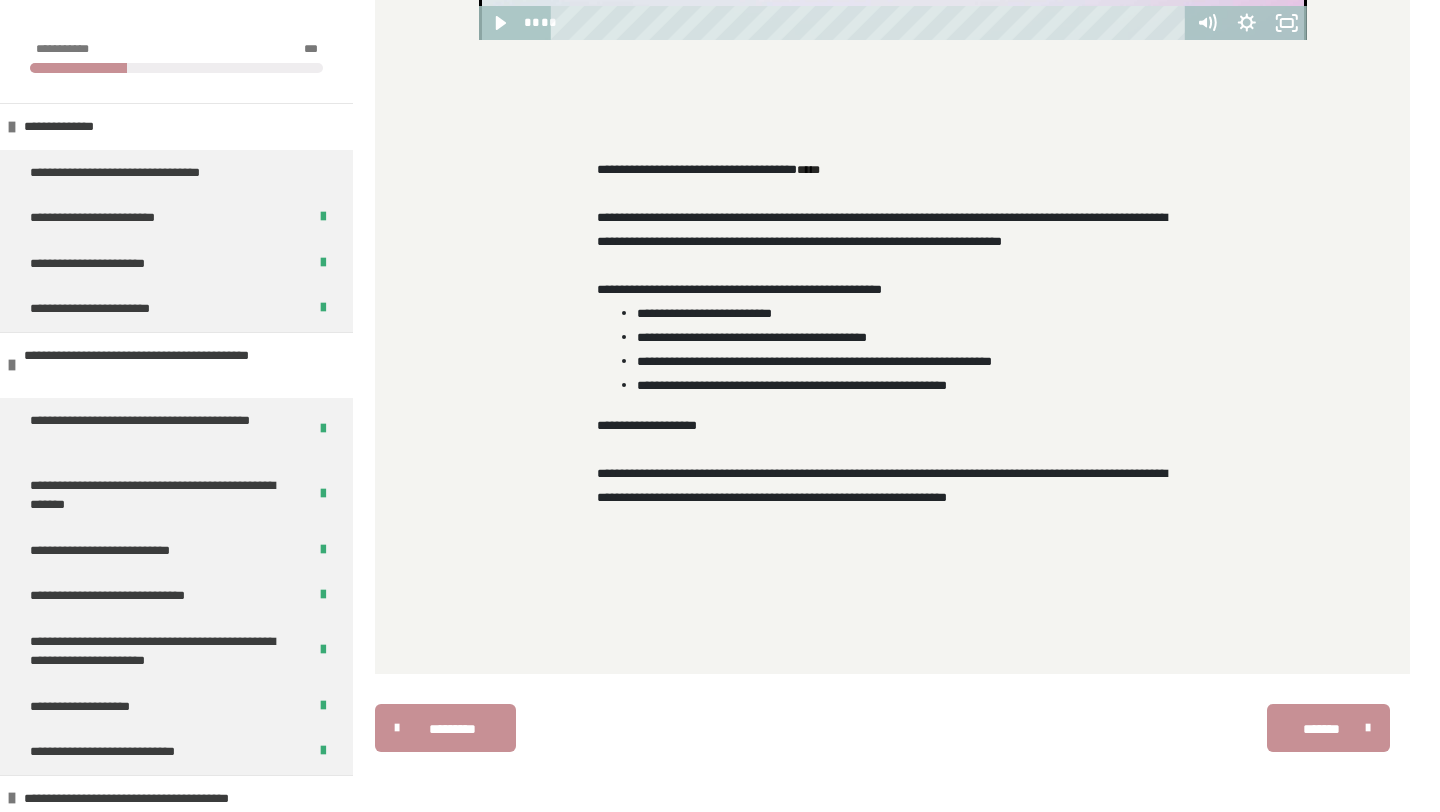 scroll, scrollTop: 1022, scrollLeft: 0, axis: vertical 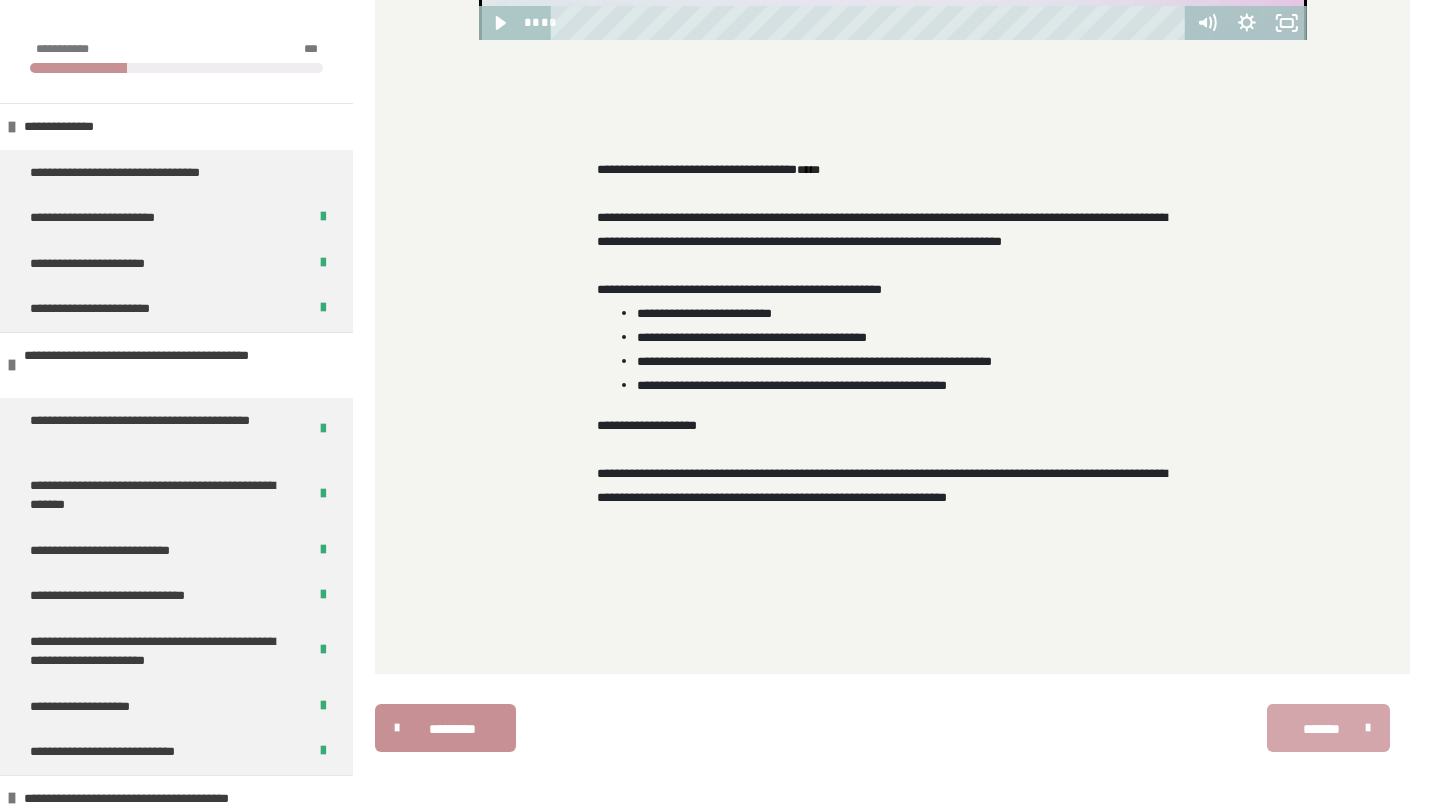 click on "*******" at bounding box center (1321, 729) 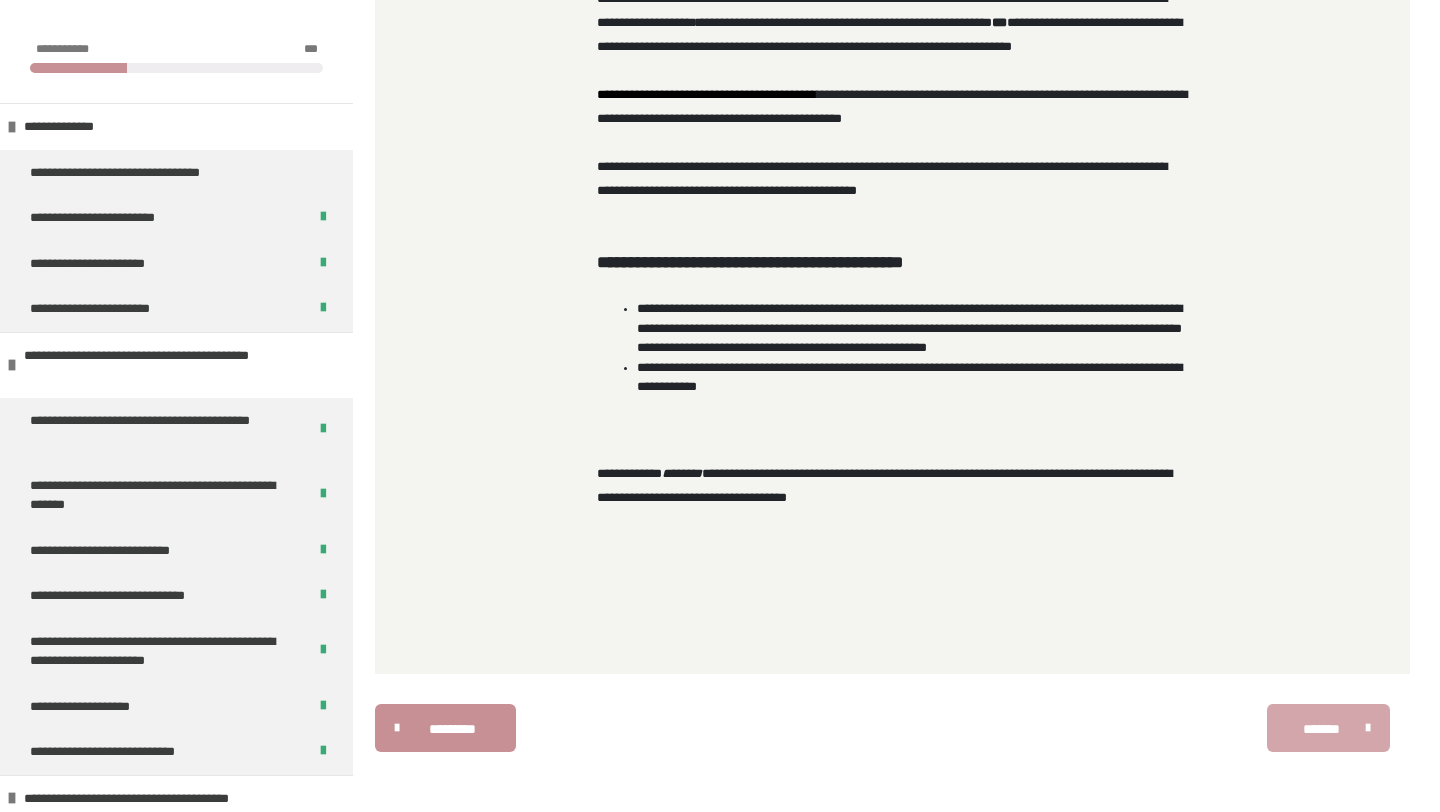 scroll, scrollTop: 1874, scrollLeft: 0, axis: vertical 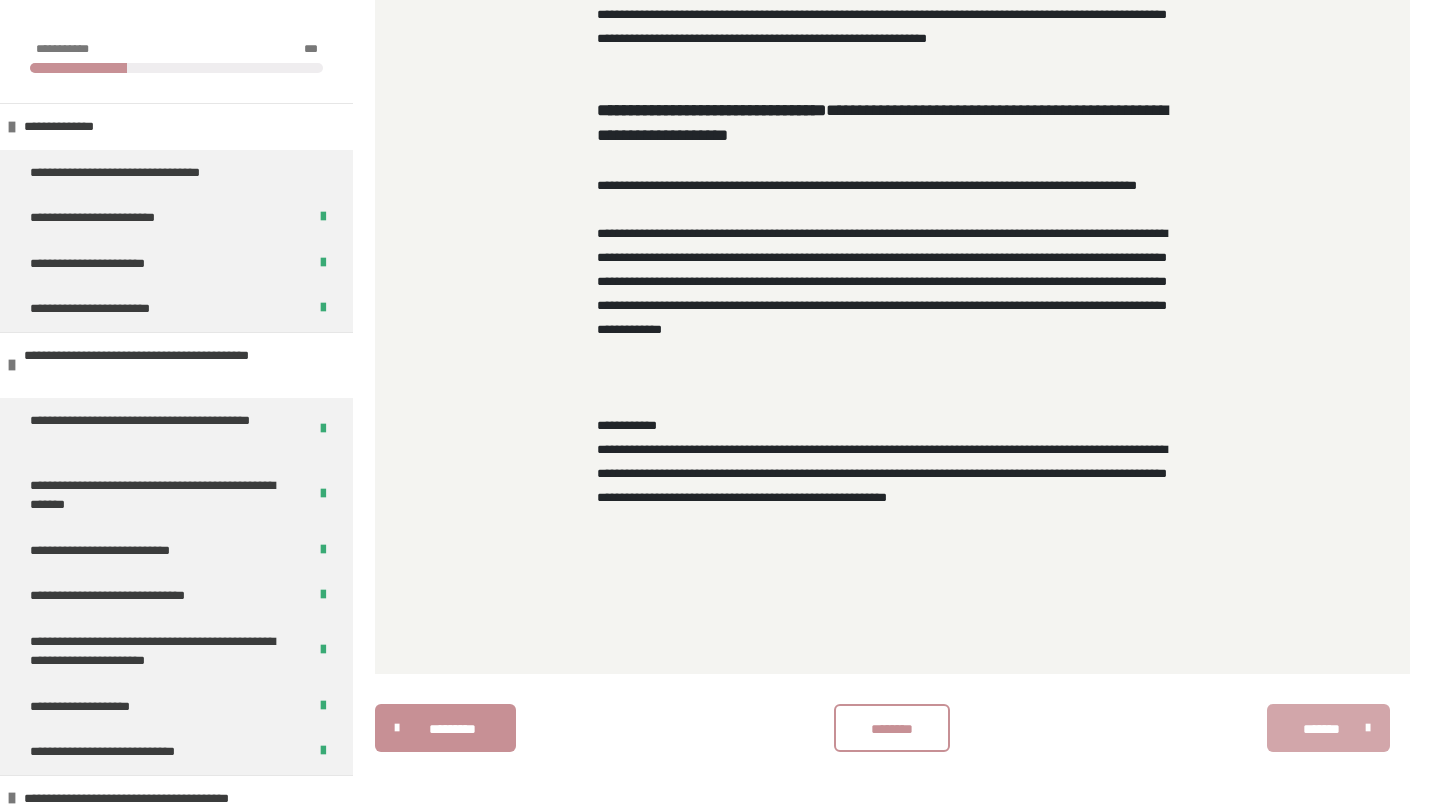 click on "*******" at bounding box center (1328, 728) 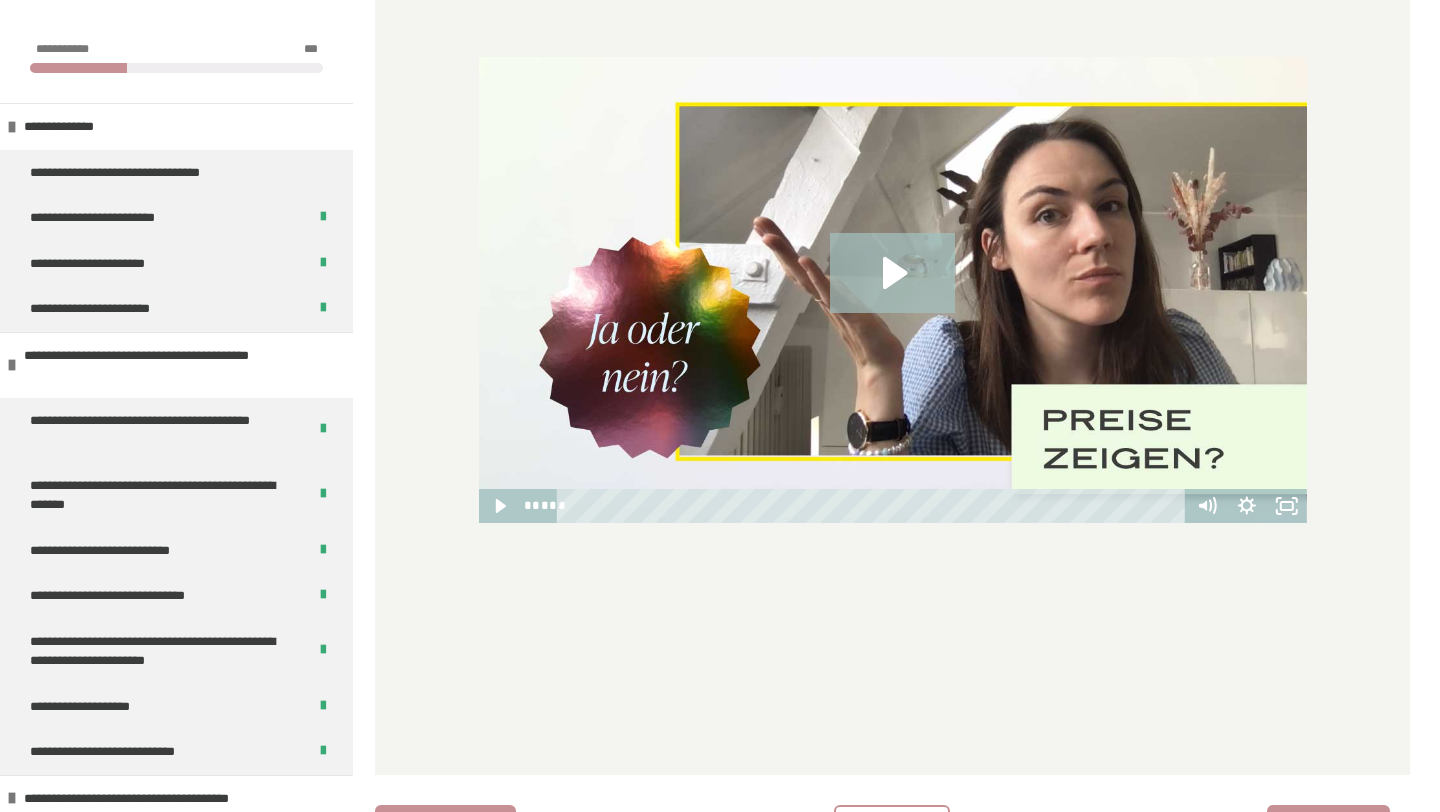 scroll, scrollTop: 606, scrollLeft: 0, axis: vertical 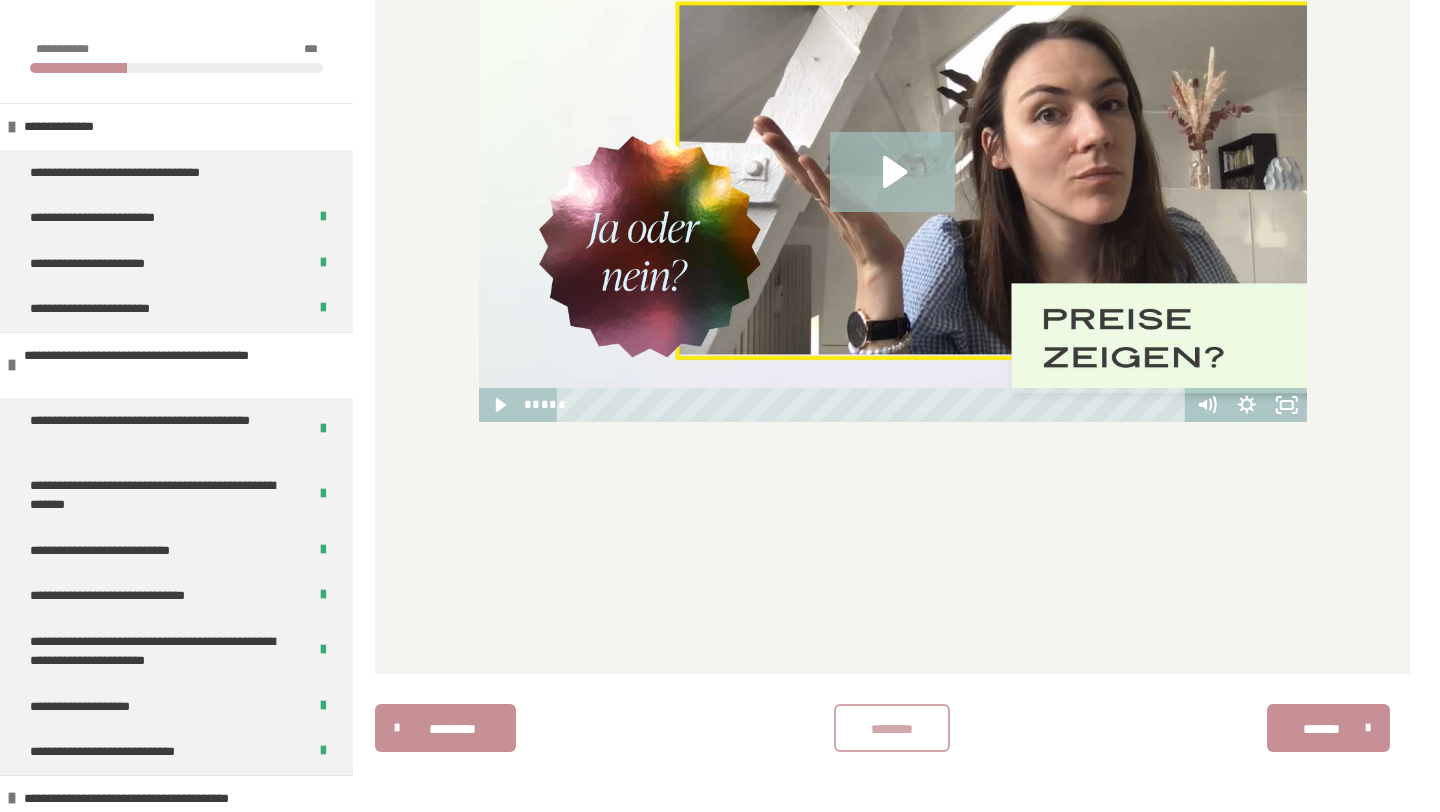 click on "********" at bounding box center [892, 729] 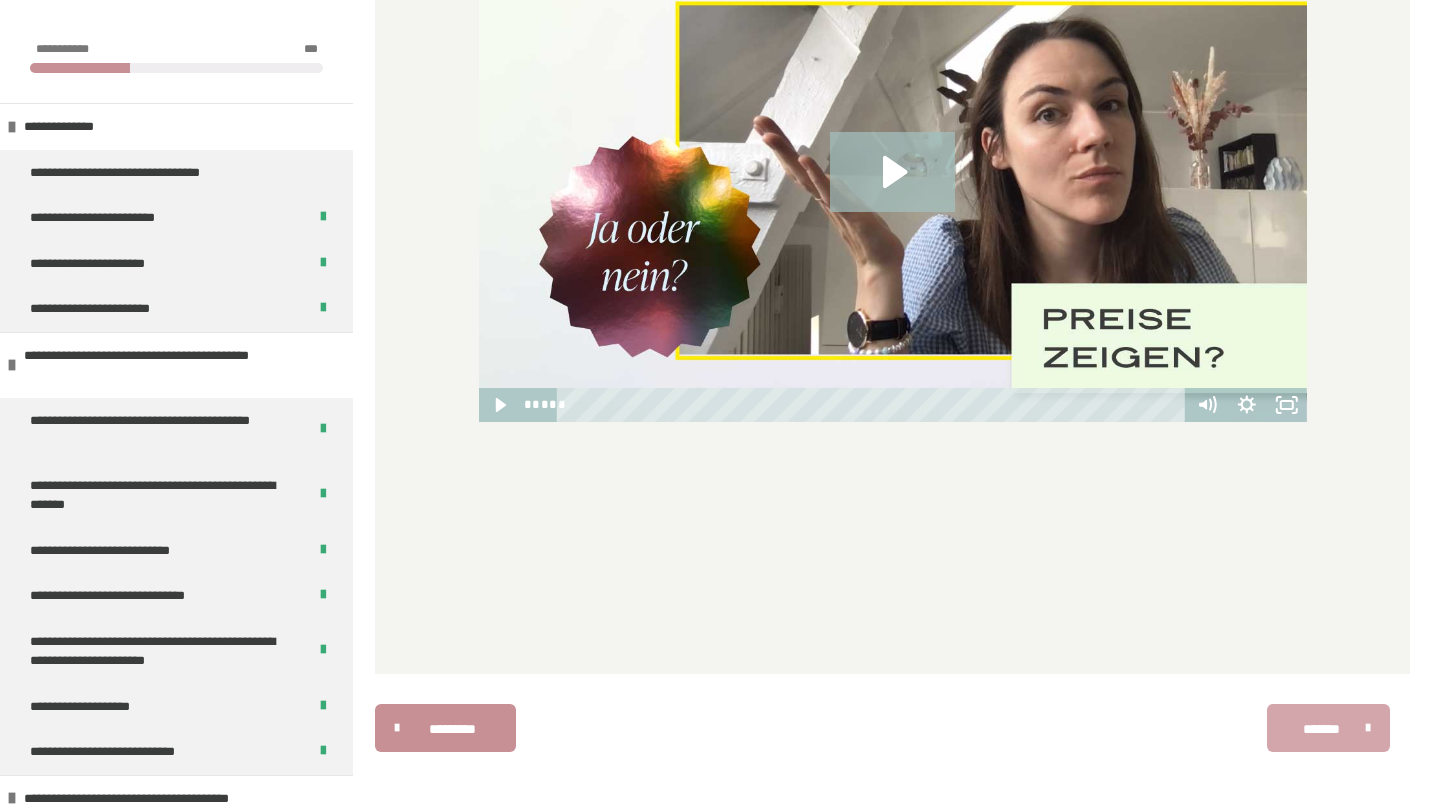 click on "*******" at bounding box center [1321, 729] 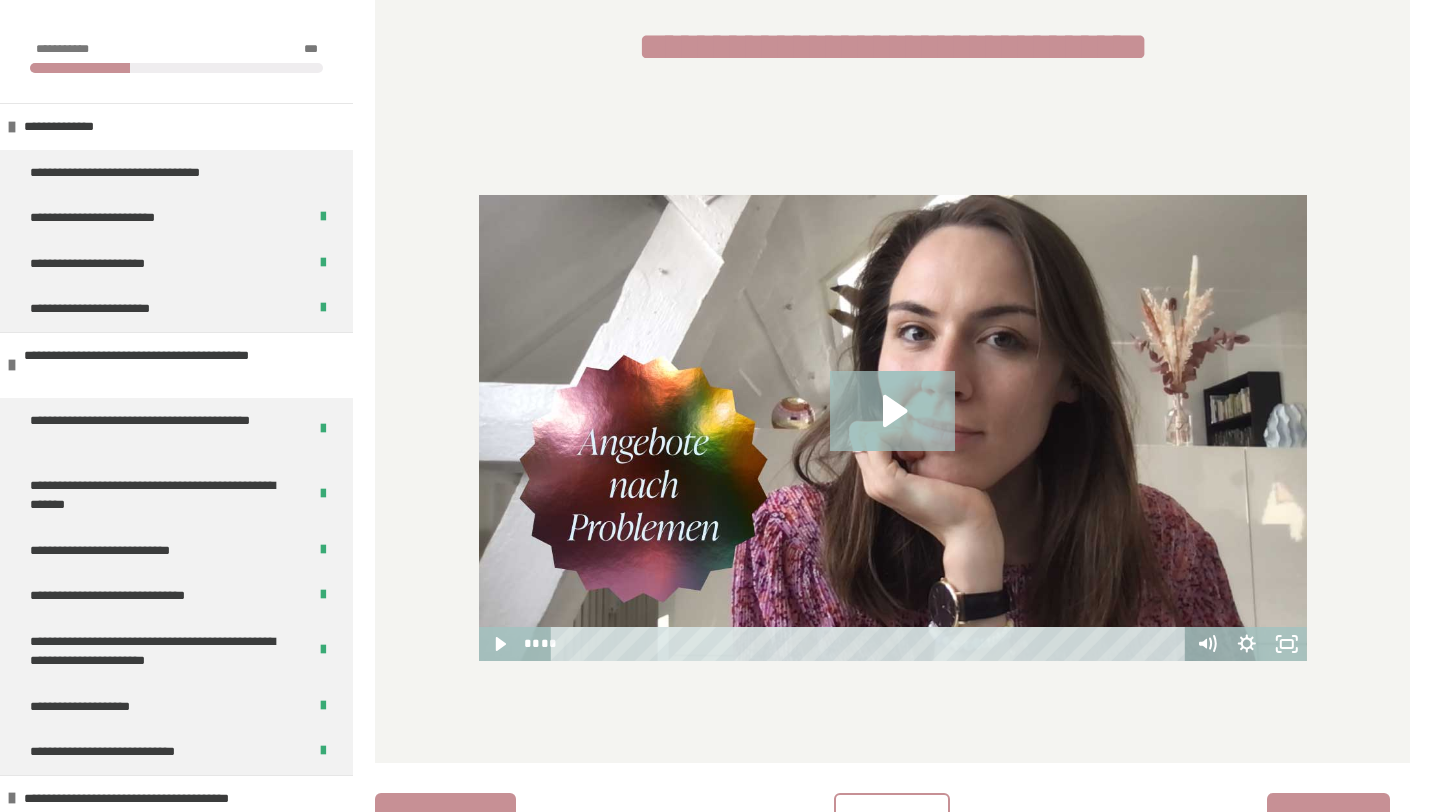 scroll, scrollTop: 555, scrollLeft: 0, axis: vertical 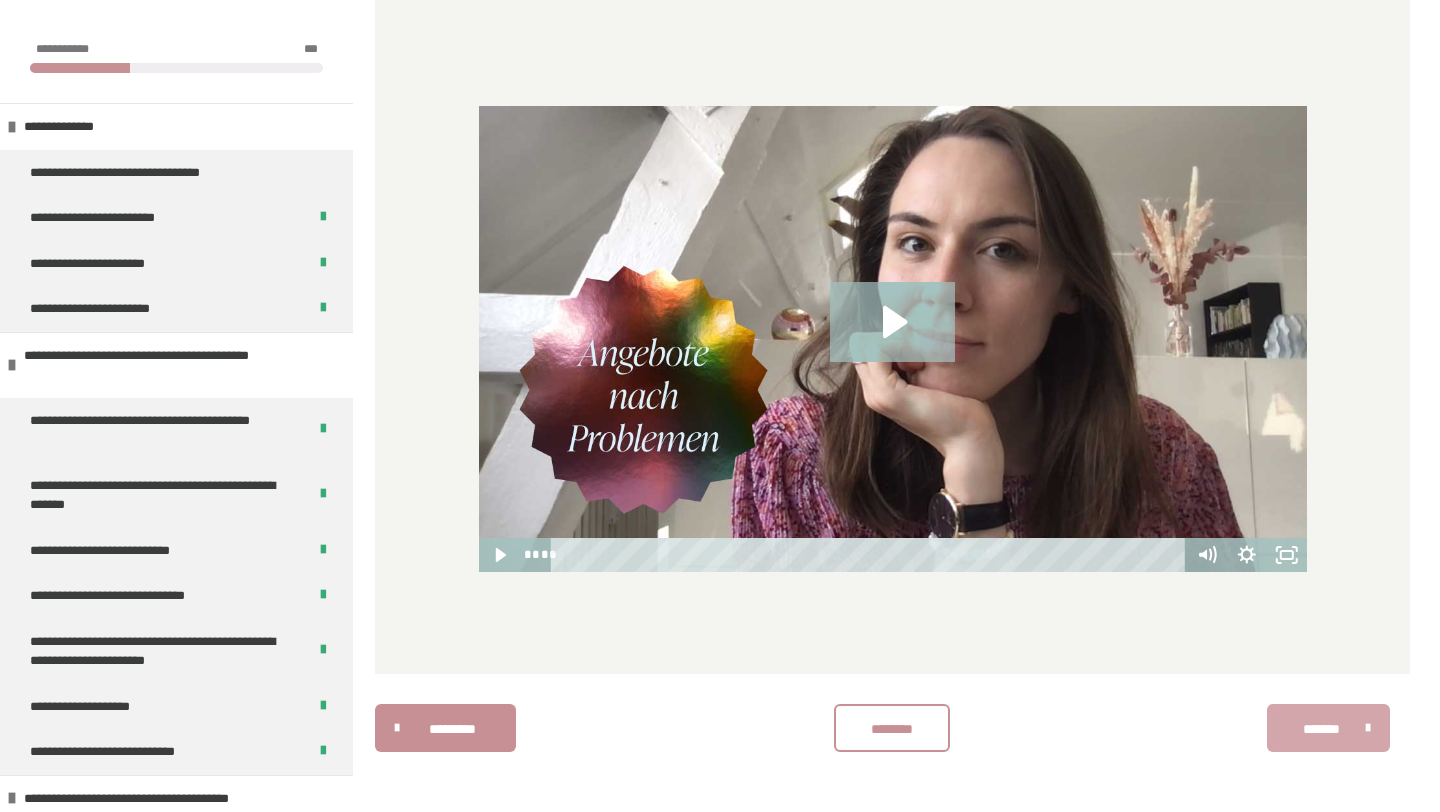 click on "*******" at bounding box center (1321, 729) 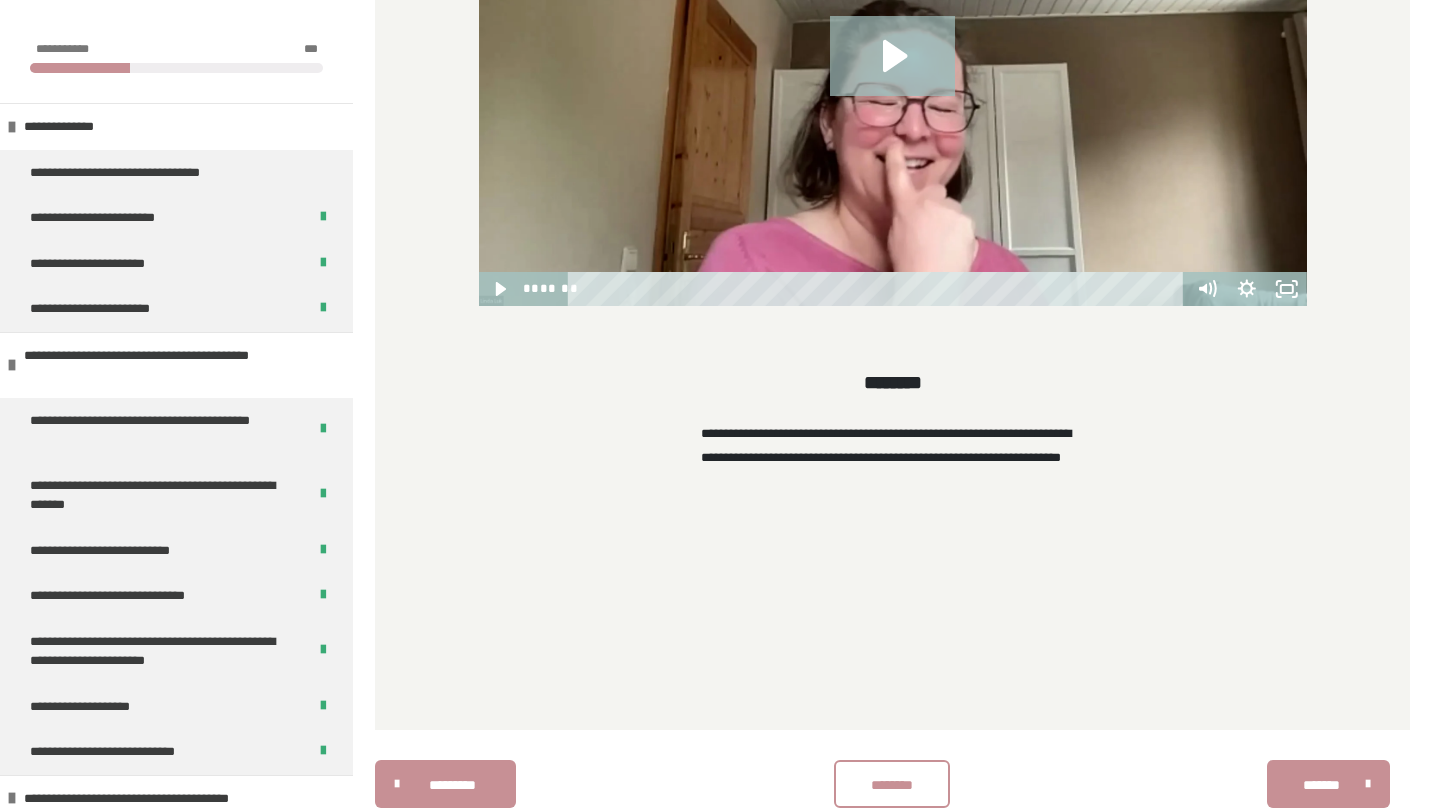 scroll, scrollTop: 826, scrollLeft: 0, axis: vertical 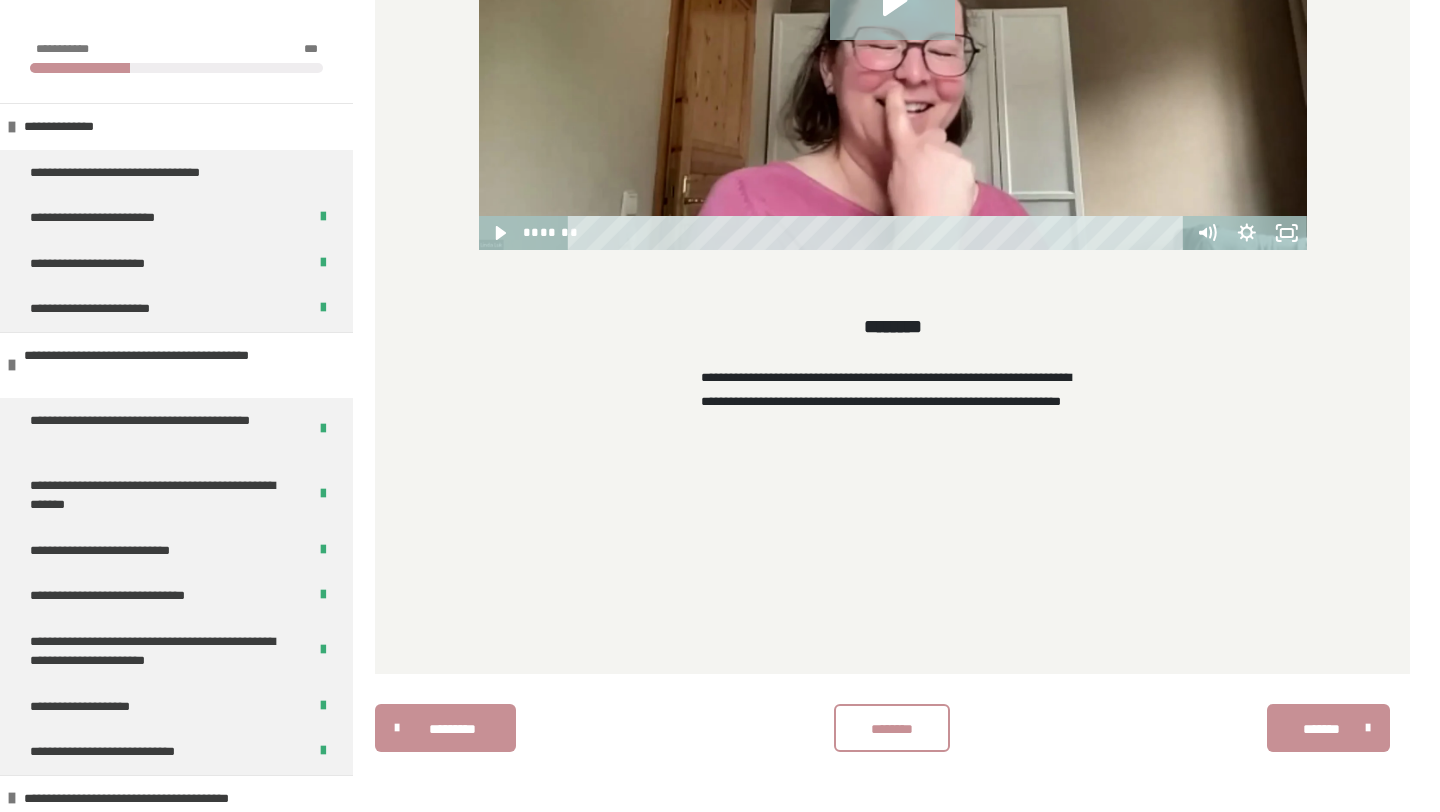 click on "**********" at bounding box center [886, 389] 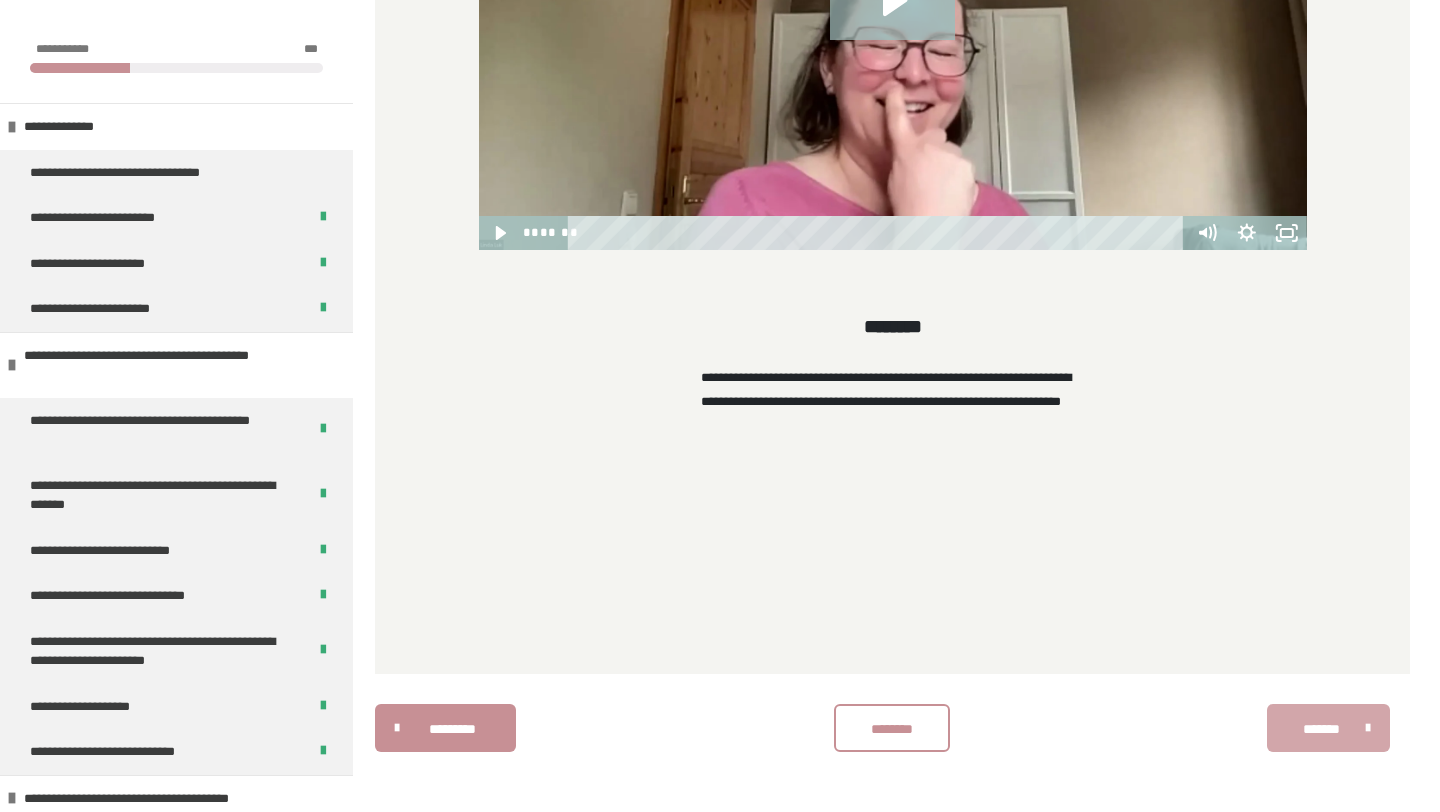 click on "*******" at bounding box center (1321, 729) 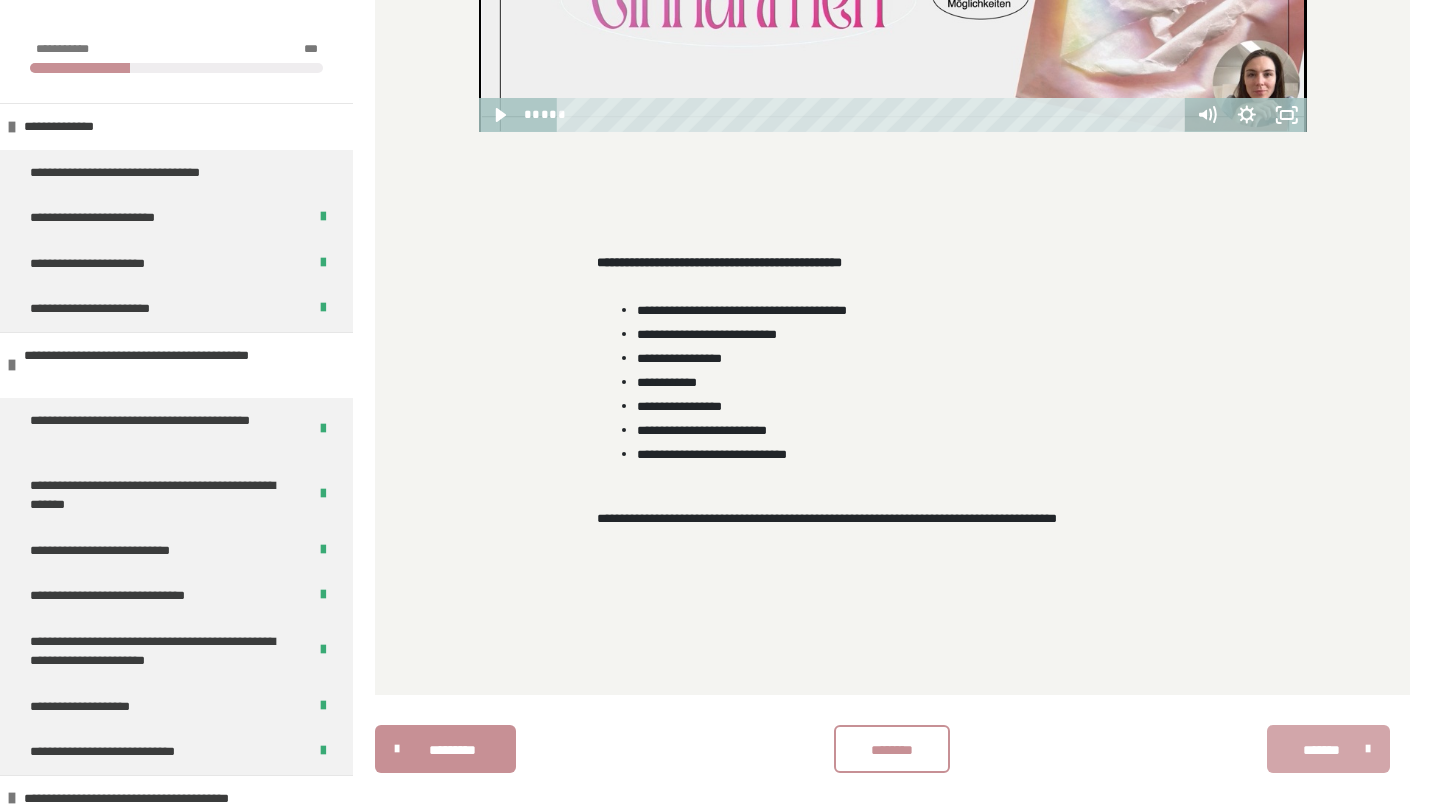scroll, scrollTop: 938, scrollLeft: 0, axis: vertical 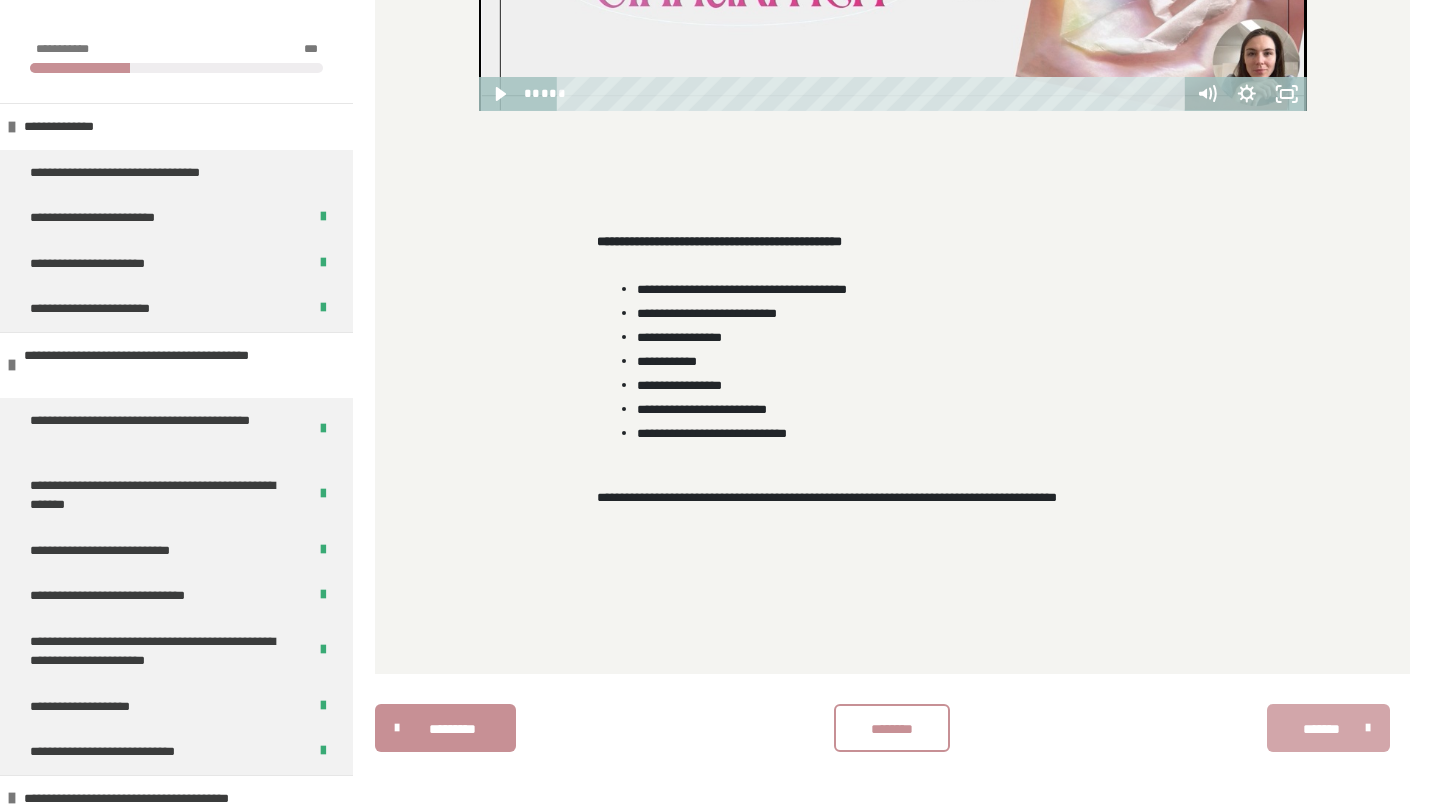 click on "*******" at bounding box center (1321, 729) 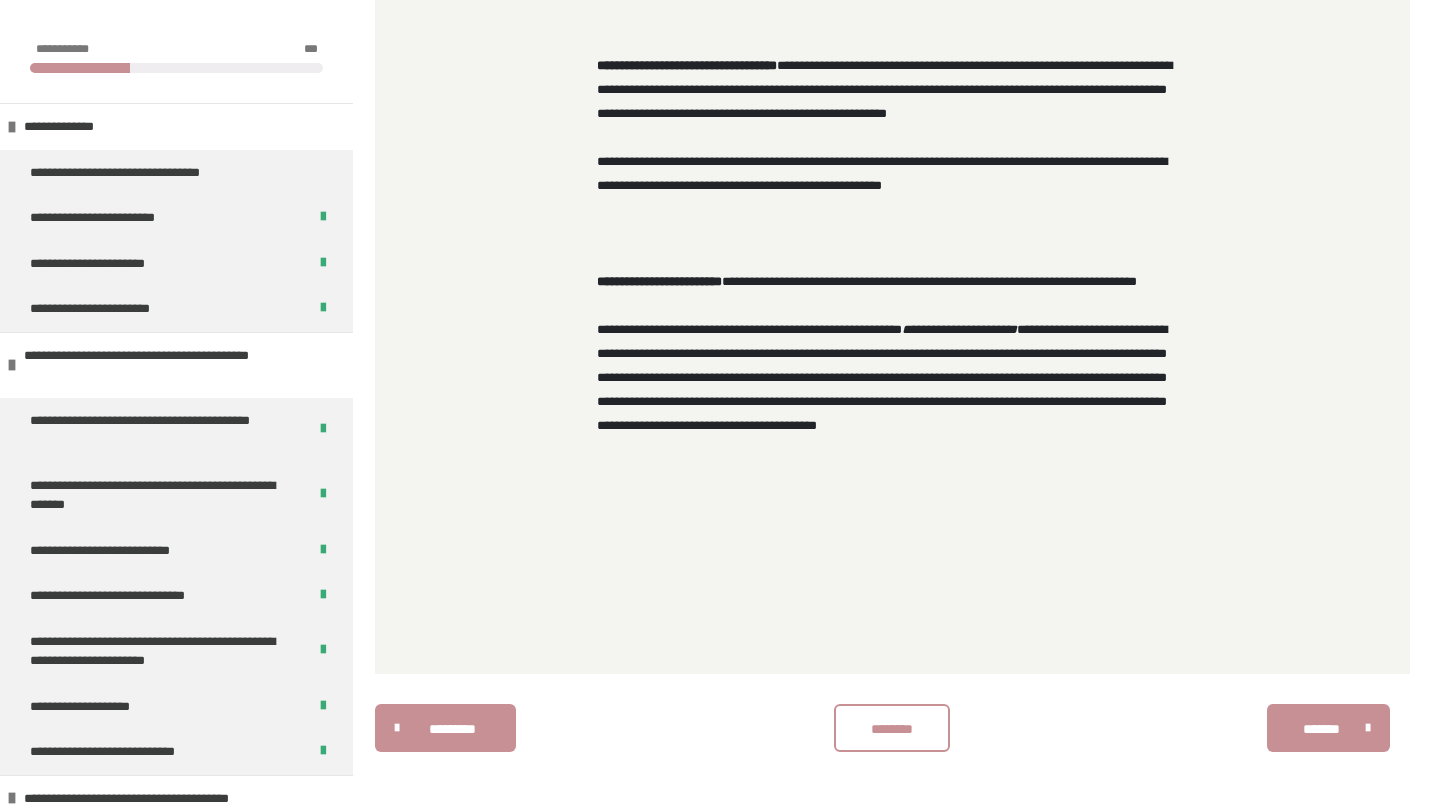 scroll, scrollTop: 1134, scrollLeft: 0, axis: vertical 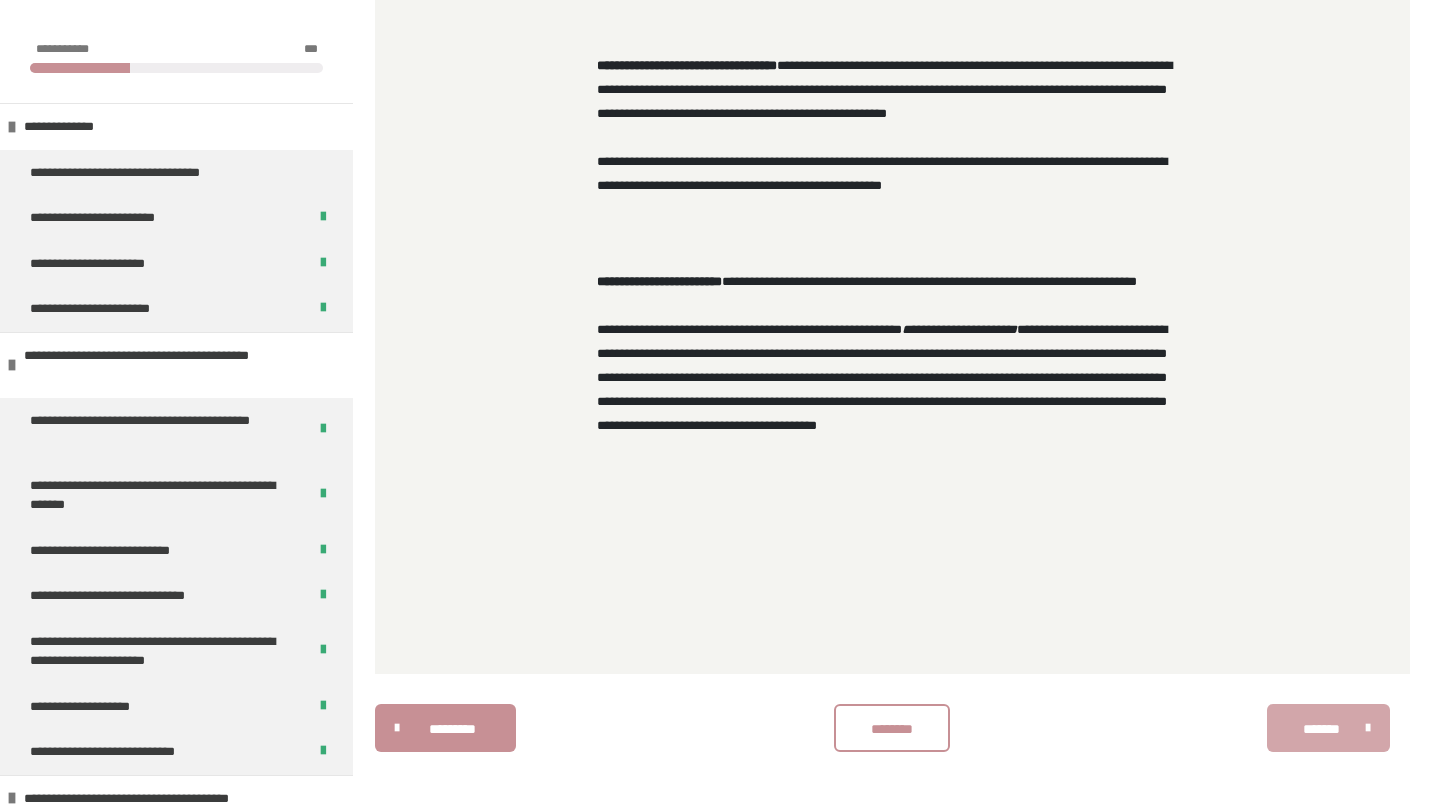 click on "*******" at bounding box center [1321, 729] 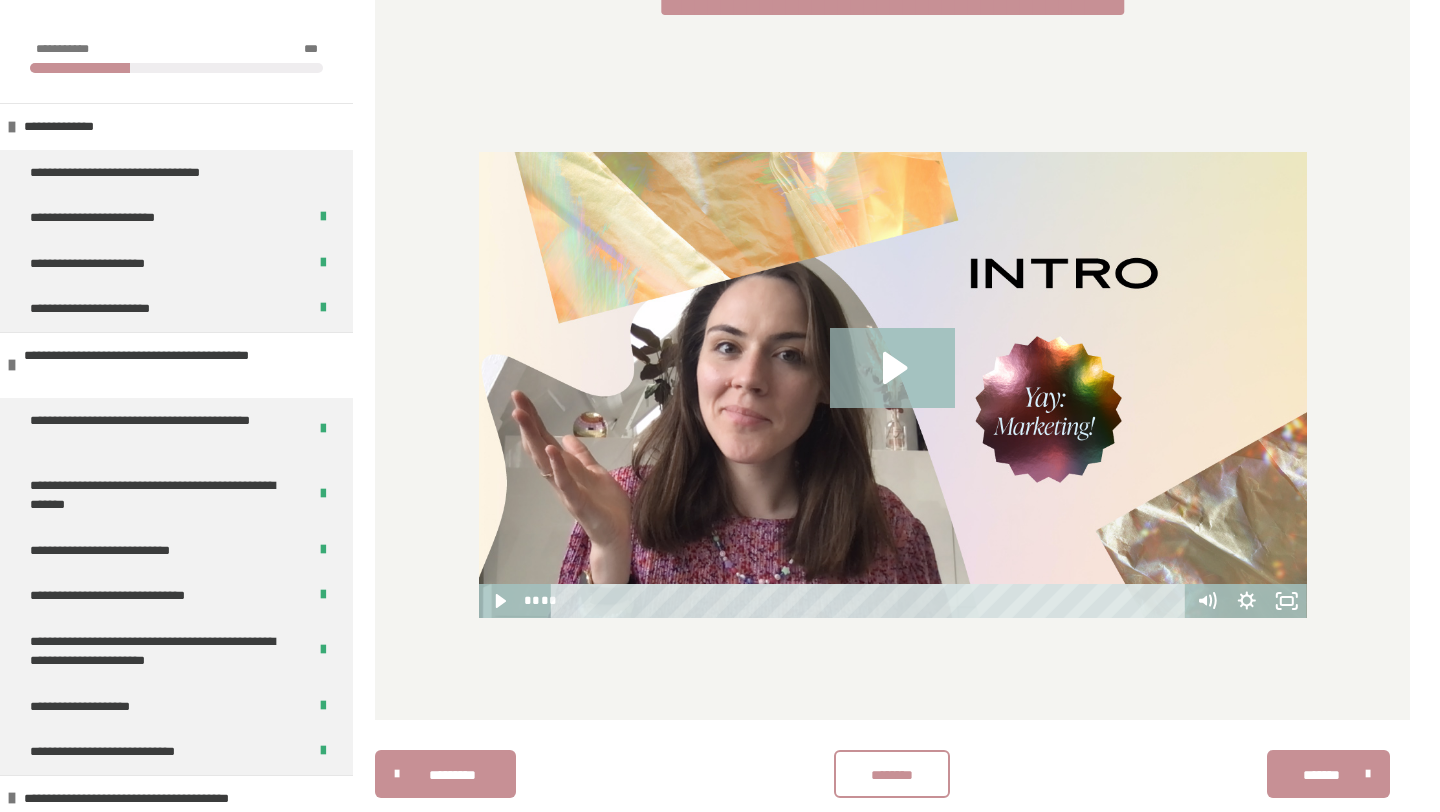 scroll, scrollTop: 531, scrollLeft: 0, axis: vertical 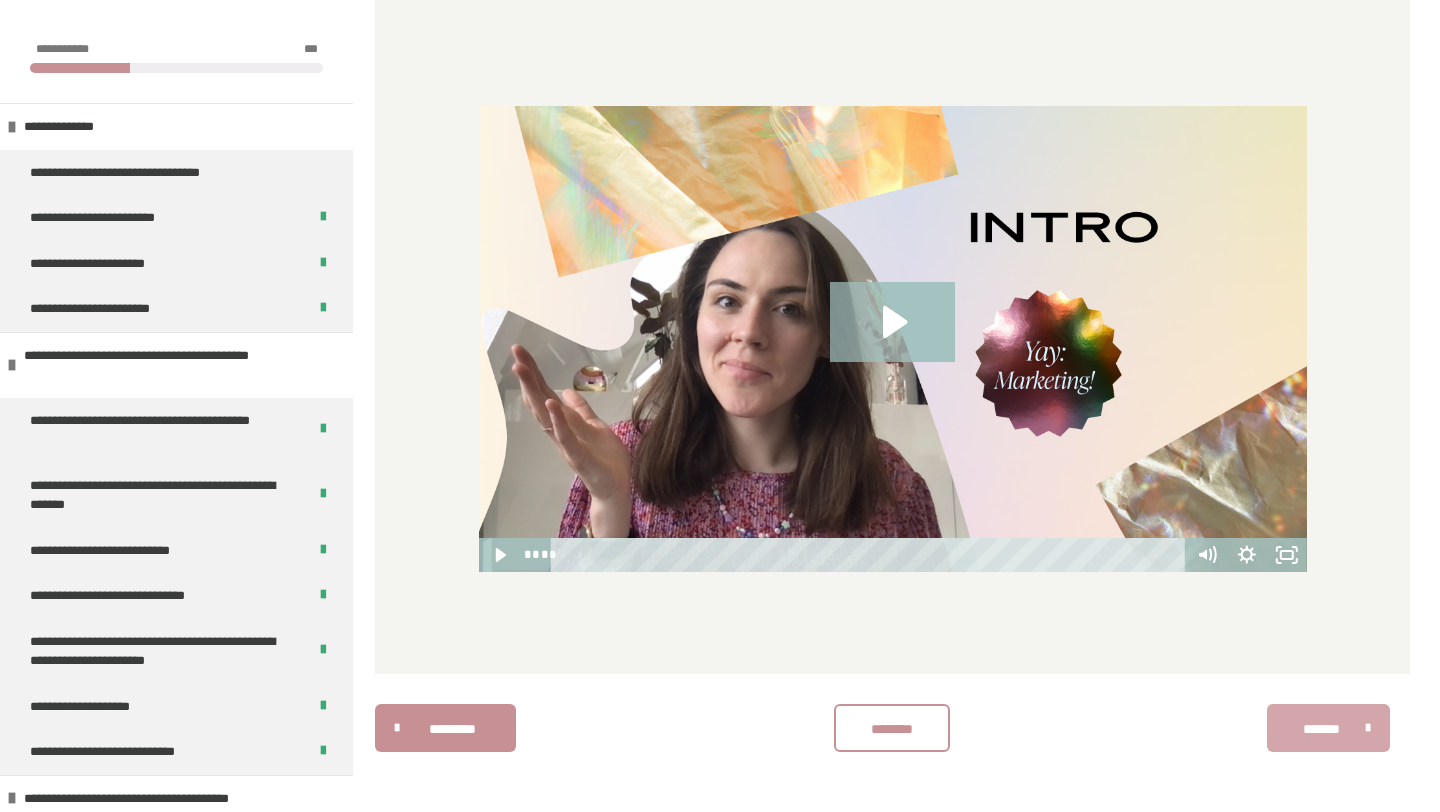 click on "*******" at bounding box center [1321, 729] 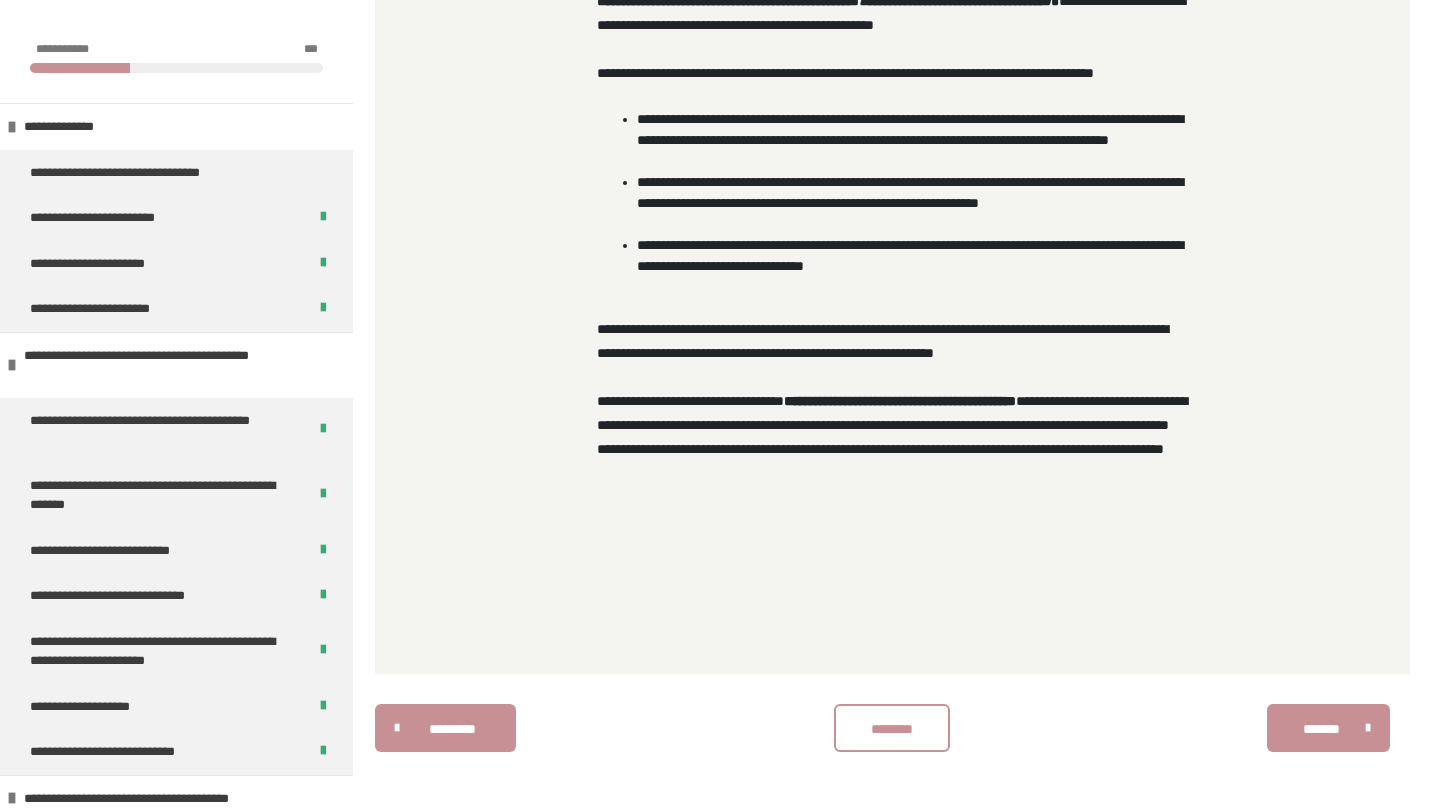 scroll, scrollTop: 1893, scrollLeft: 0, axis: vertical 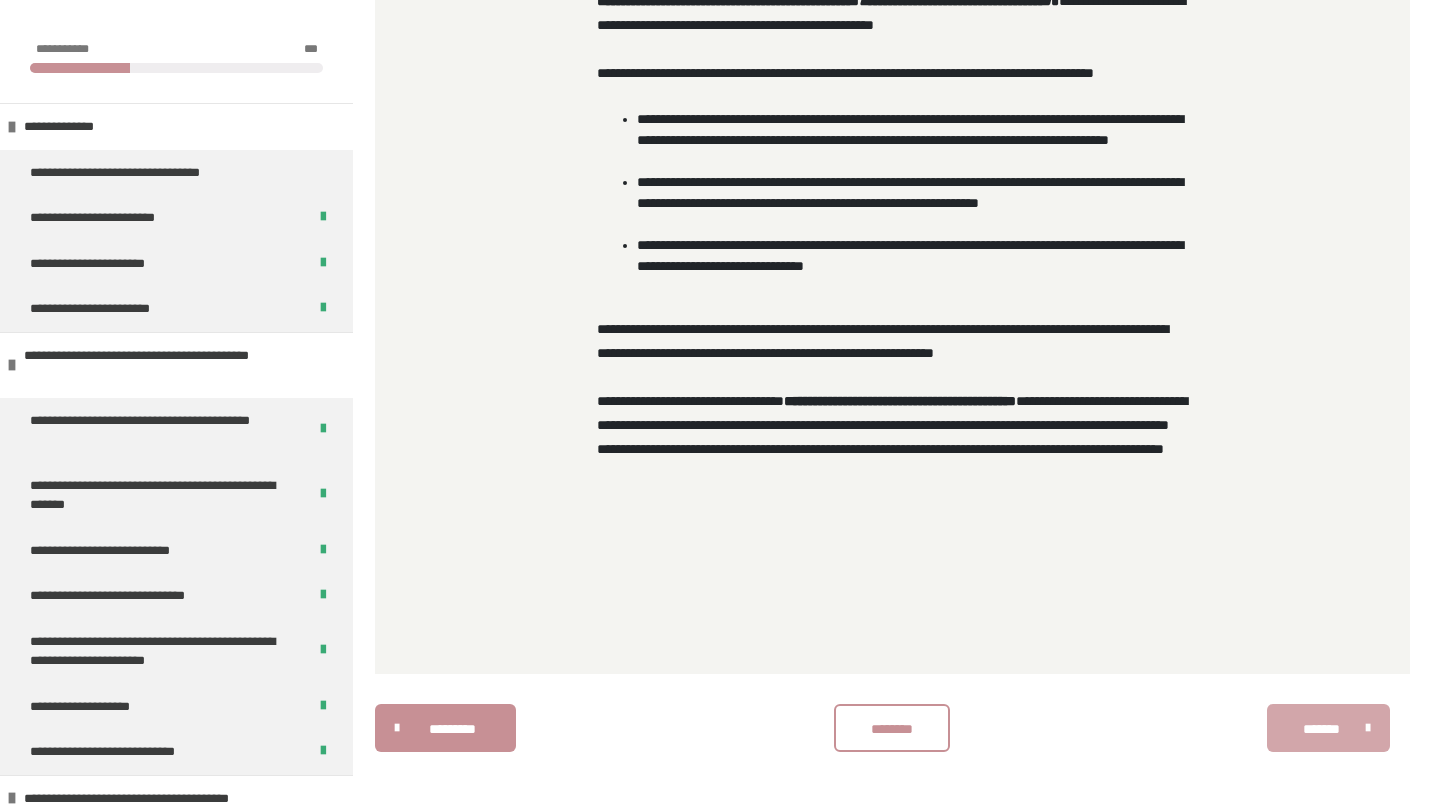 click on "*******" at bounding box center [1321, 729] 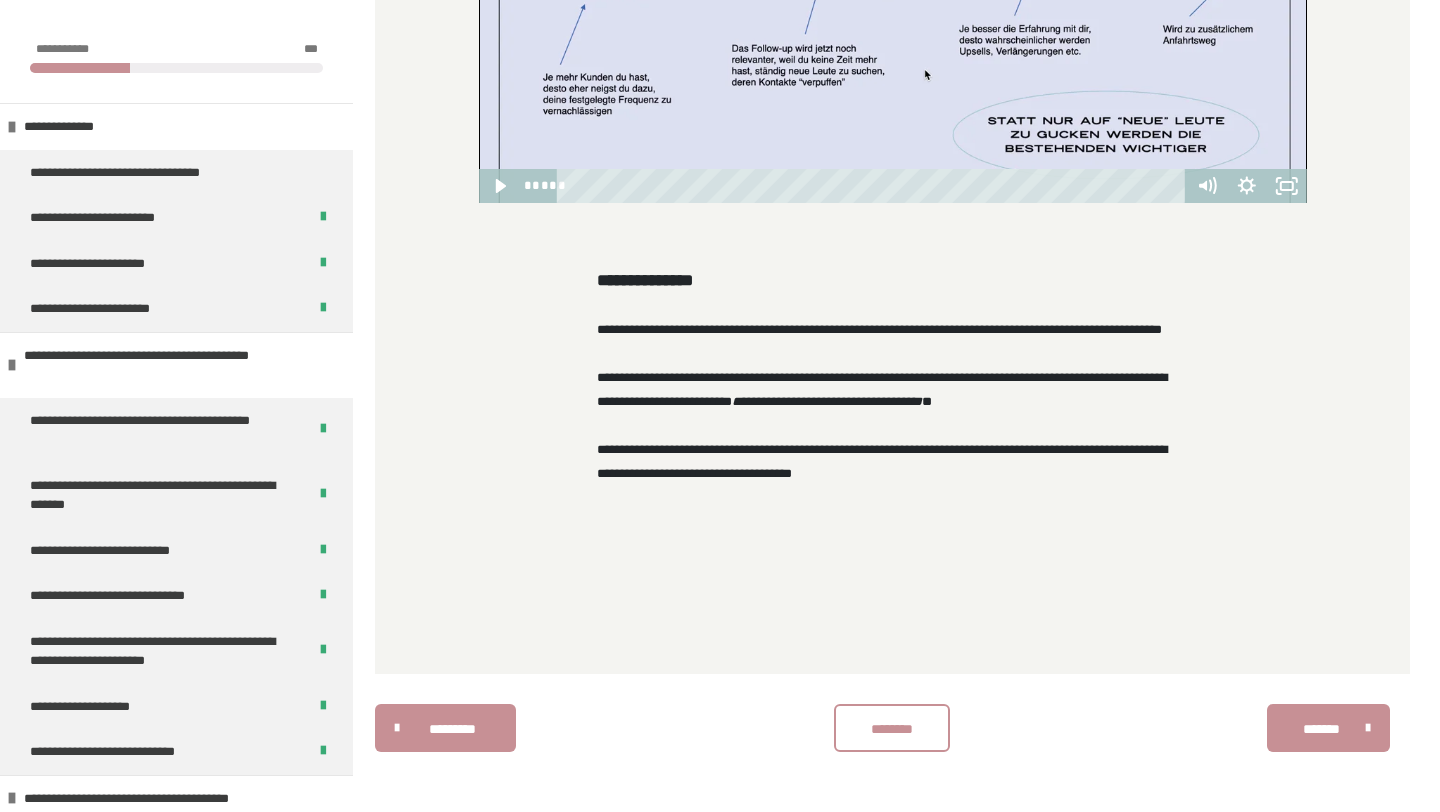 scroll, scrollTop: 5130, scrollLeft: 0, axis: vertical 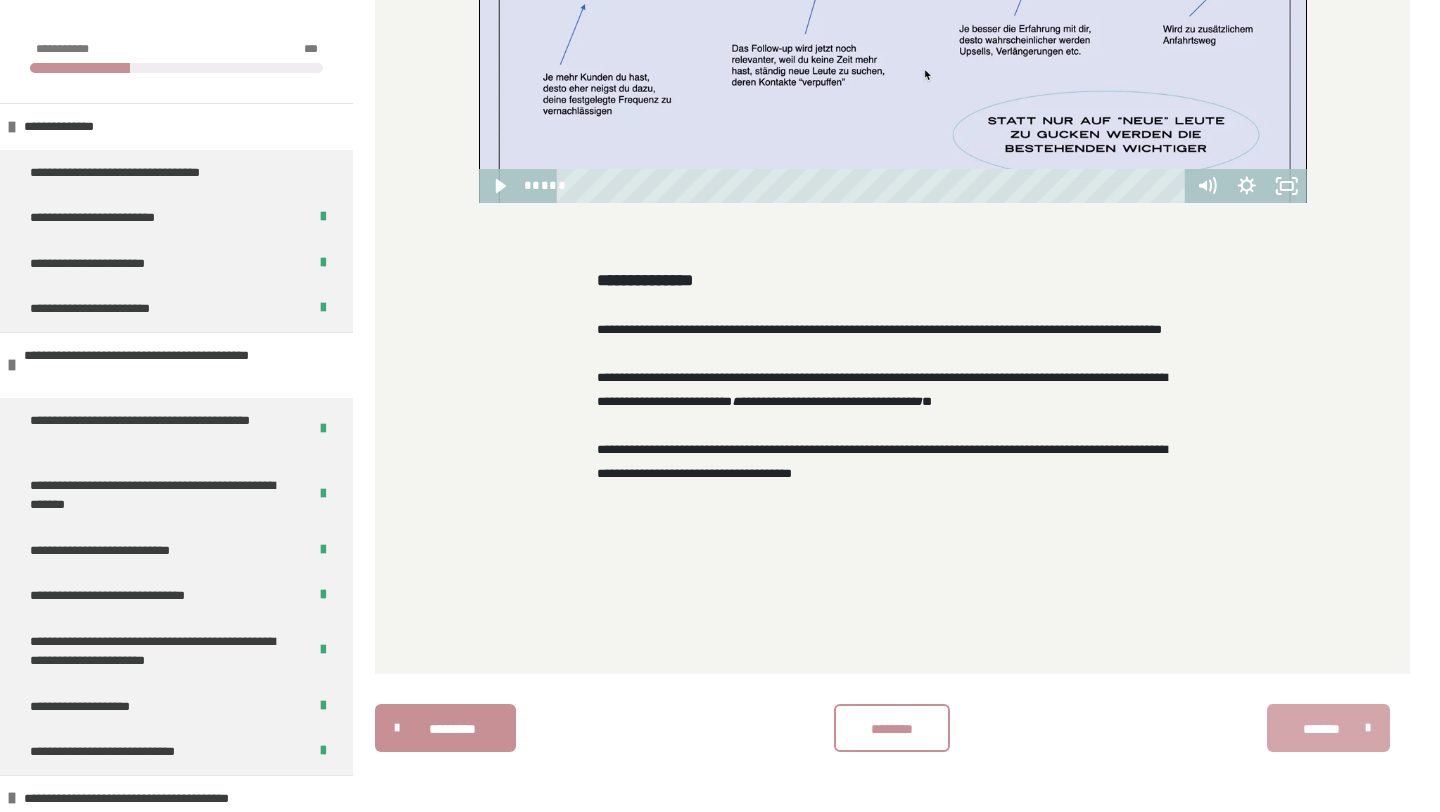 click on "*******" at bounding box center [1321, 729] 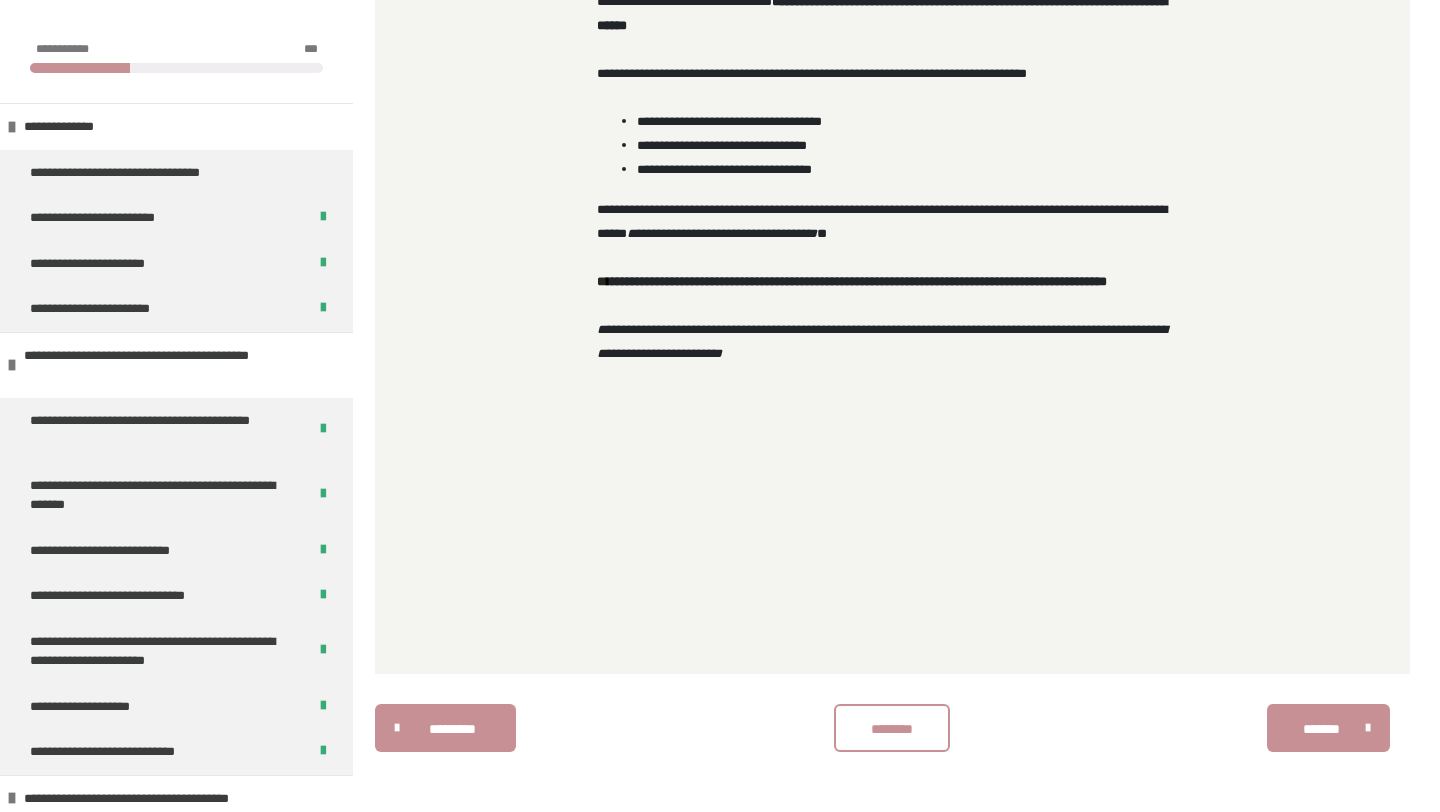 scroll, scrollTop: 1778, scrollLeft: 0, axis: vertical 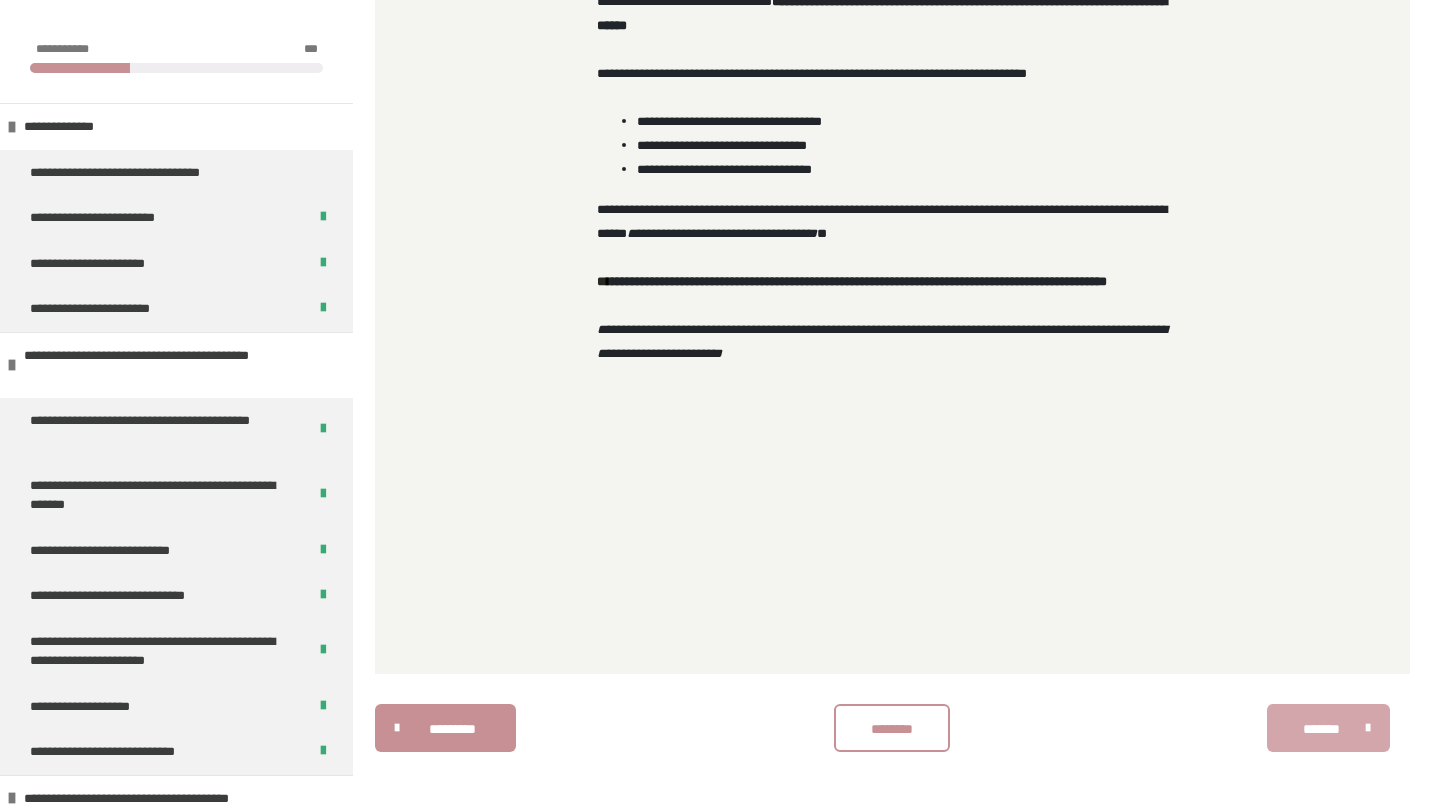 click on "*******" at bounding box center (1321, 729) 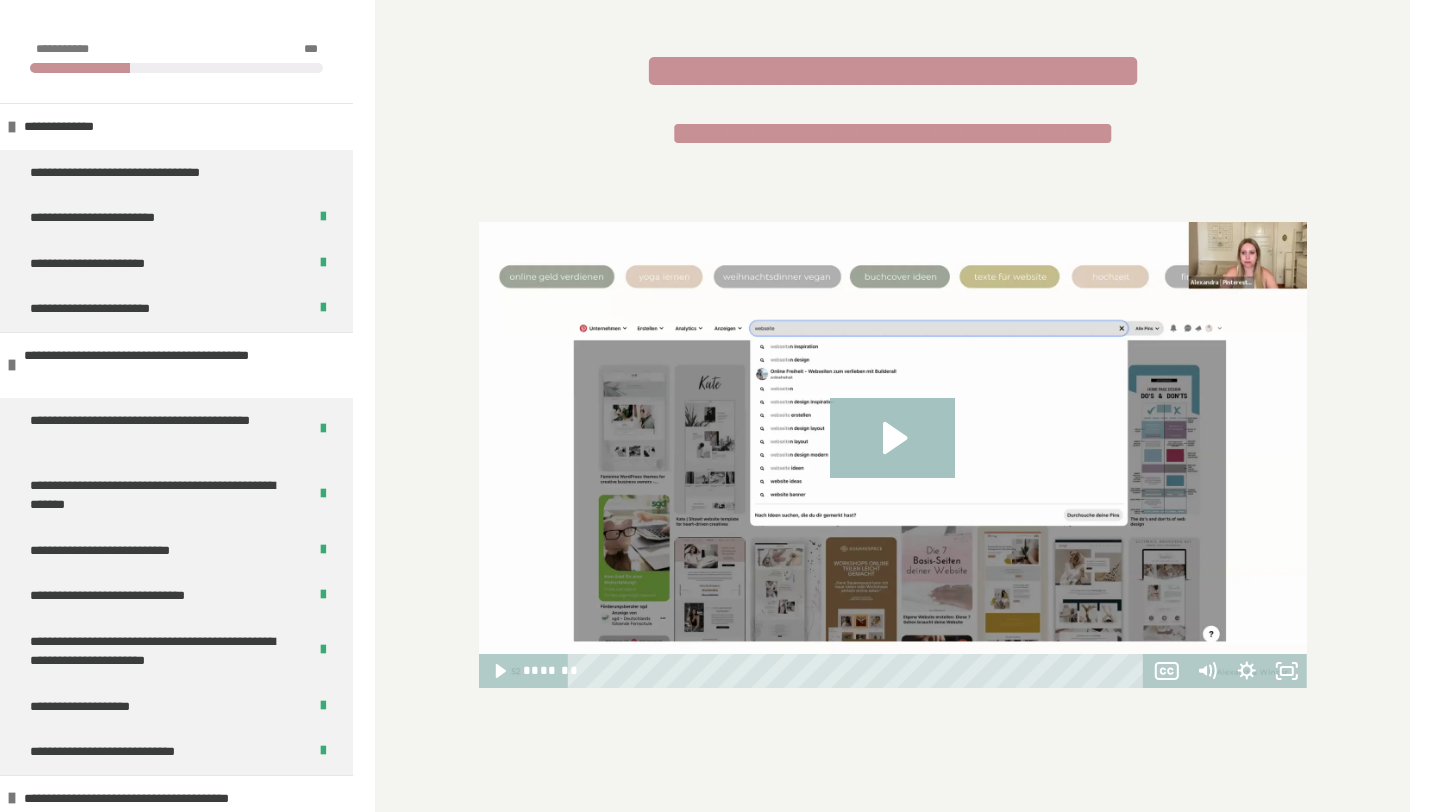 scroll, scrollTop: 534, scrollLeft: 0, axis: vertical 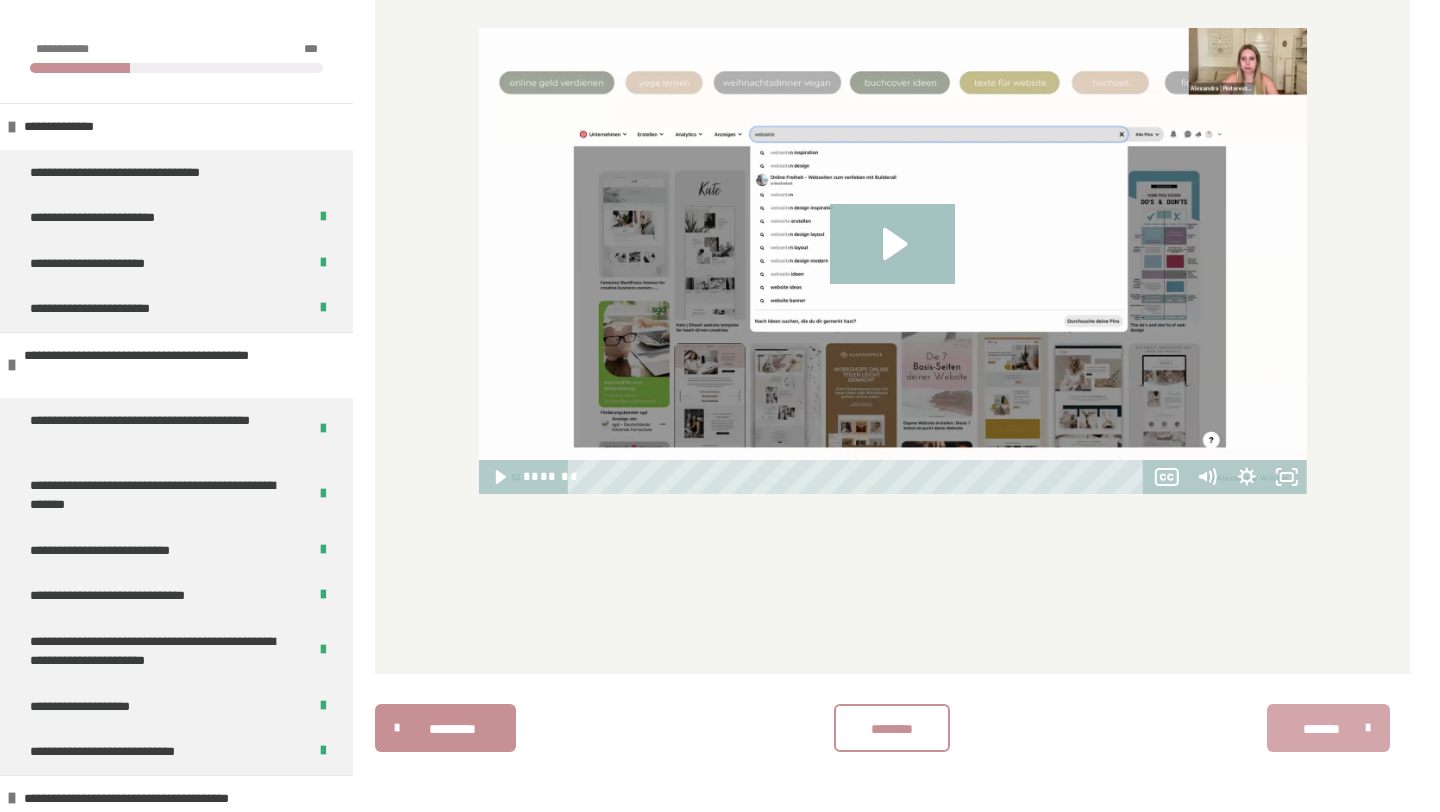 click on "*******" at bounding box center (1321, 729) 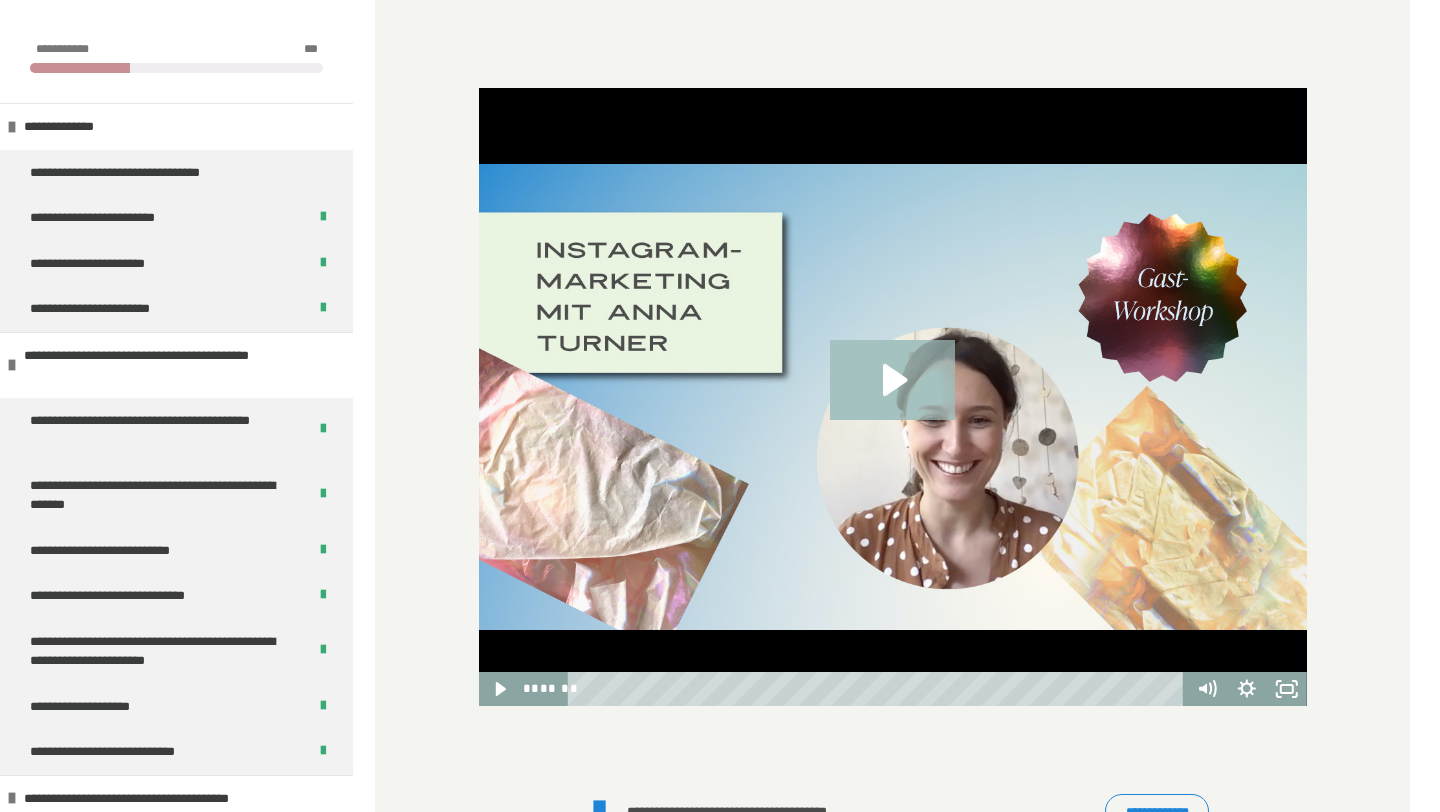 scroll, scrollTop: 815, scrollLeft: 0, axis: vertical 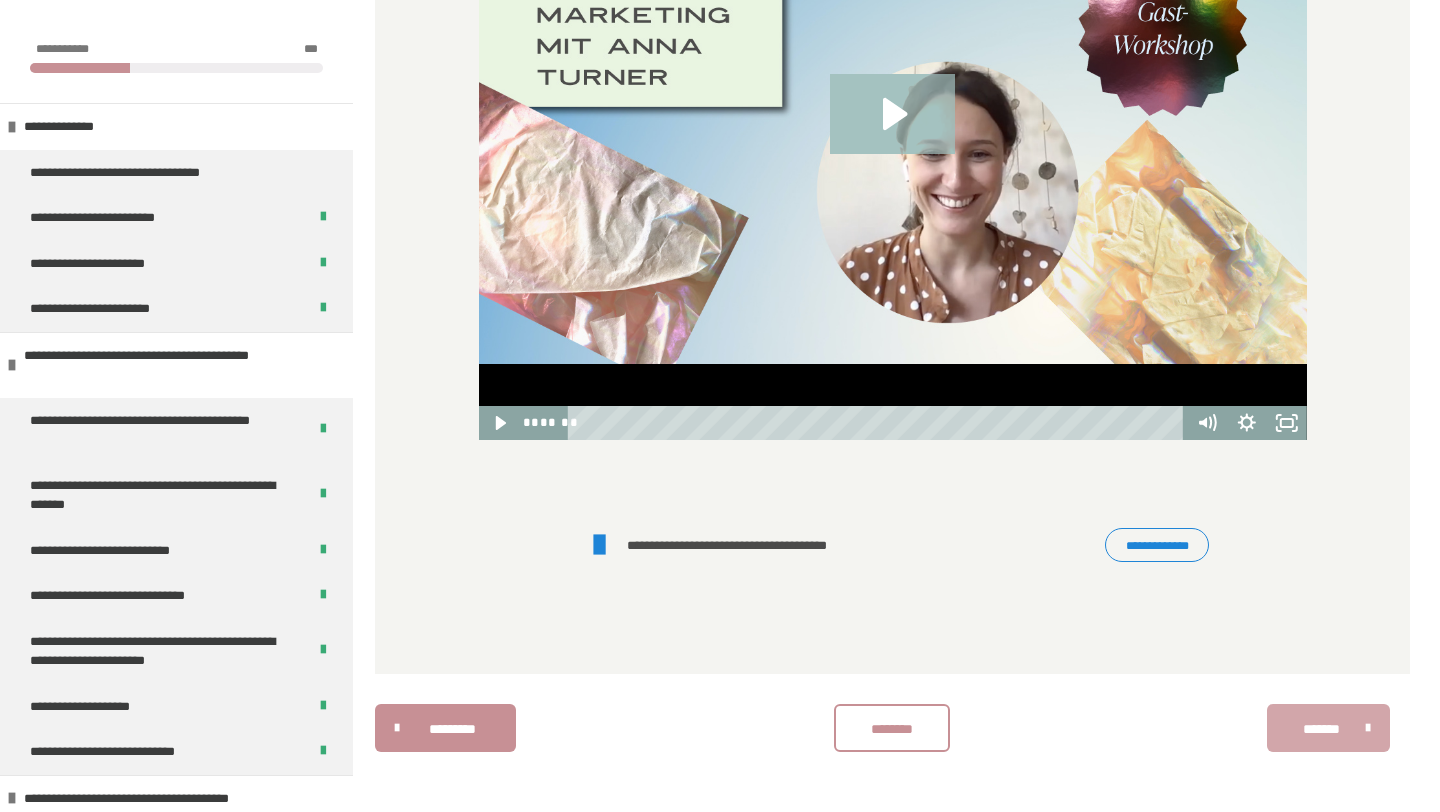 click on "*******" at bounding box center (1321, 729) 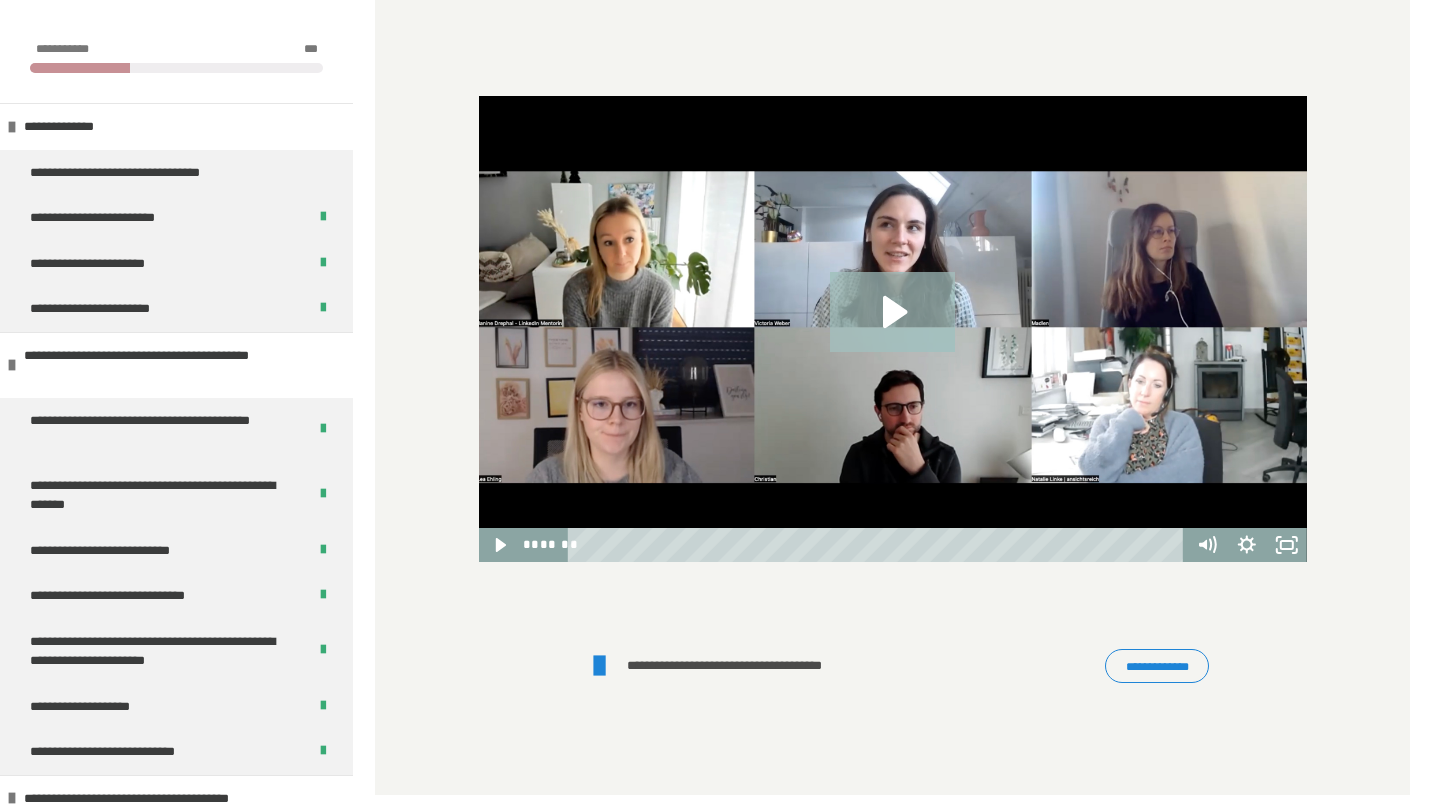 scroll, scrollTop: 662, scrollLeft: 0, axis: vertical 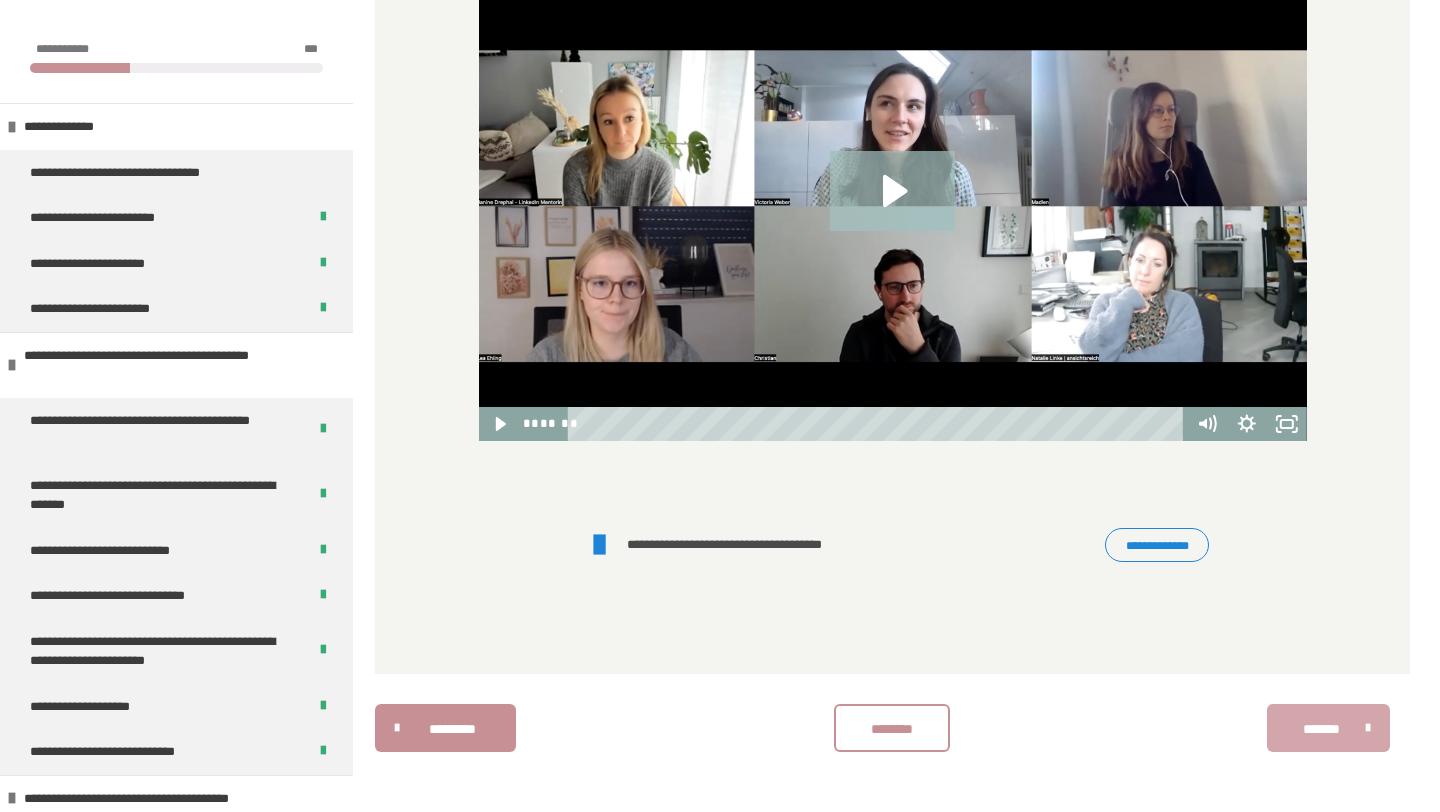 click on "*******" at bounding box center (1321, 729) 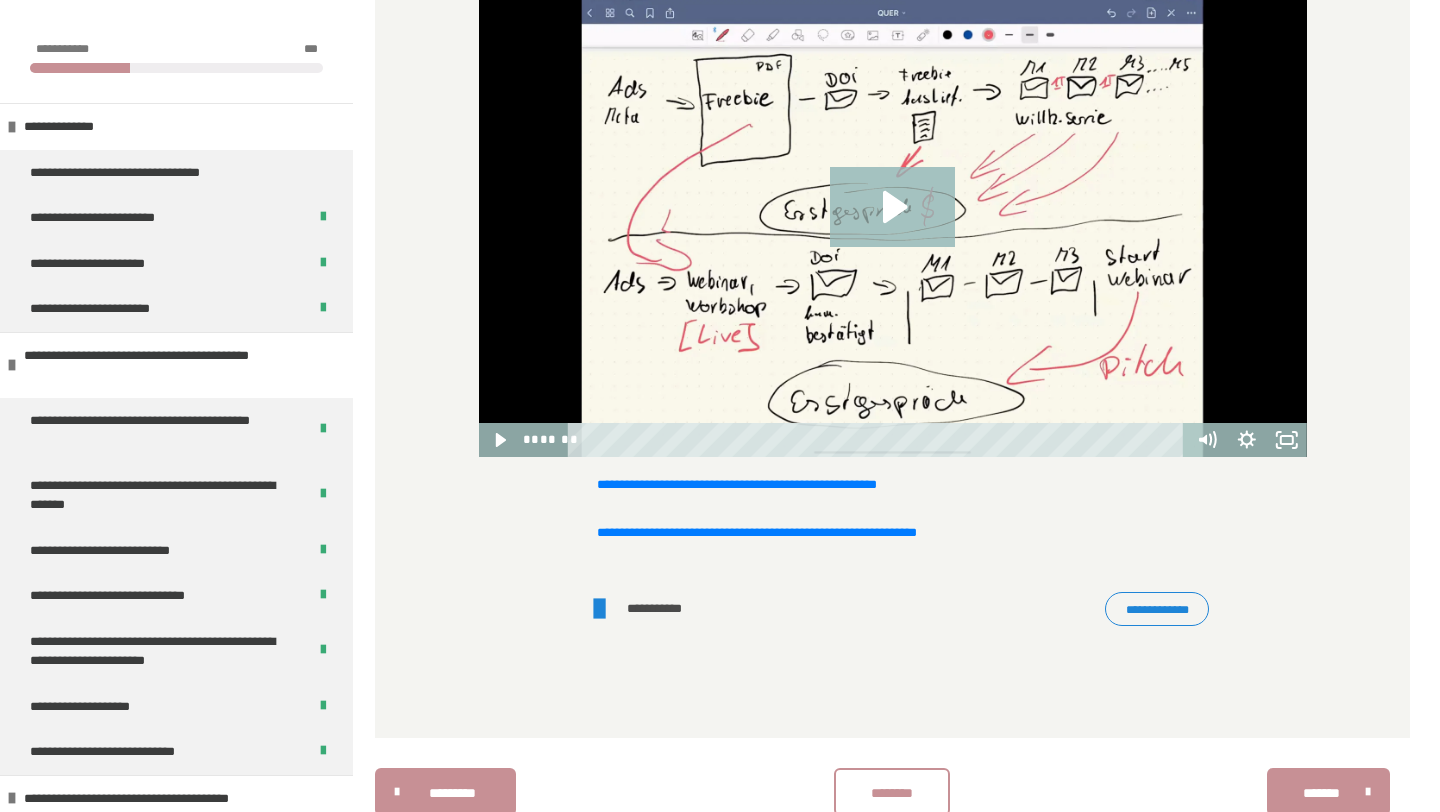scroll, scrollTop: 710, scrollLeft: 0, axis: vertical 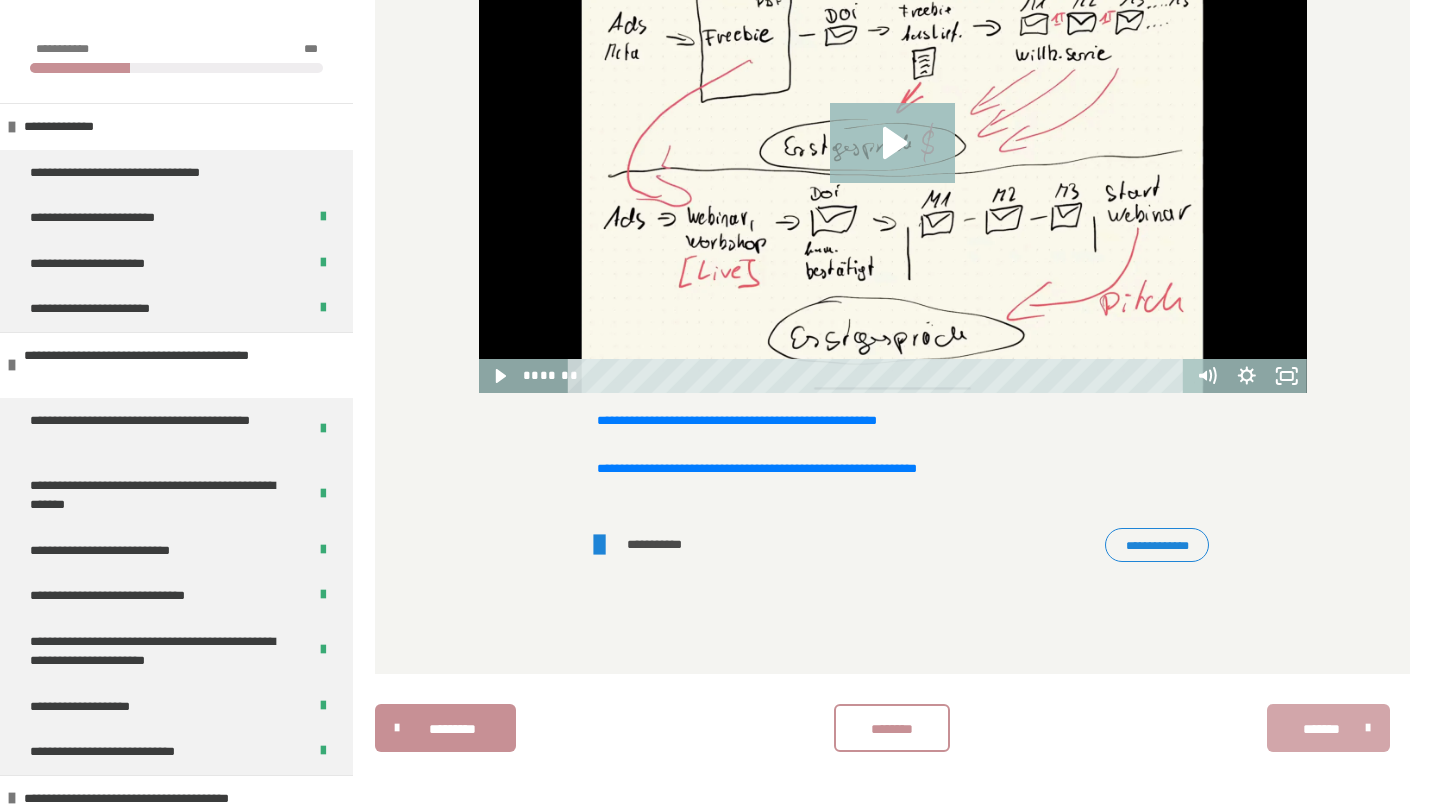 click on "*******" at bounding box center [1321, 729] 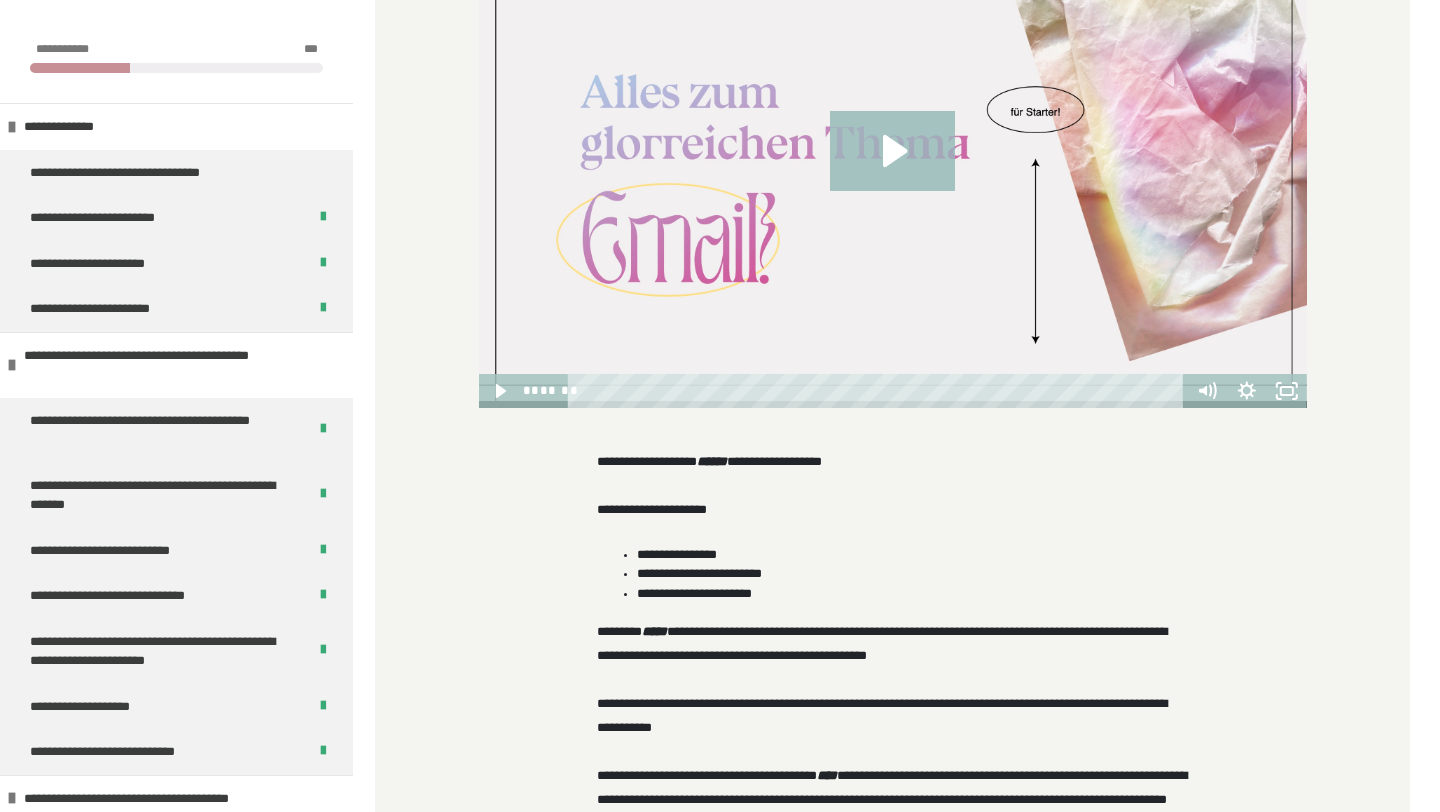 scroll, scrollTop: 1187, scrollLeft: 0, axis: vertical 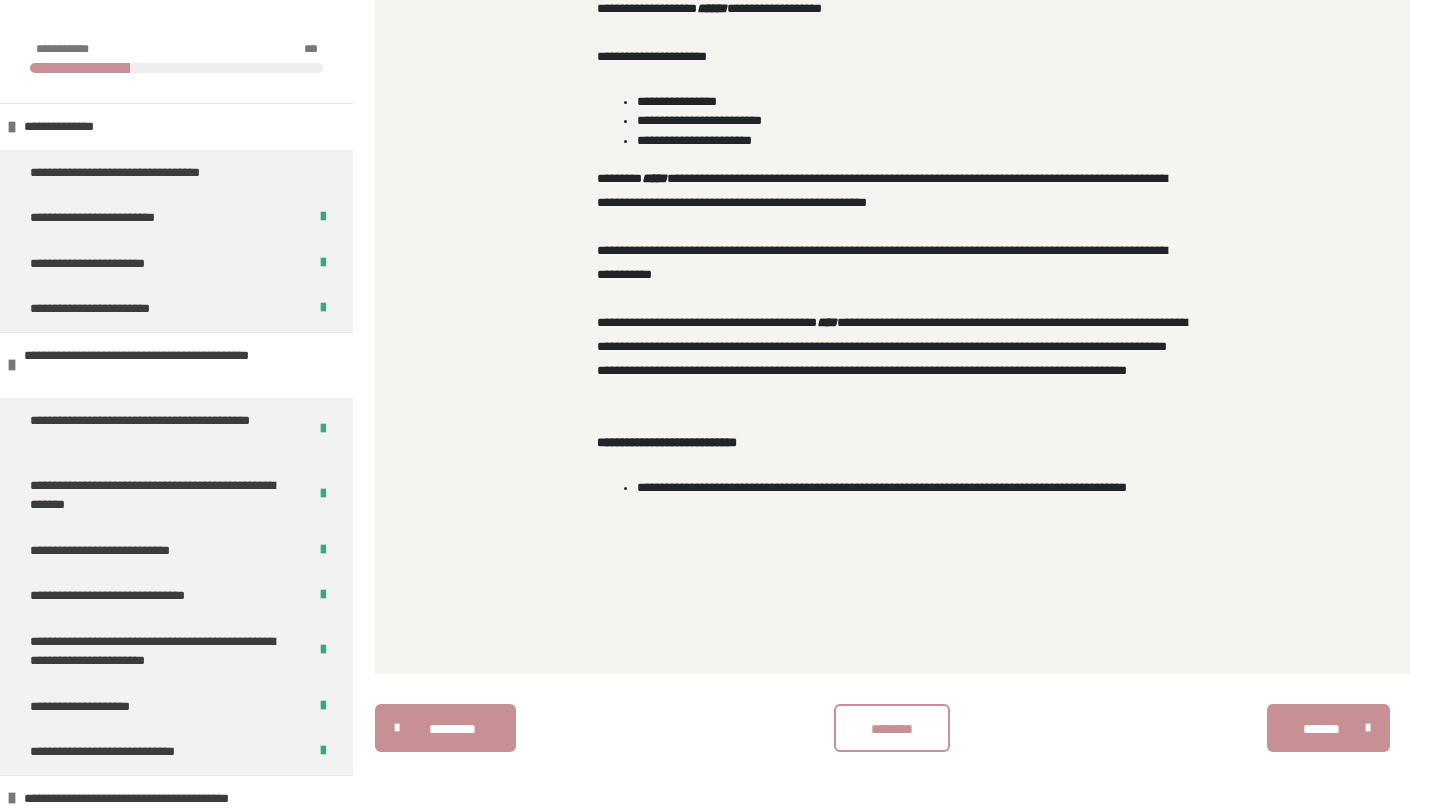 click on "**********" at bounding box center (1017, 487) 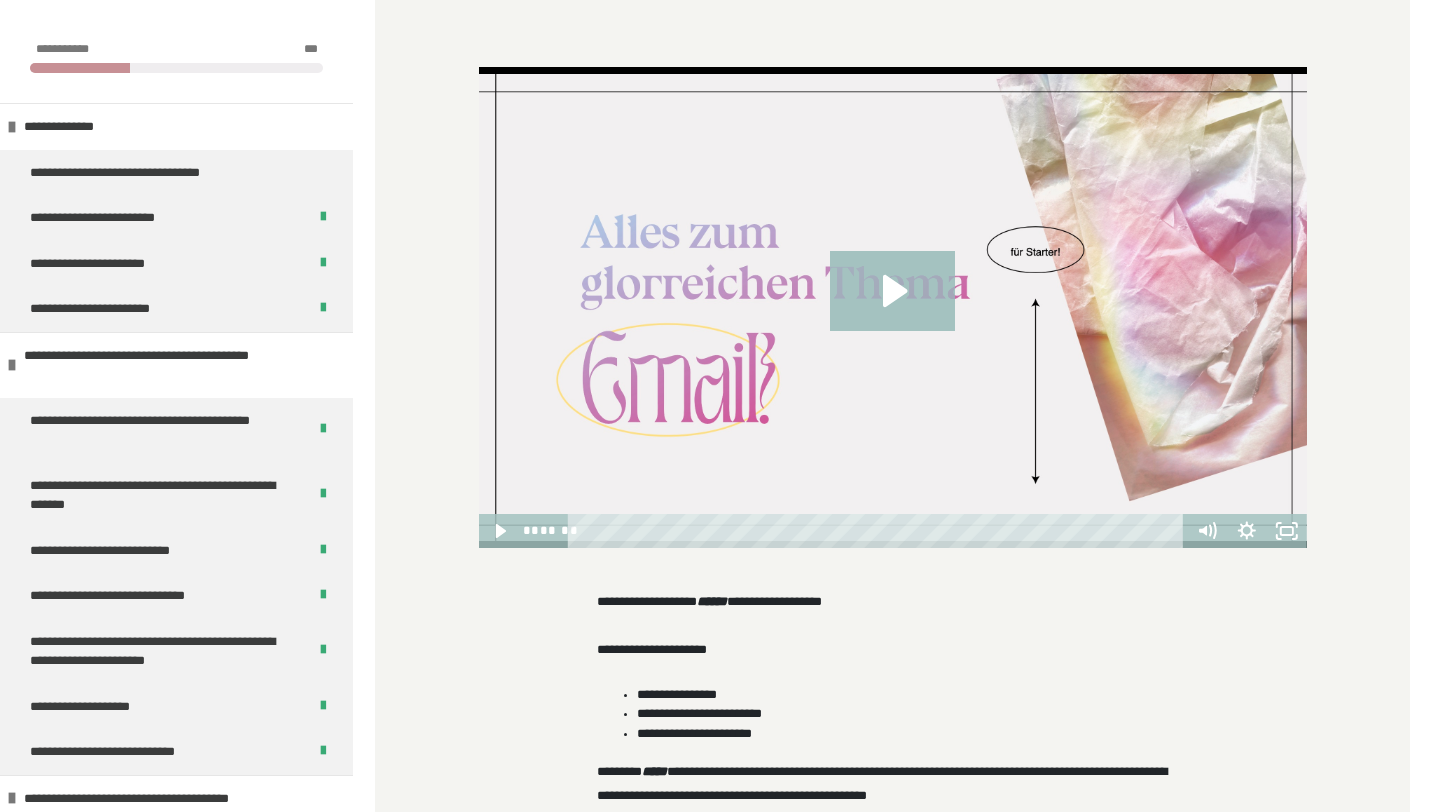 scroll, scrollTop: 1187, scrollLeft: 0, axis: vertical 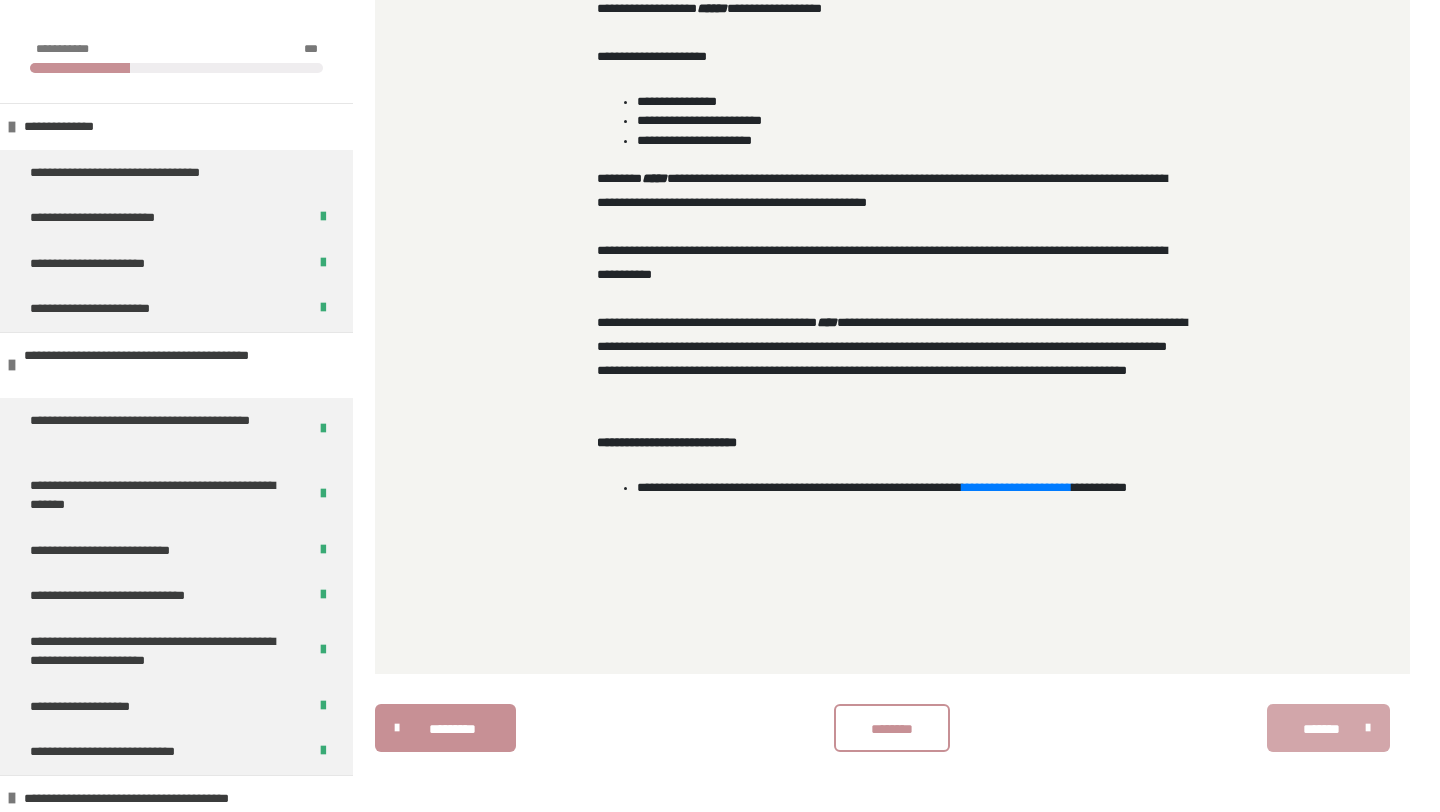 click on "*******" at bounding box center (1321, 729) 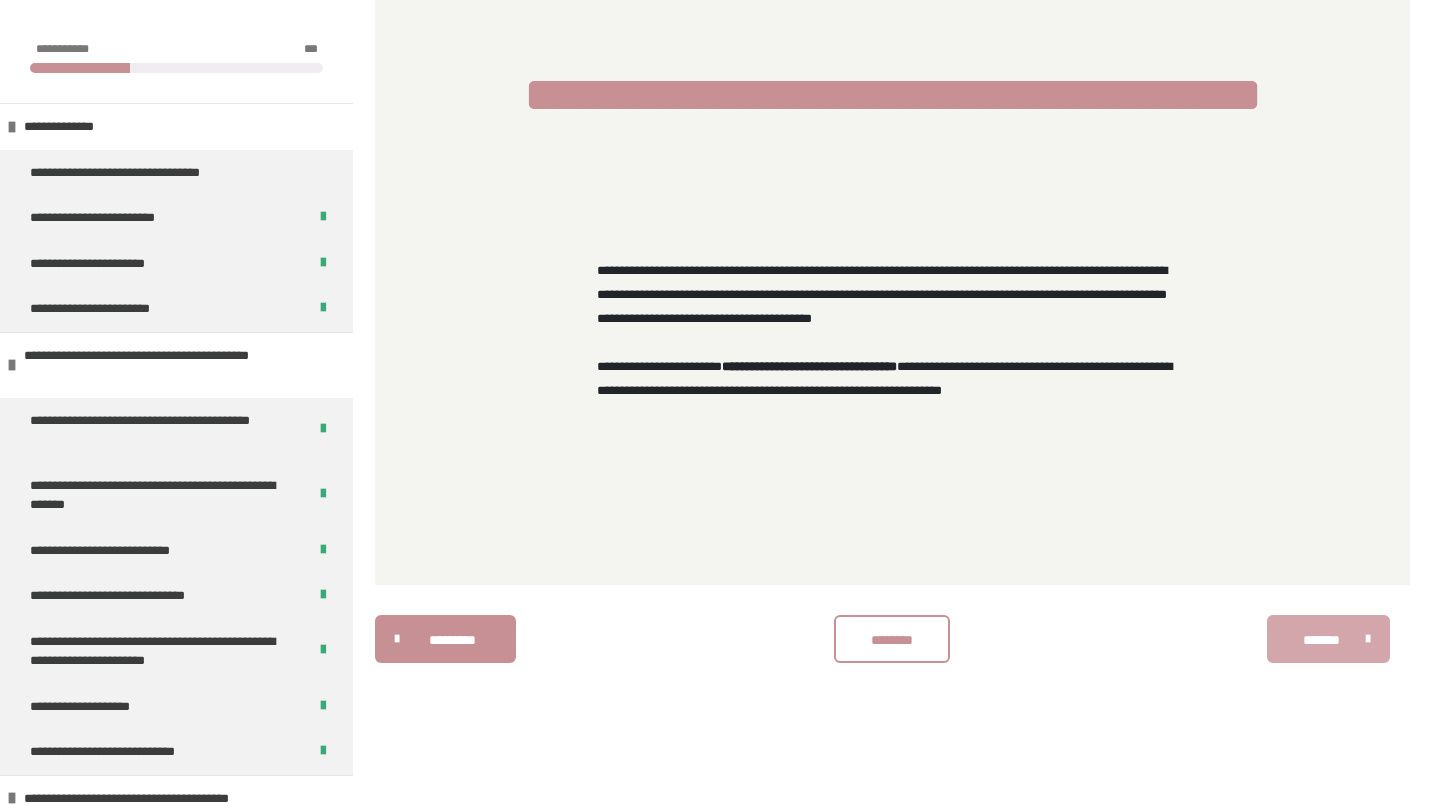scroll, scrollTop: 340, scrollLeft: 0, axis: vertical 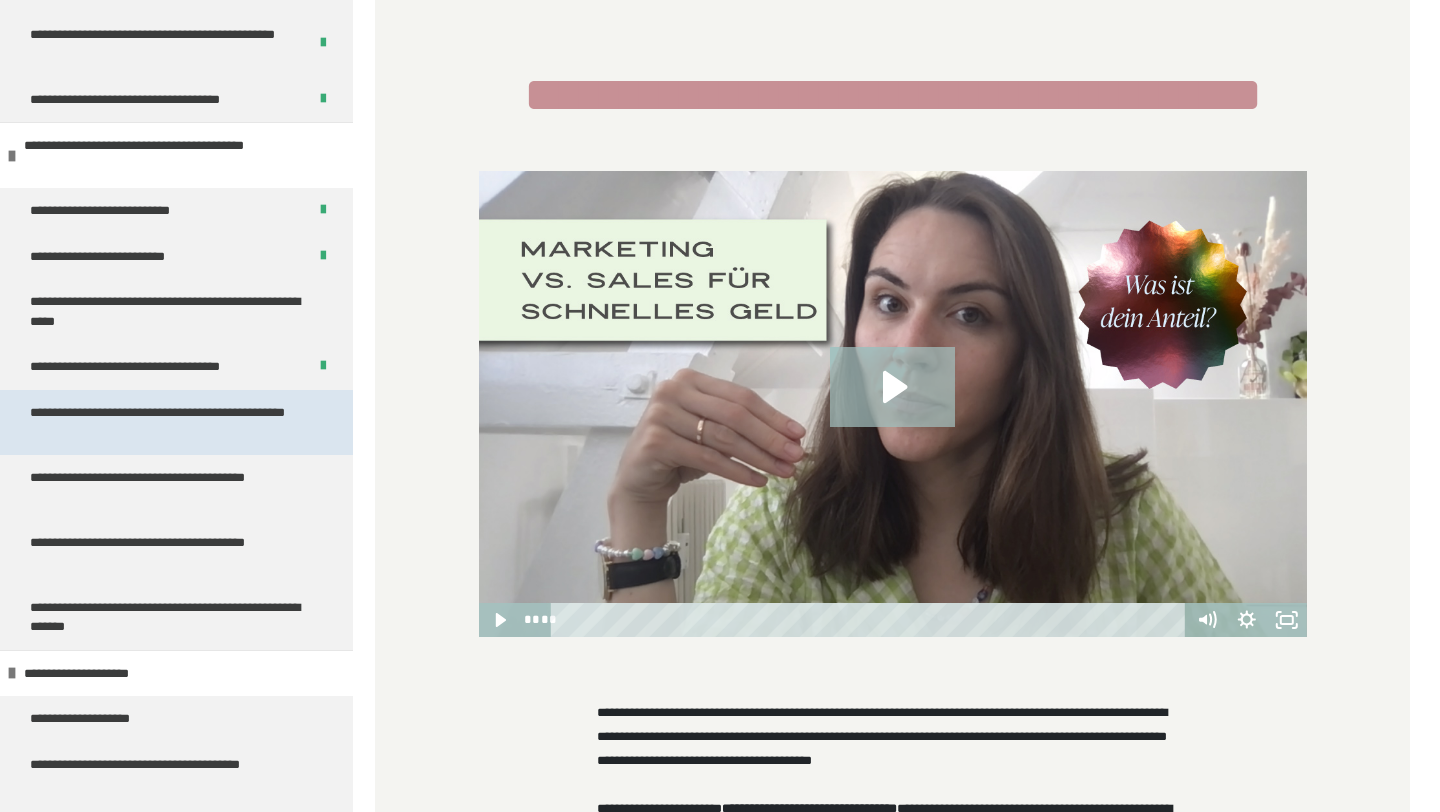 click on "**********" at bounding box center [168, 422] 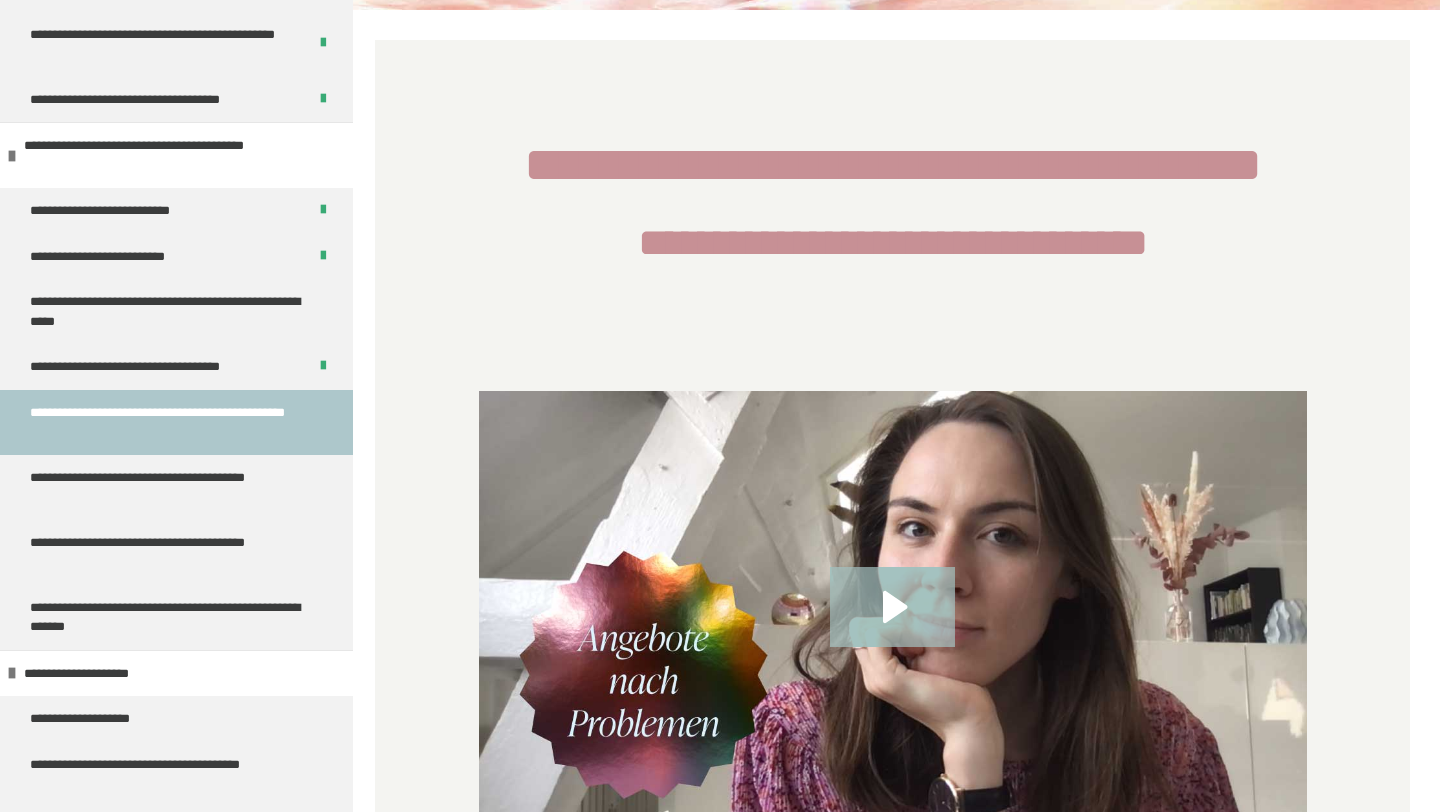 scroll, scrollTop: 555, scrollLeft: 0, axis: vertical 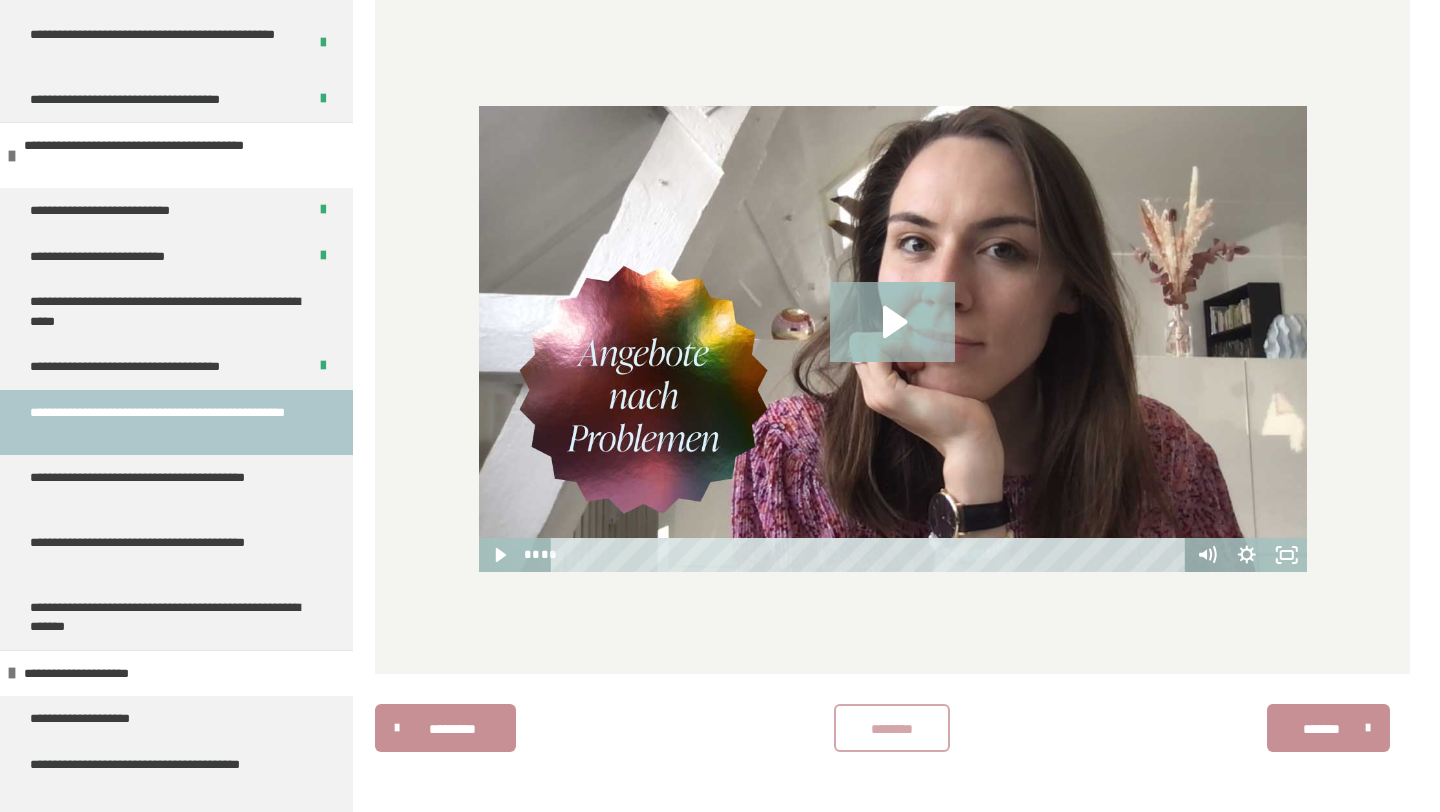 click on "********" at bounding box center [892, 729] 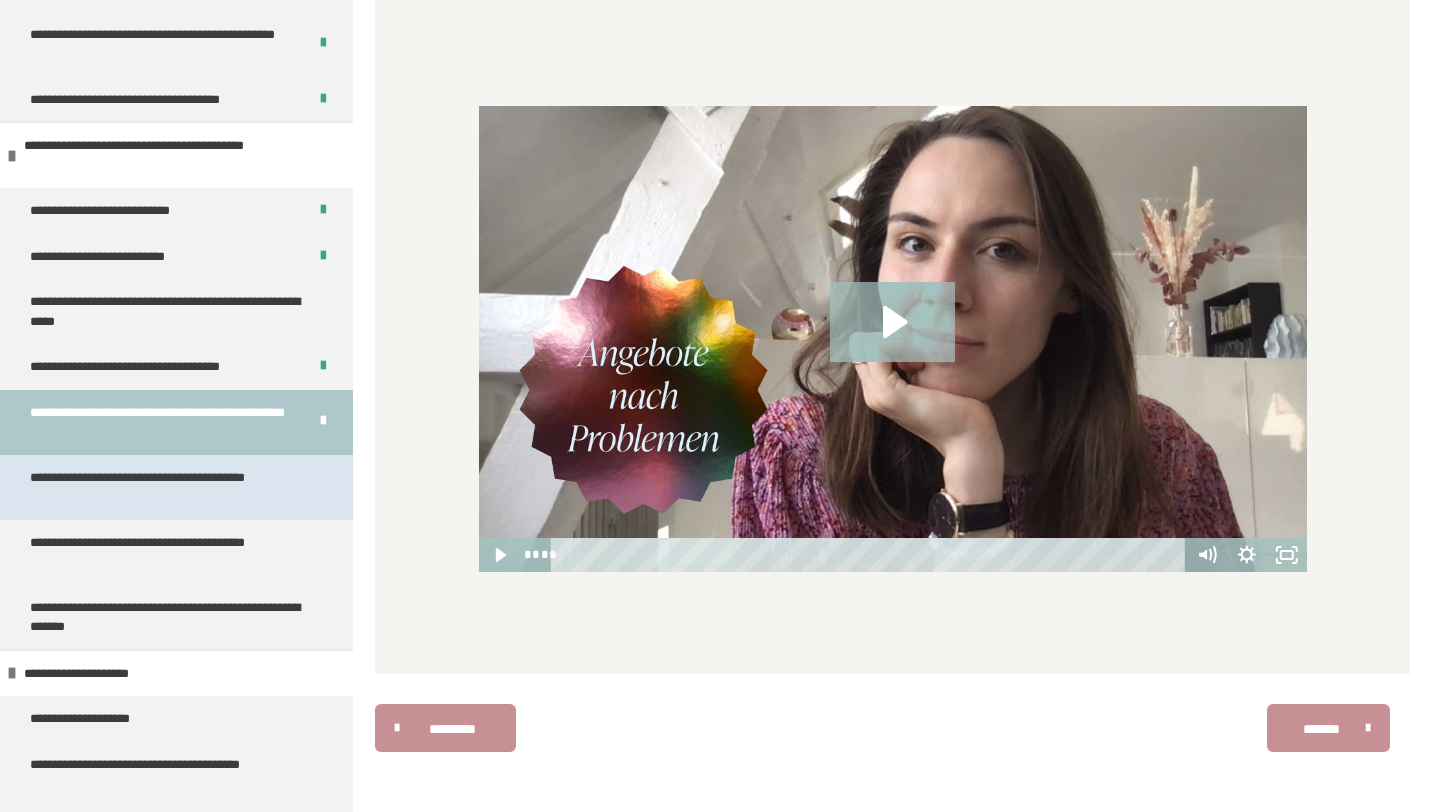 click on "**********" at bounding box center [168, 487] 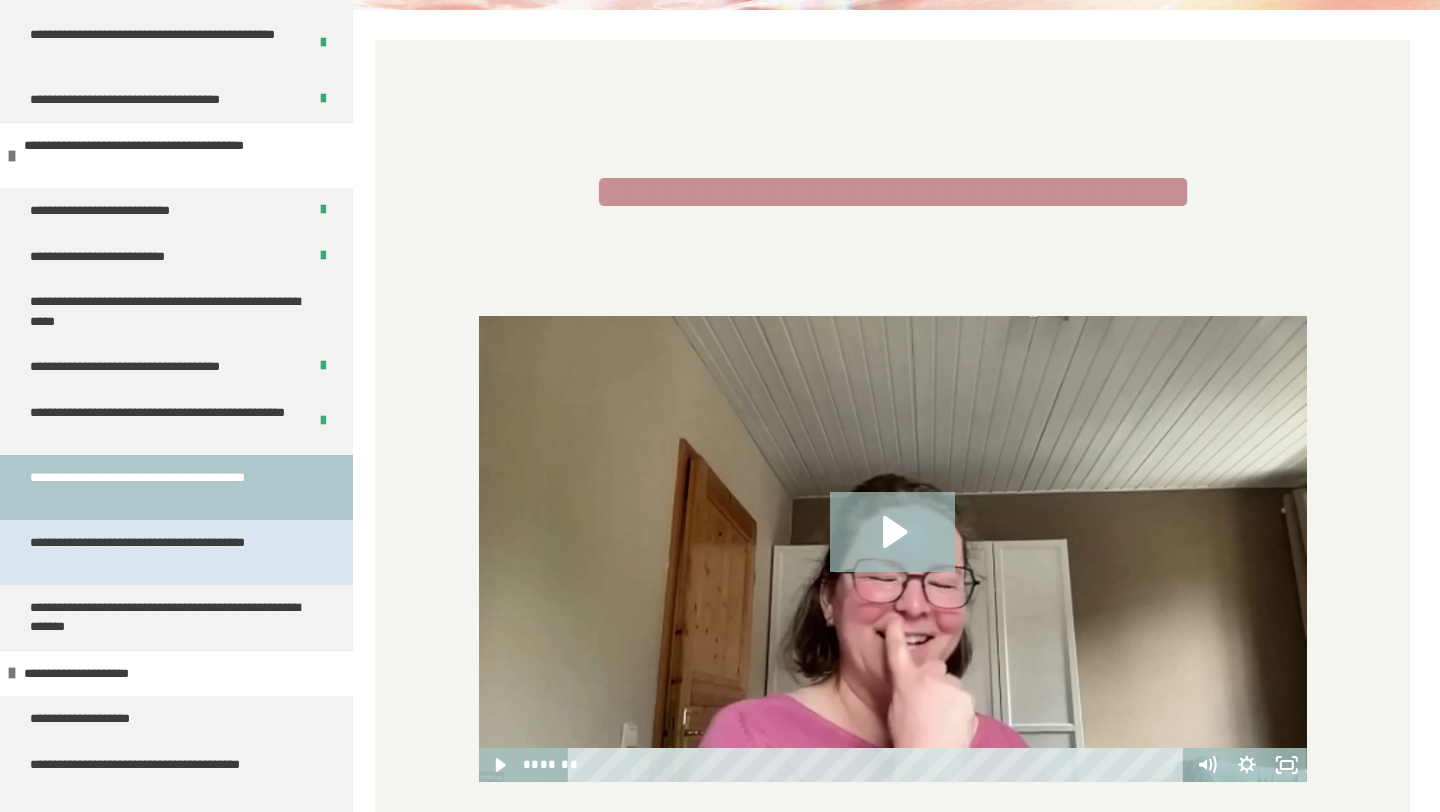 click on "**********" at bounding box center [168, 552] 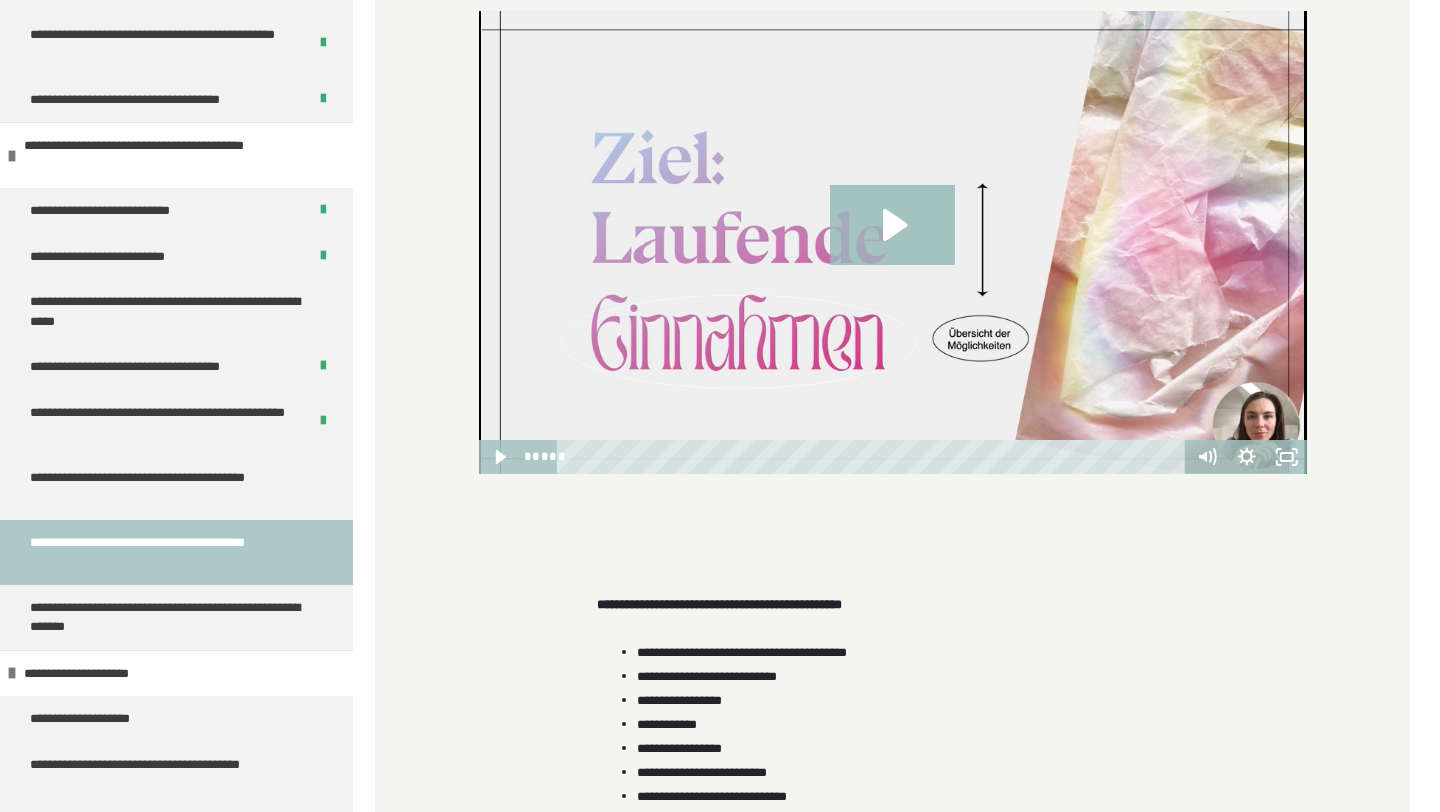 scroll, scrollTop: 561, scrollLeft: 0, axis: vertical 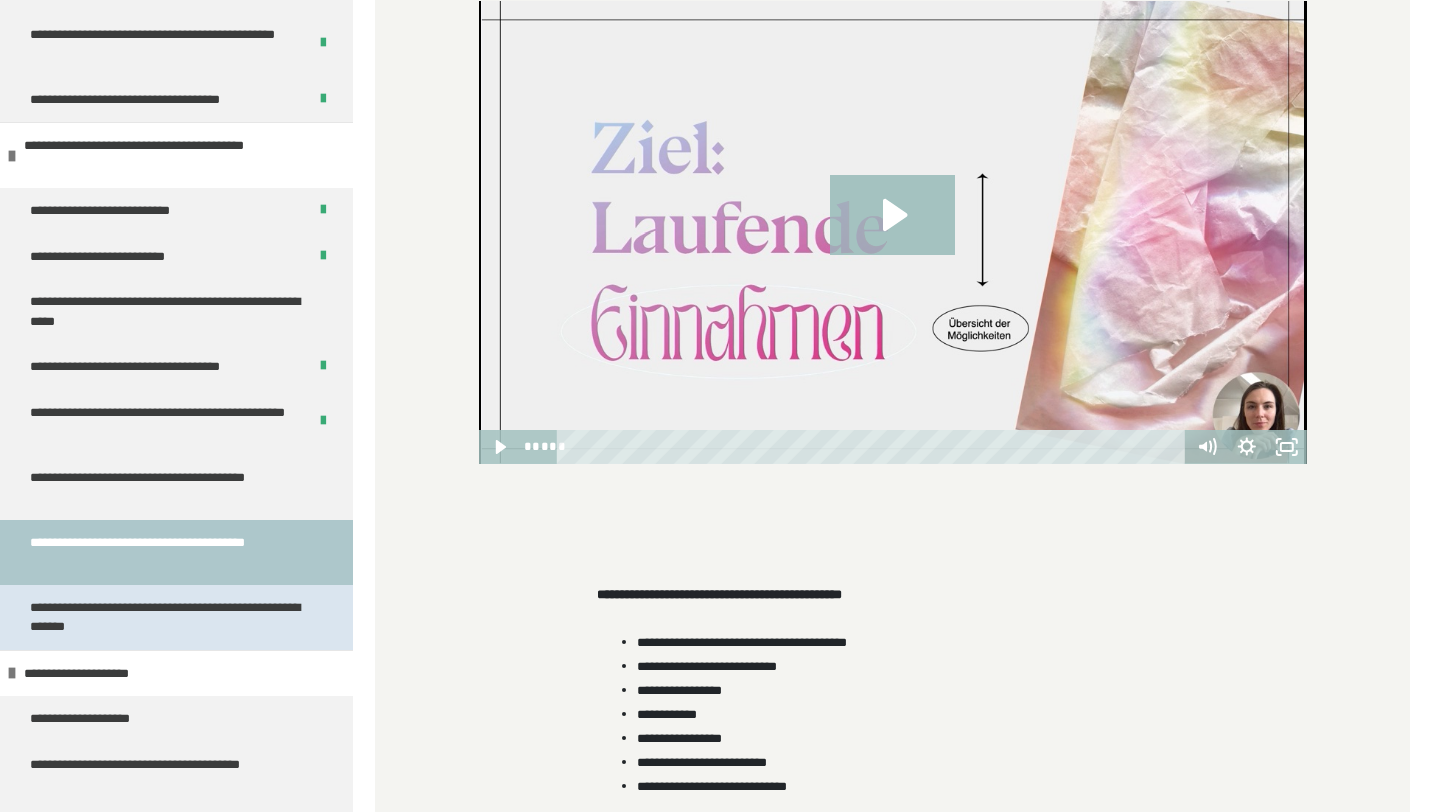 click on "**********" at bounding box center [168, 617] 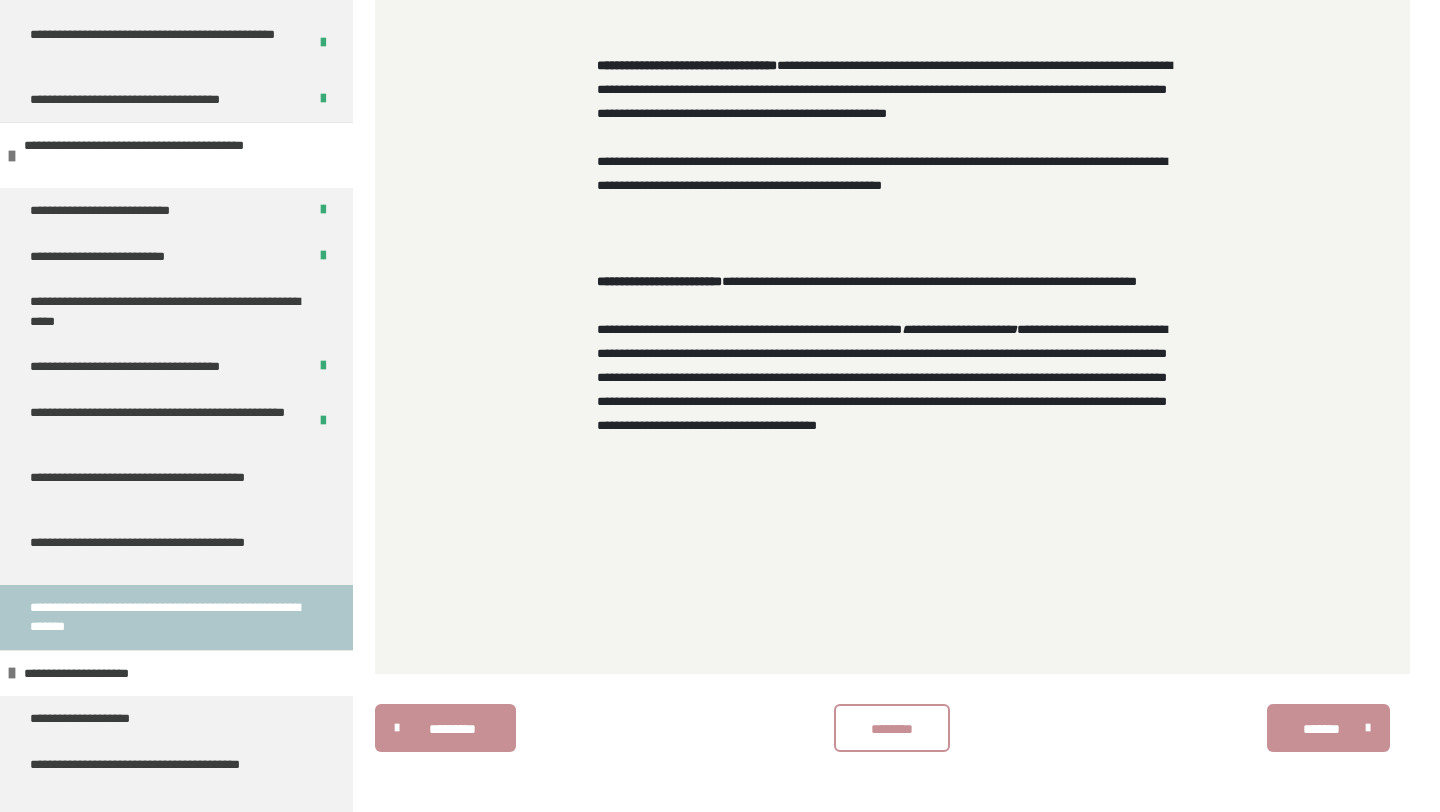 scroll, scrollTop: 1134, scrollLeft: 0, axis: vertical 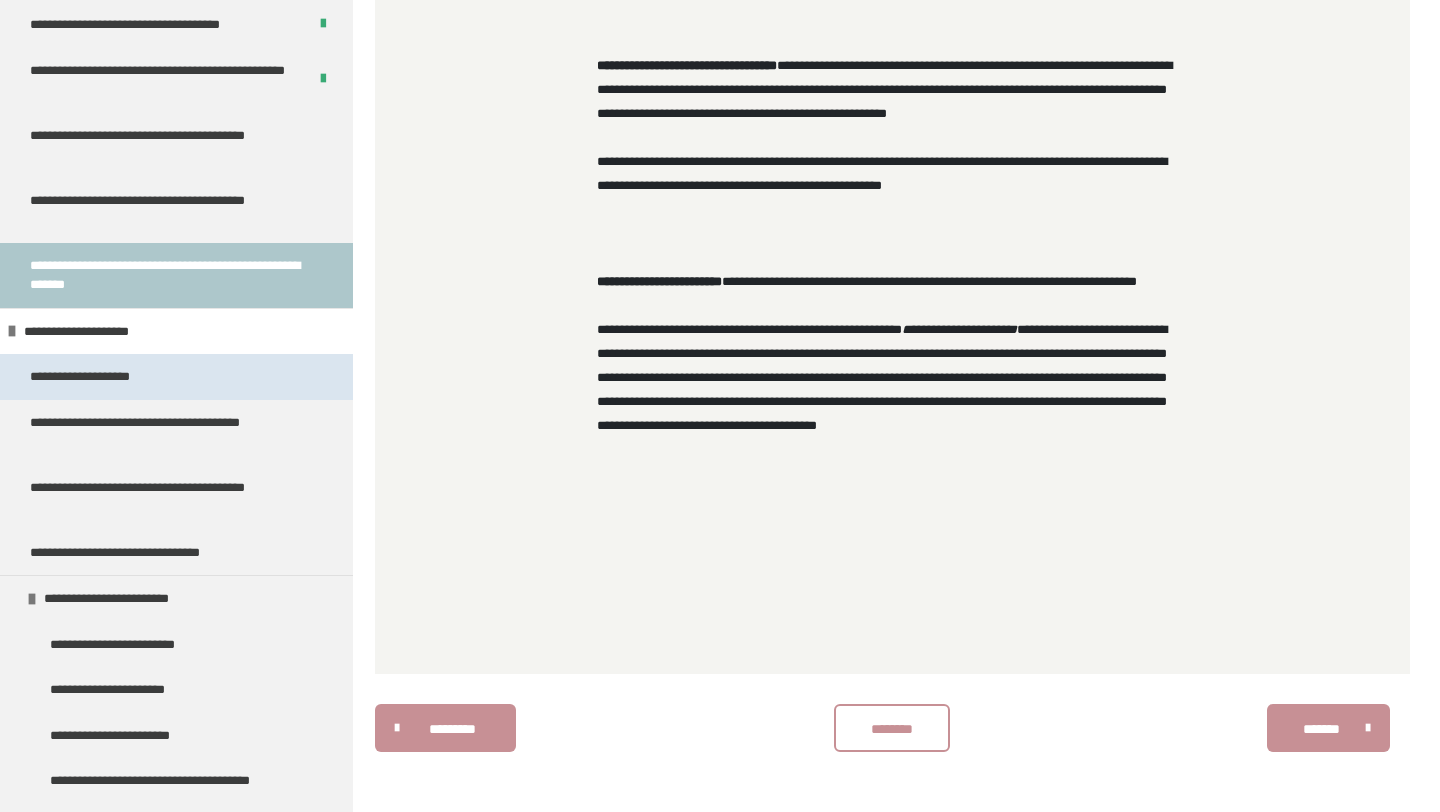 click on "**********" at bounding box center [89, 377] 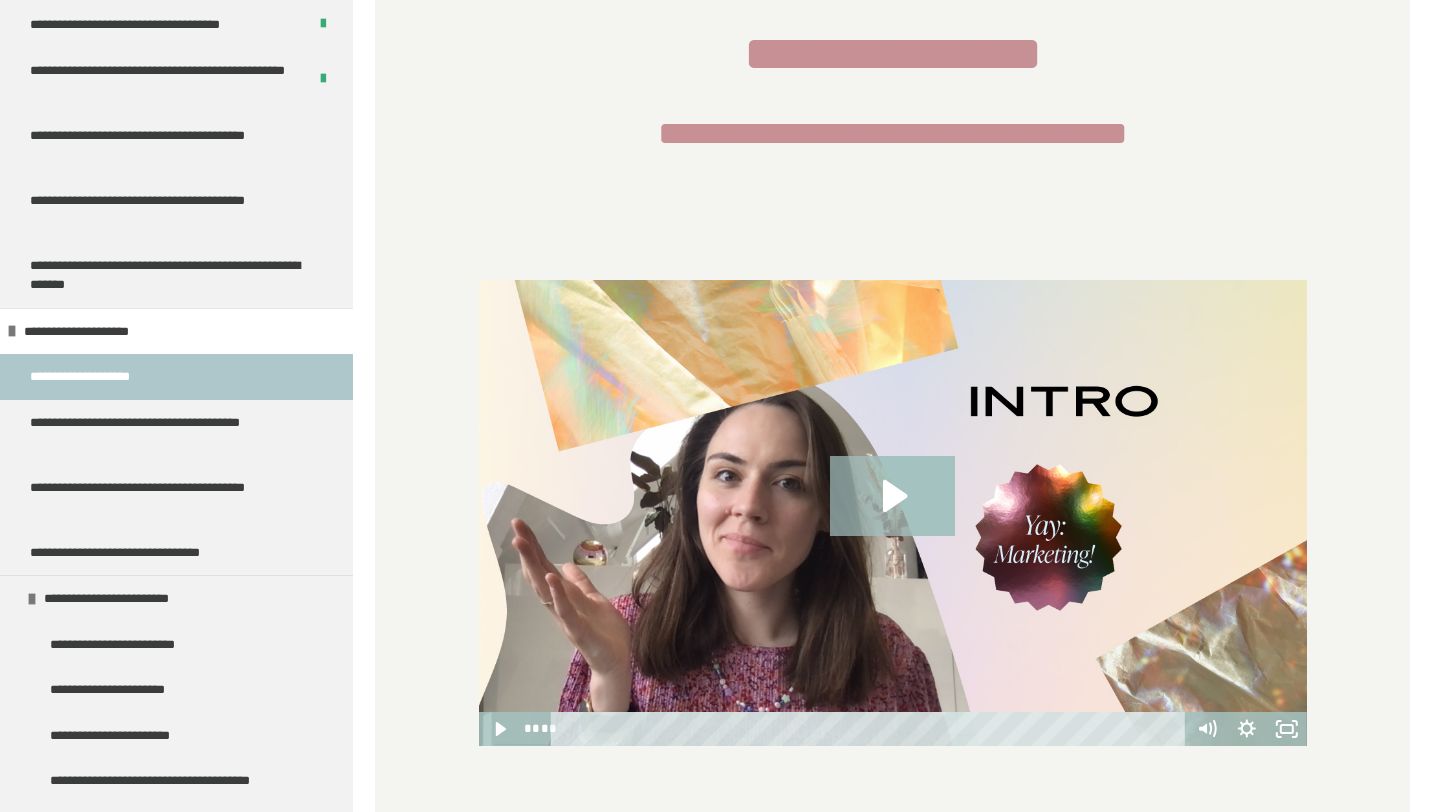 scroll, scrollTop: 350, scrollLeft: 0, axis: vertical 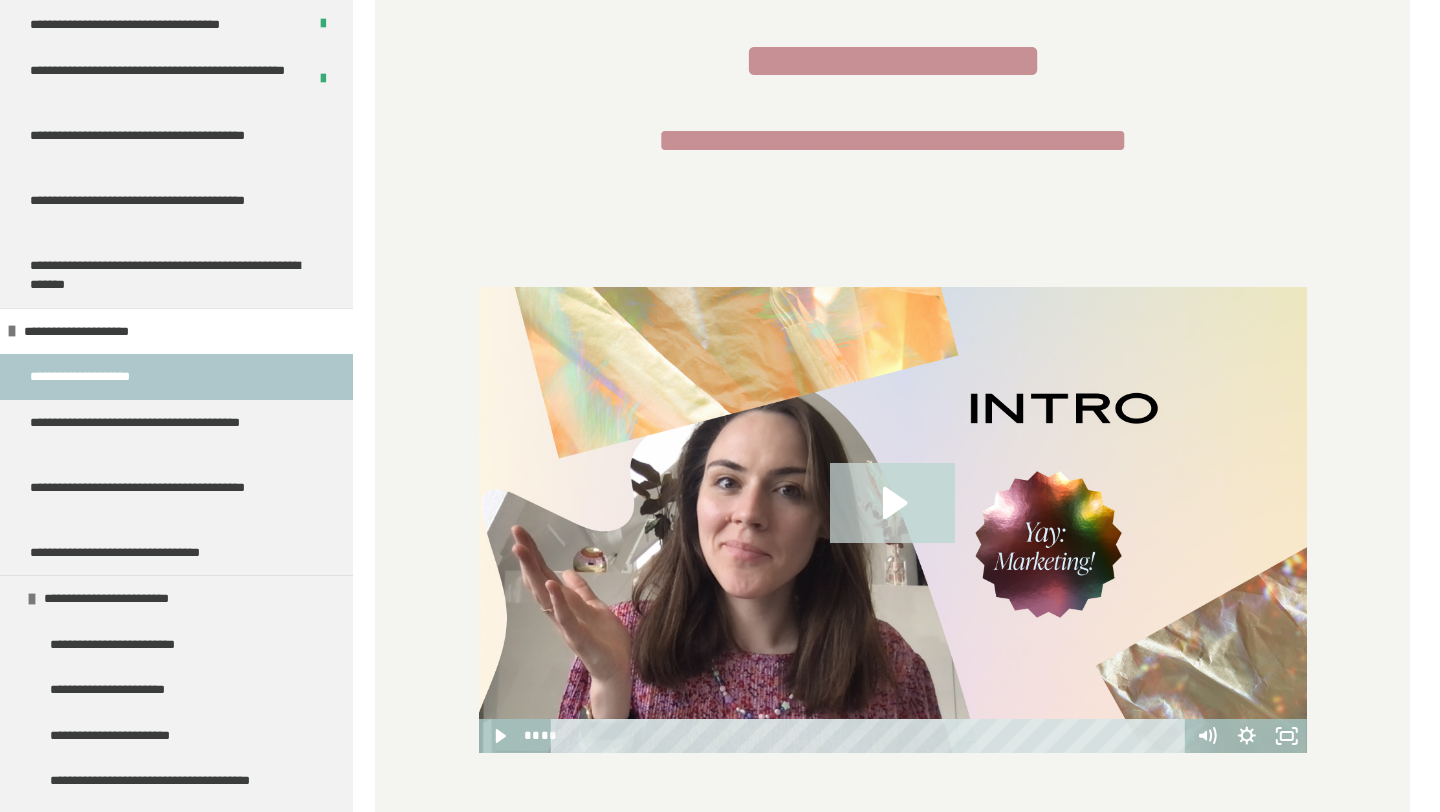 click 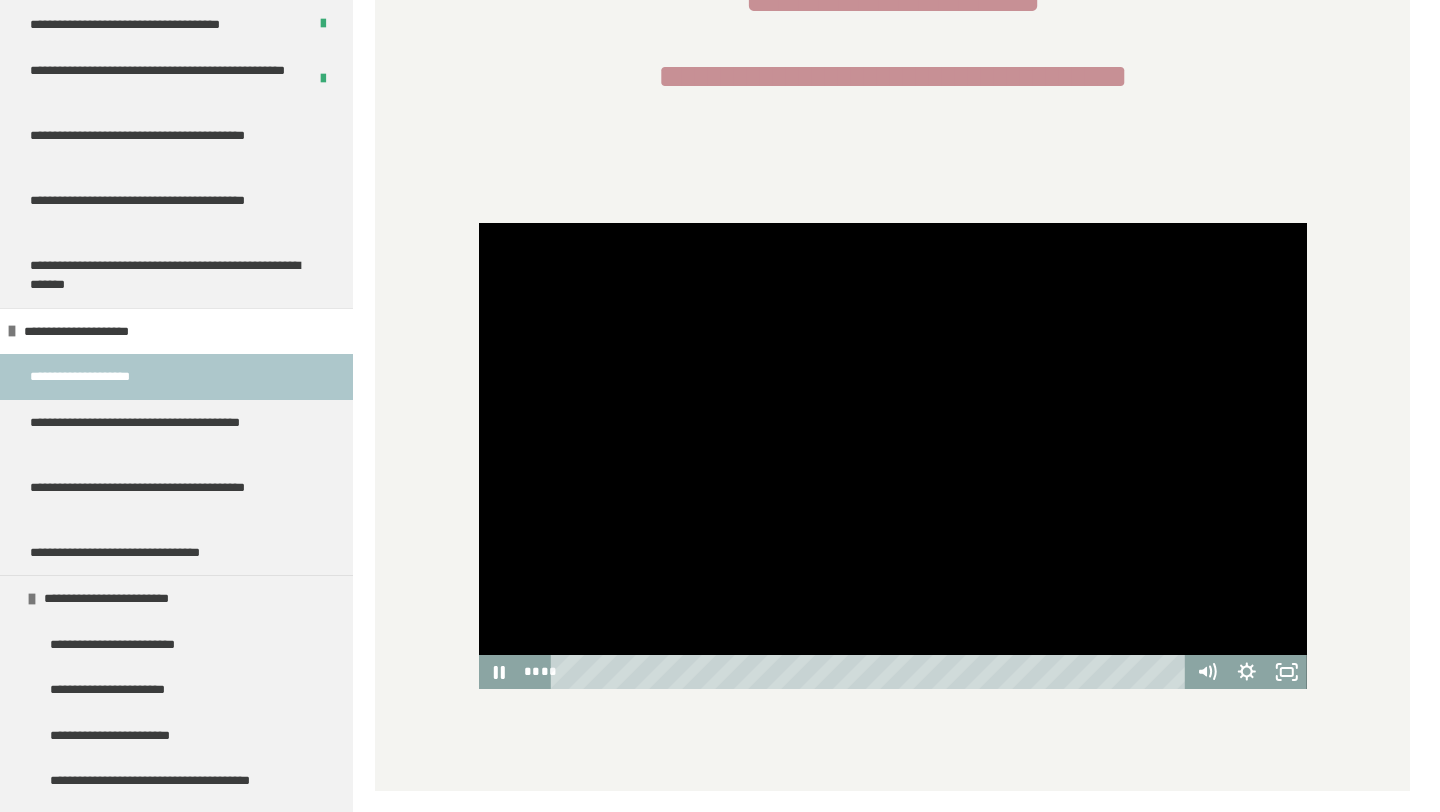 scroll, scrollTop: 531, scrollLeft: 0, axis: vertical 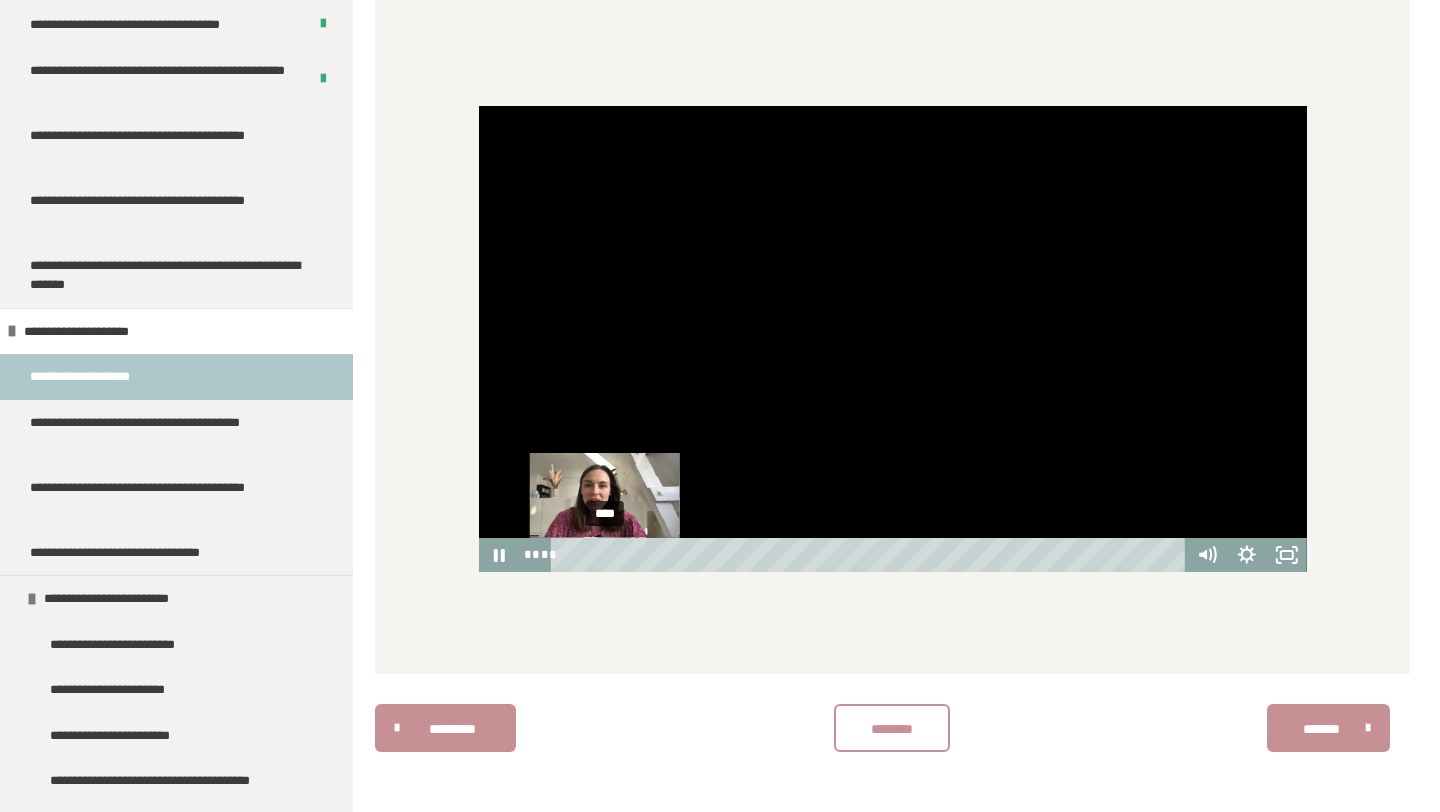 click on "****" at bounding box center [871, 555] 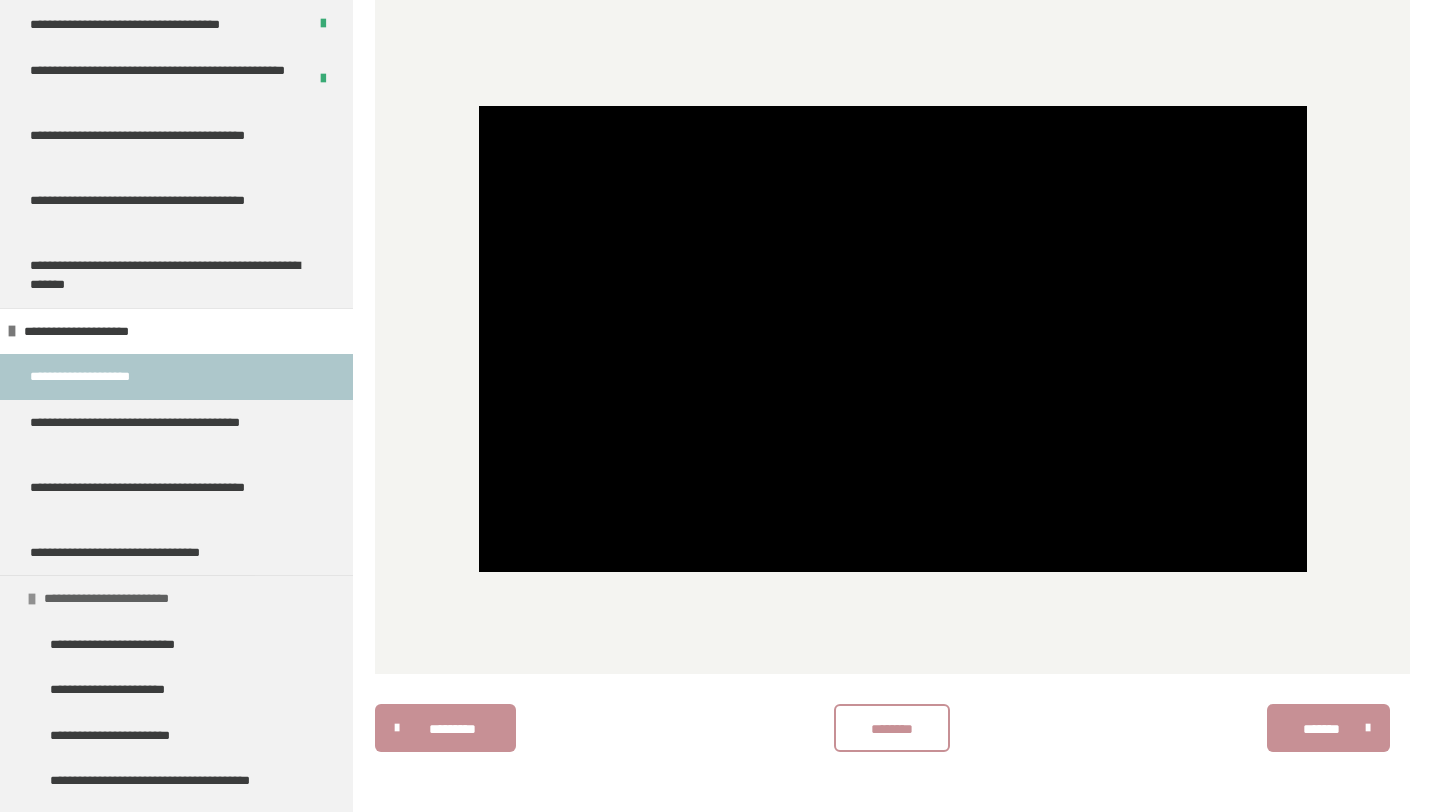 click at bounding box center [32, 599] 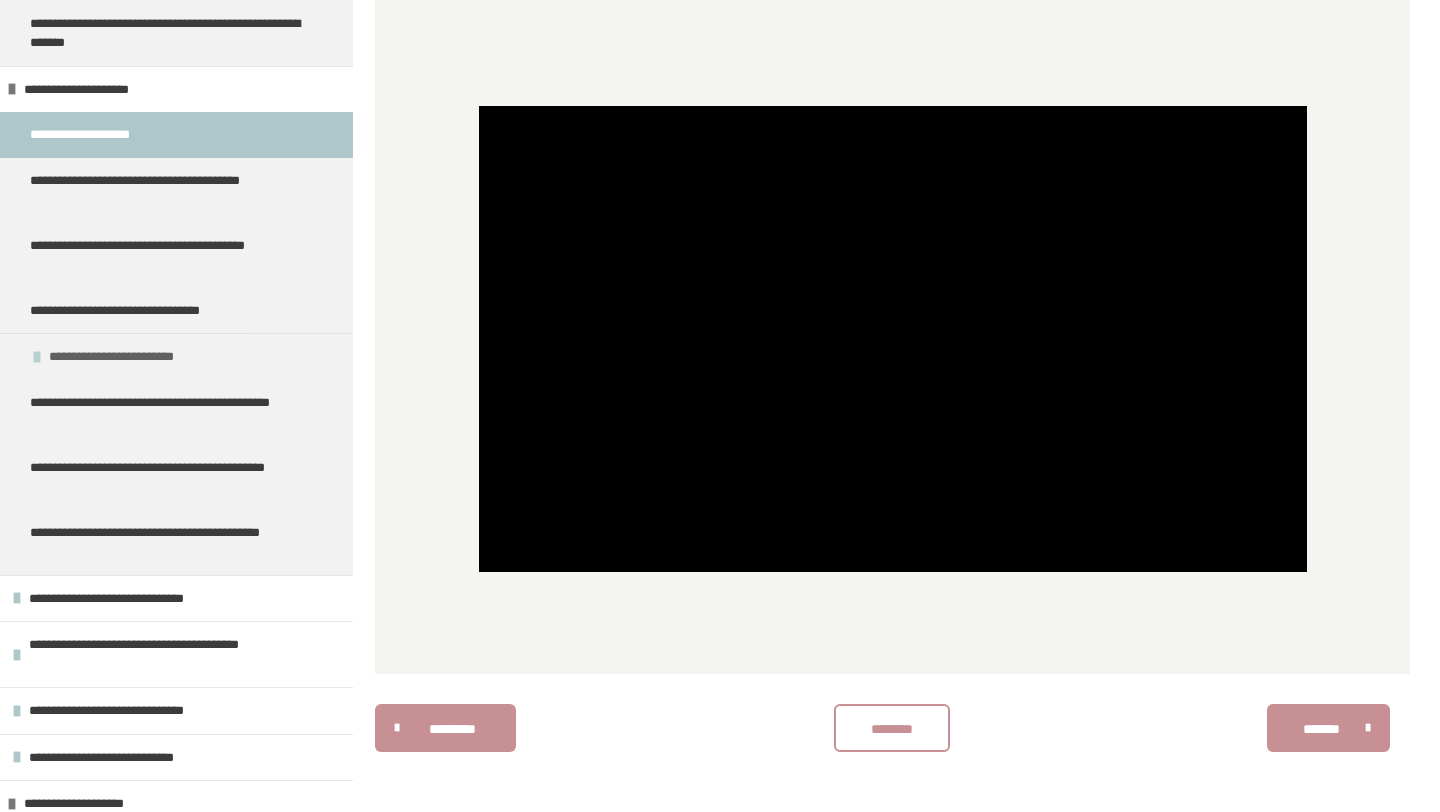 scroll, scrollTop: 2761, scrollLeft: 0, axis: vertical 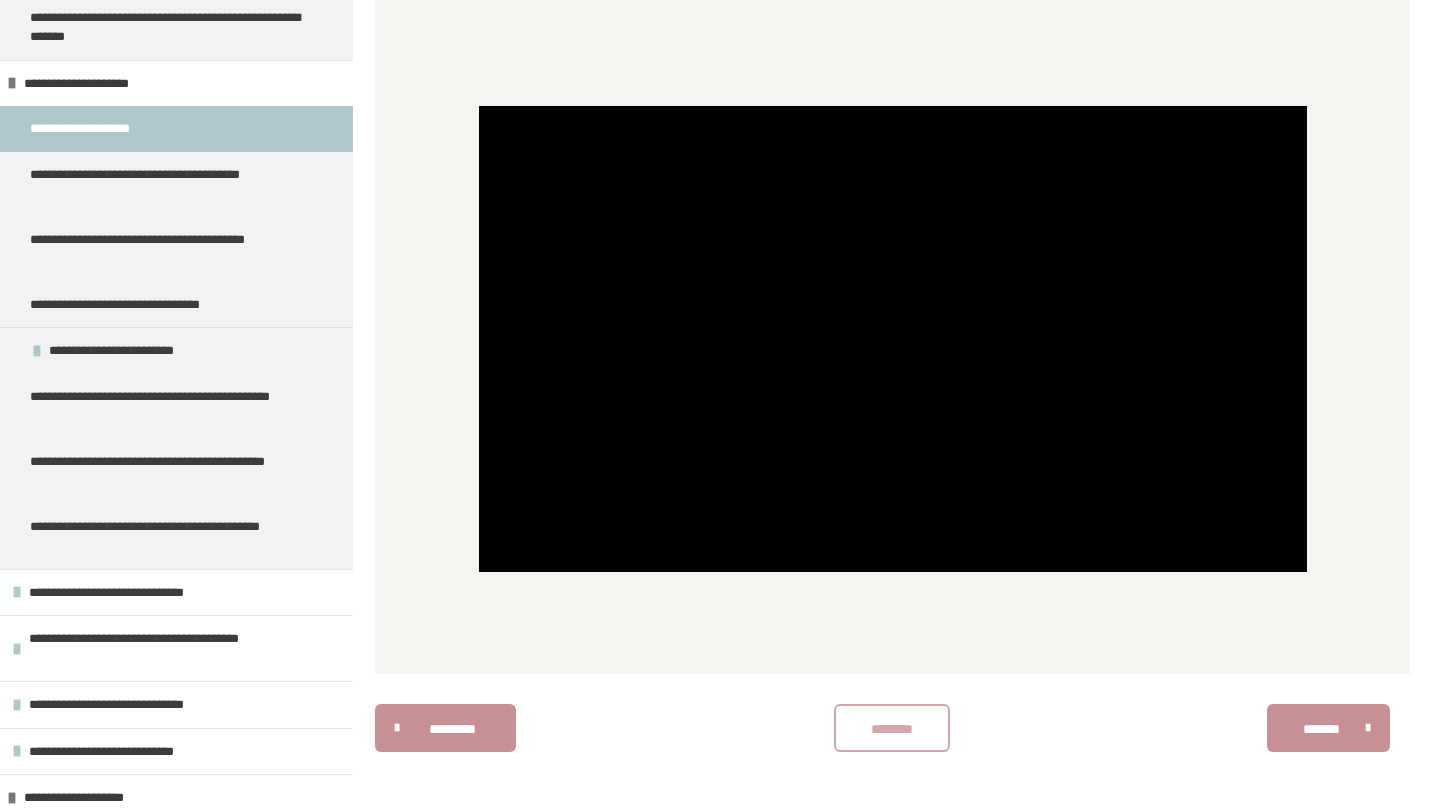 click on "********" at bounding box center (892, 729) 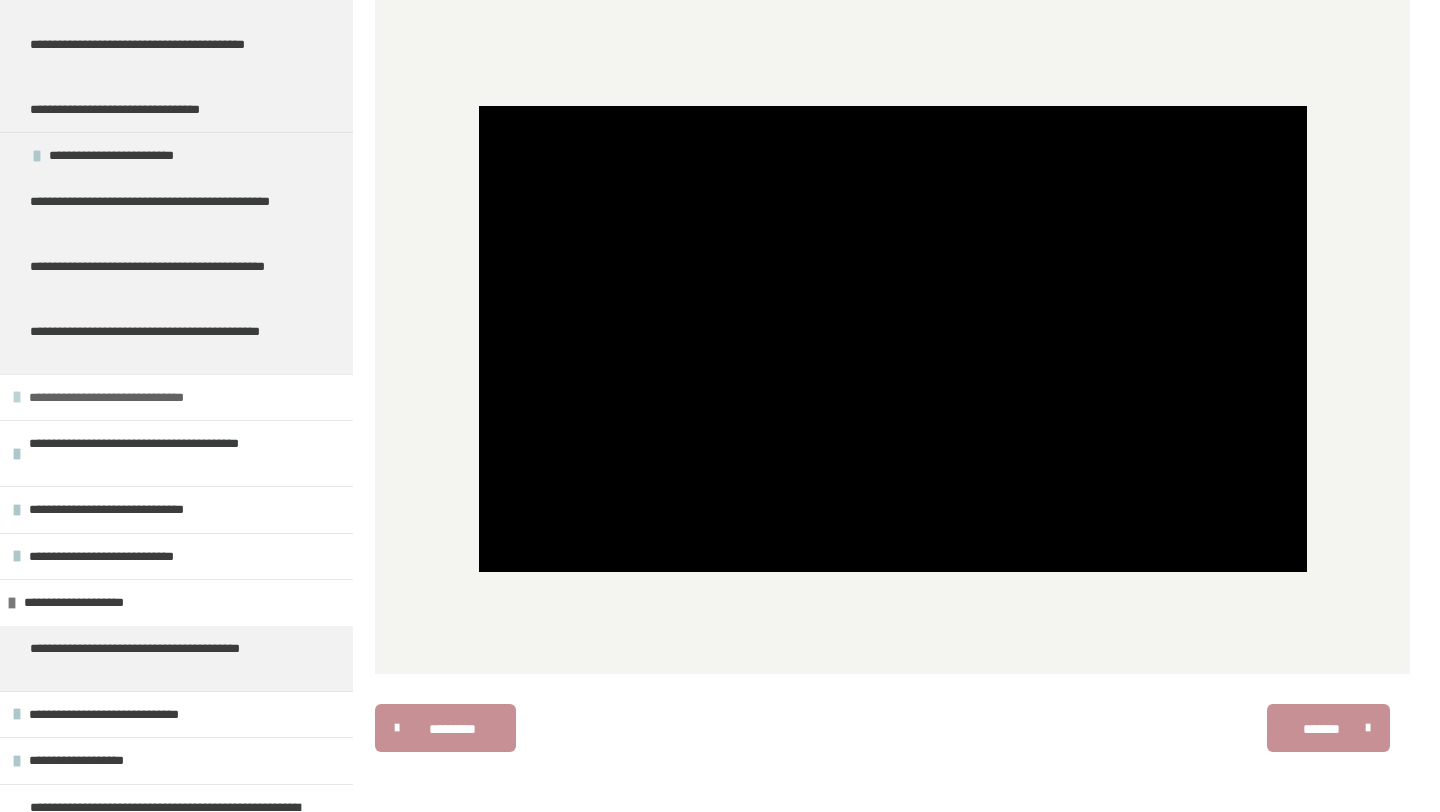 scroll, scrollTop: 2967, scrollLeft: 0, axis: vertical 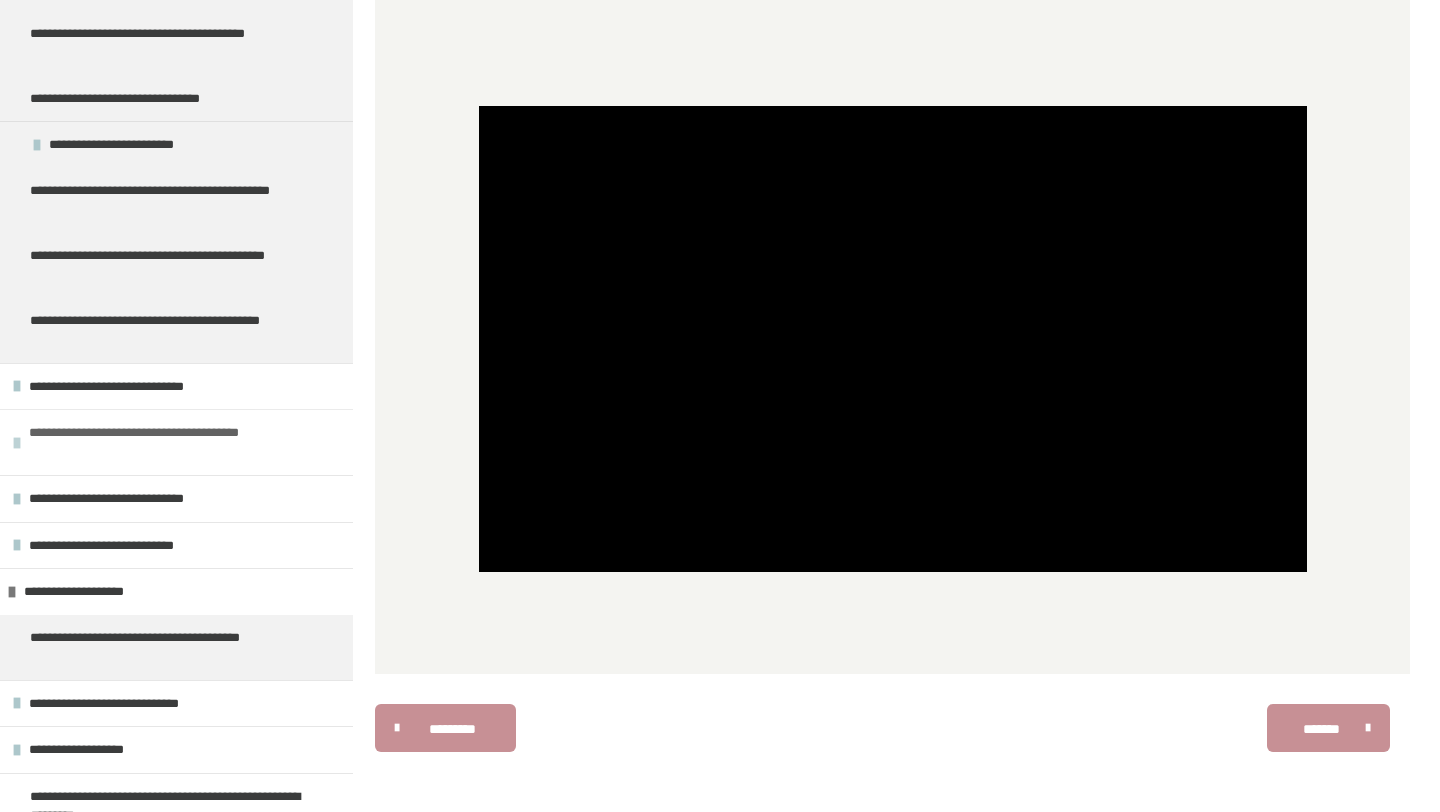 click on "**********" at bounding box center [186, 442] 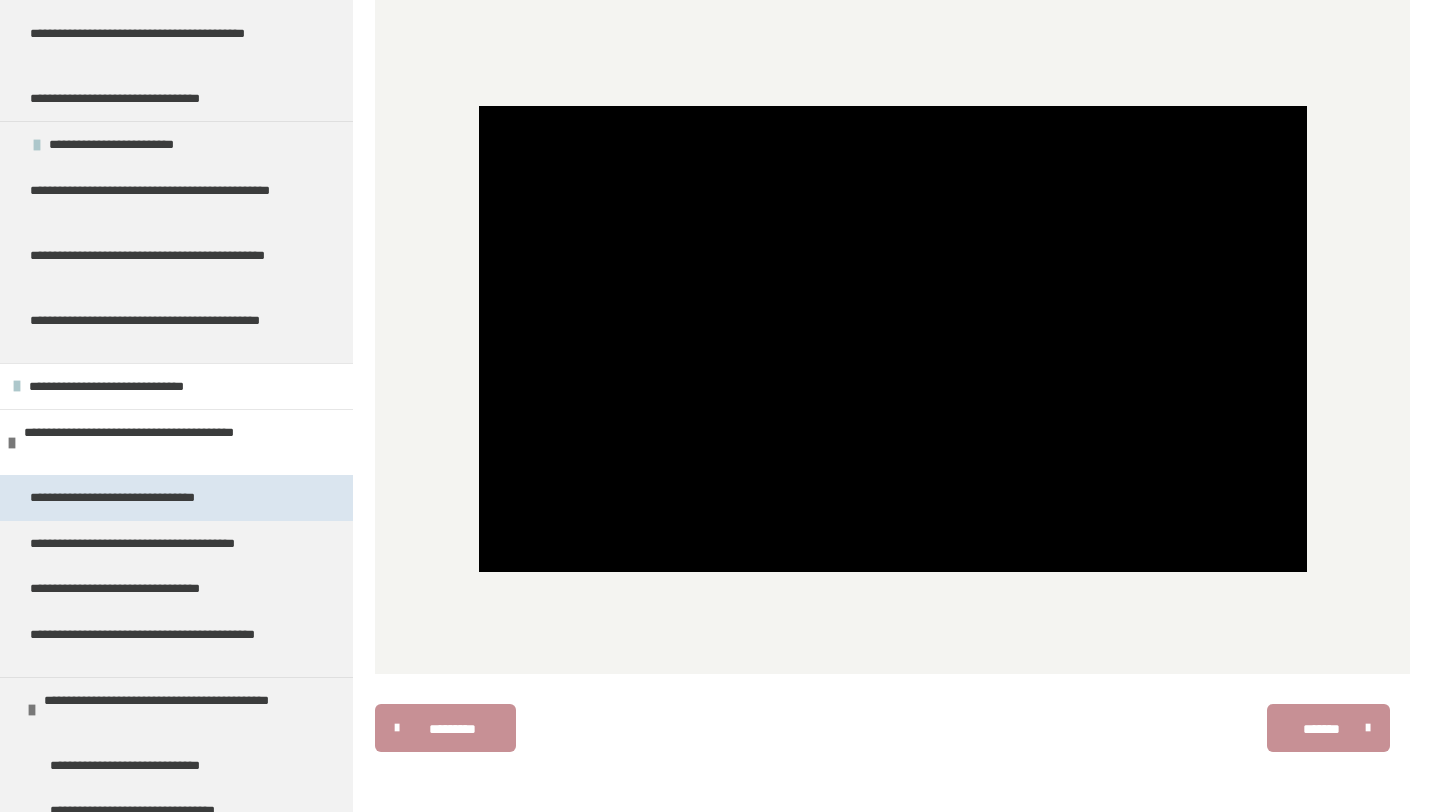 click on "**********" at bounding box center [139, 498] 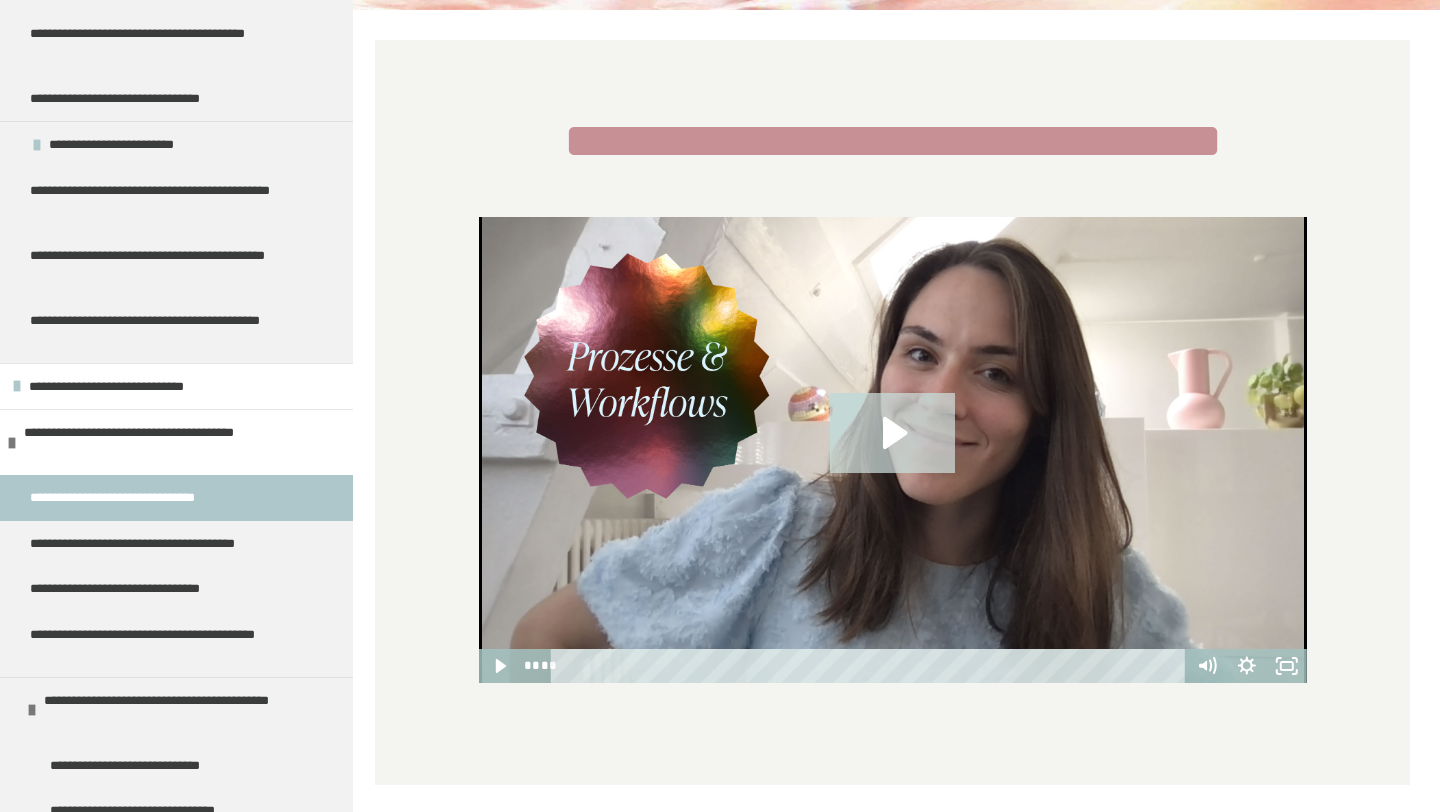 click 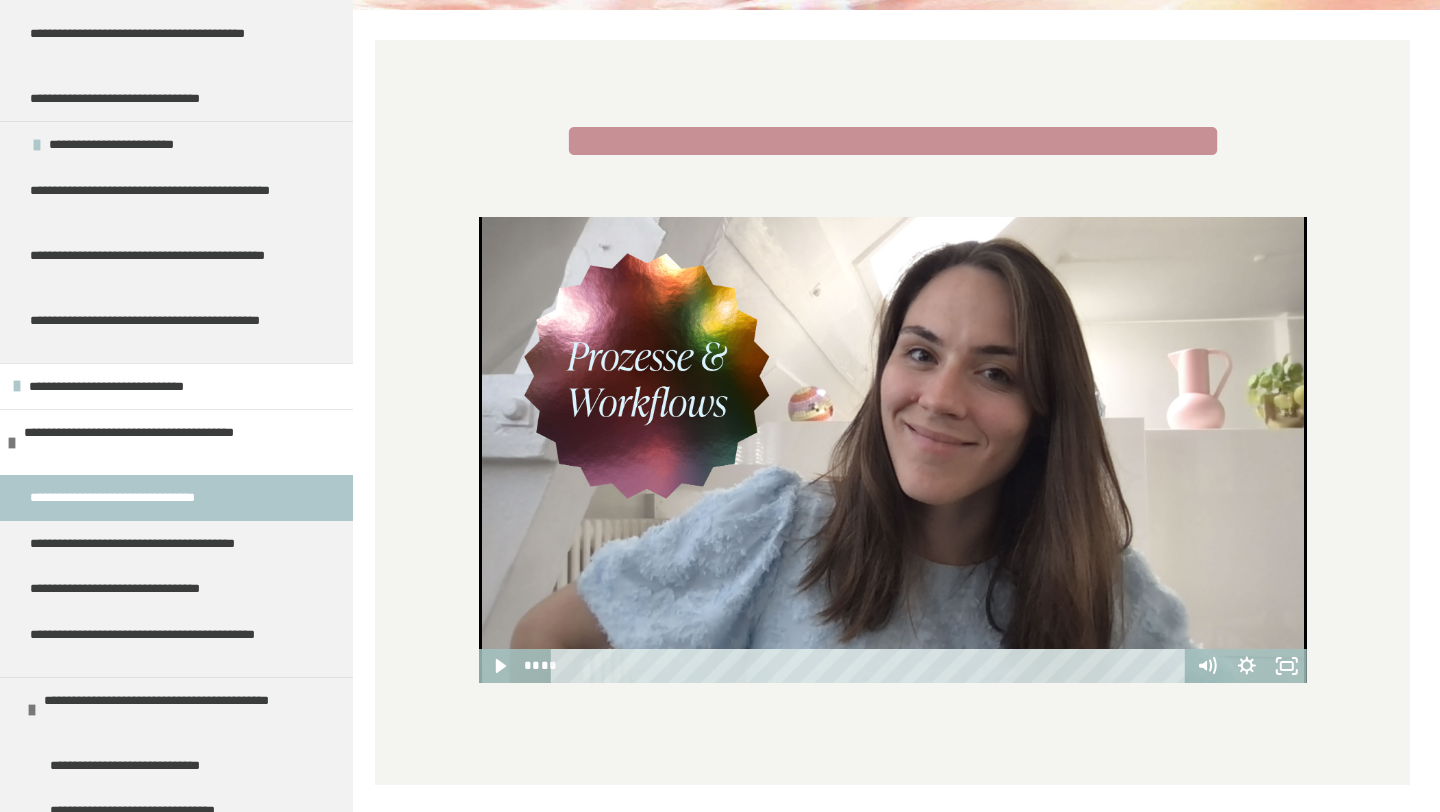 scroll, scrollTop: 381, scrollLeft: 0, axis: vertical 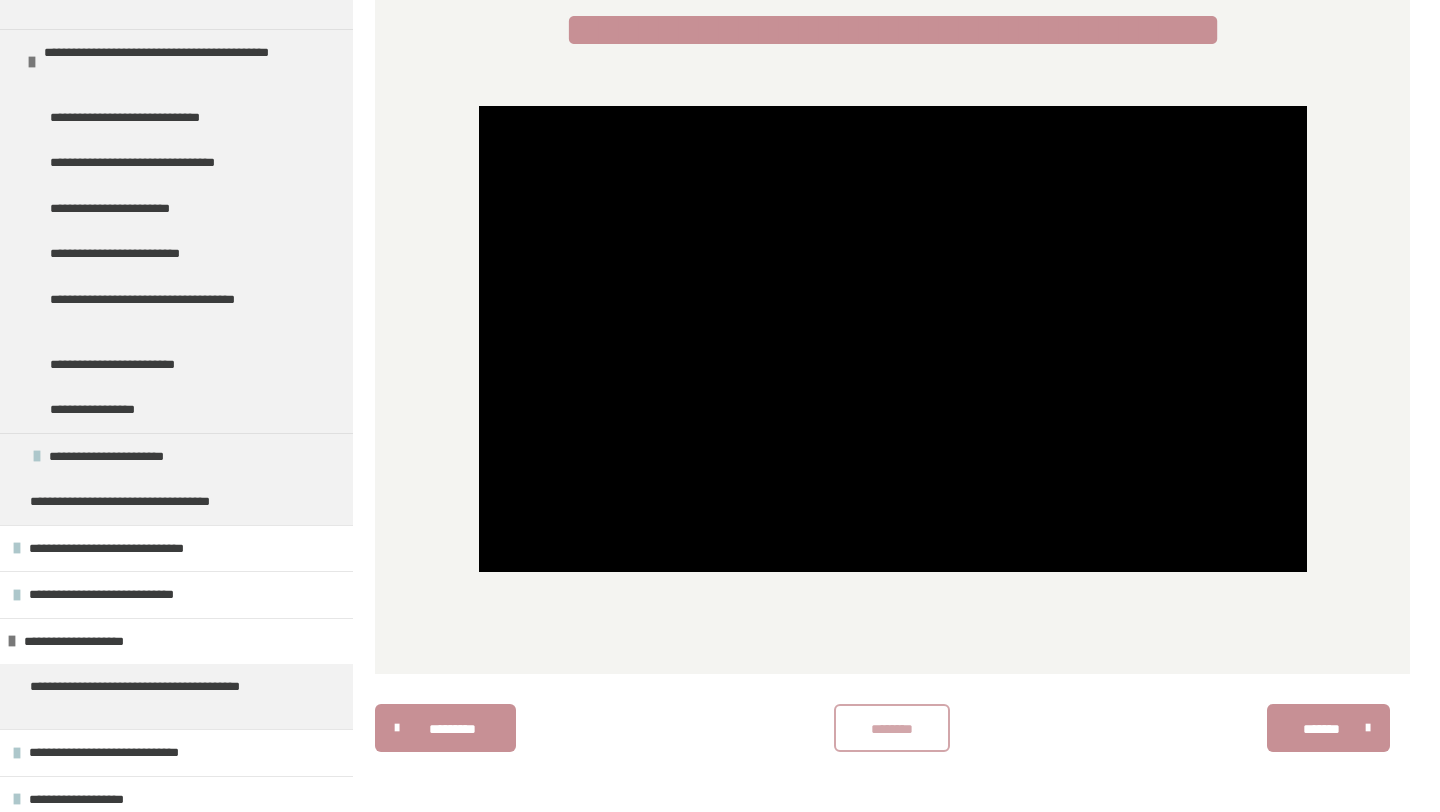 click on "********" at bounding box center [892, 729] 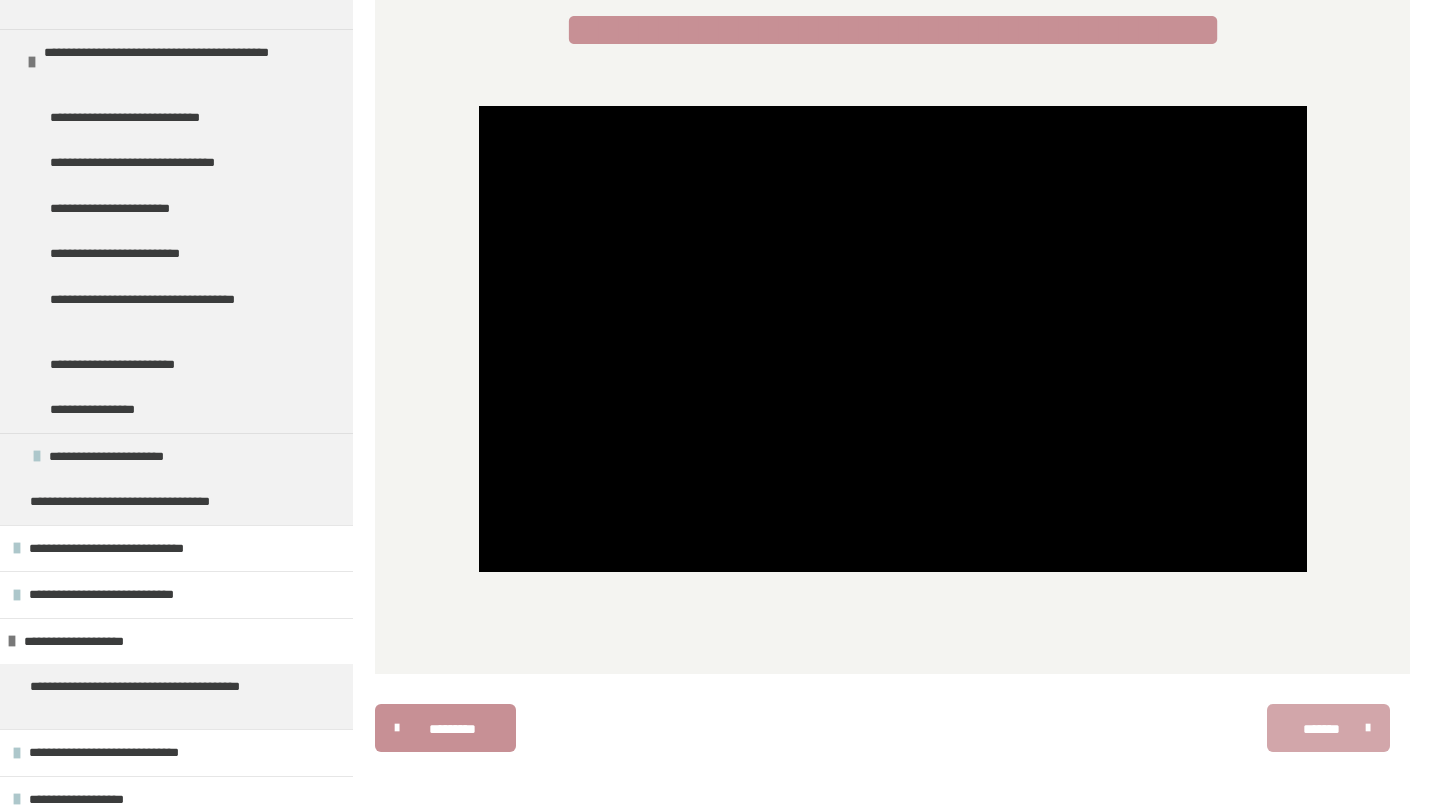 click on "*******" at bounding box center [1321, 729] 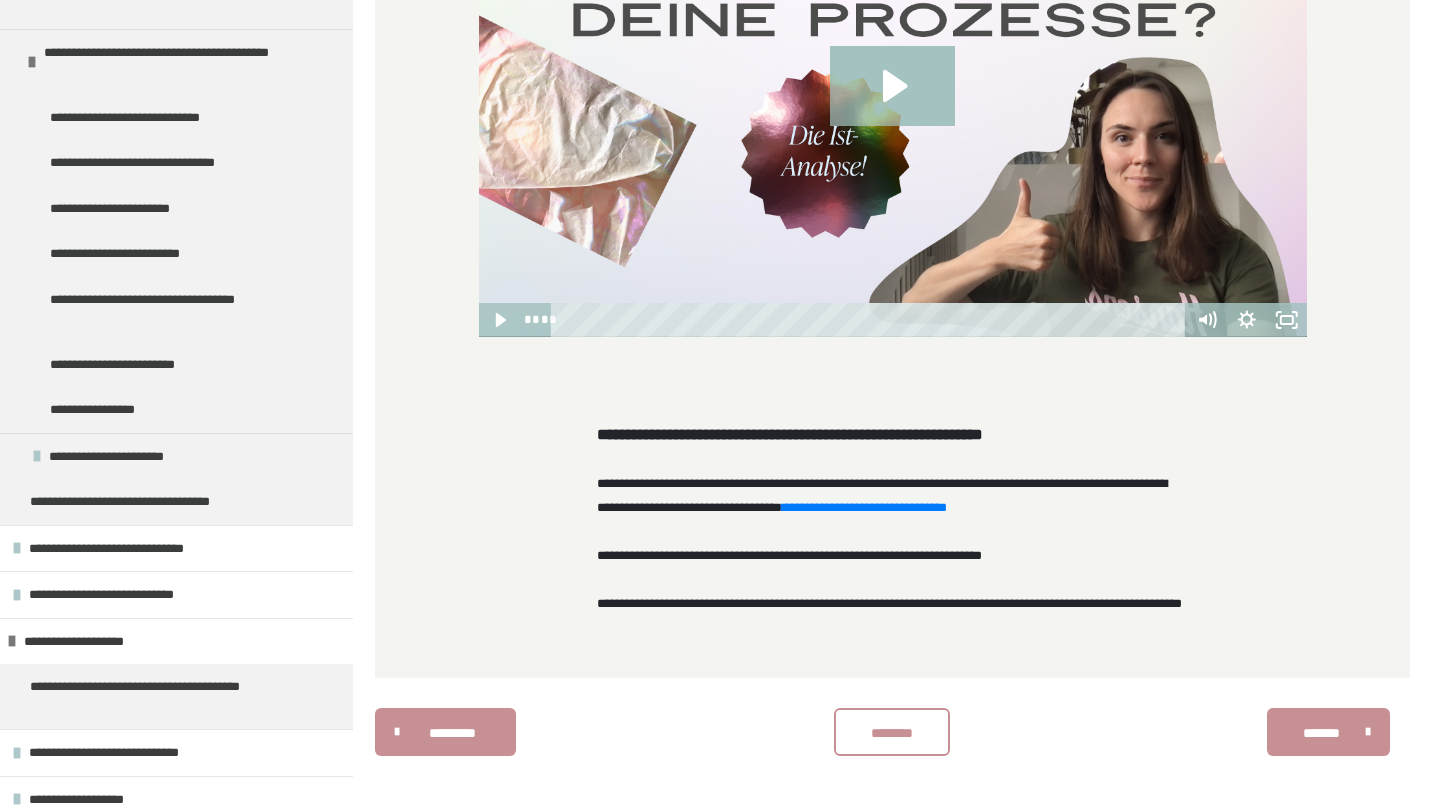 scroll, scrollTop: 2065, scrollLeft: 0, axis: vertical 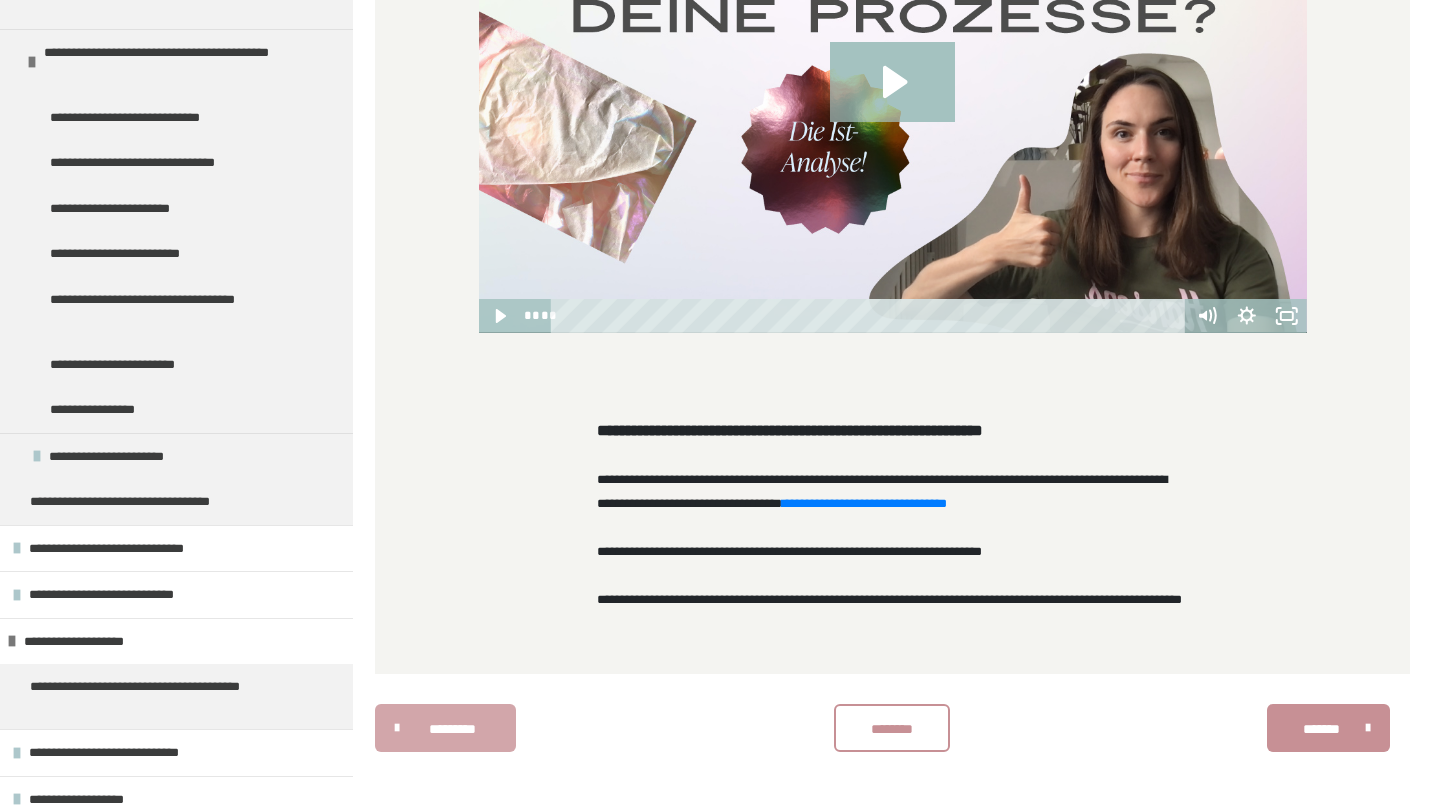 click on "*********" at bounding box center [452, 729] 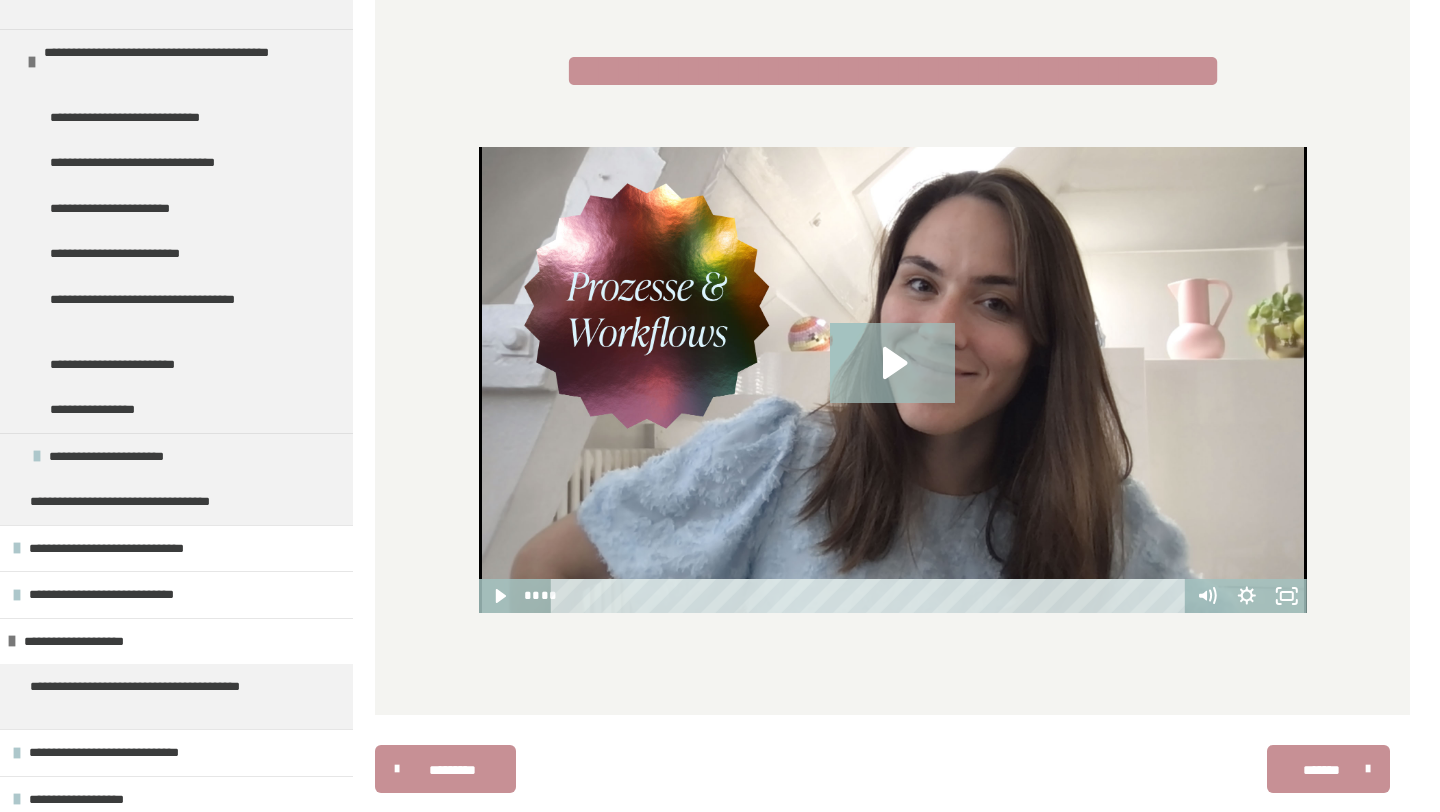 scroll, scrollTop: 381, scrollLeft: 0, axis: vertical 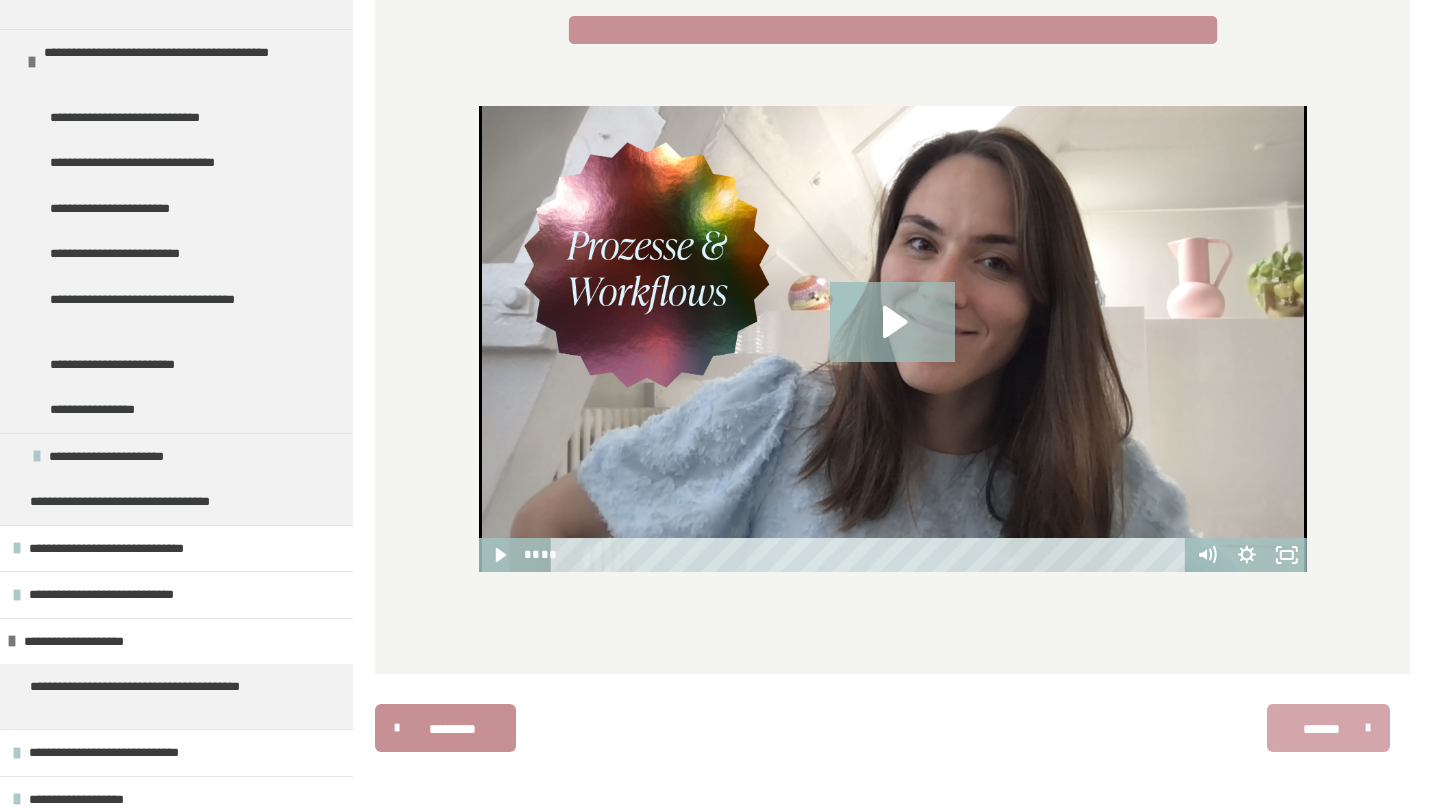 click on "*******" at bounding box center [1321, 729] 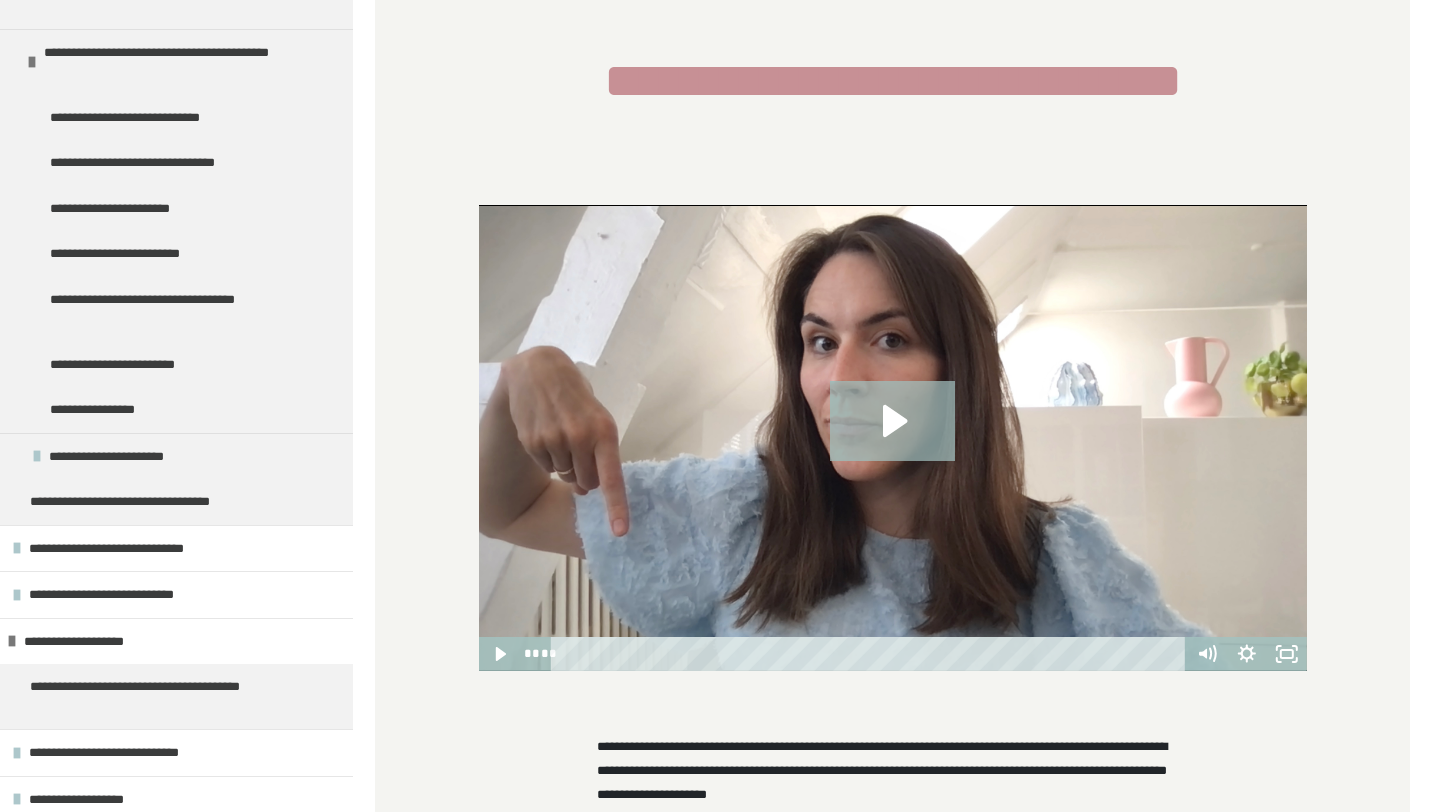 scroll, scrollTop: 567, scrollLeft: 0, axis: vertical 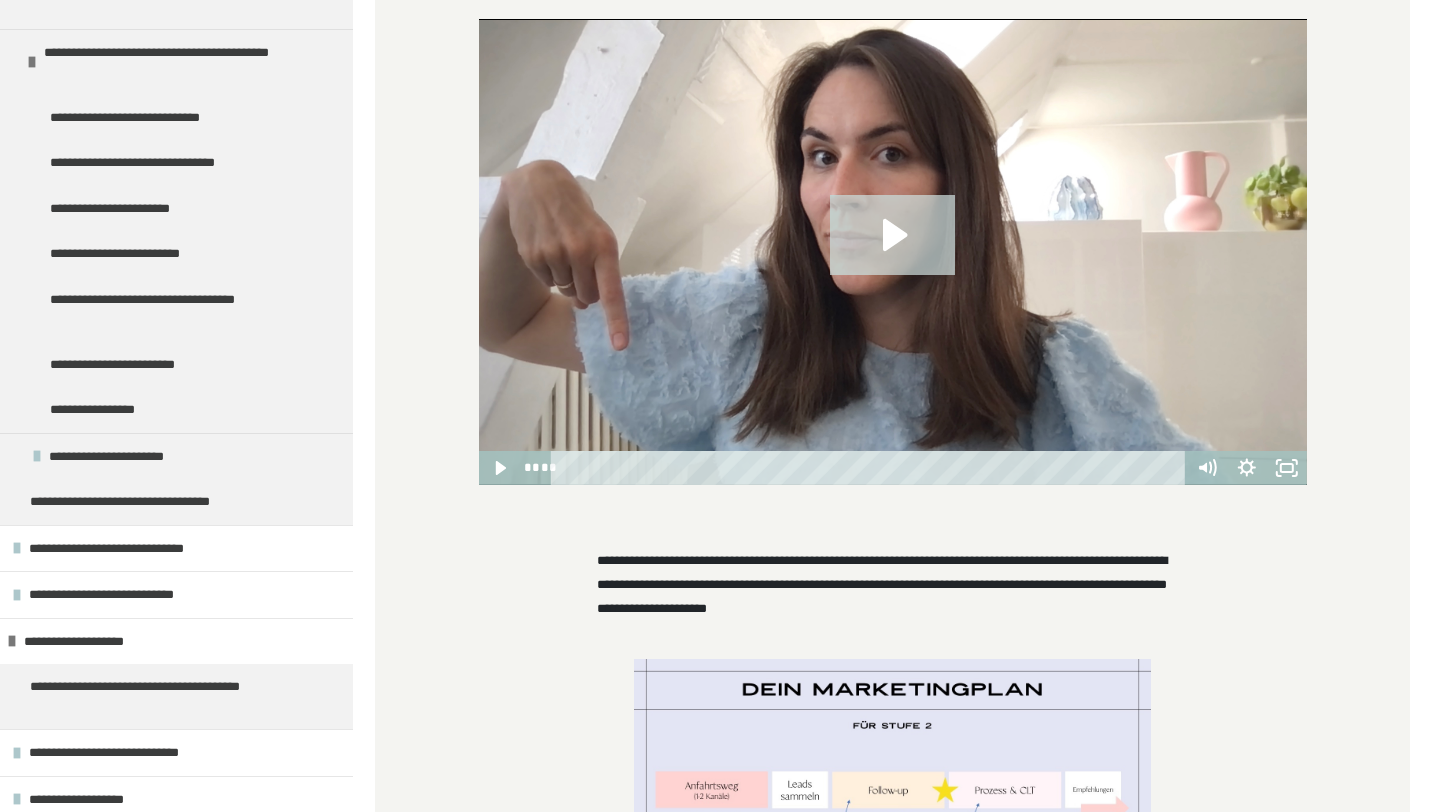 click 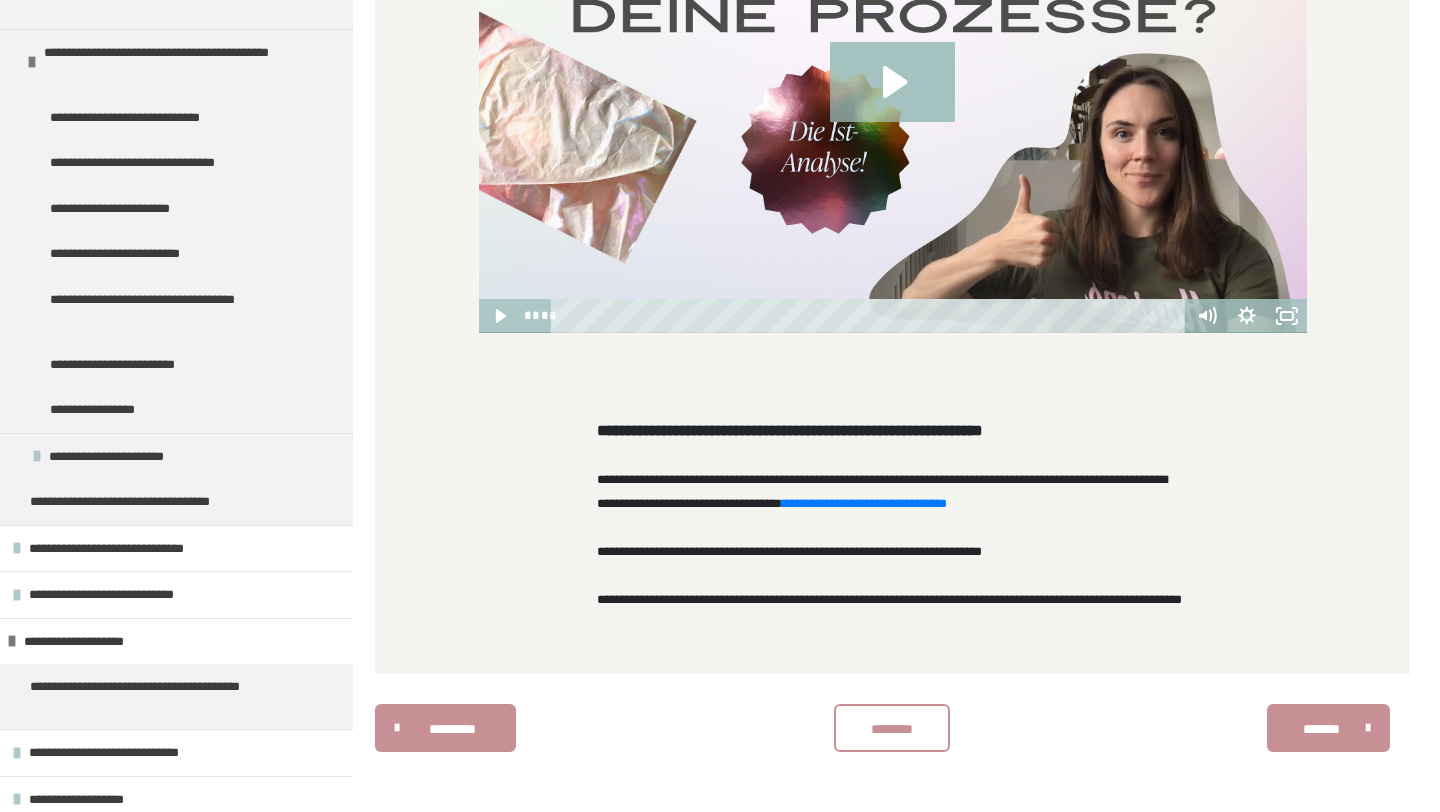 scroll, scrollTop: 2026, scrollLeft: 0, axis: vertical 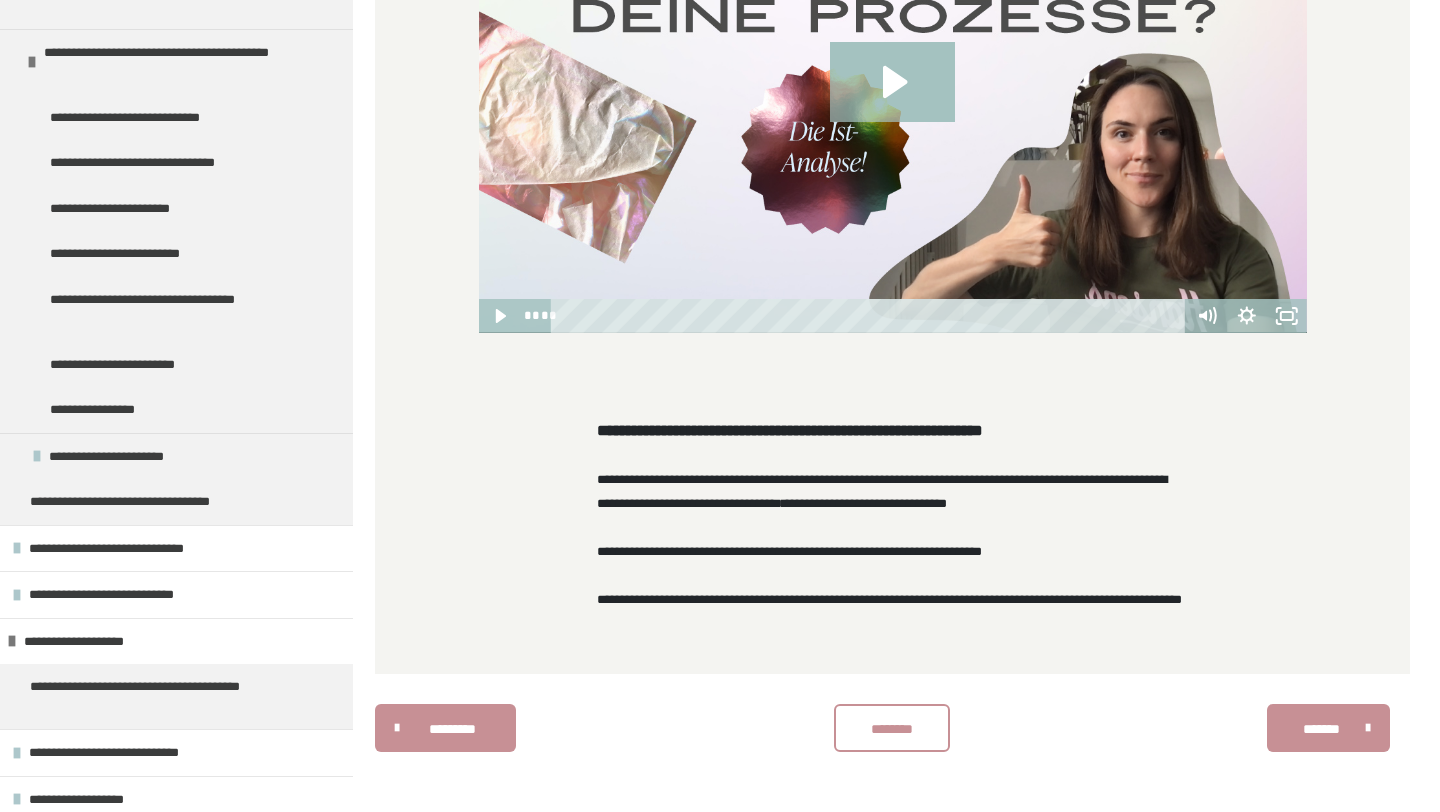 click on "**********" at bounding box center (864, 503) 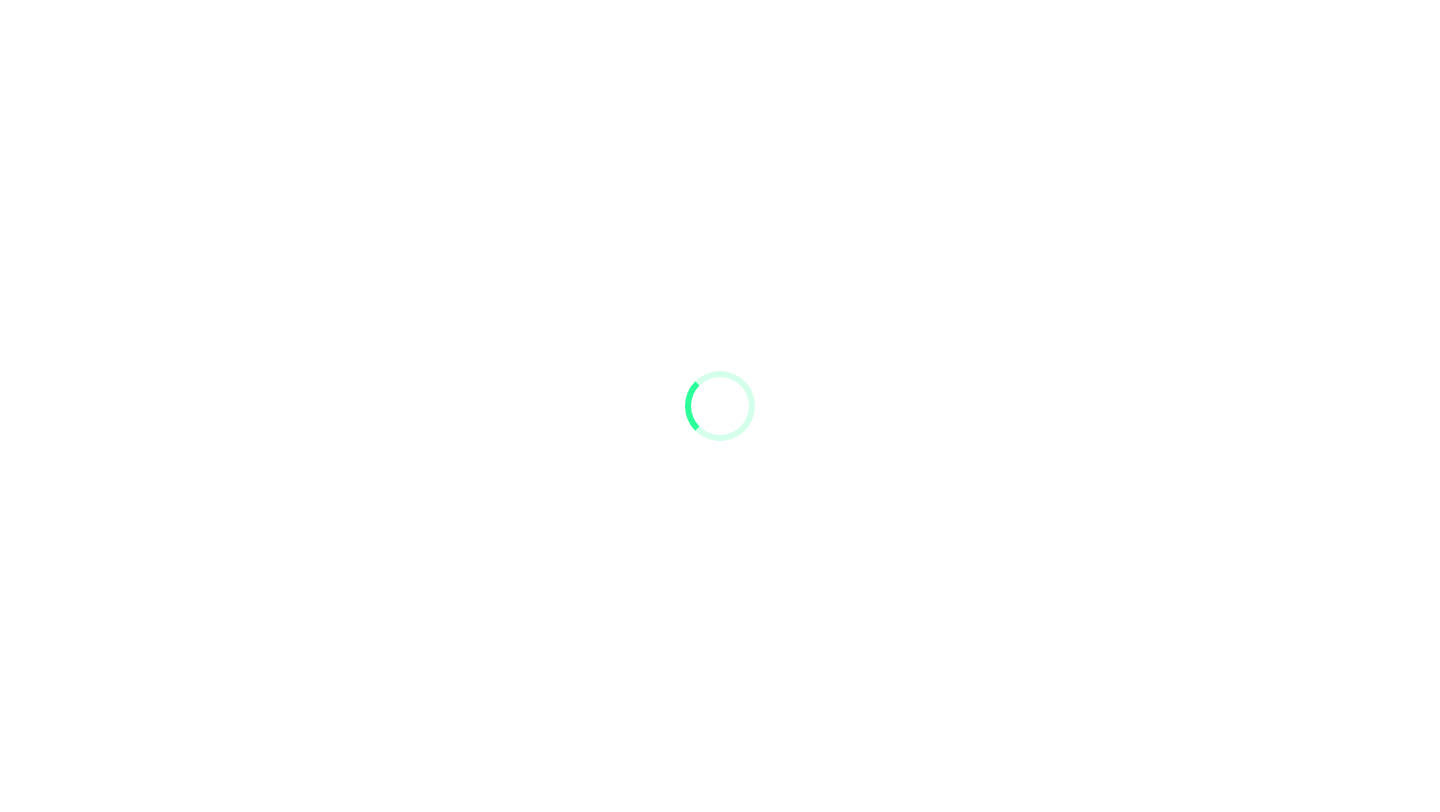 scroll, scrollTop: 0, scrollLeft: 0, axis: both 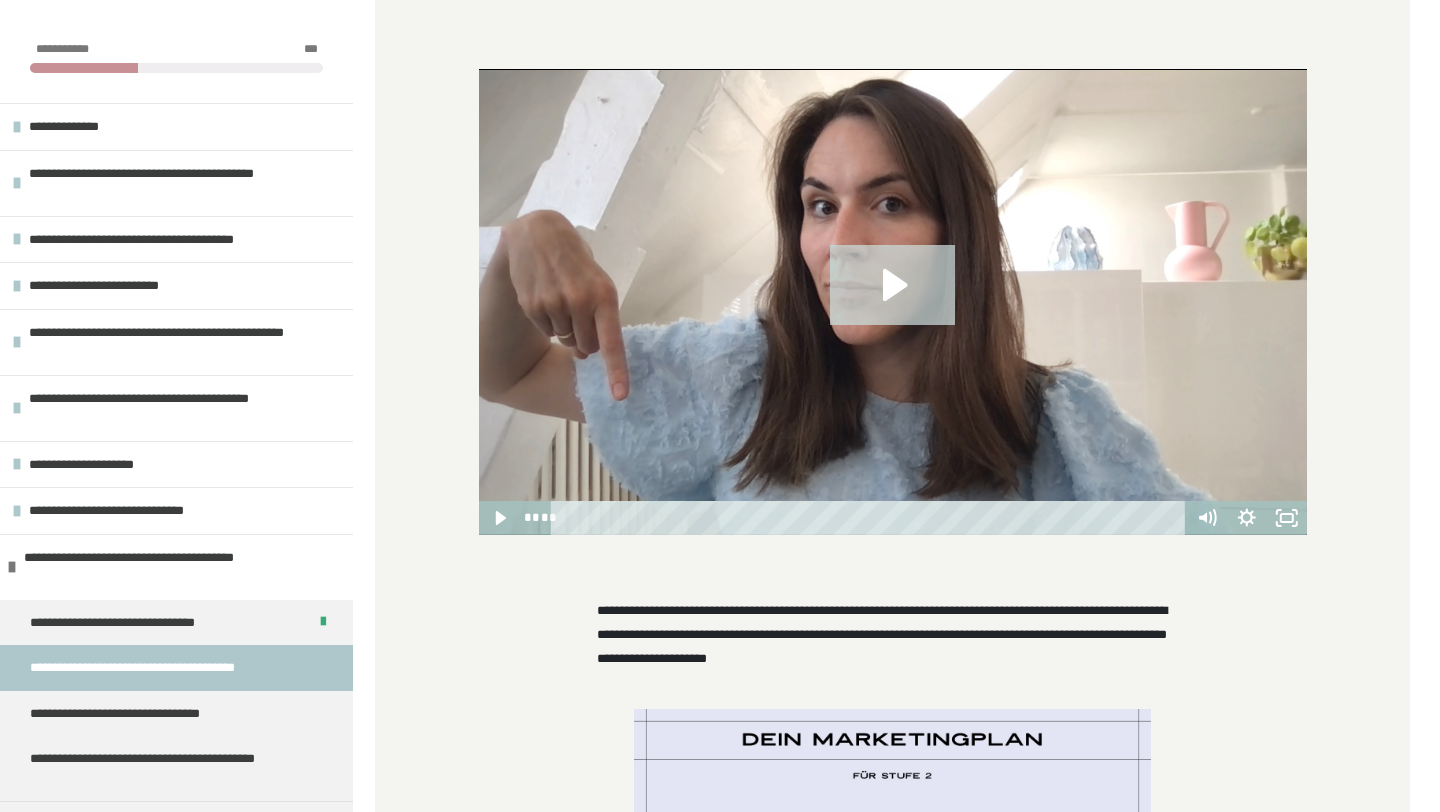 click 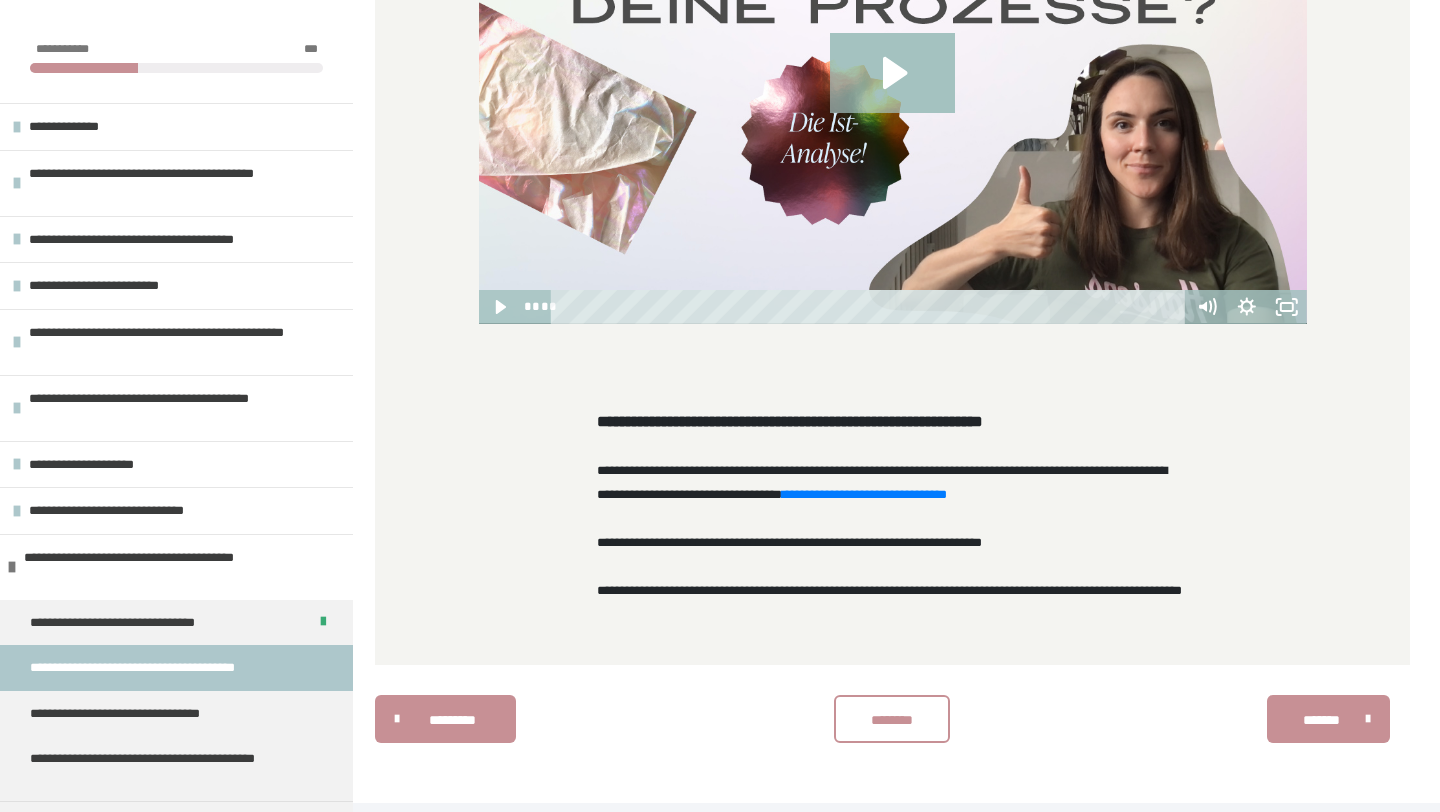 scroll, scrollTop: 2030, scrollLeft: 0, axis: vertical 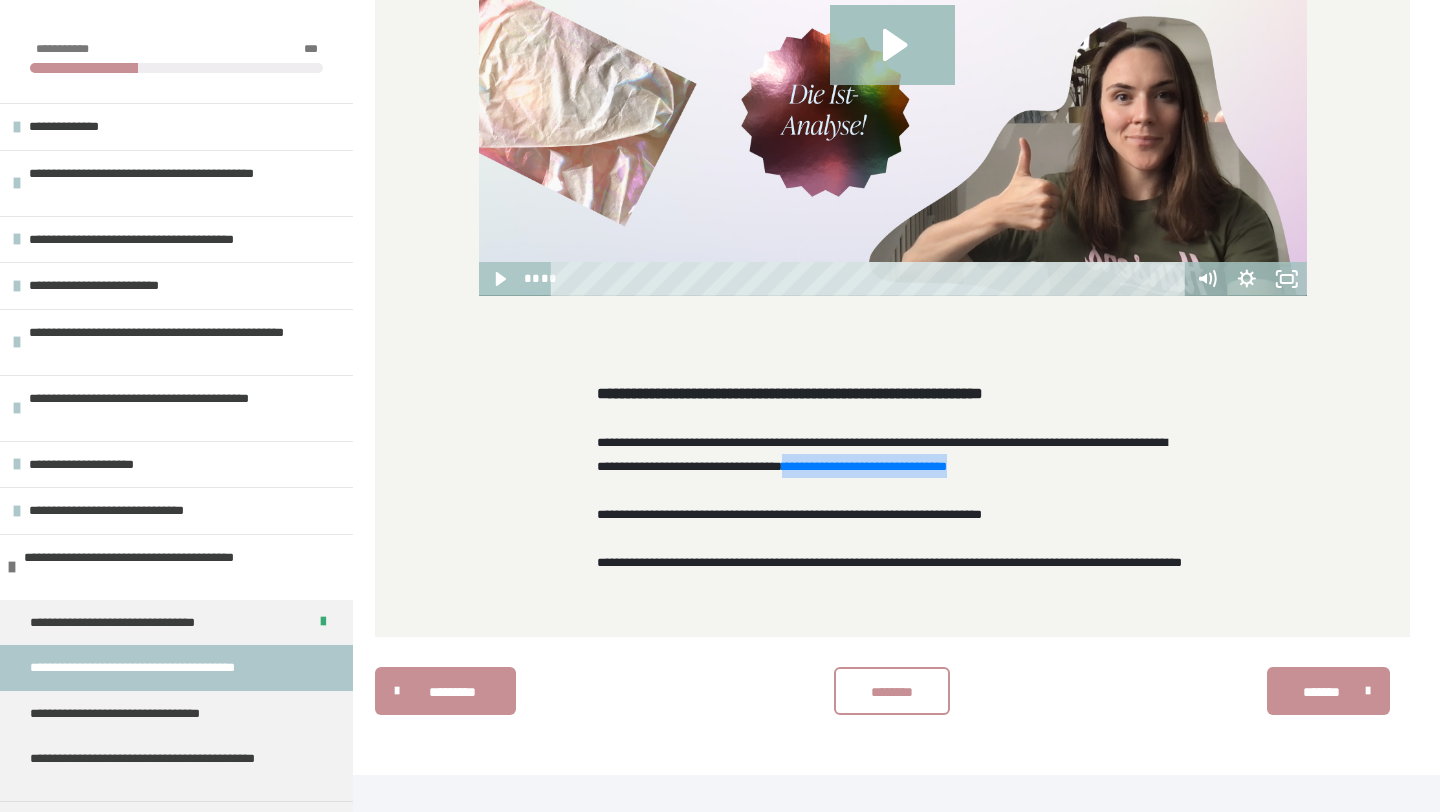 drag, startPoint x: 840, startPoint y: 514, endPoint x: 583, endPoint y: 516, distance: 257.00778 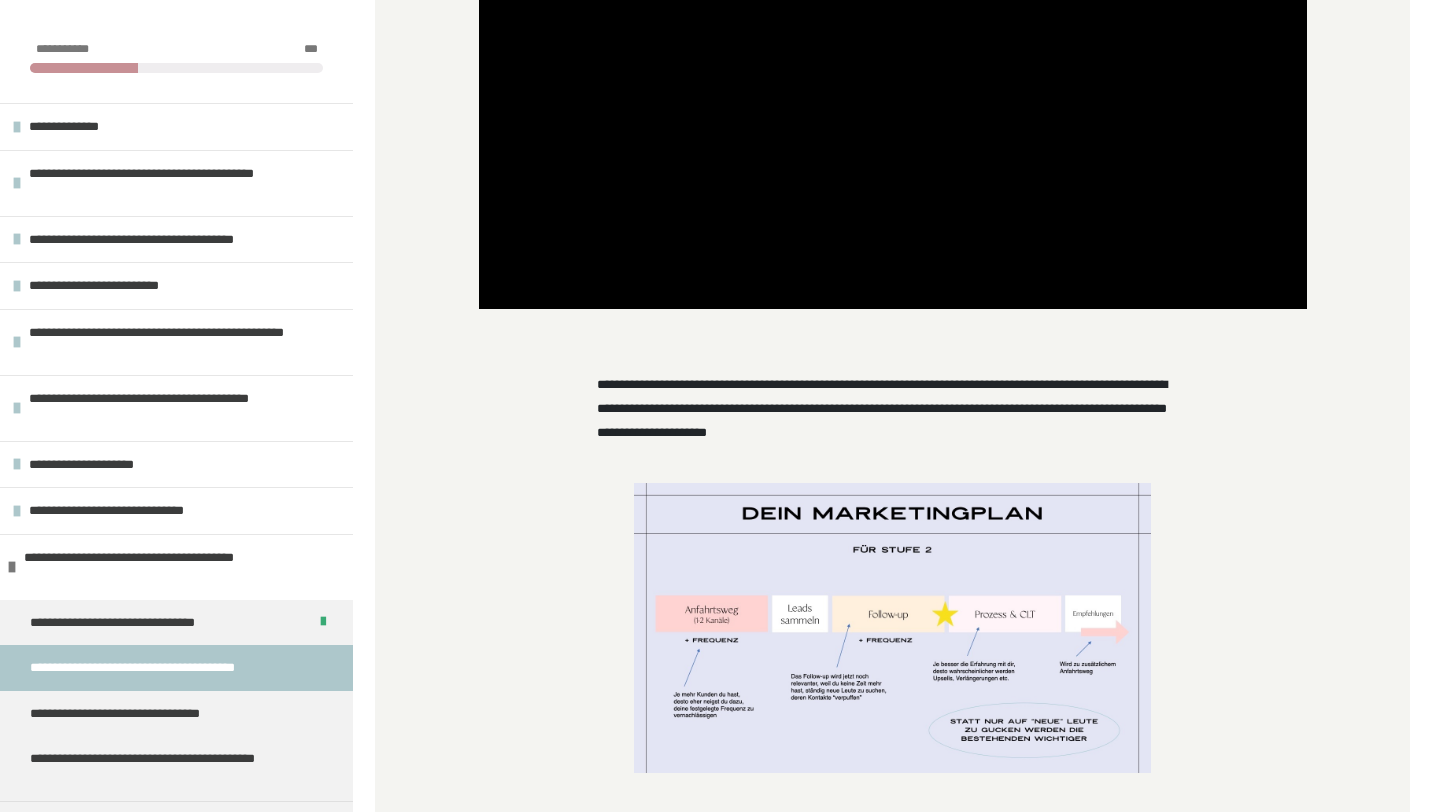 scroll, scrollTop: 737, scrollLeft: 0, axis: vertical 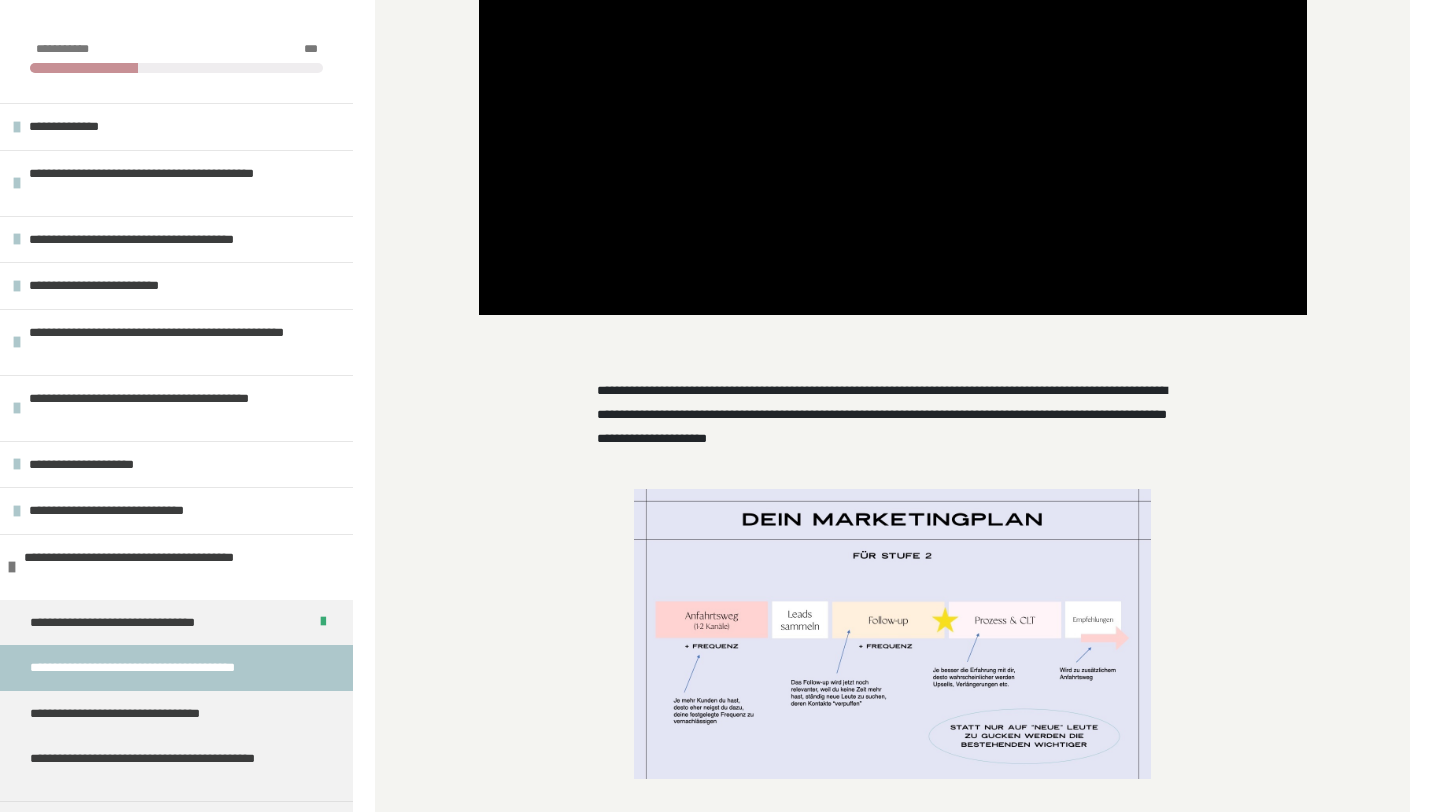 click at bounding box center [892, 634] 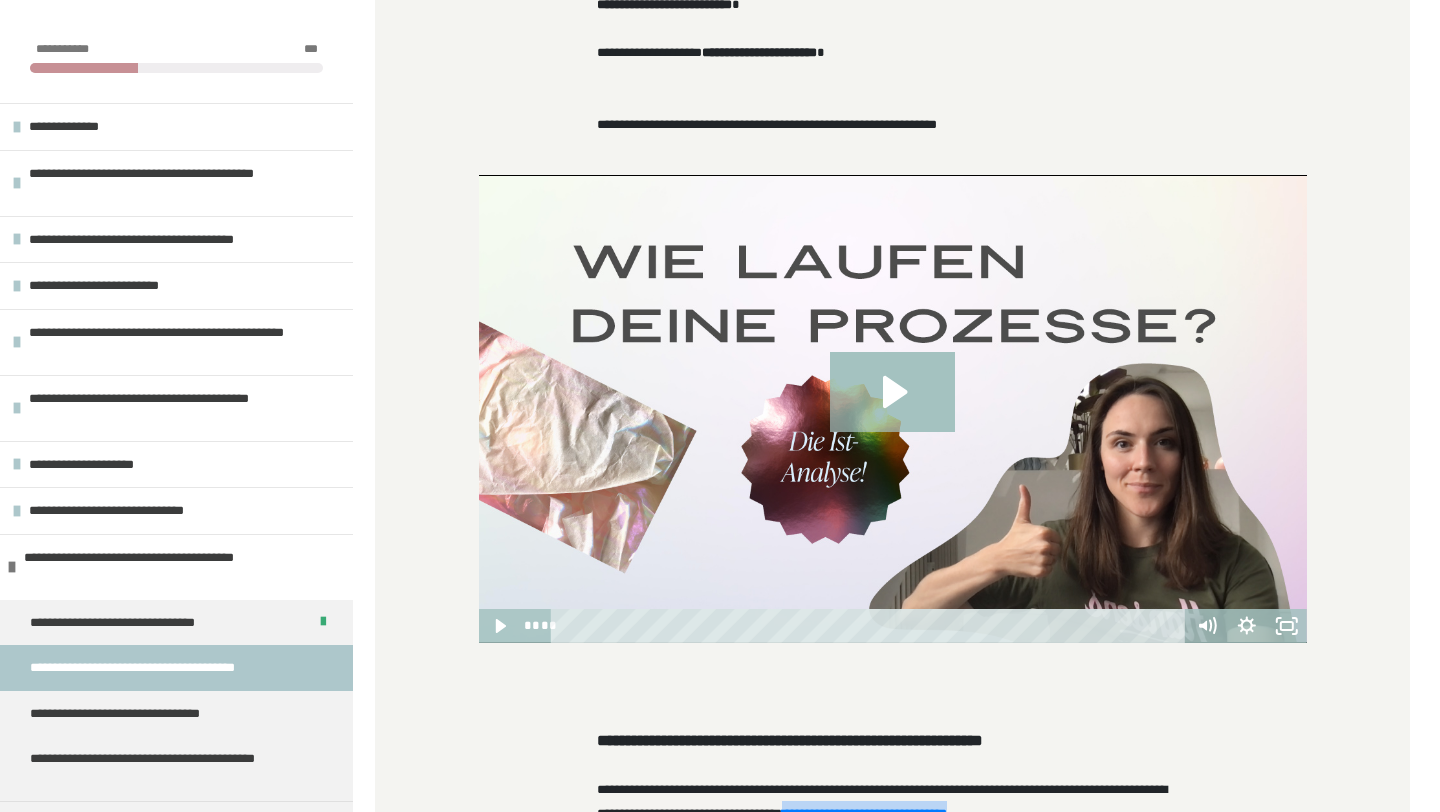 scroll, scrollTop: 2065, scrollLeft: 0, axis: vertical 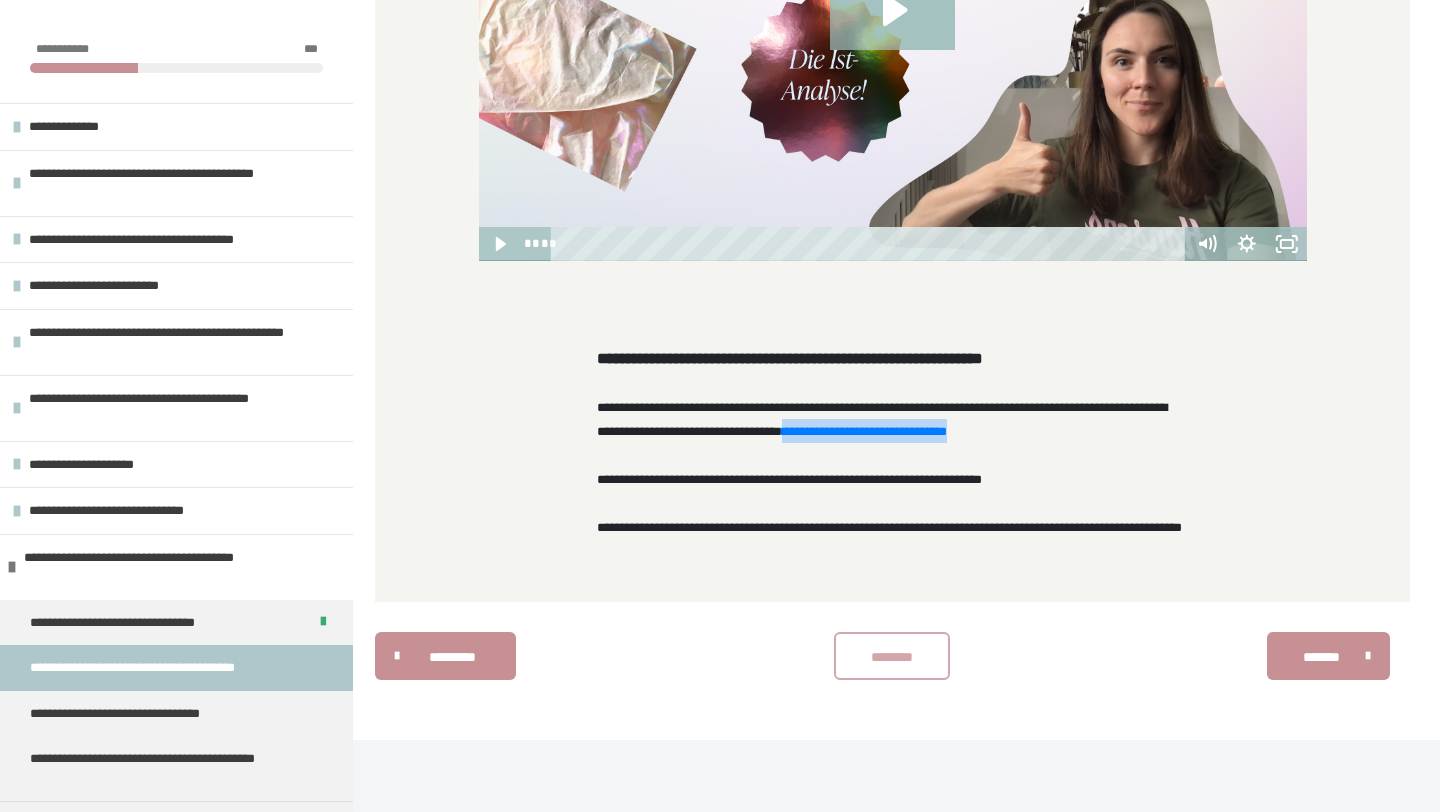 click on "********" at bounding box center [892, 657] 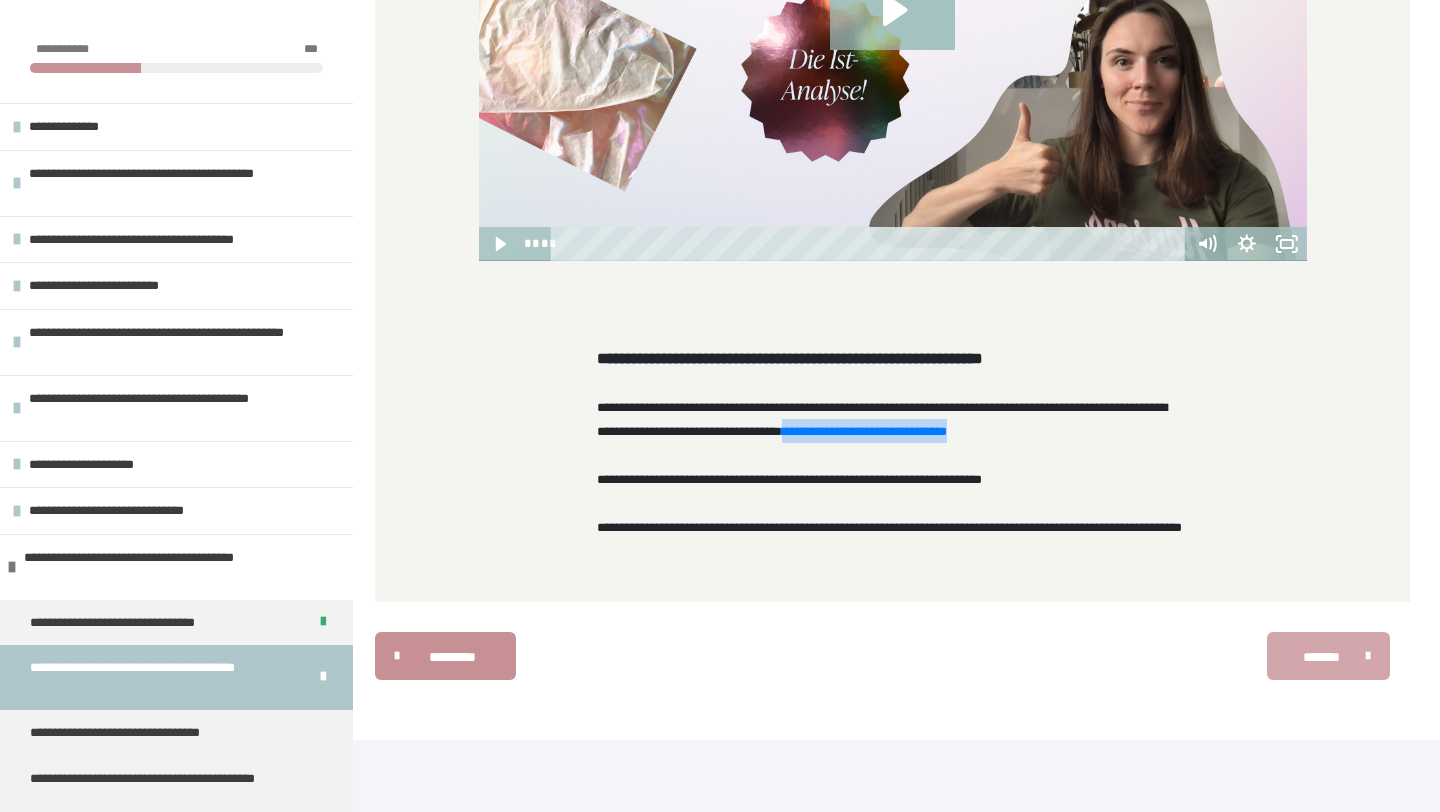 click on "*******" at bounding box center [1321, 657] 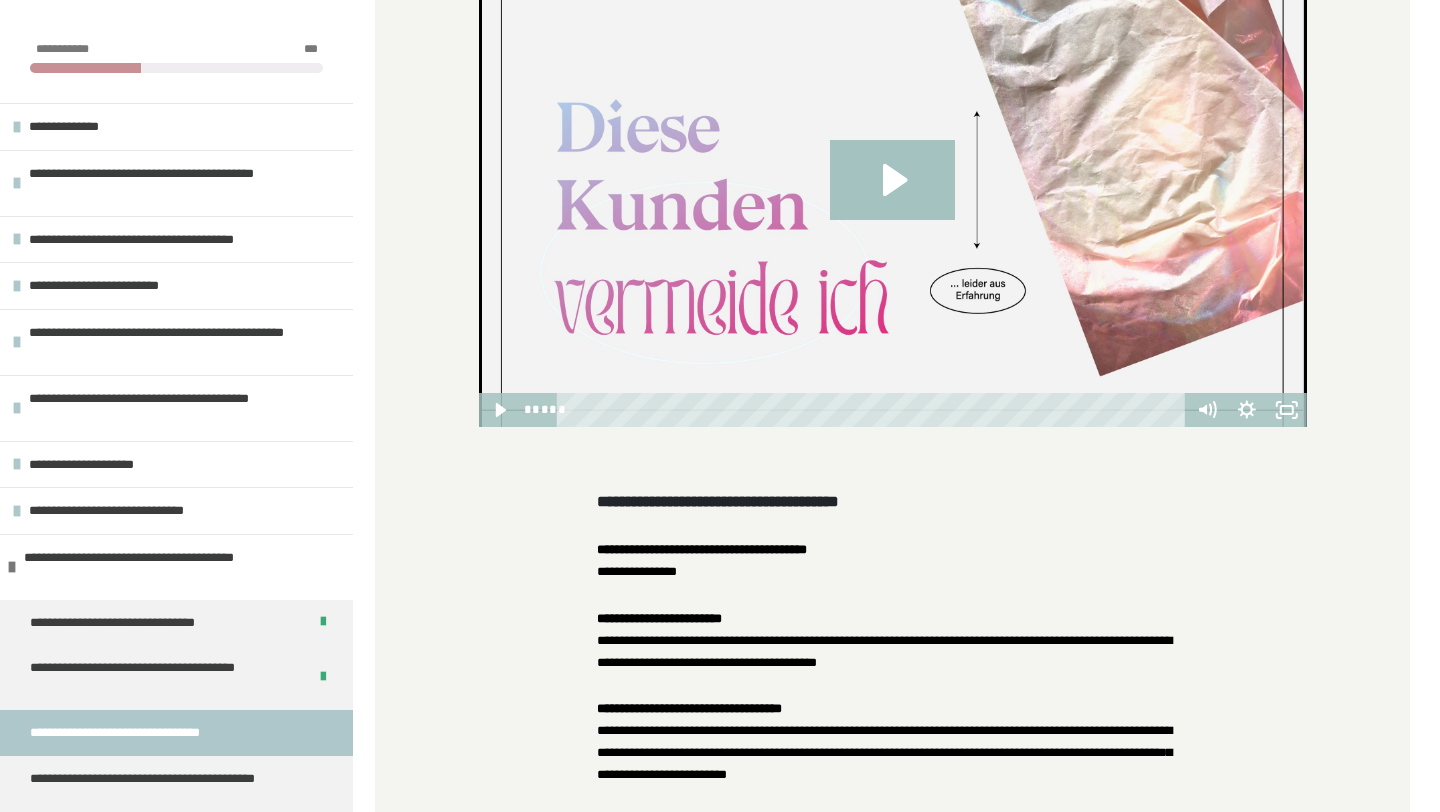 scroll, scrollTop: 1055, scrollLeft: 0, axis: vertical 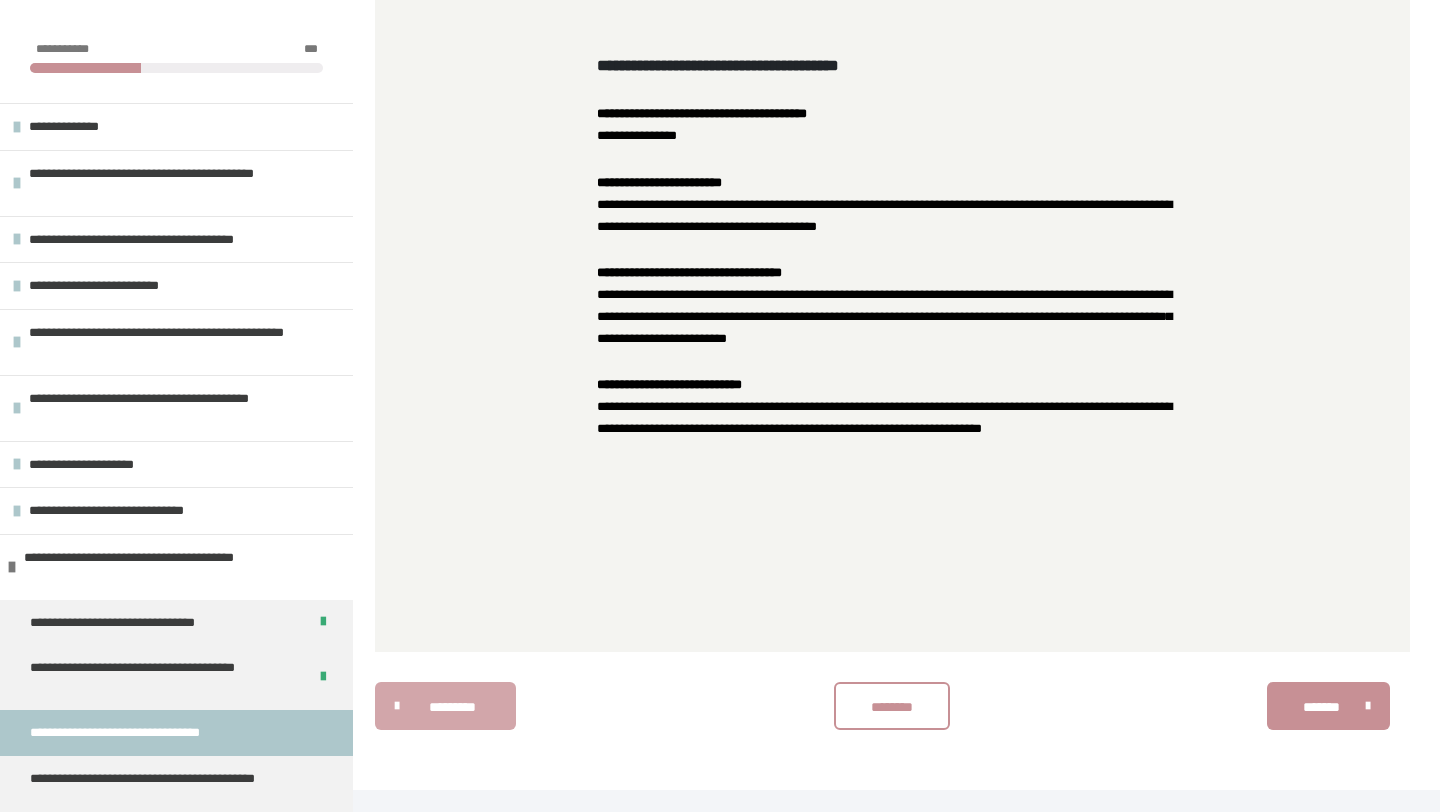 click on "*********" at bounding box center (445, 706) 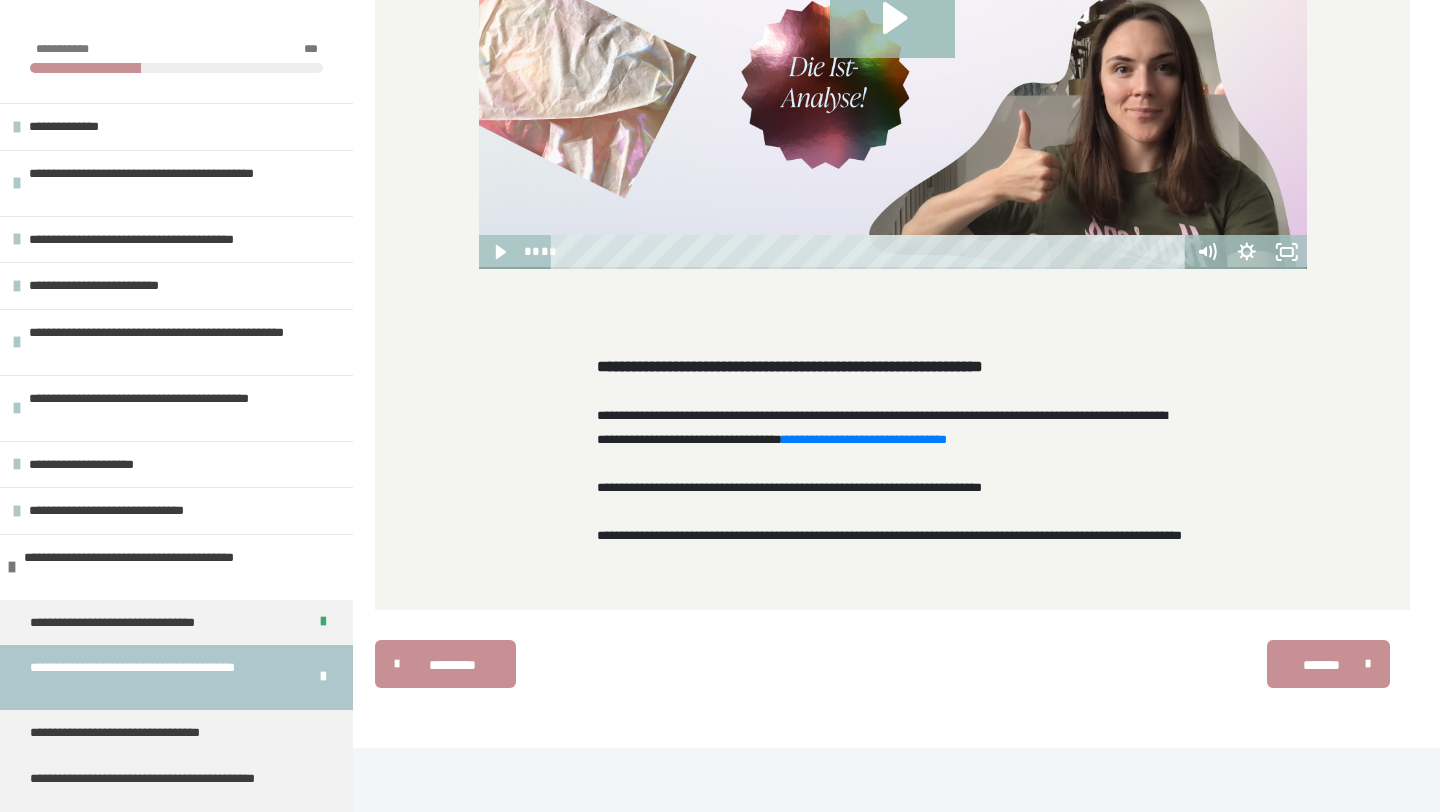 scroll, scrollTop: 1803, scrollLeft: 0, axis: vertical 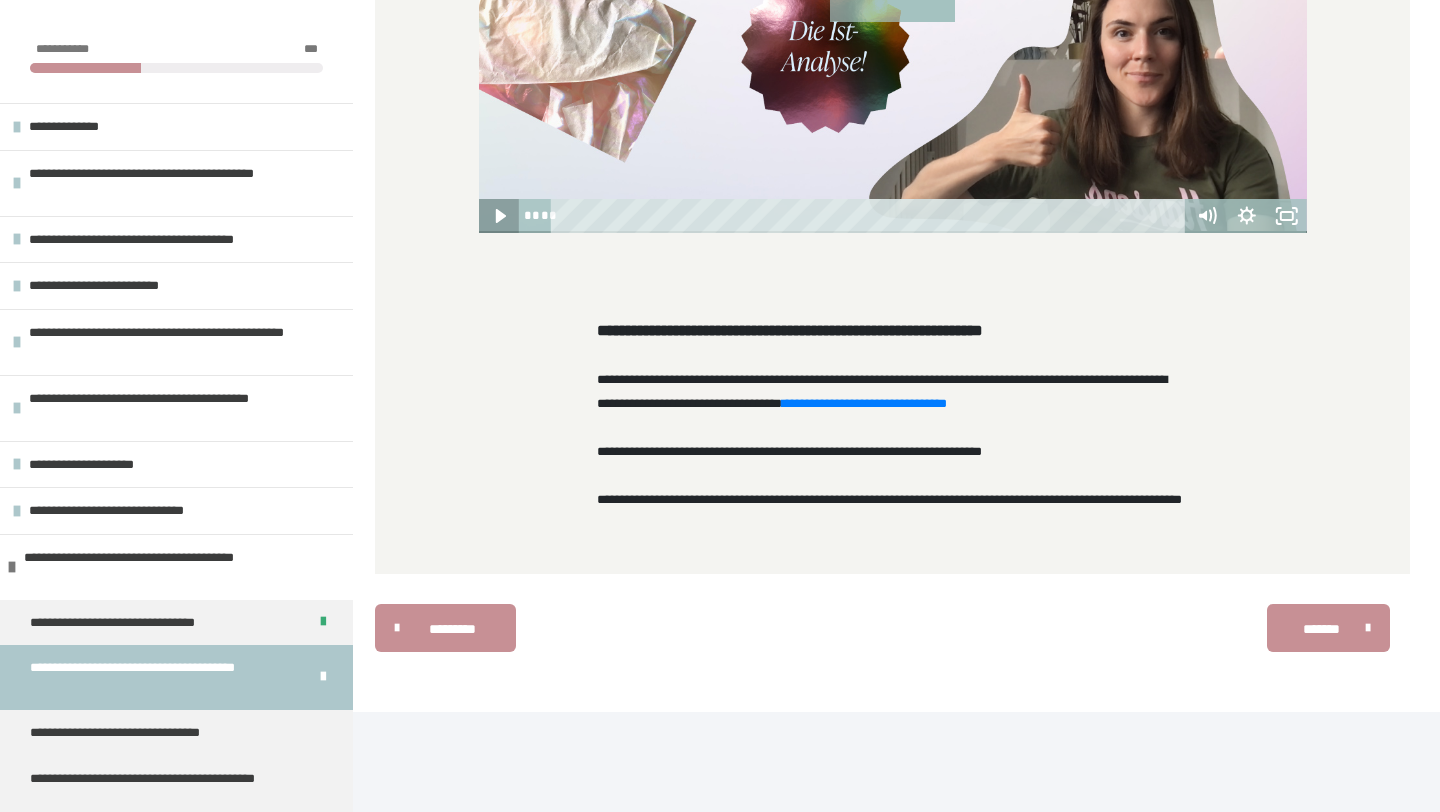 click 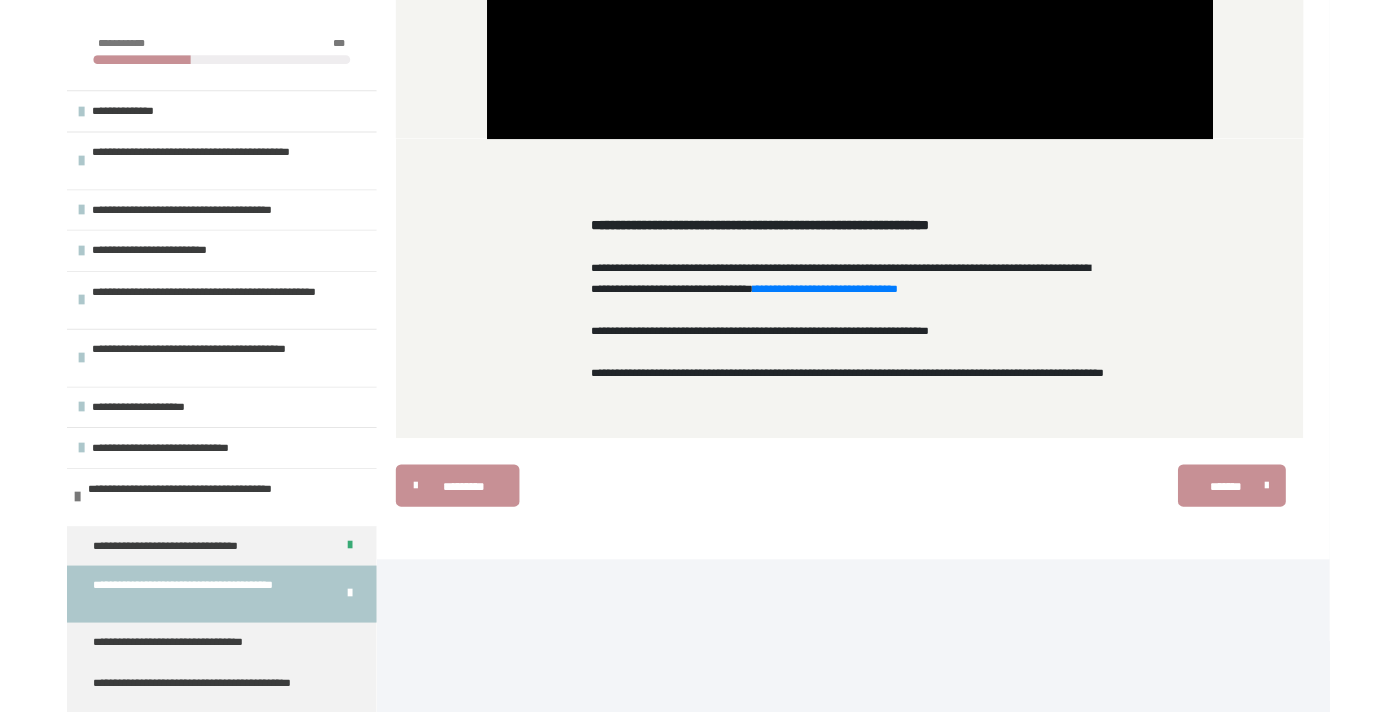 scroll, scrollTop: 1878, scrollLeft: 0, axis: vertical 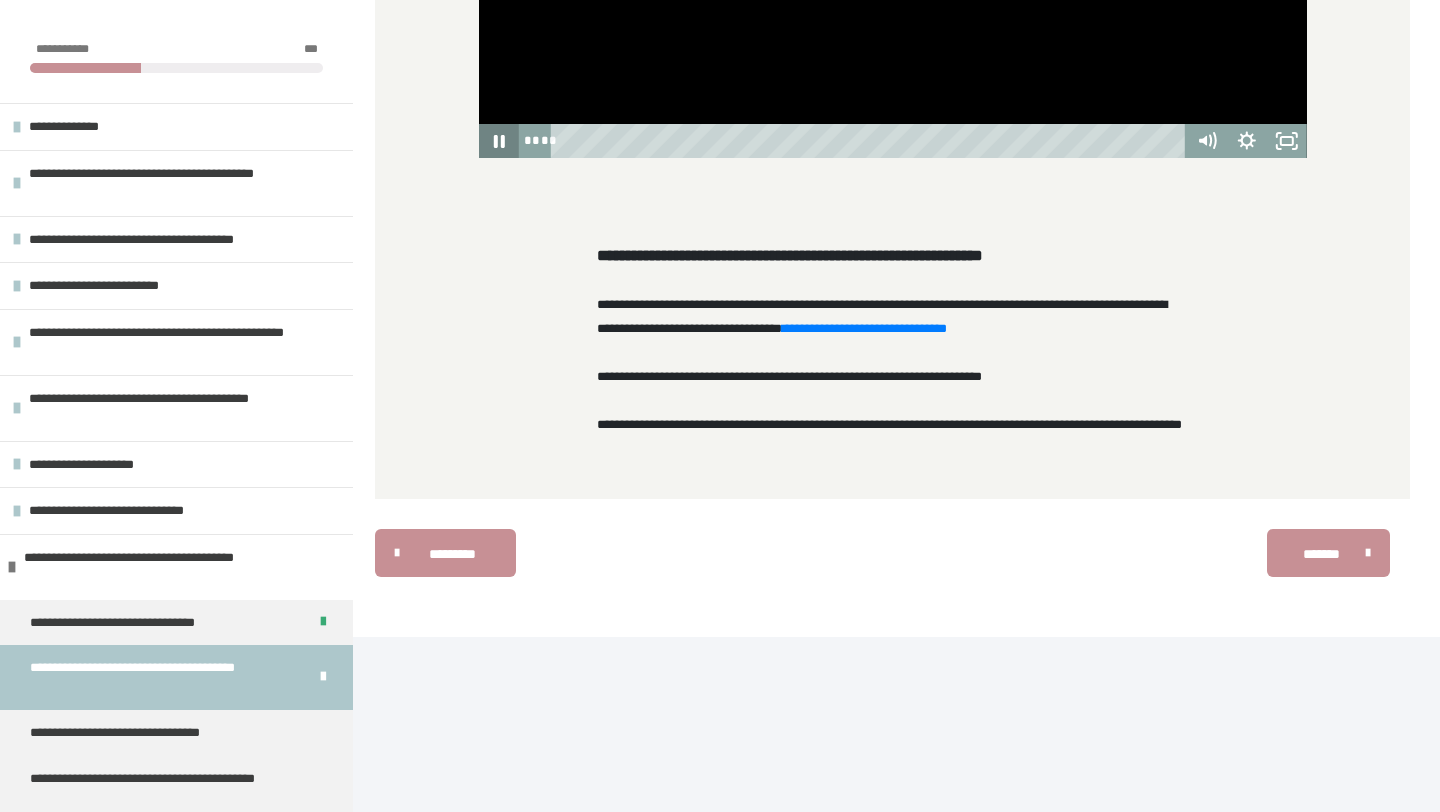click 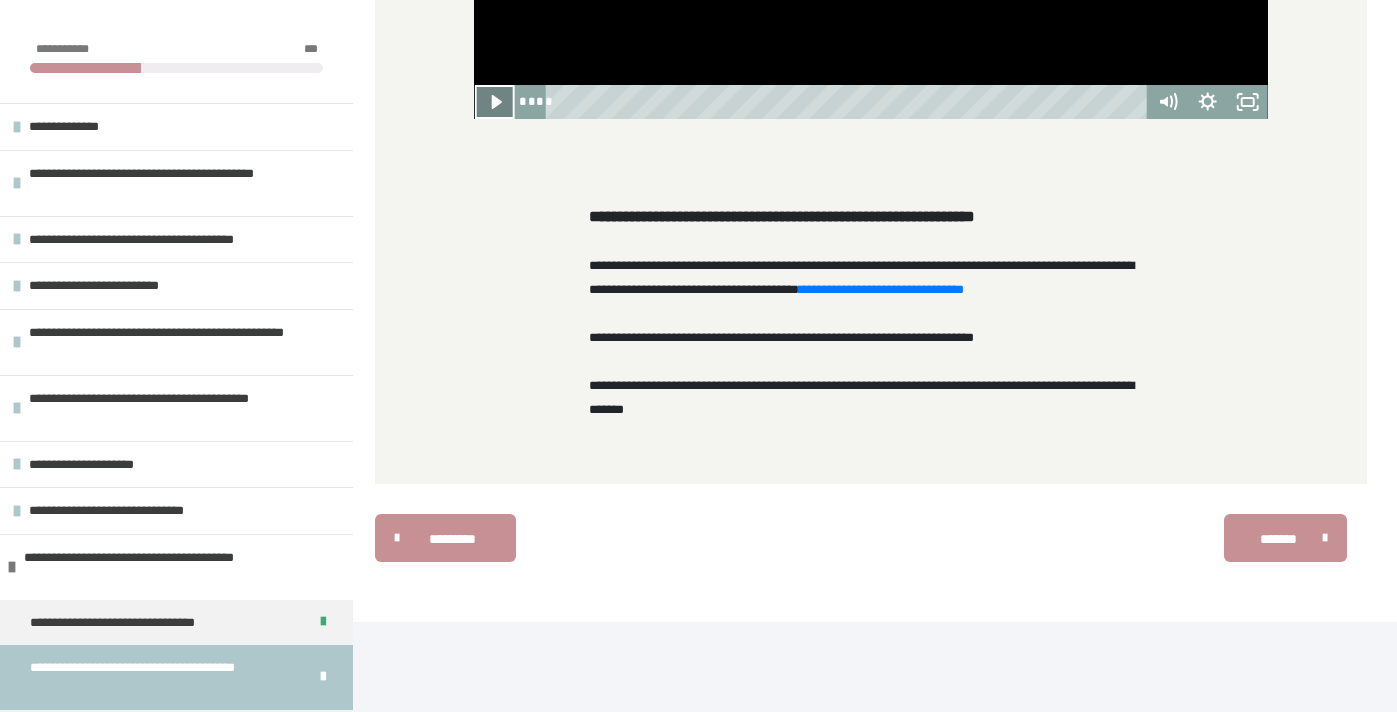click 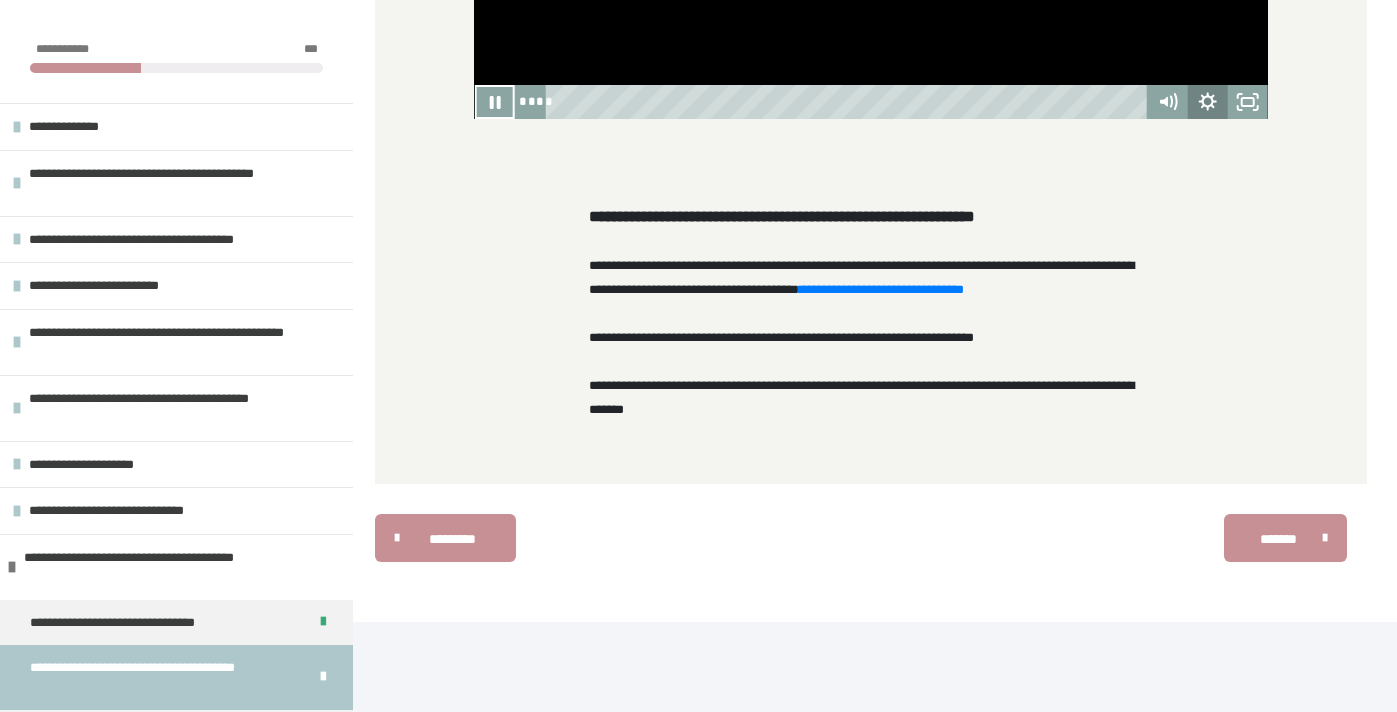 click 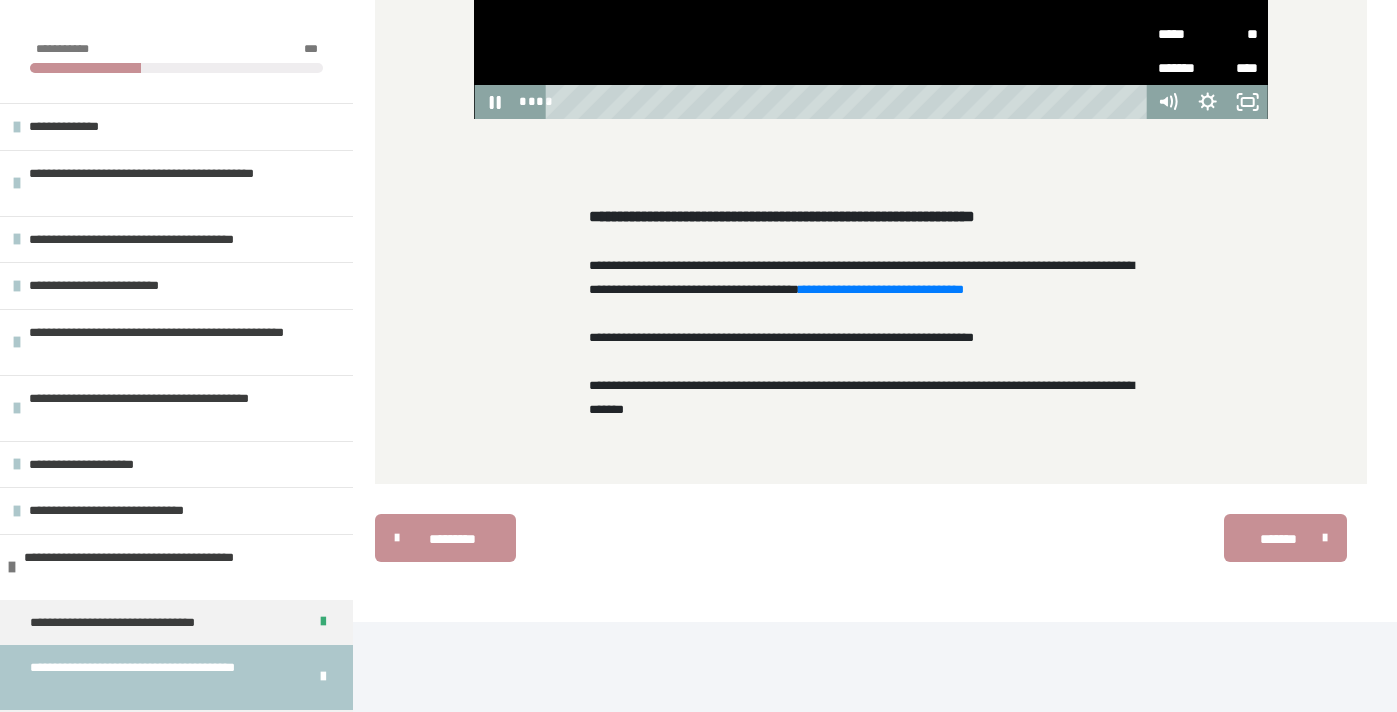 click on "*****" at bounding box center (1183, 34) 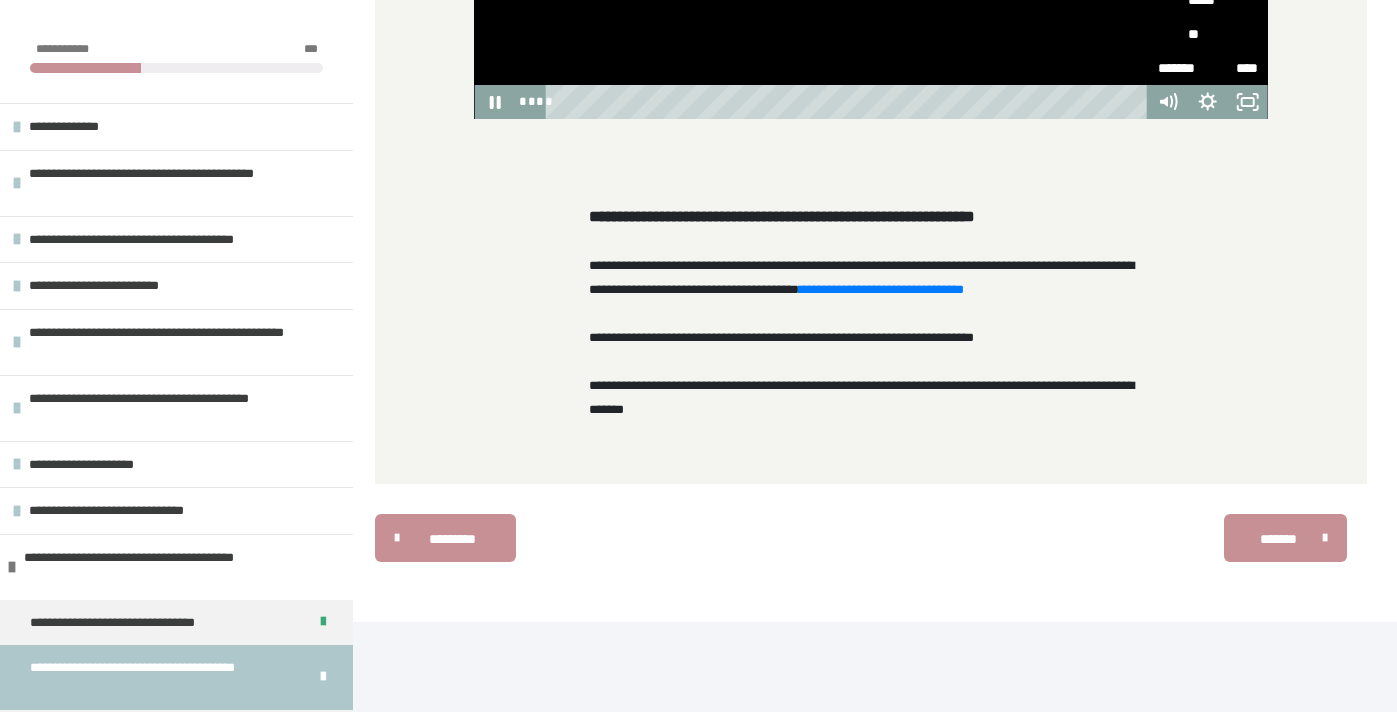 click on "****" at bounding box center (1208, -34) 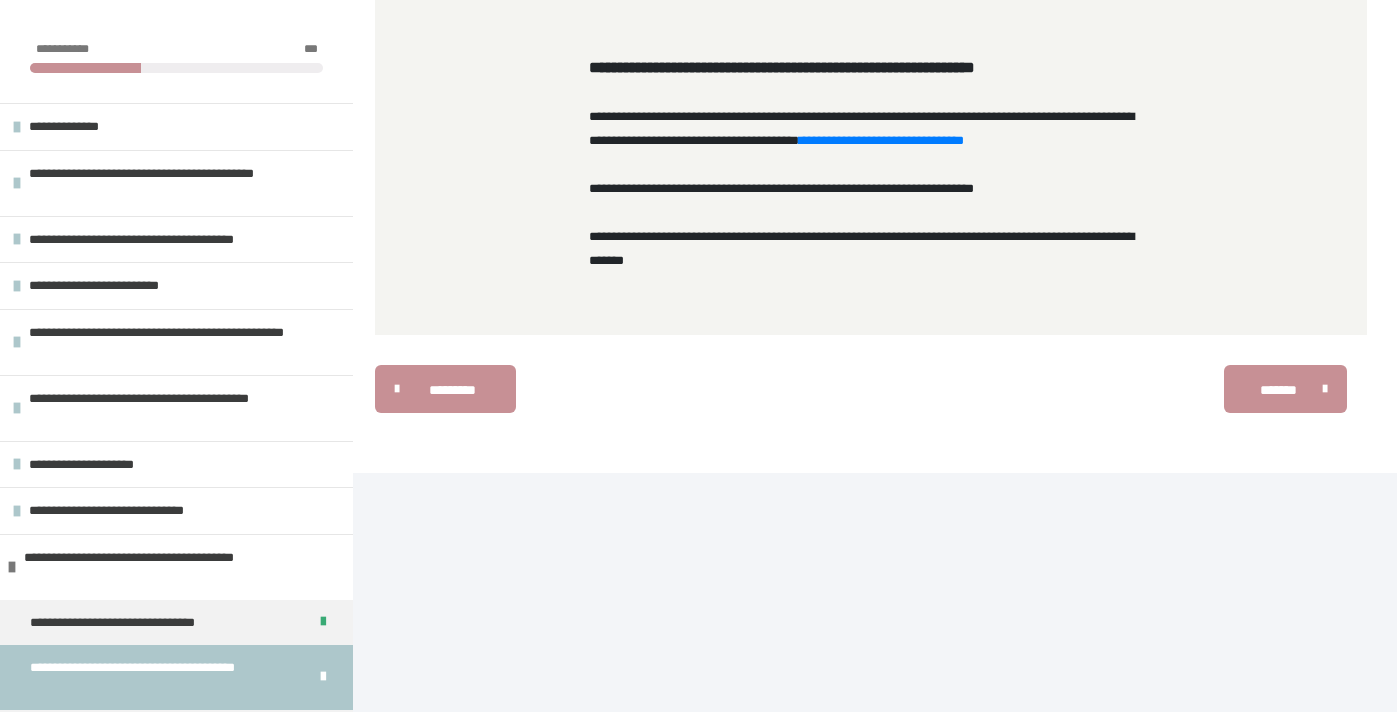 scroll, scrollTop: 2139, scrollLeft: 0, axis: vertical 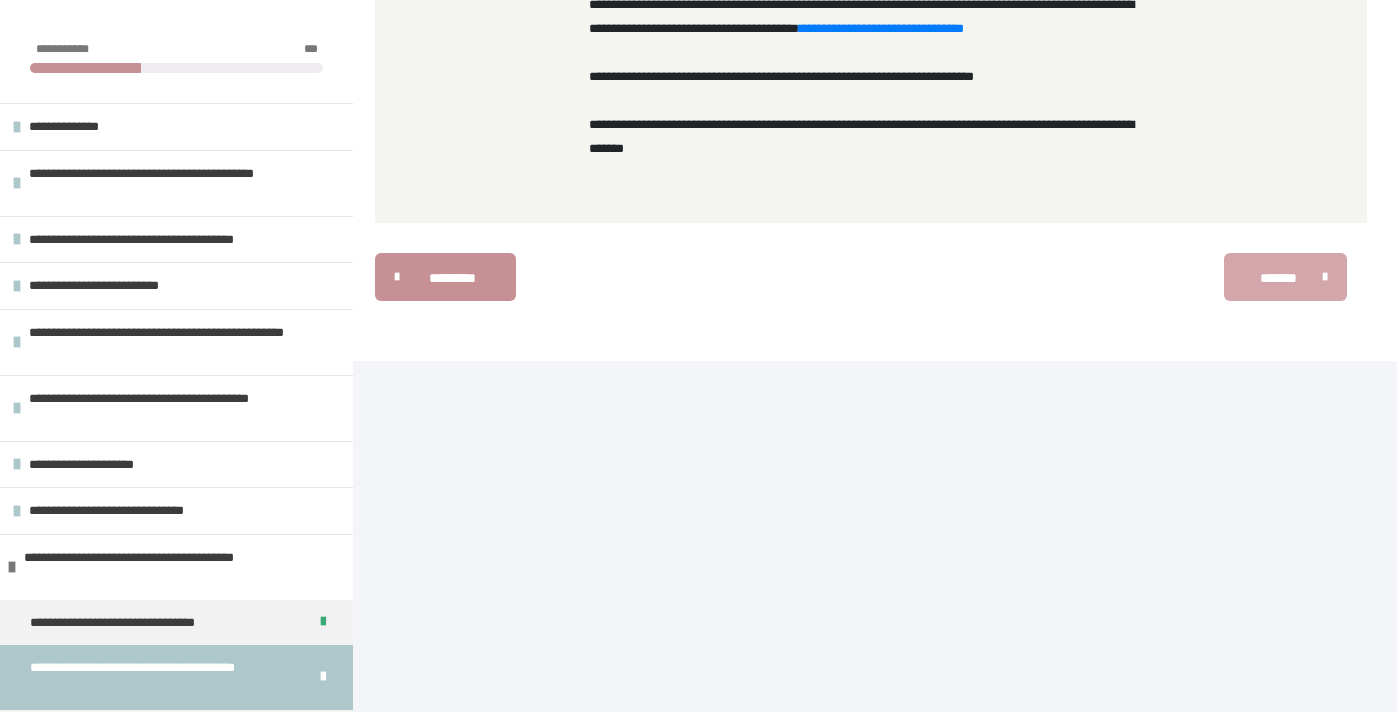 click on "*******" at bounding box center (1278, 278) 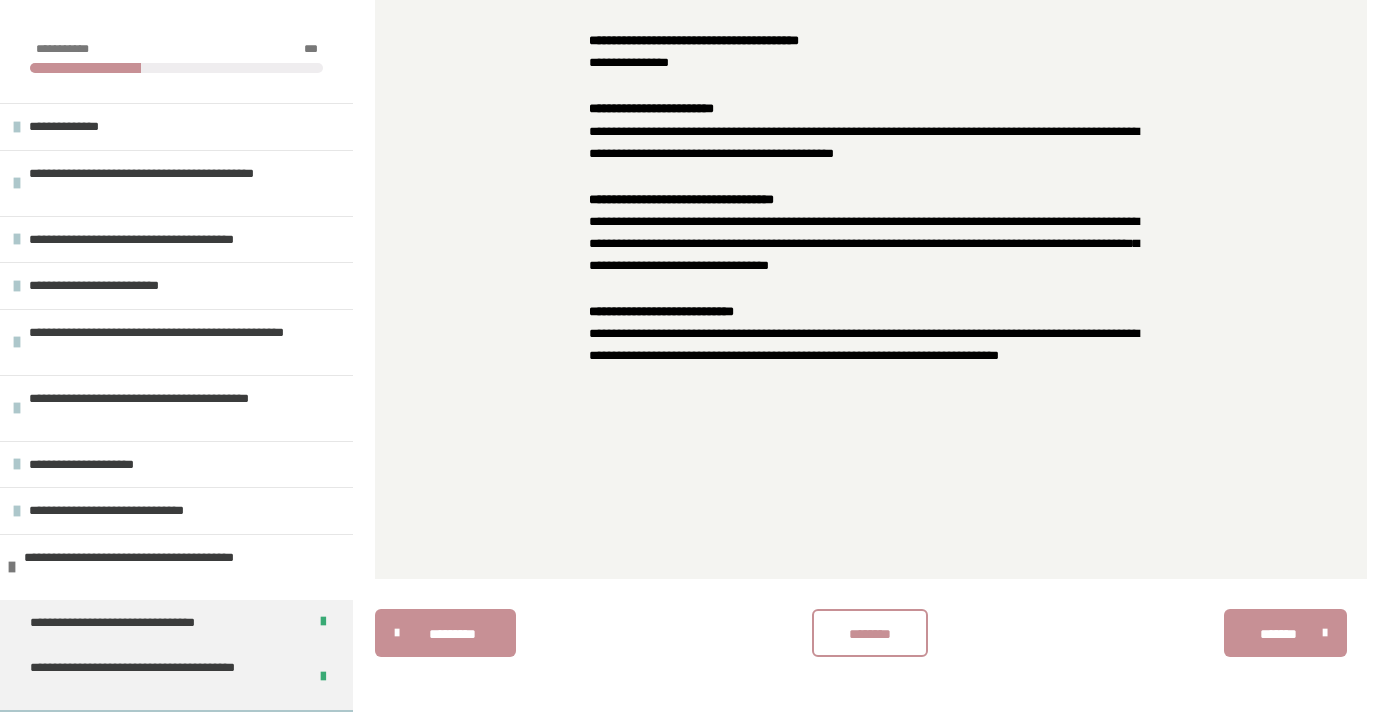 scroll, scrollTop: 1129, scrollLeft: 0, axis: vertical 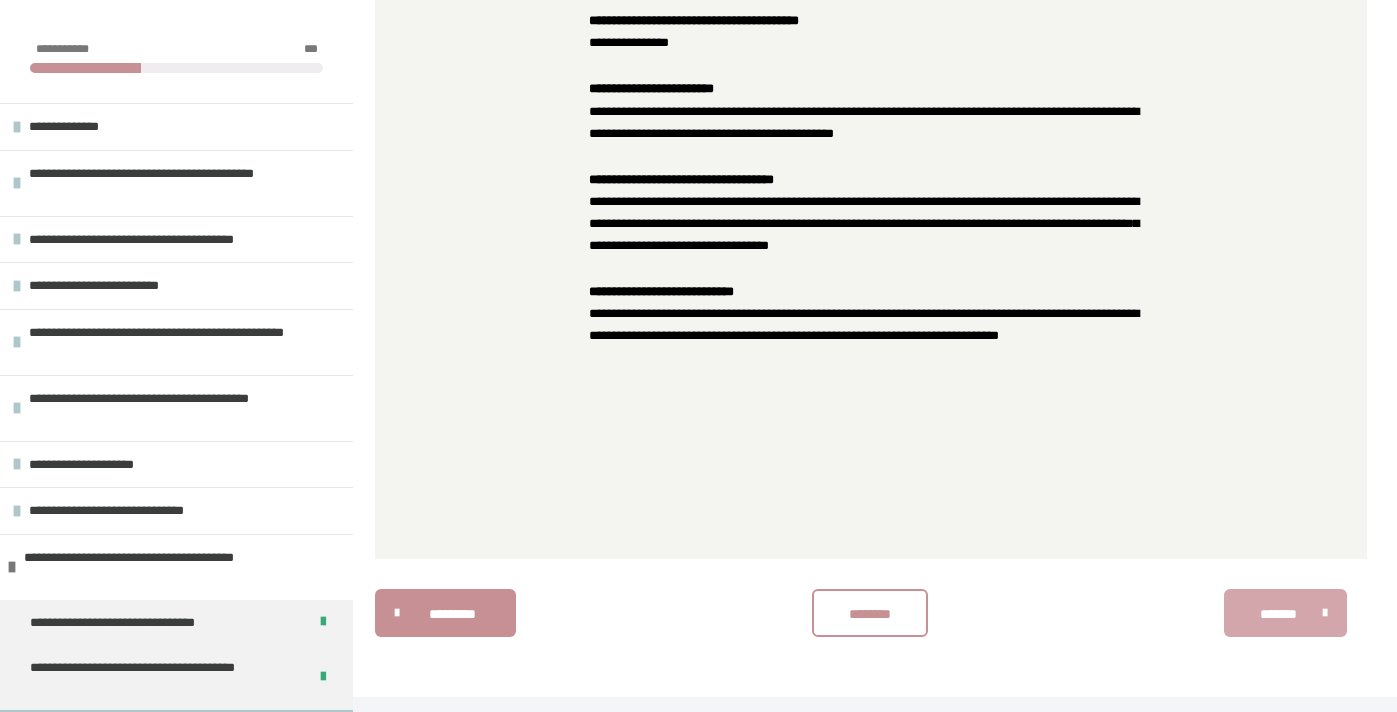 click on "*******" at bounding box center [1278, 614] 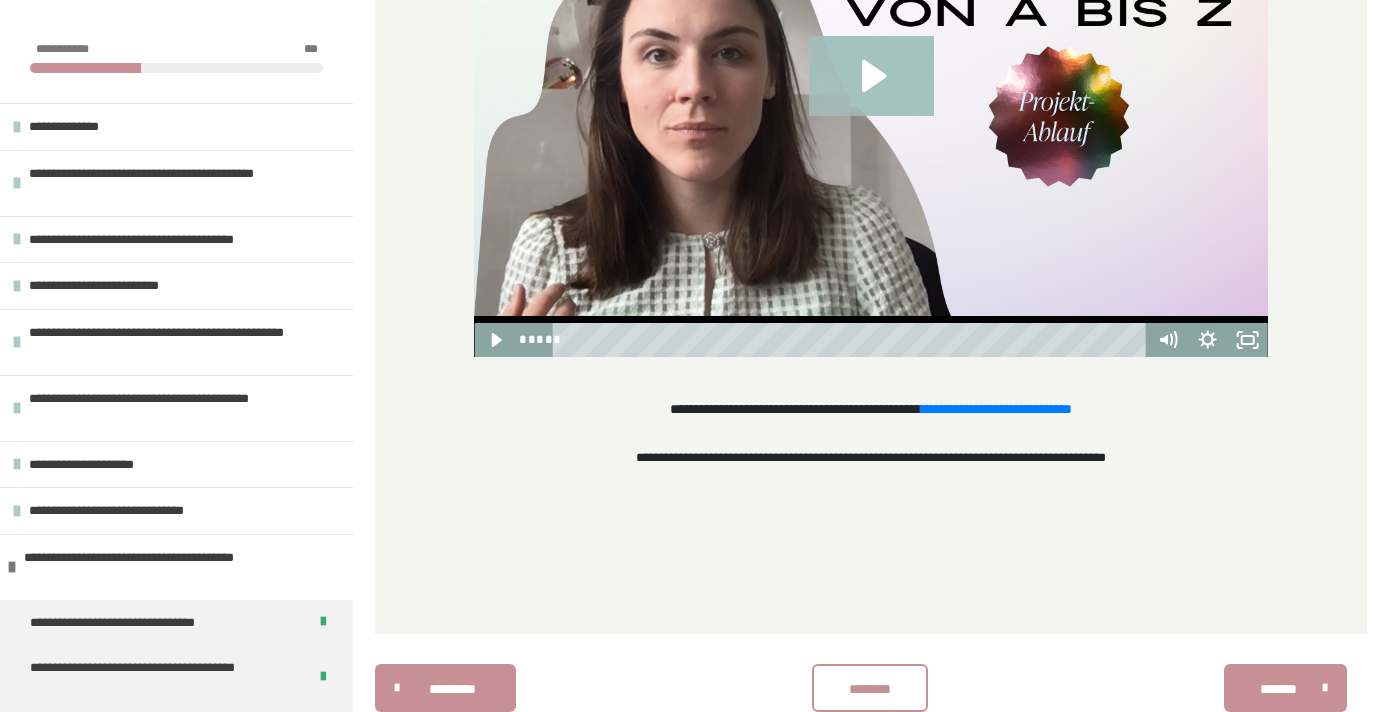 scroll, scrollTop: 758, scrollLeft: 0, axis: vertical 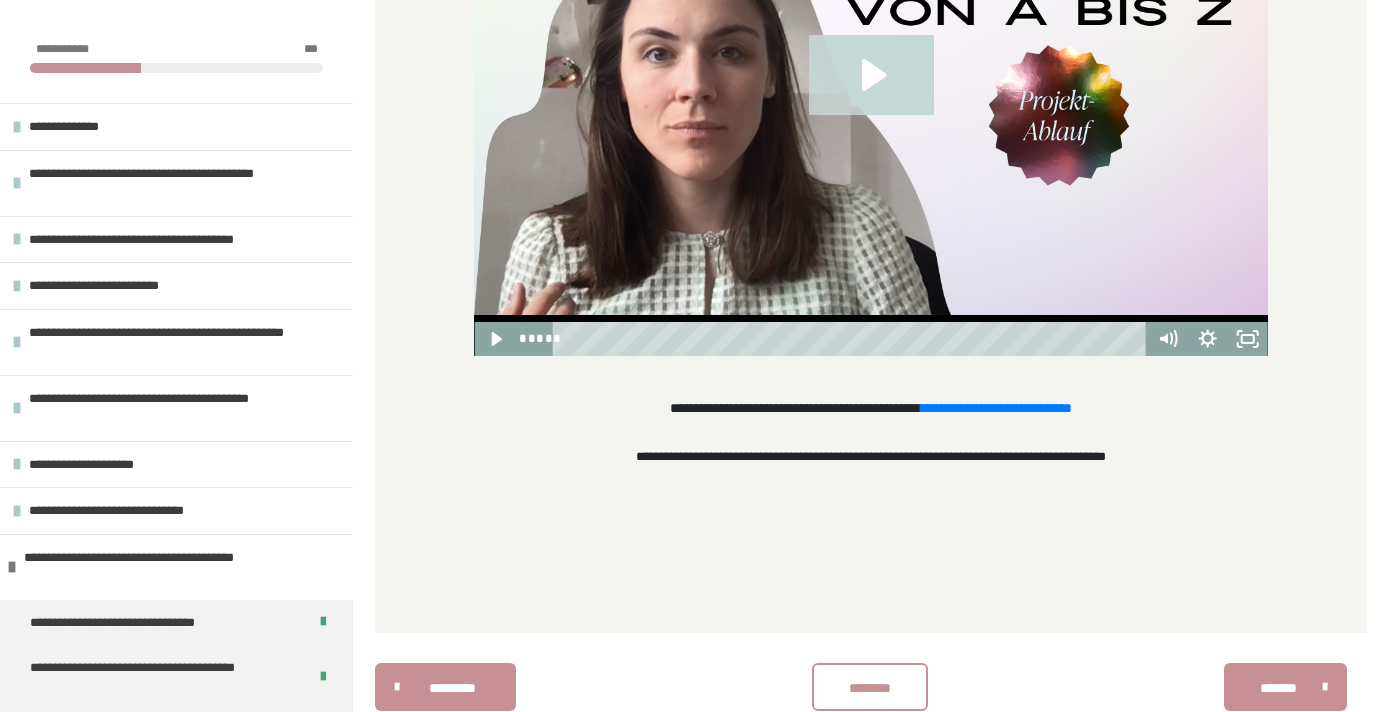 click 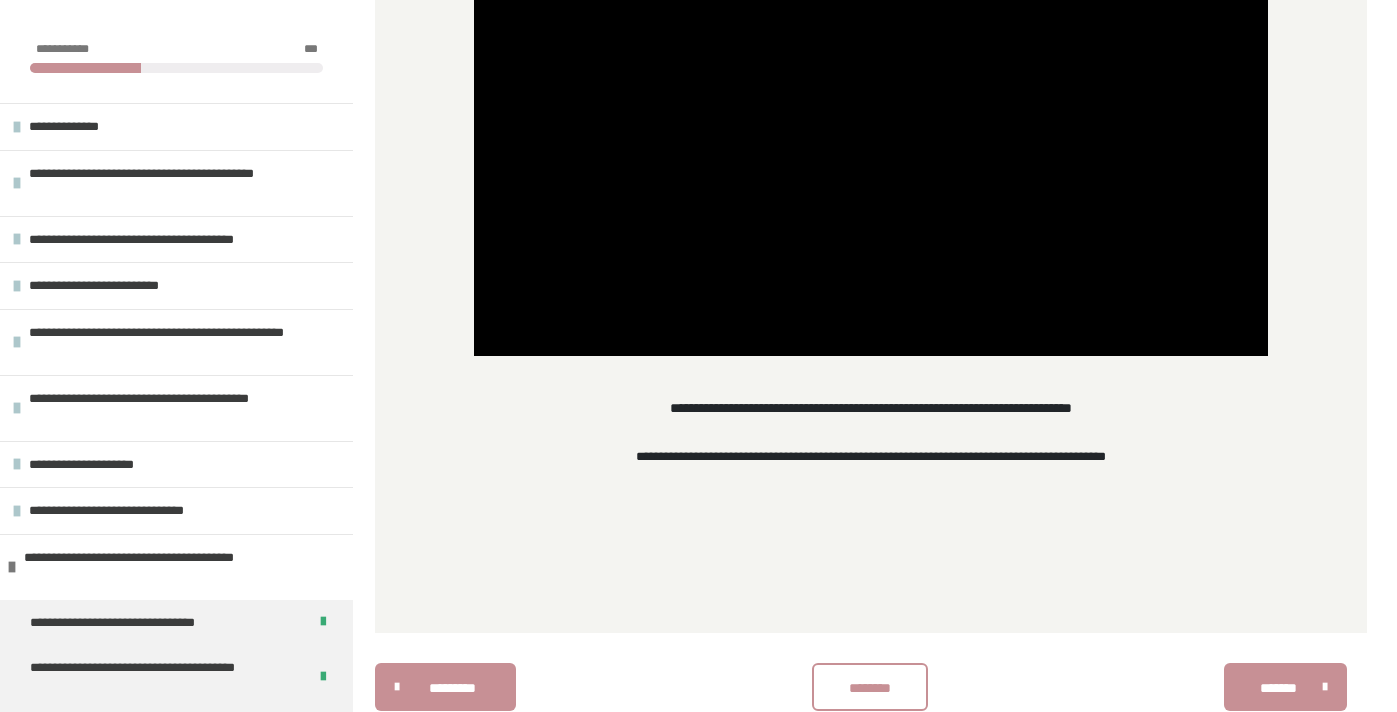 click on "**********" at bounding box center (996, 408) 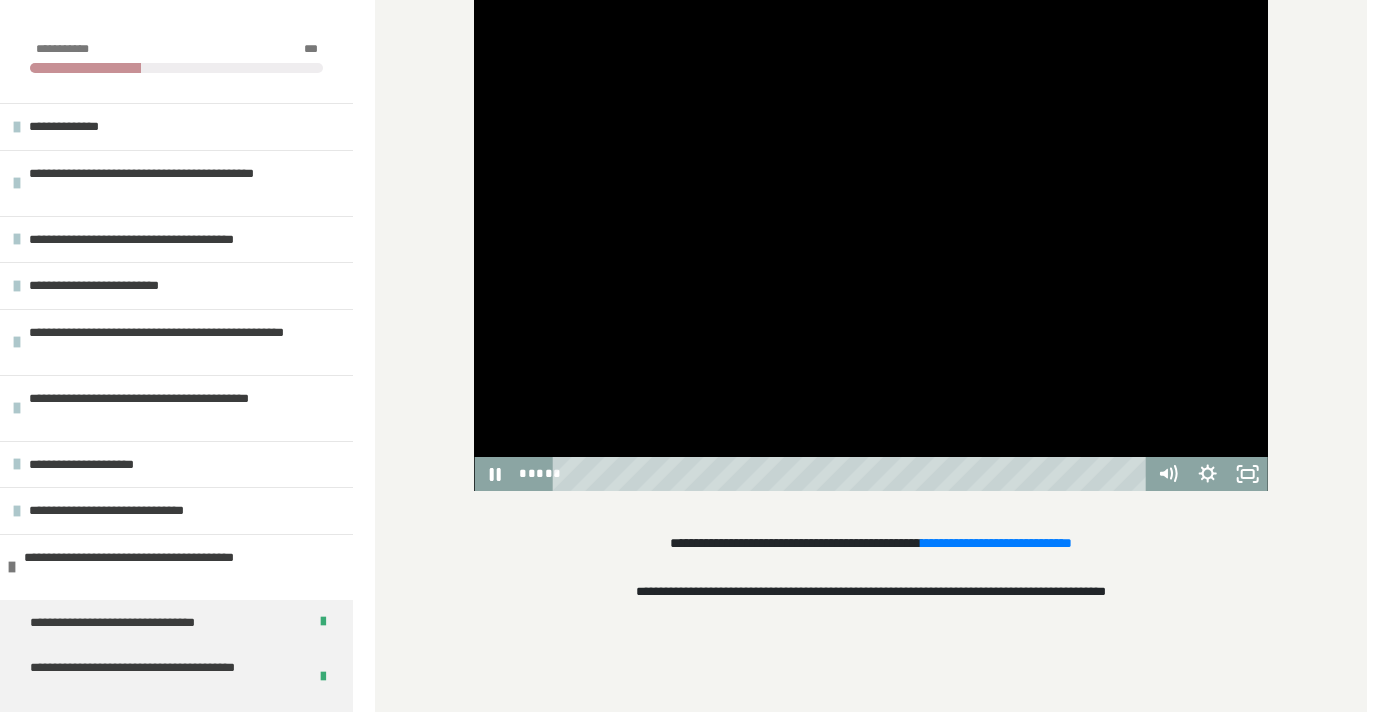 scroll, scrollTop: 611, scrollLeft: 0, axis: vertical 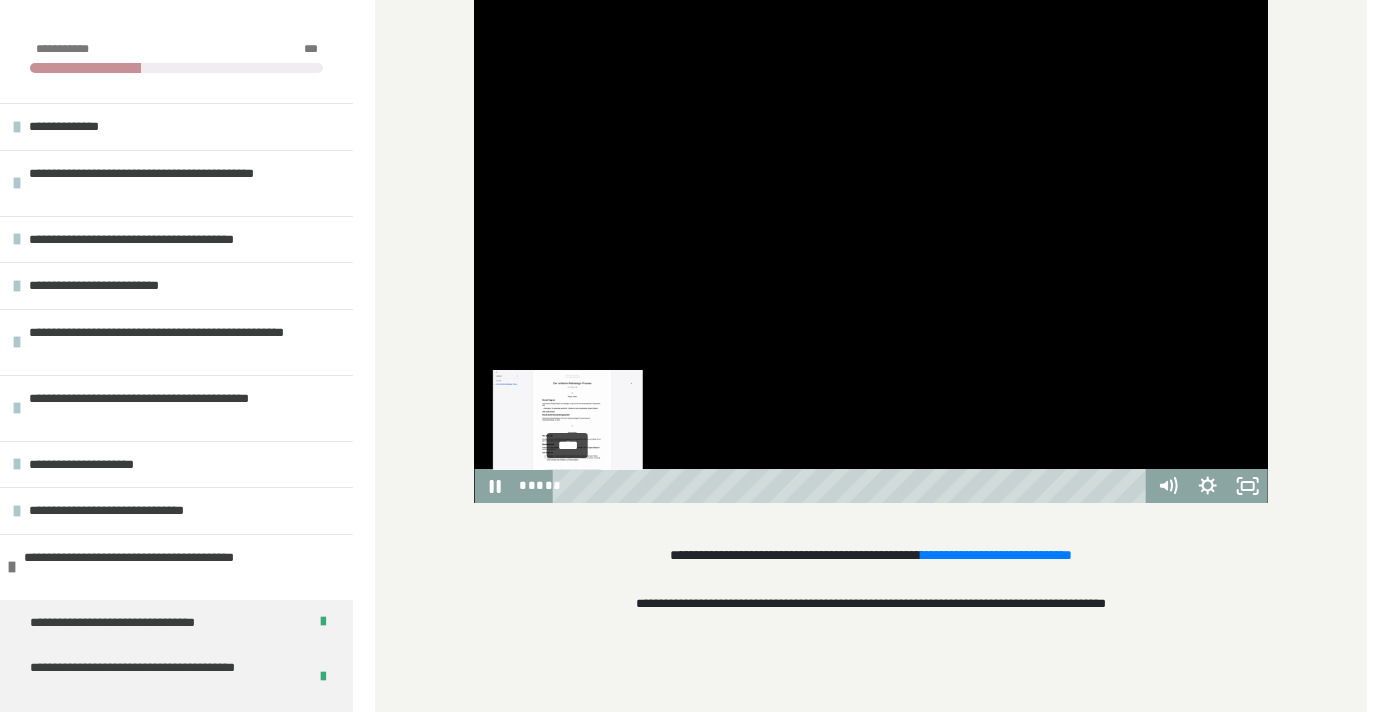 click on "****" at bounding box center [852, 486] 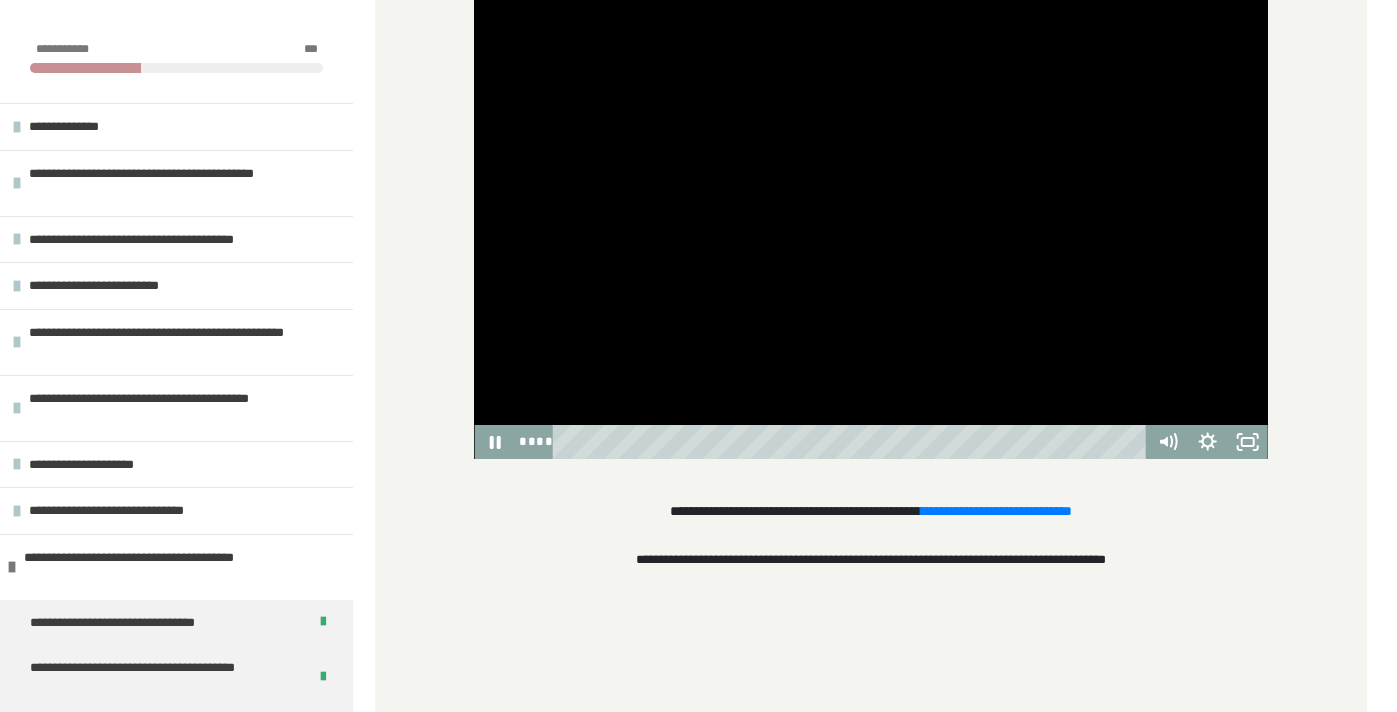 scroll, scrollTop: 657, scrollLeft: 0, axis: vertical 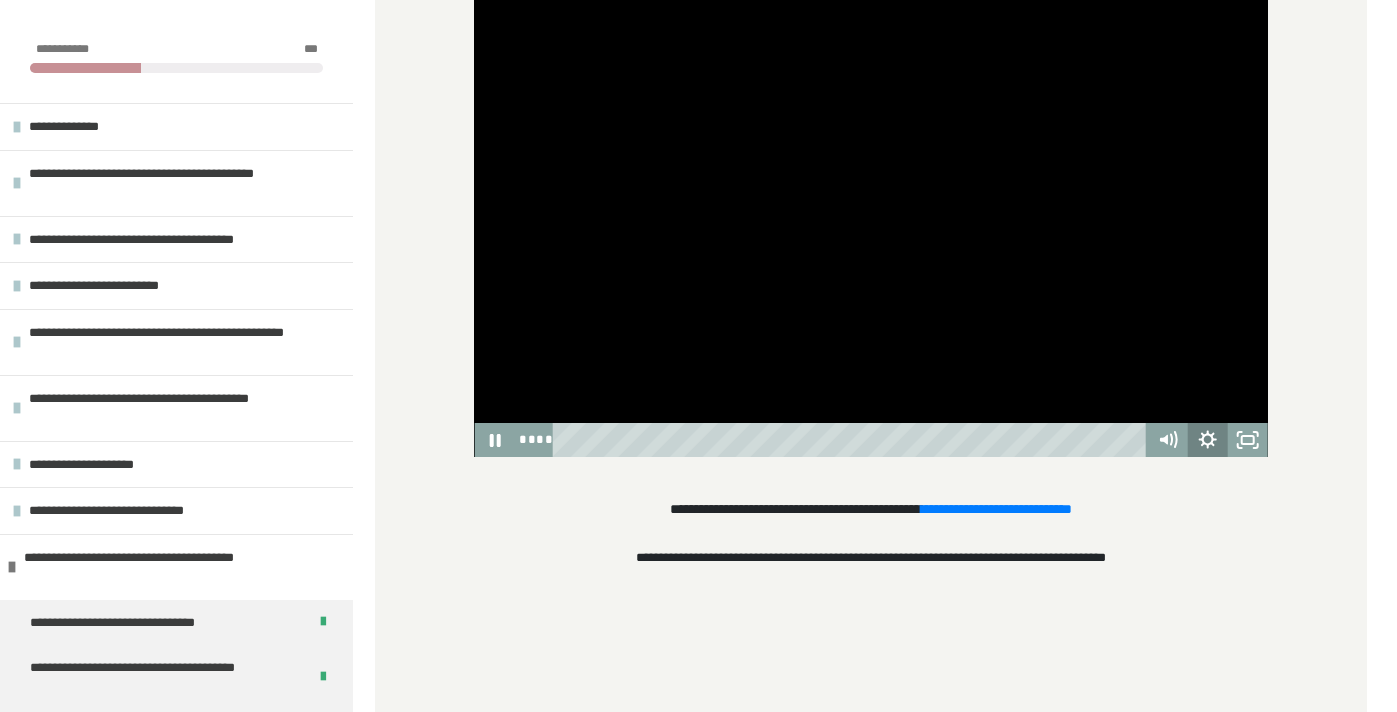 click 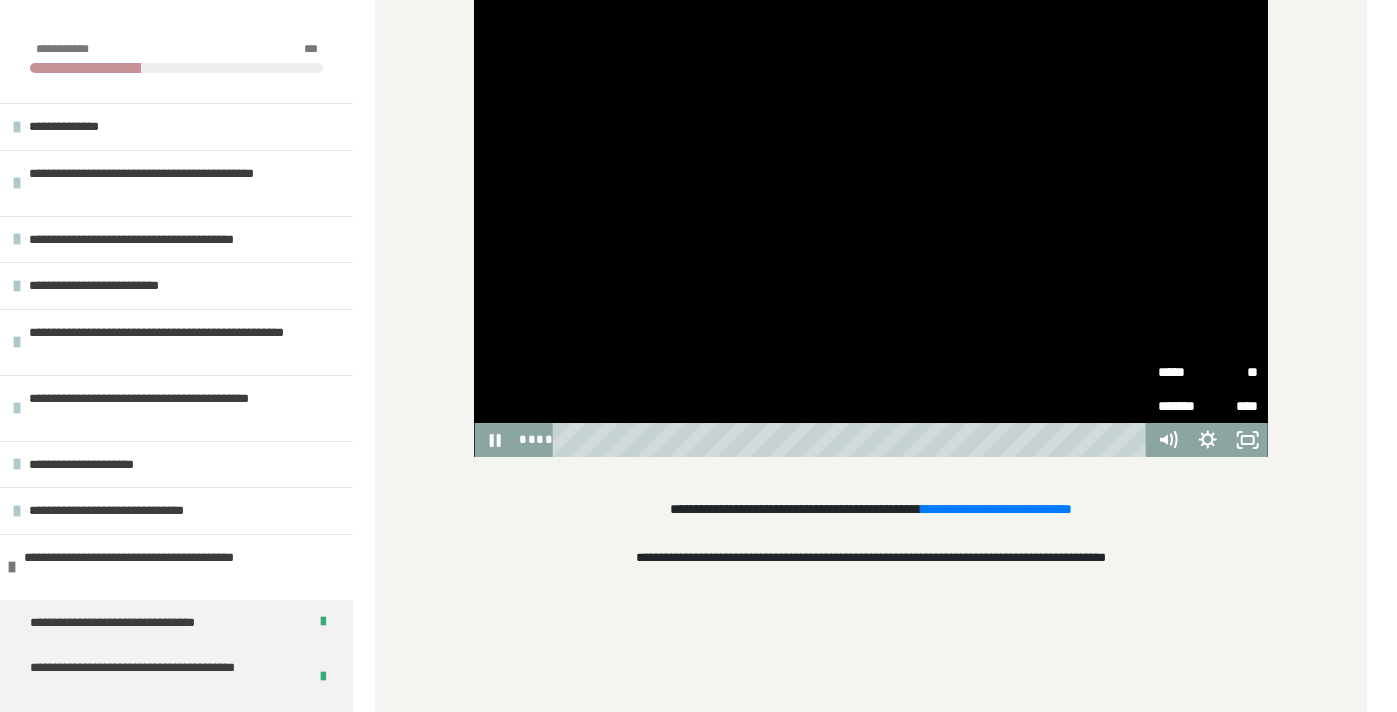 click on "*****" at bounding box center [1183, 371] 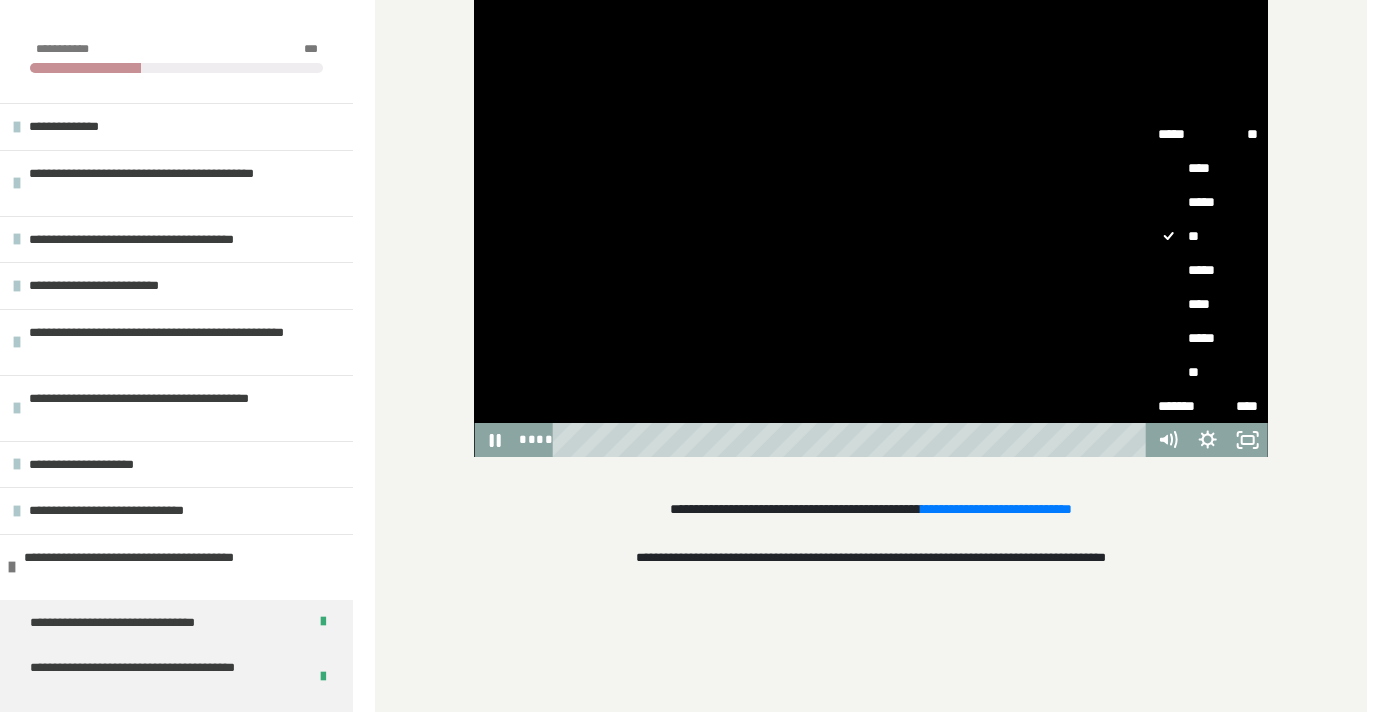 click on "****" at bounding box center (1208, 304) 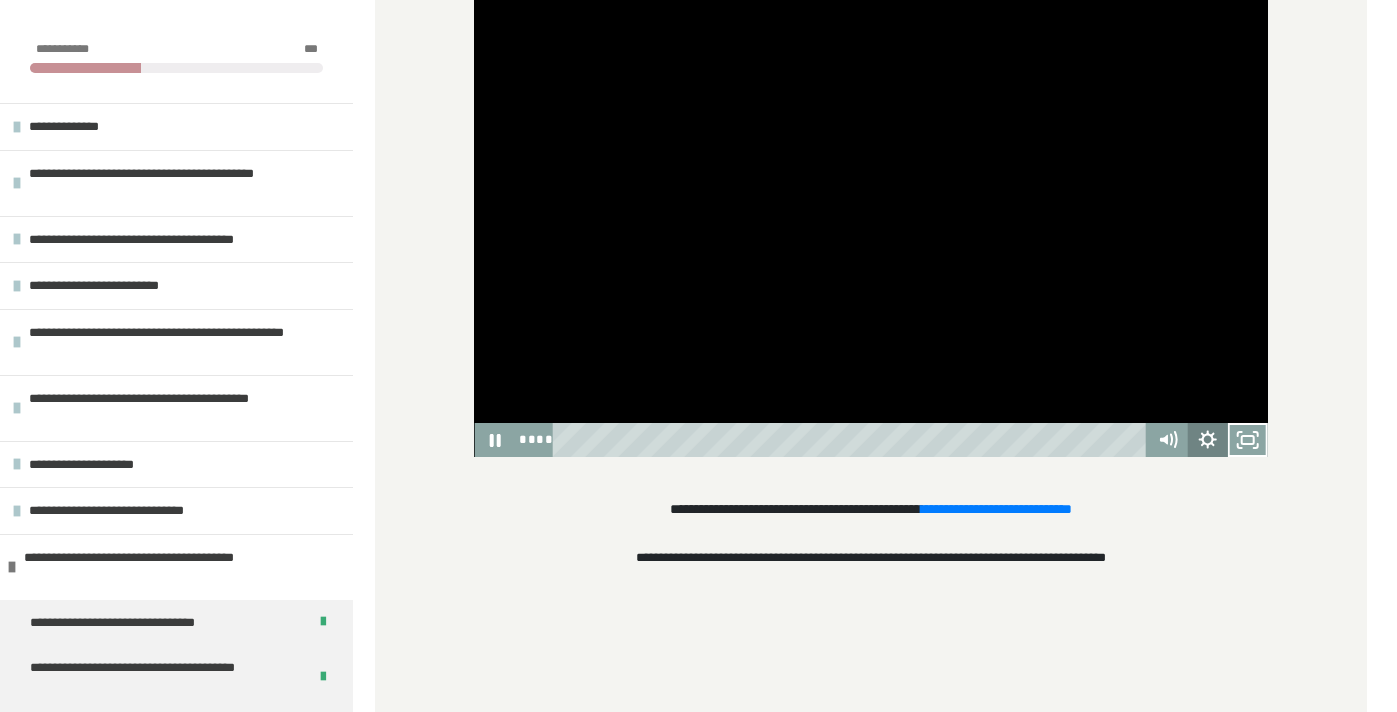 click 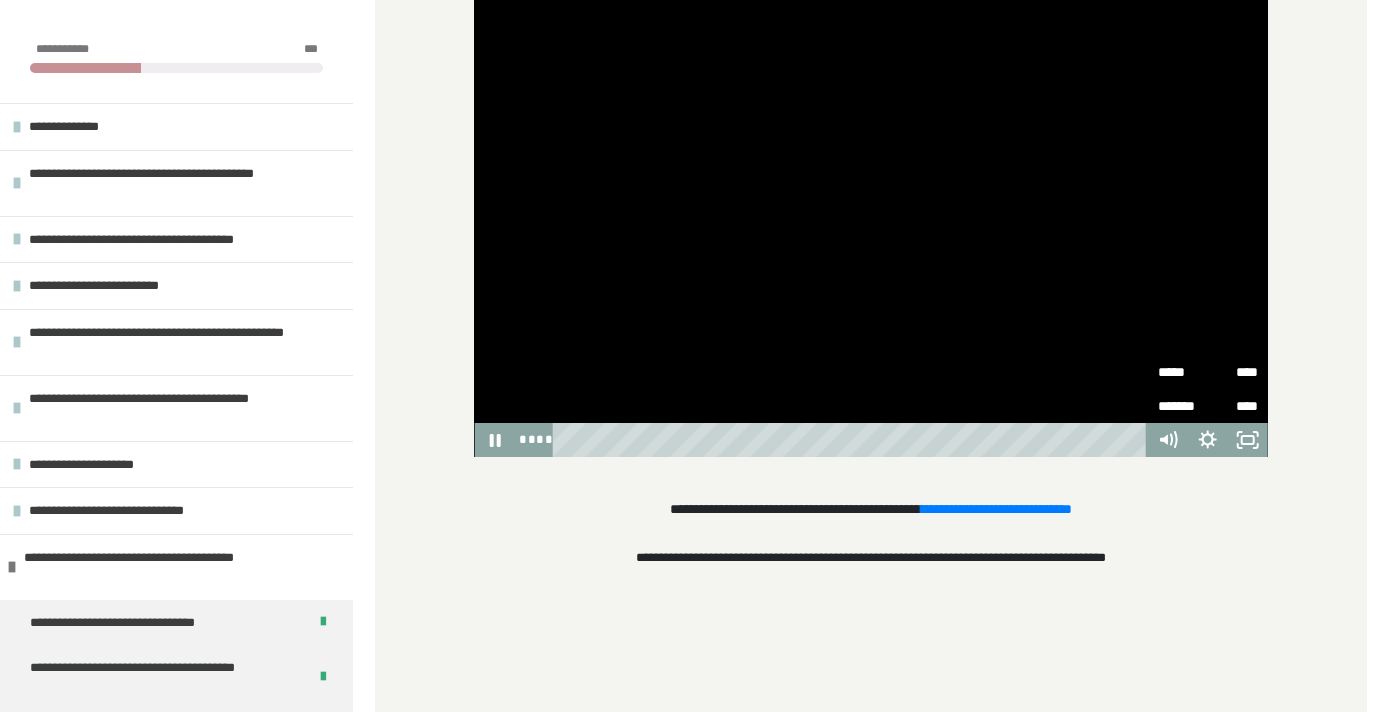 click on "*****" at bounding box center (1183, 365) 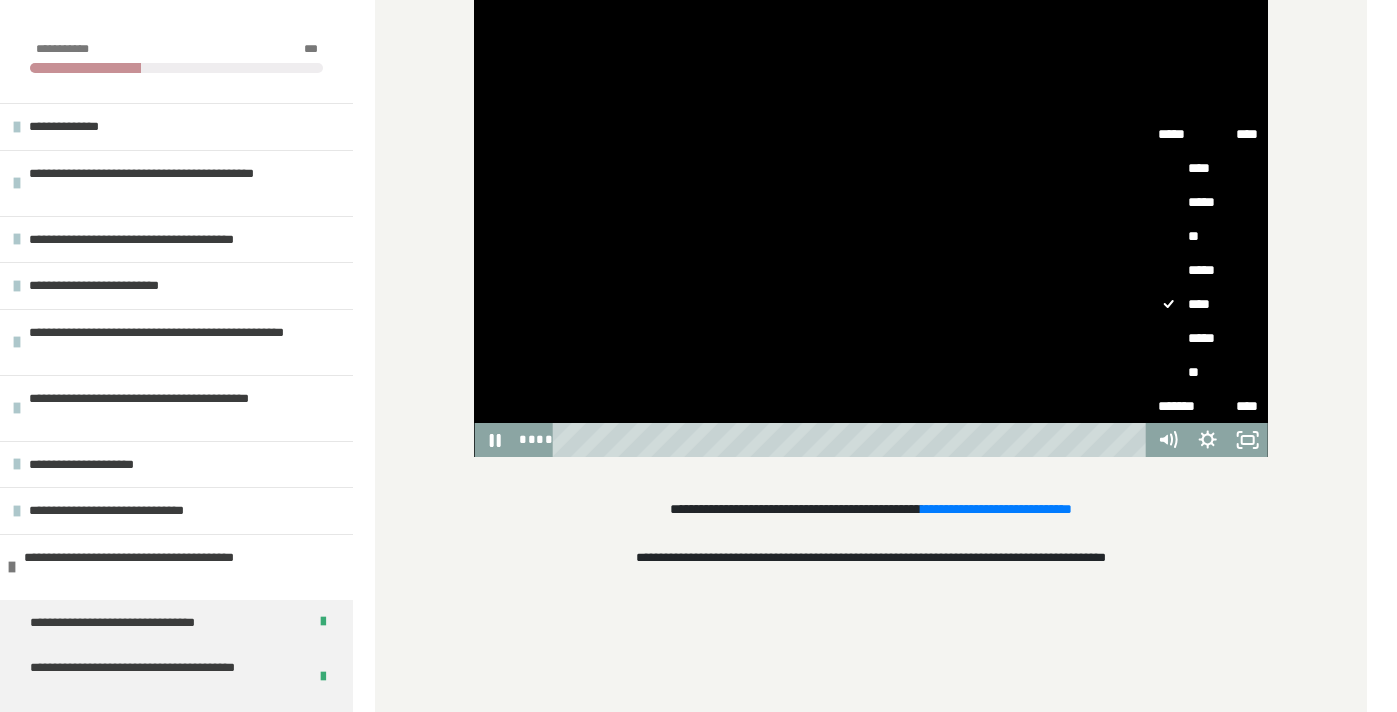 click on "**" at bounding box center (1208, 236) 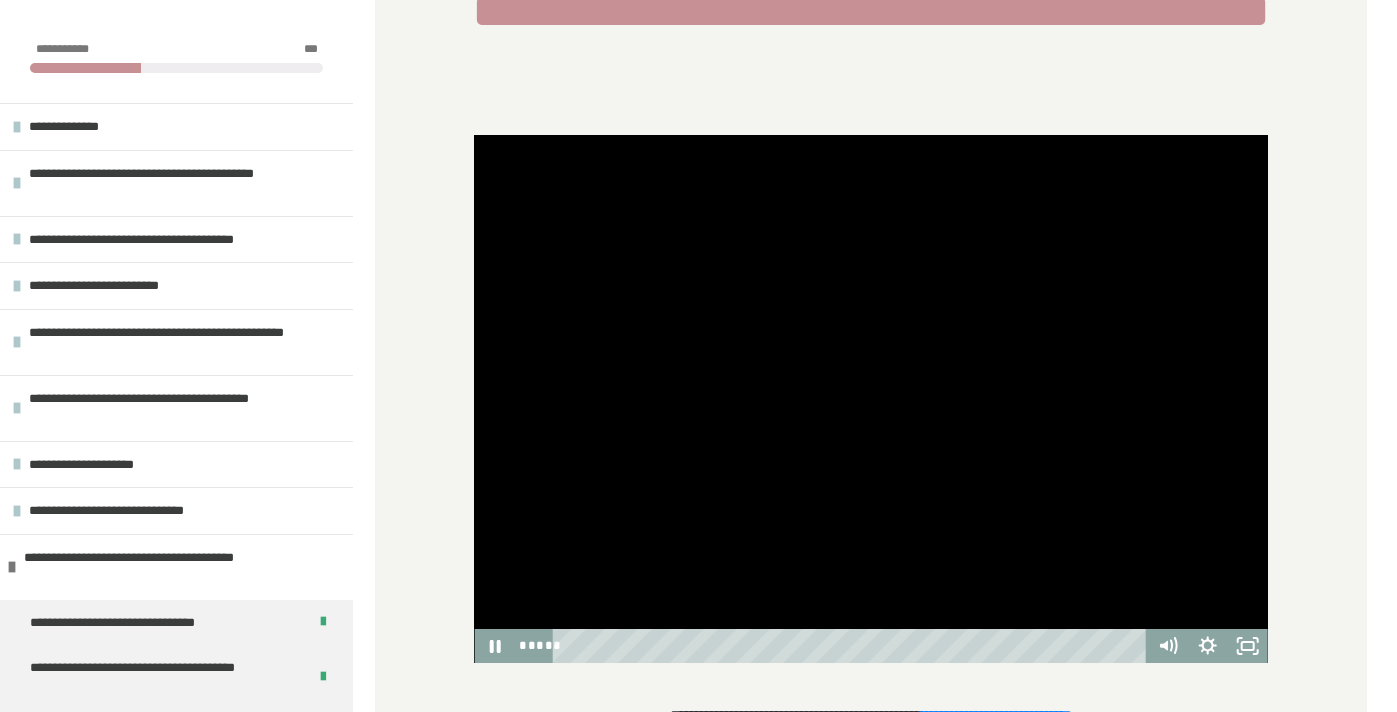 scroll, scrollTop: 569, scrollLeft: 0, axis: vertical 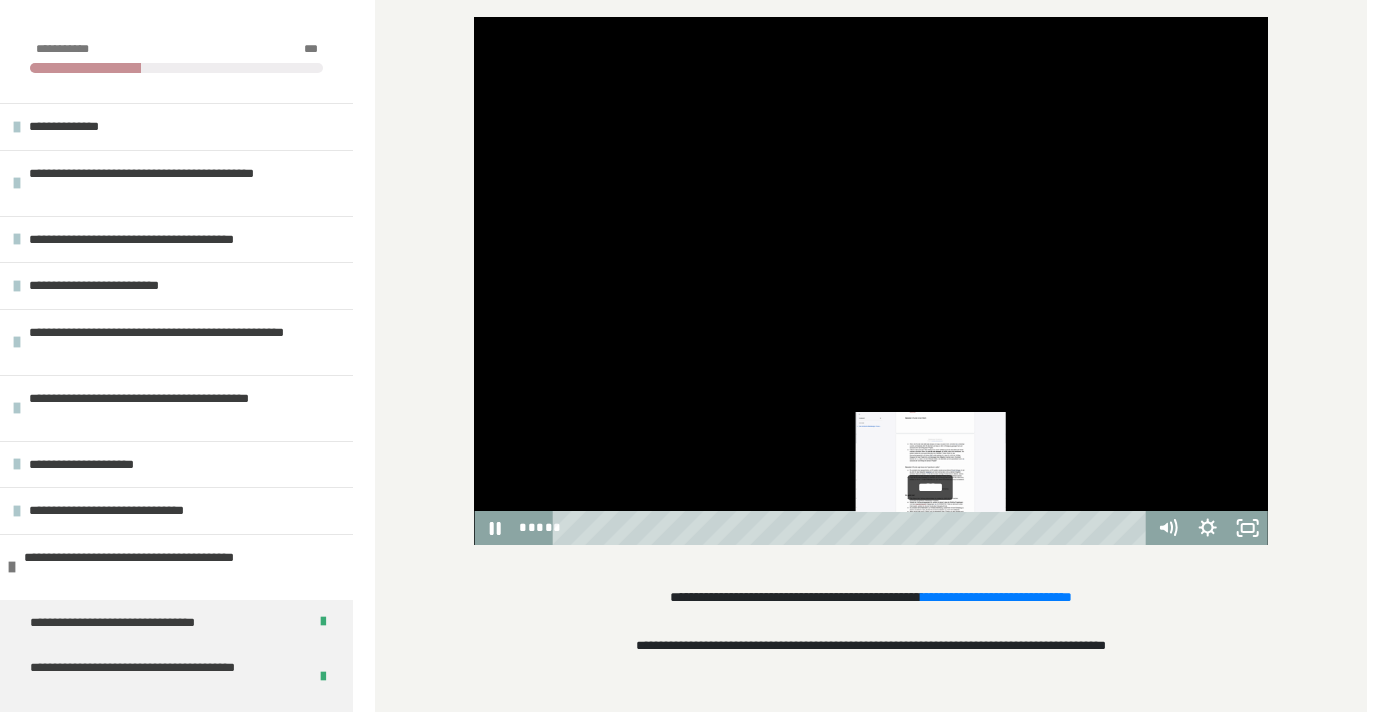 click on "*****" at bounding box center [852, 528] 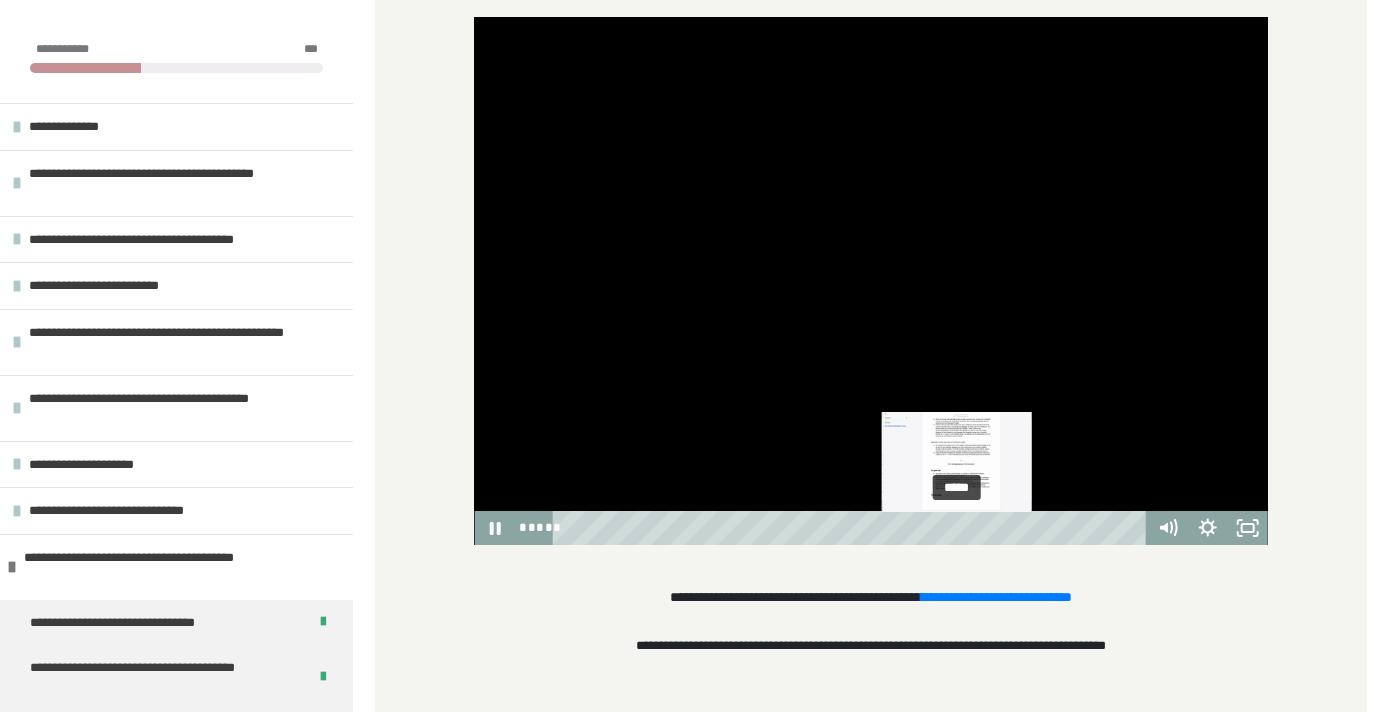 click on "*****" at bounding box center (852, 528) 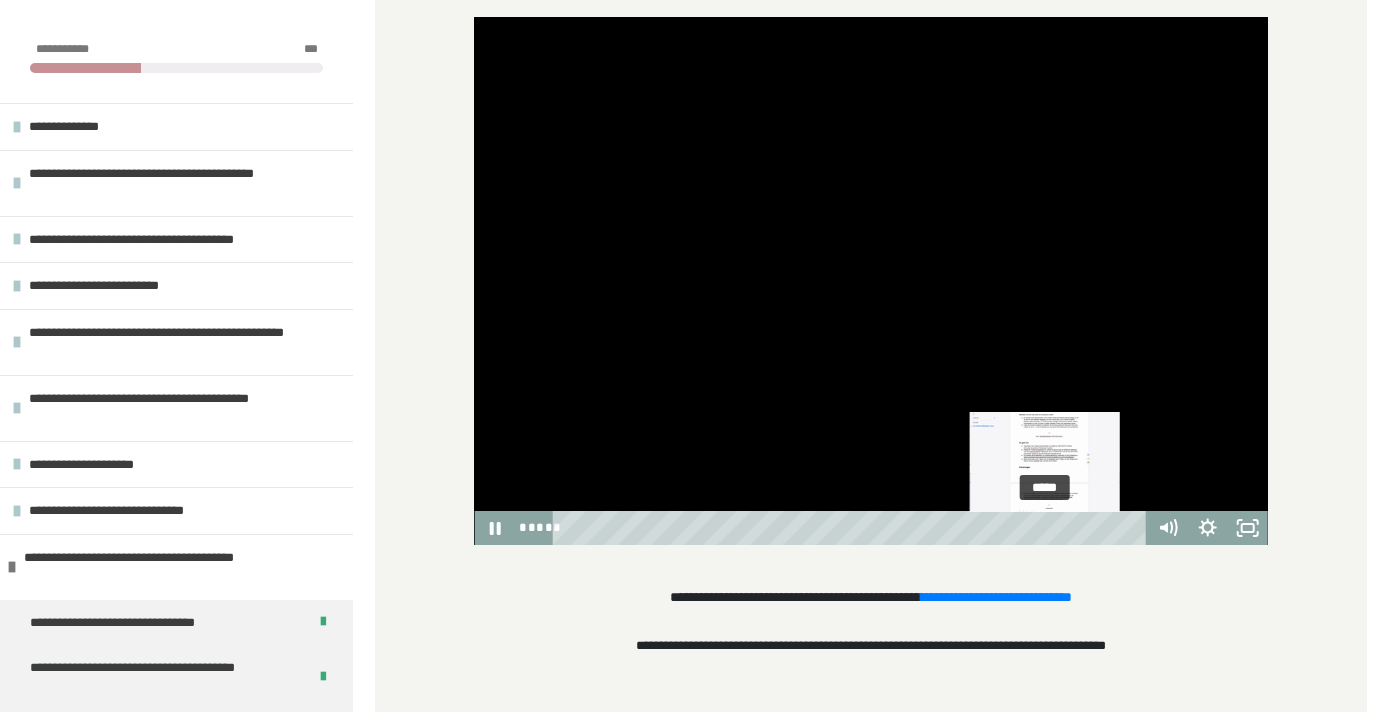 click on "*****" at bounding box center (852, 528) 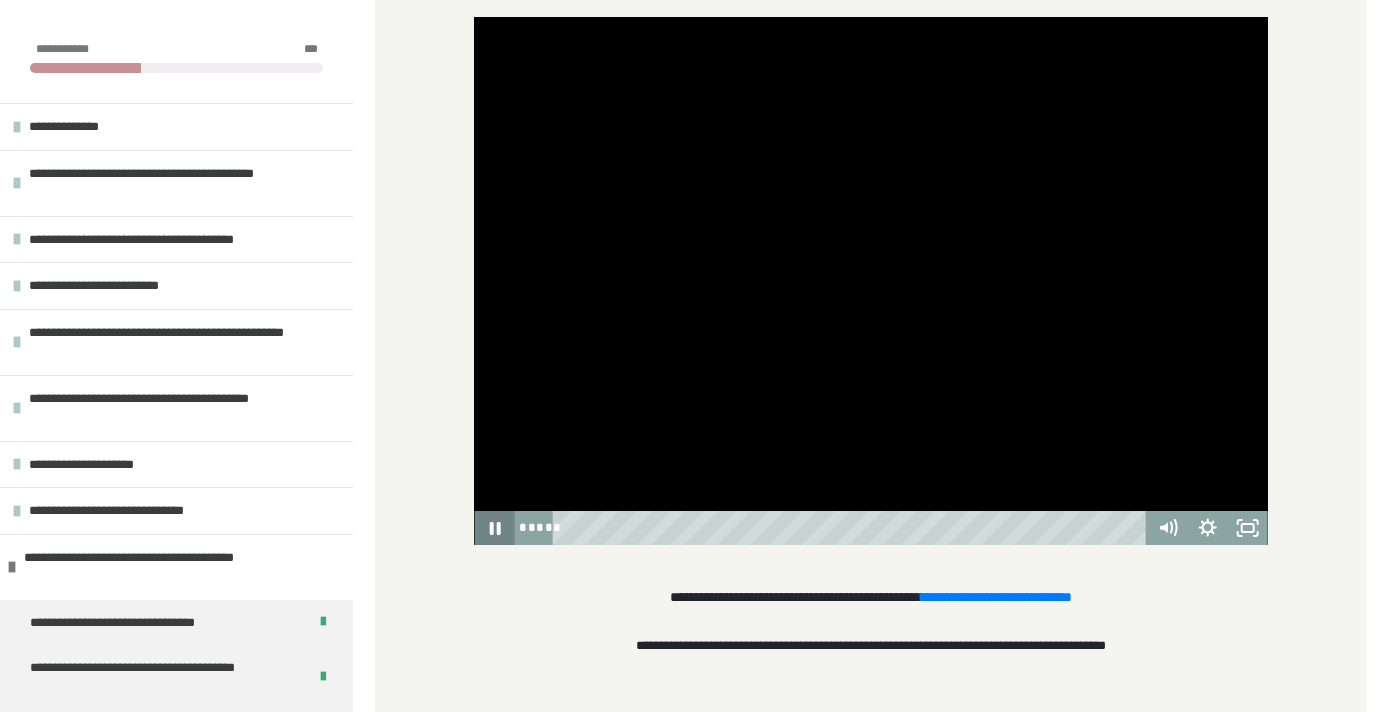 click 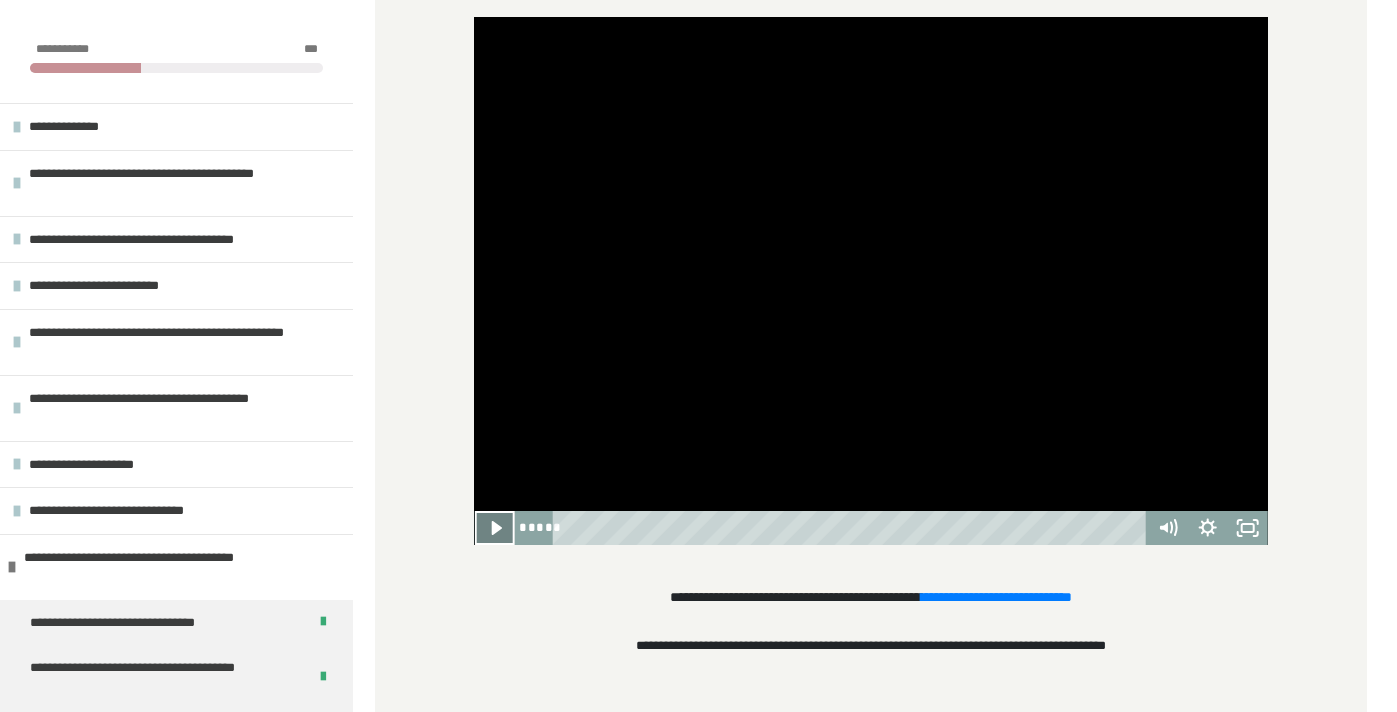 click 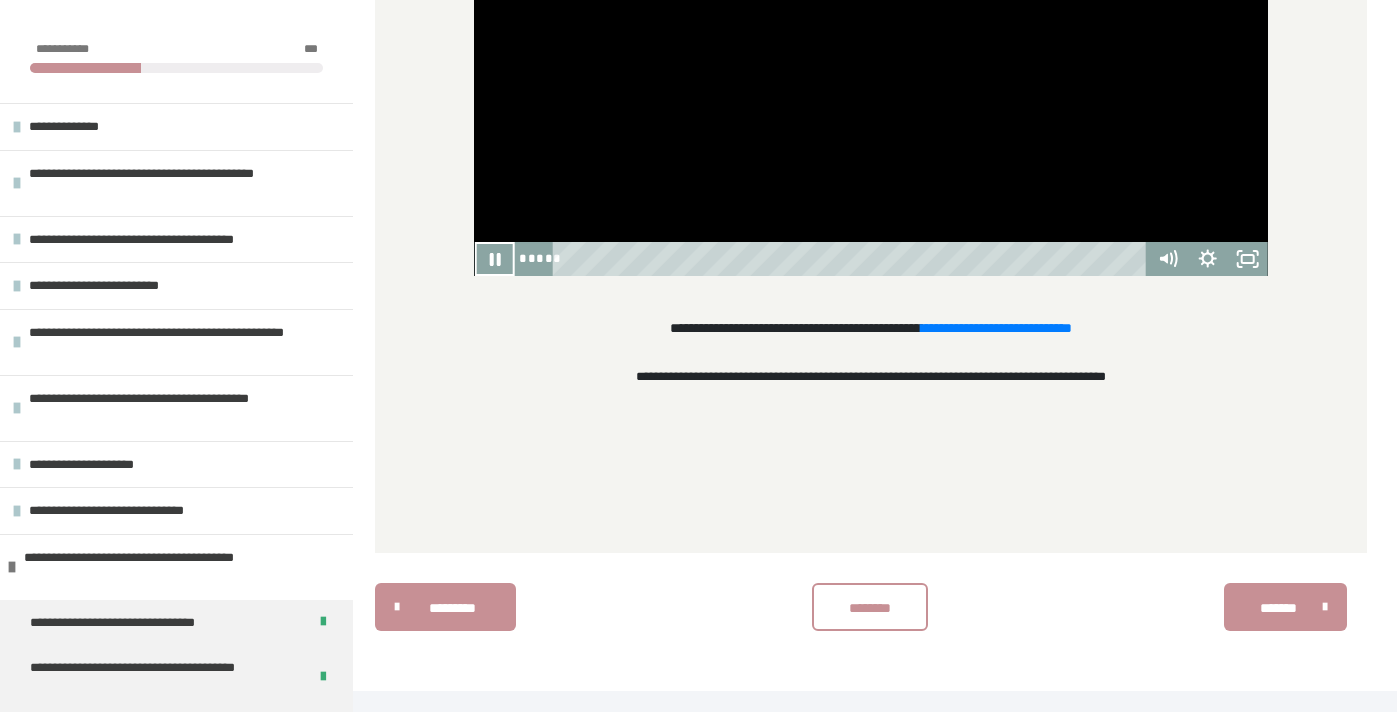 scroll, scrollTop: 865, scrollLeft: 0, axis: vertical 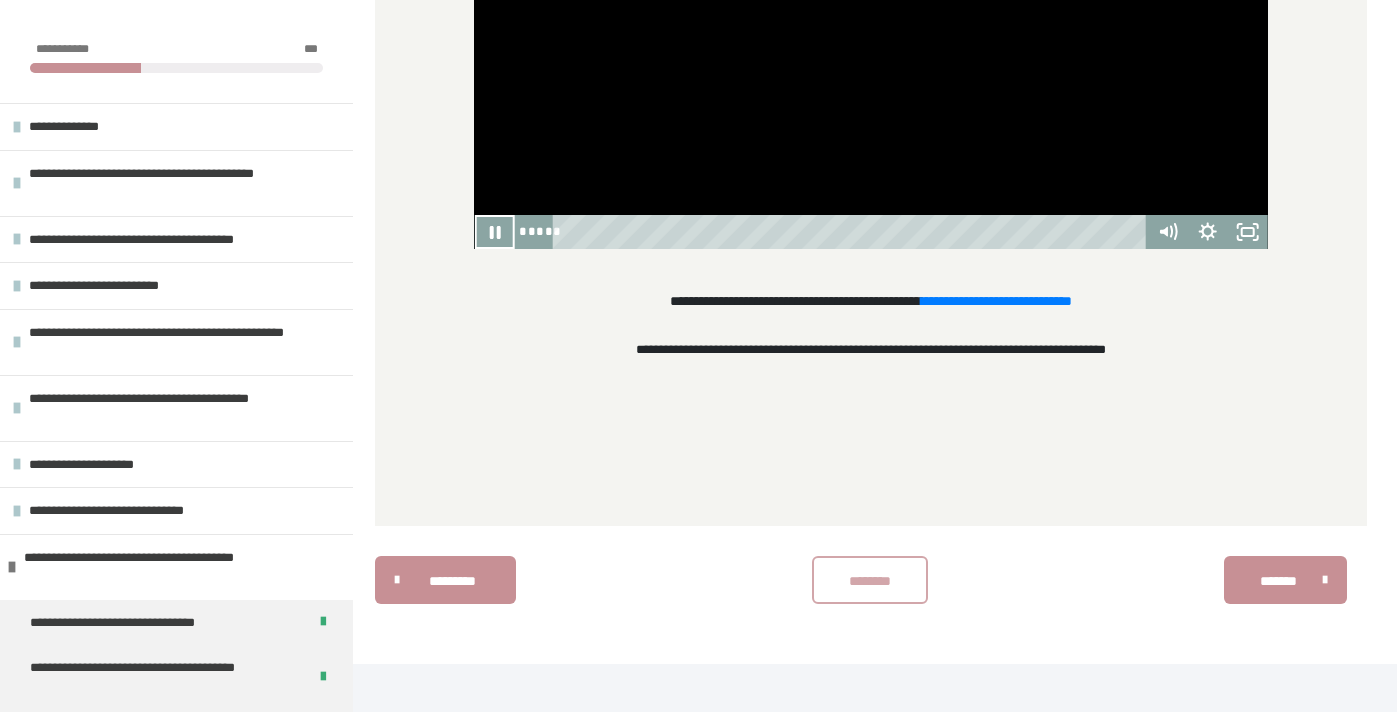 click on "********" at bounding box center (870, 581) 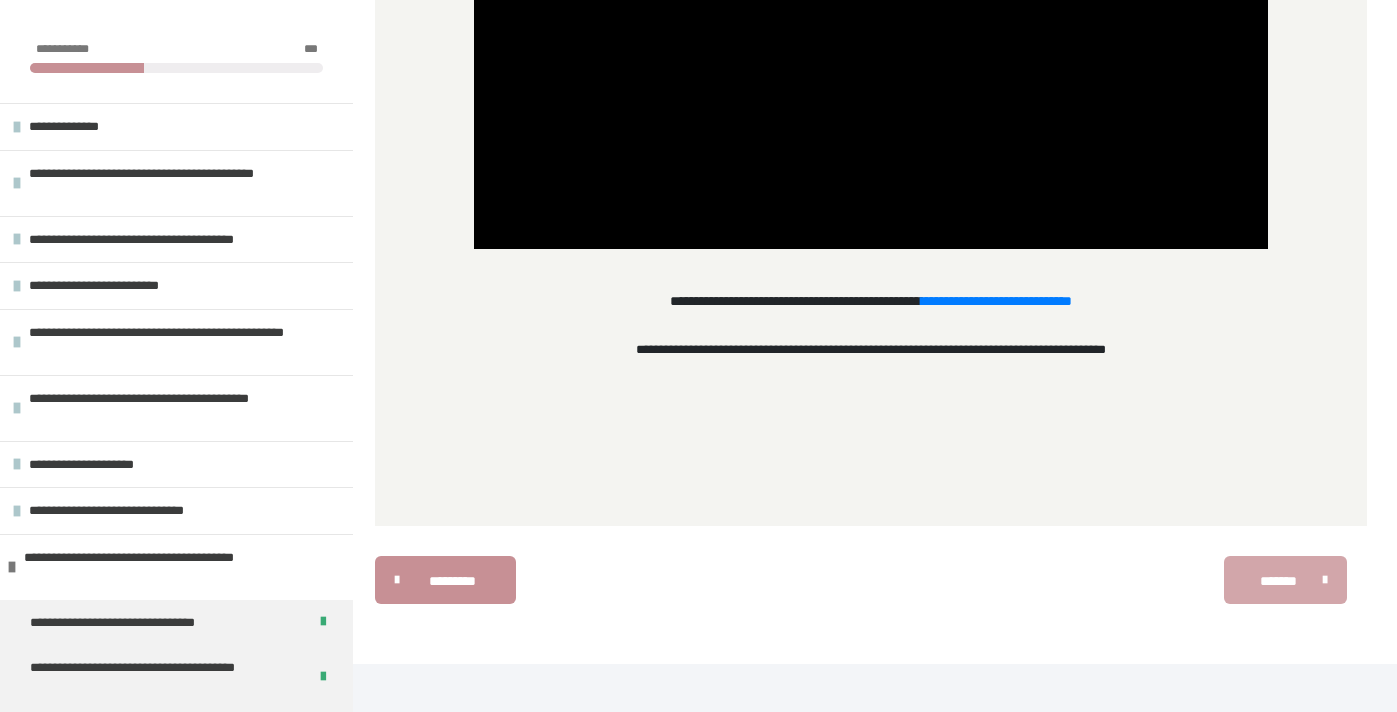 click on "*******" at bounding box center (1278, 581) 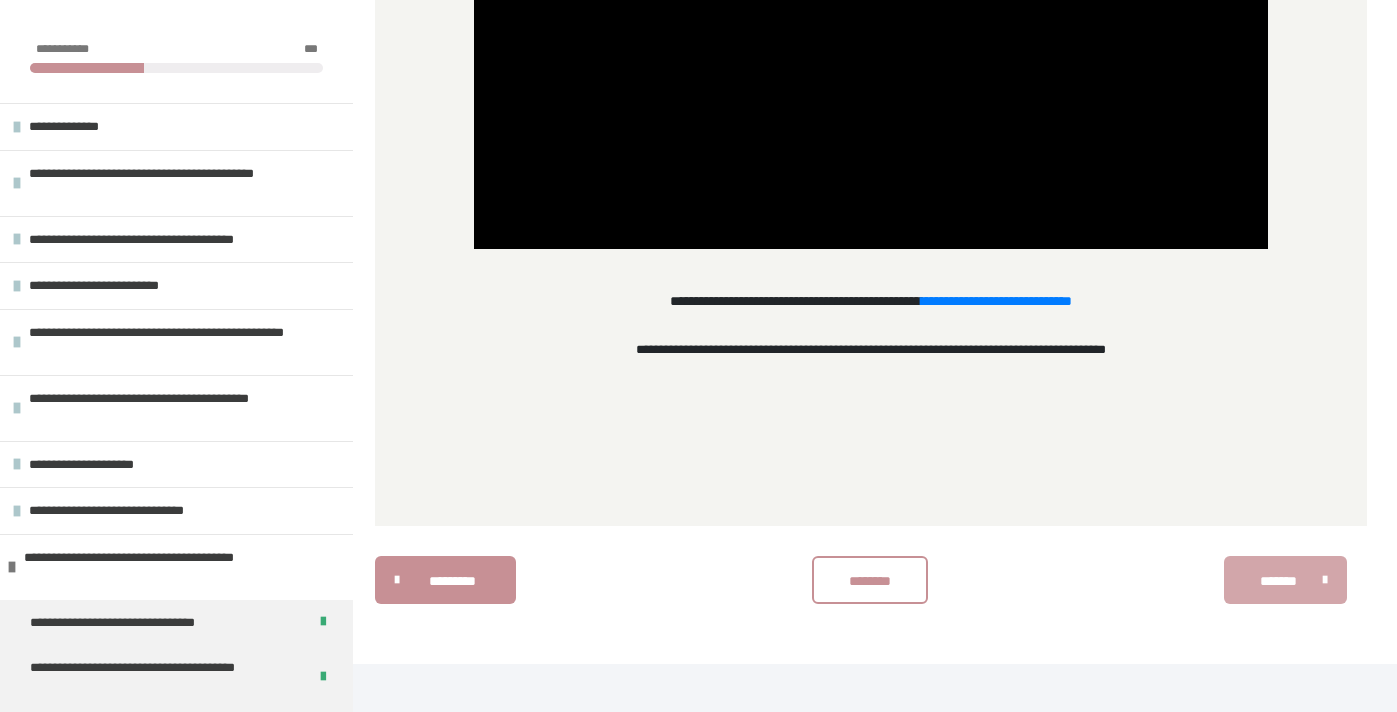 scroll, scrollTop: 702, scrollLeft: 0, axis: vertical 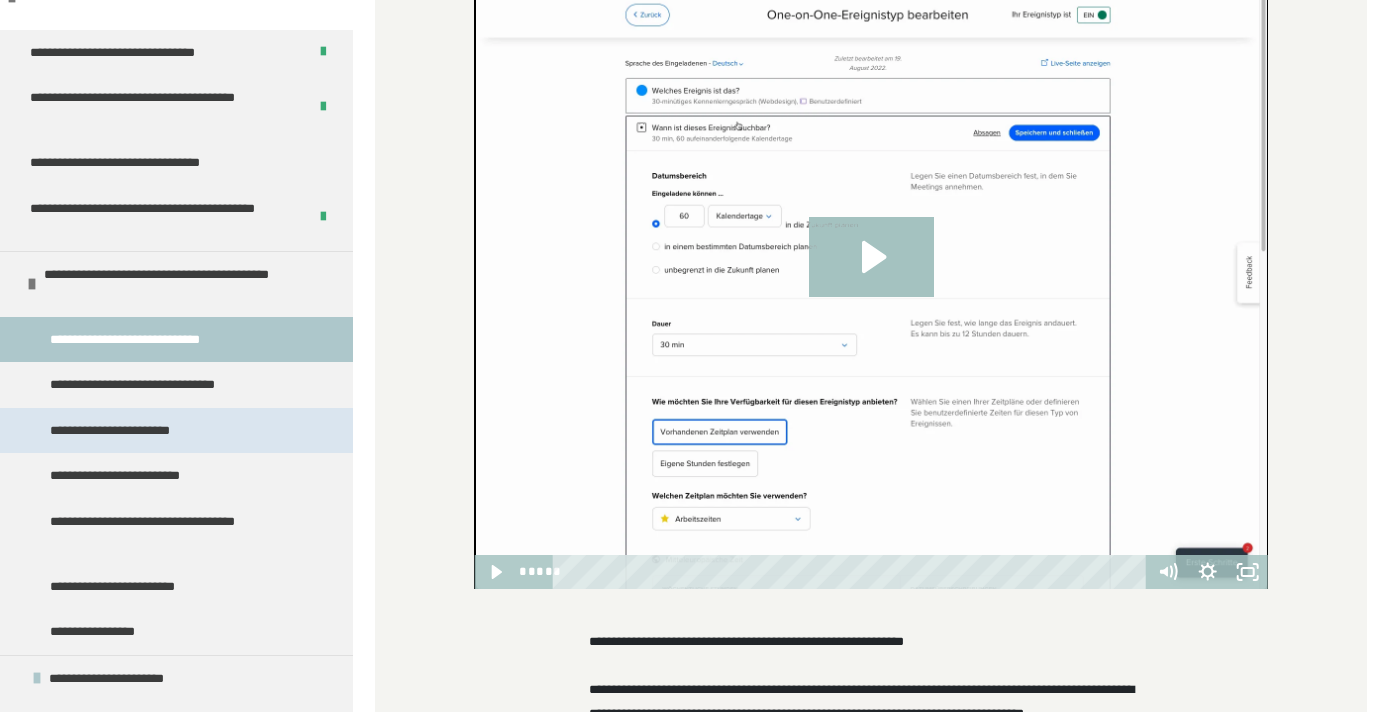 click on "**********" at bounding box center [134, 431] 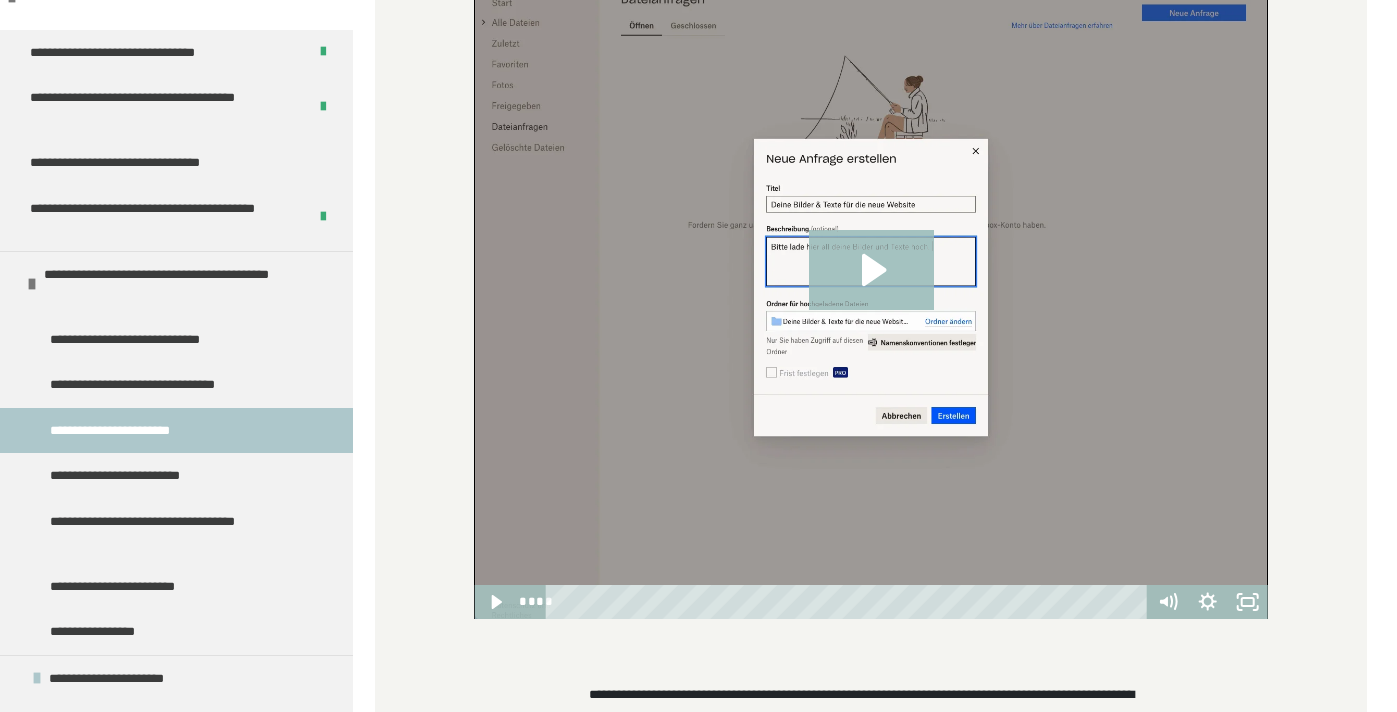 scroll, scrollTop: 632, scrollLeft: 0, axis: vertical 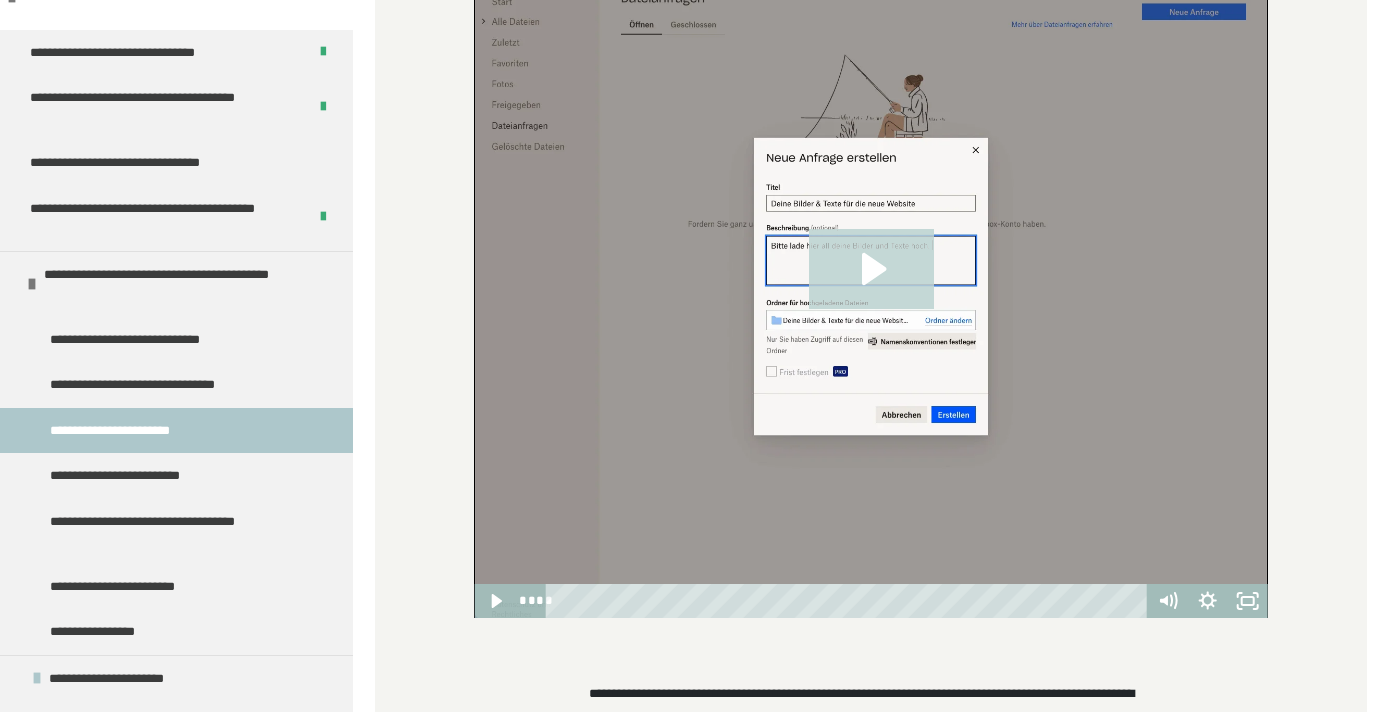 click 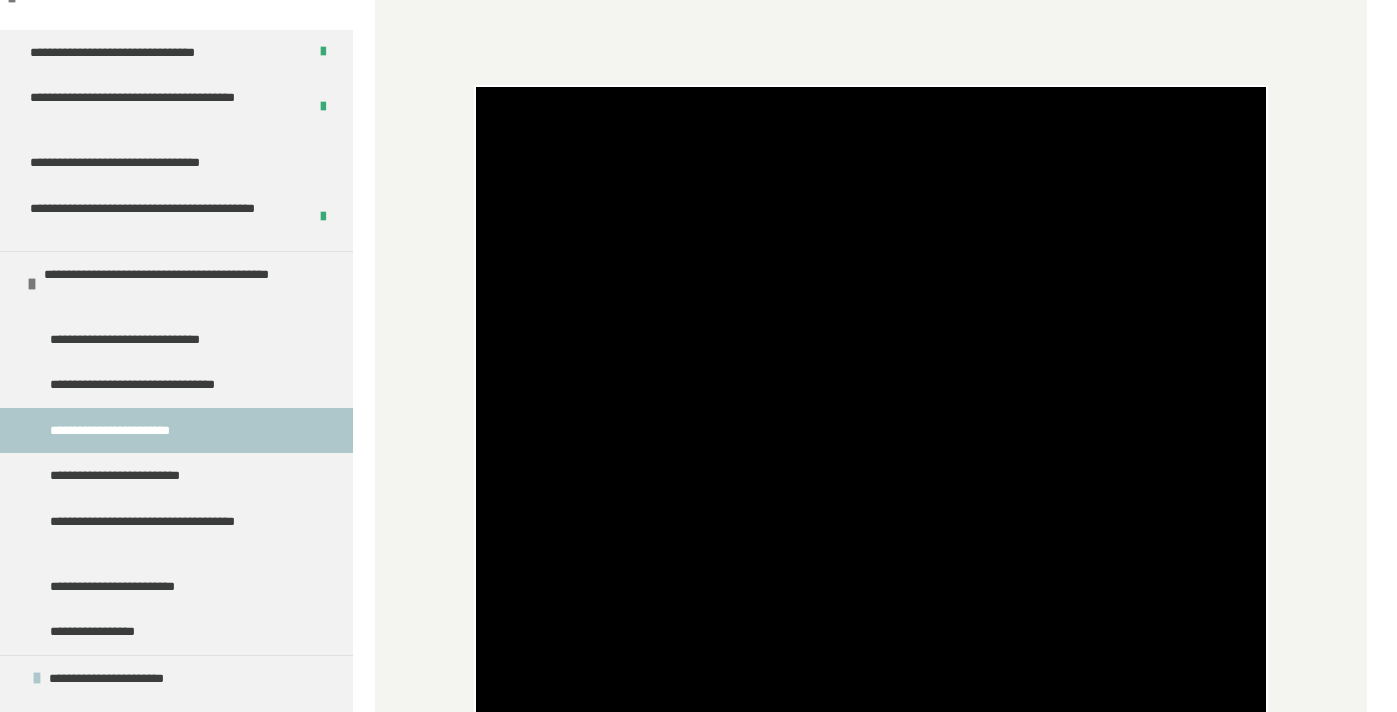 scroll, scrollTop: 481, scrollLeft: 0, axis: vertical 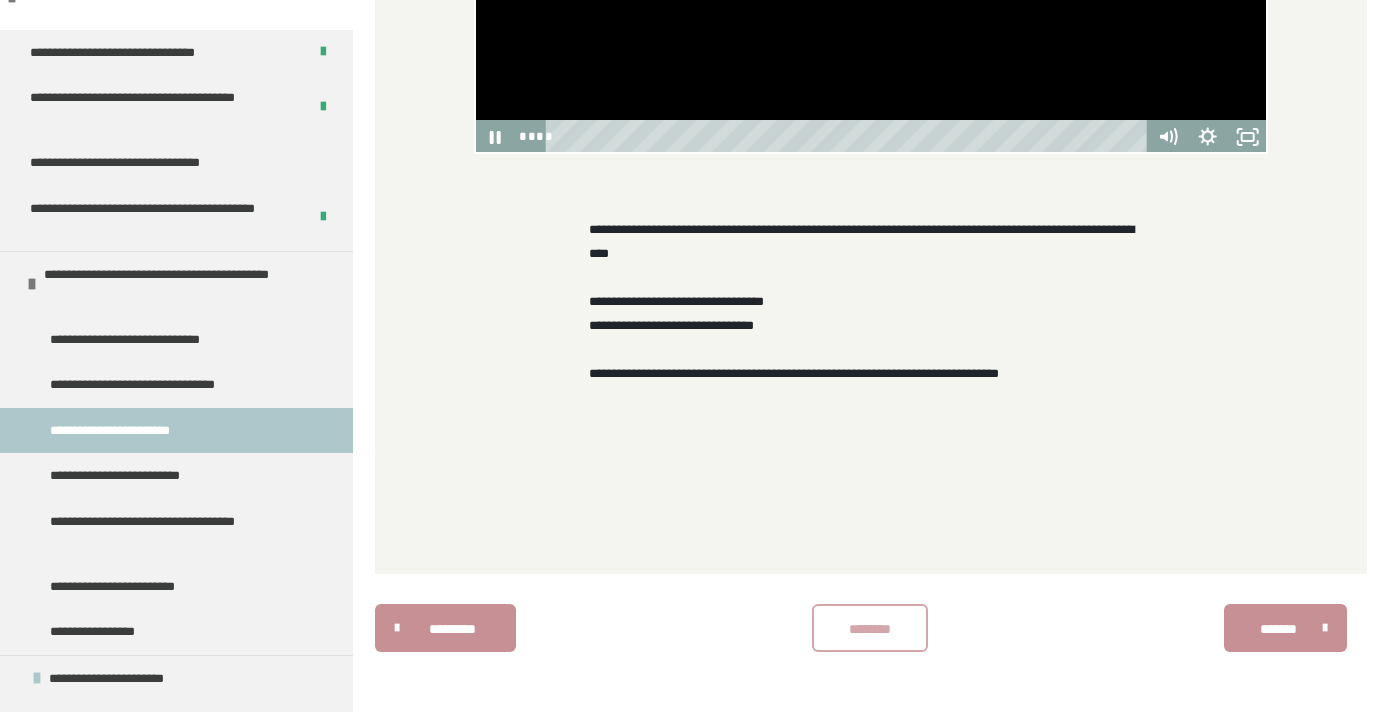 click on "********" at bounding box center [870, 629] 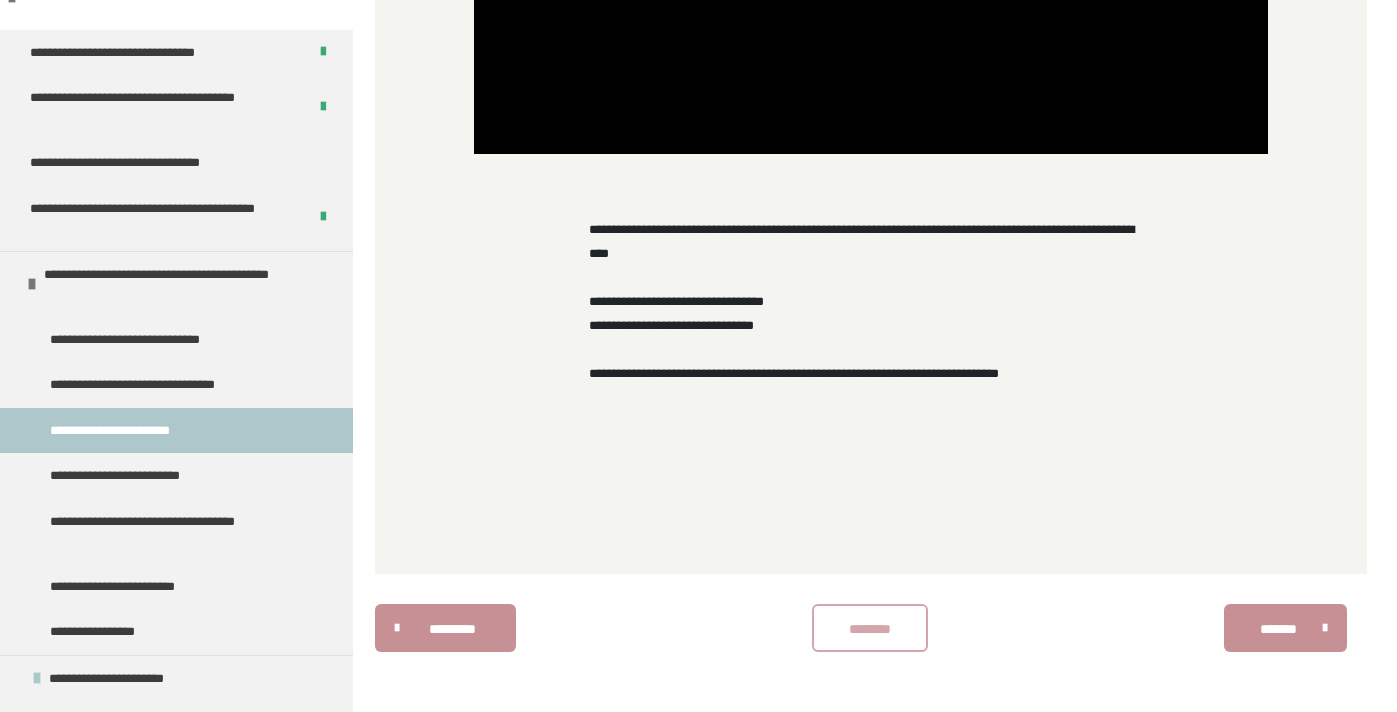 click on "********" at bounding box center [870, 629] 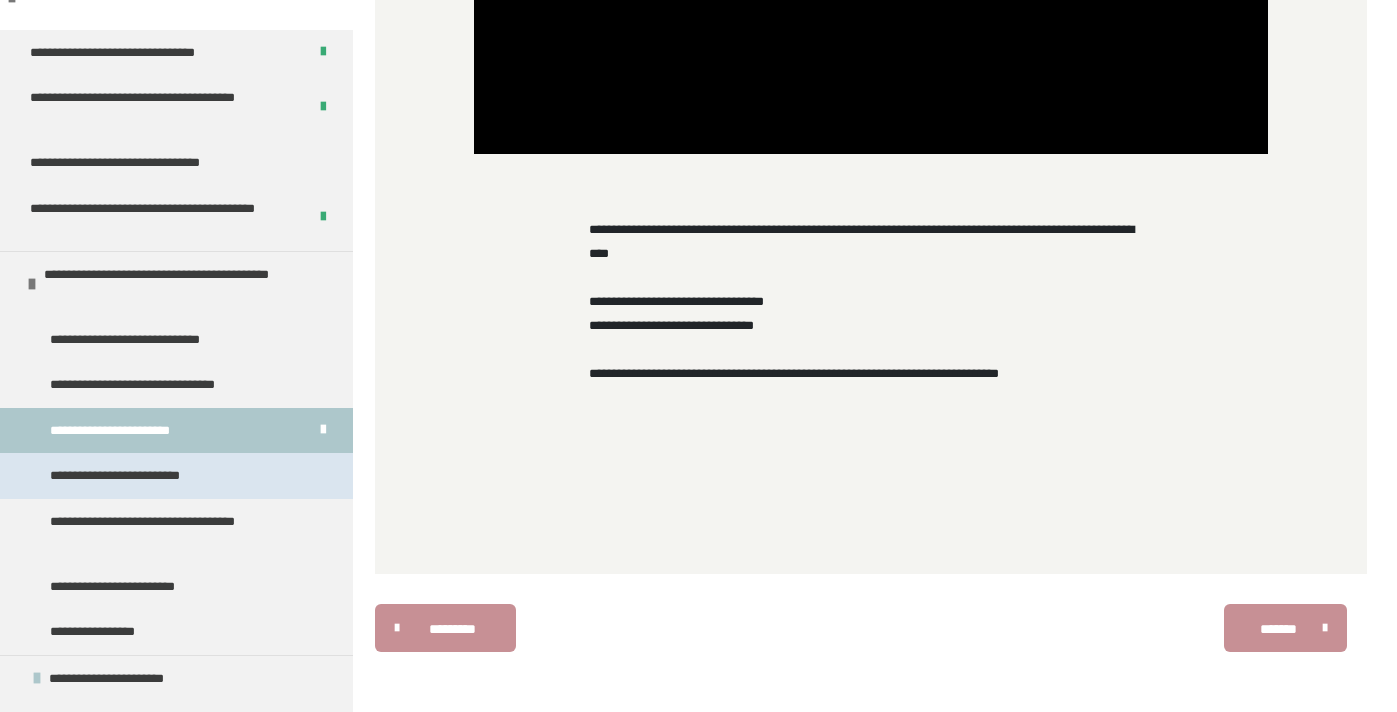 click on "**********" at bounding box center (153, 476) 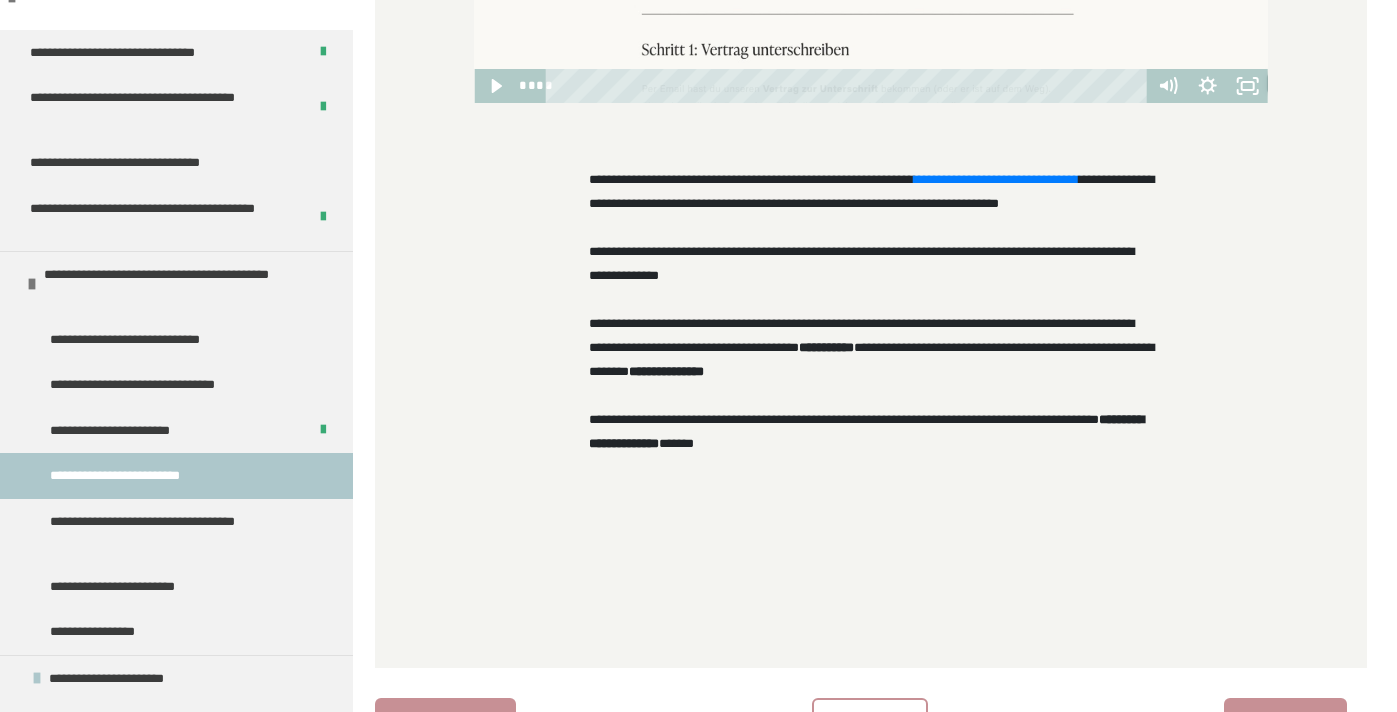scroll, scrollTop: 1095, scrollLeft: 0, axis: vertical 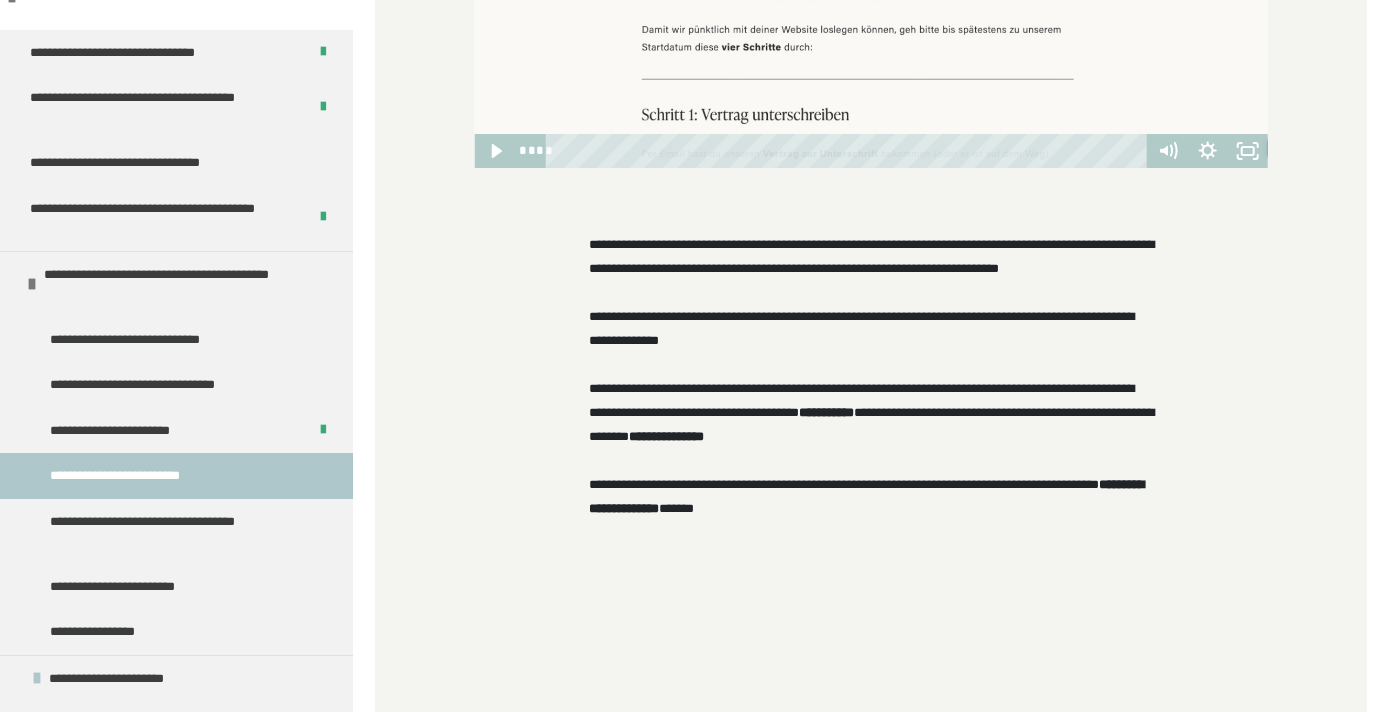 click on "**********" at bounding box center [996, 244] 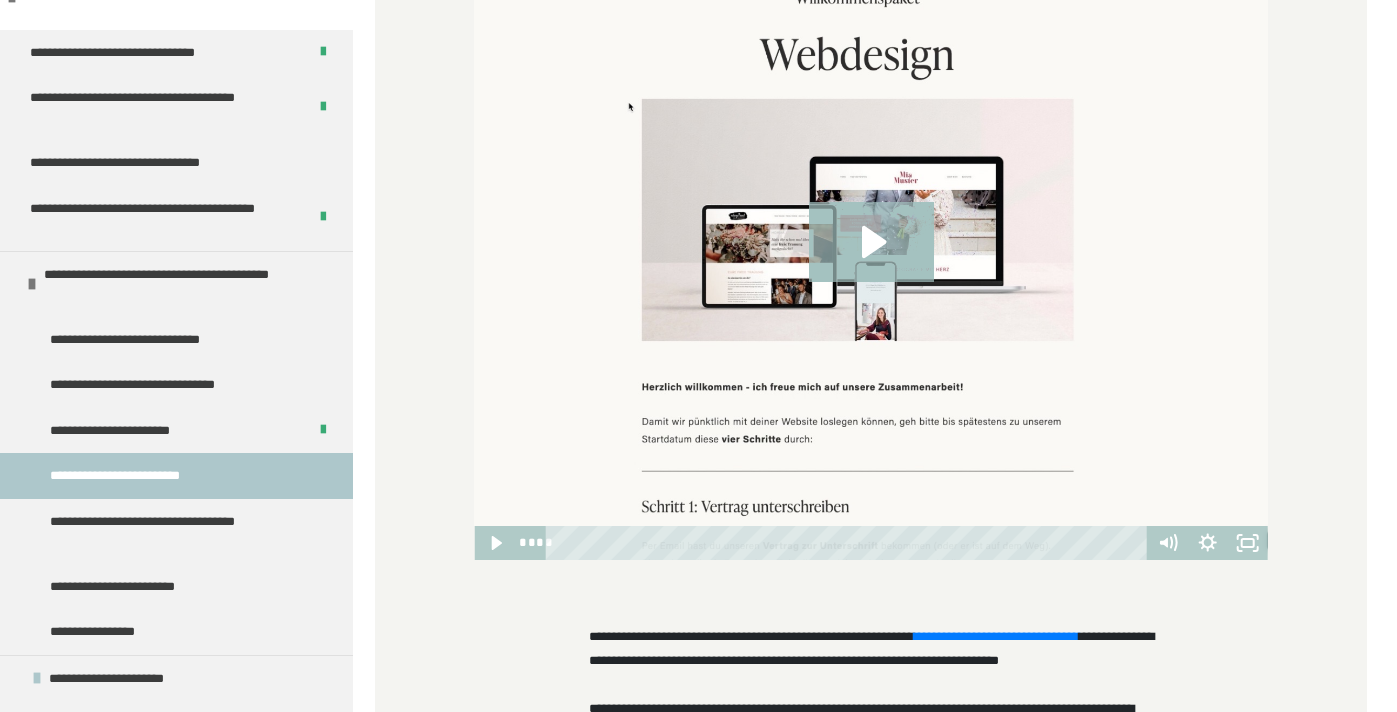 scroll, scrollTop: 697, scrollLeft: 0, axis: vertical 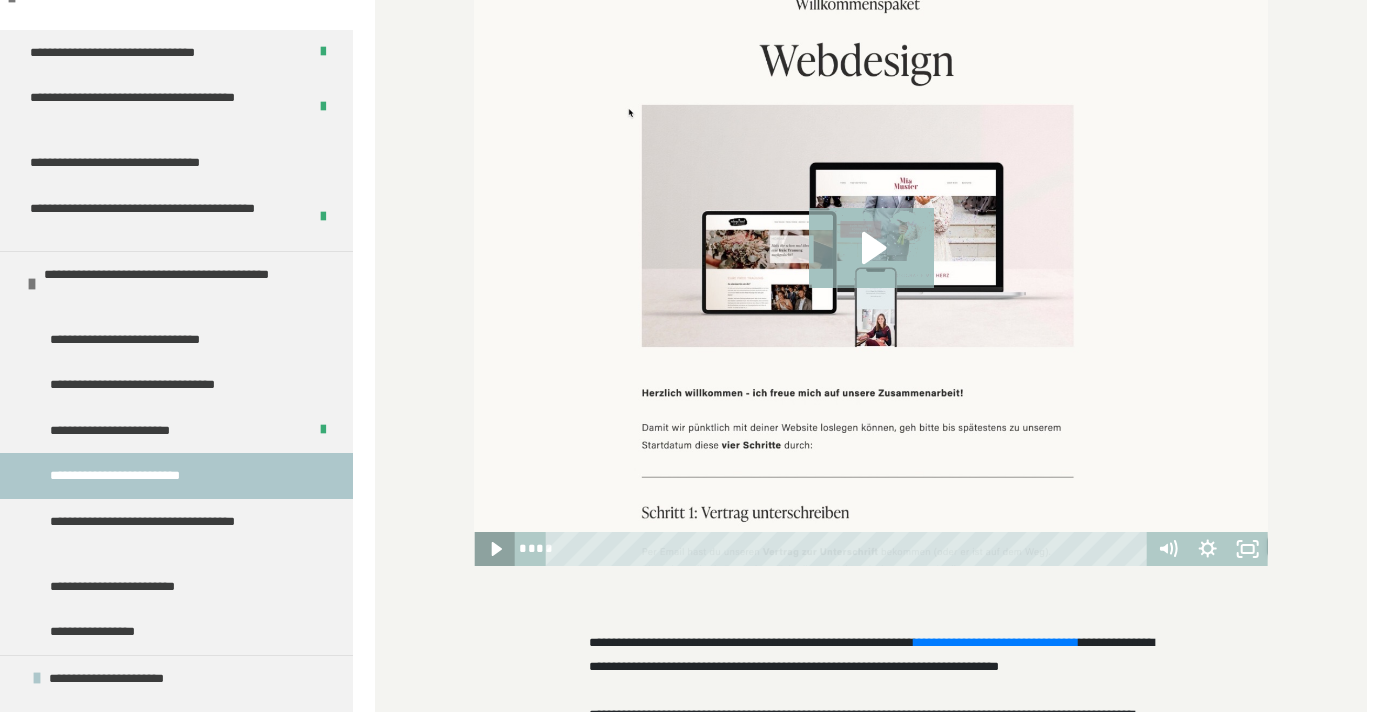 click 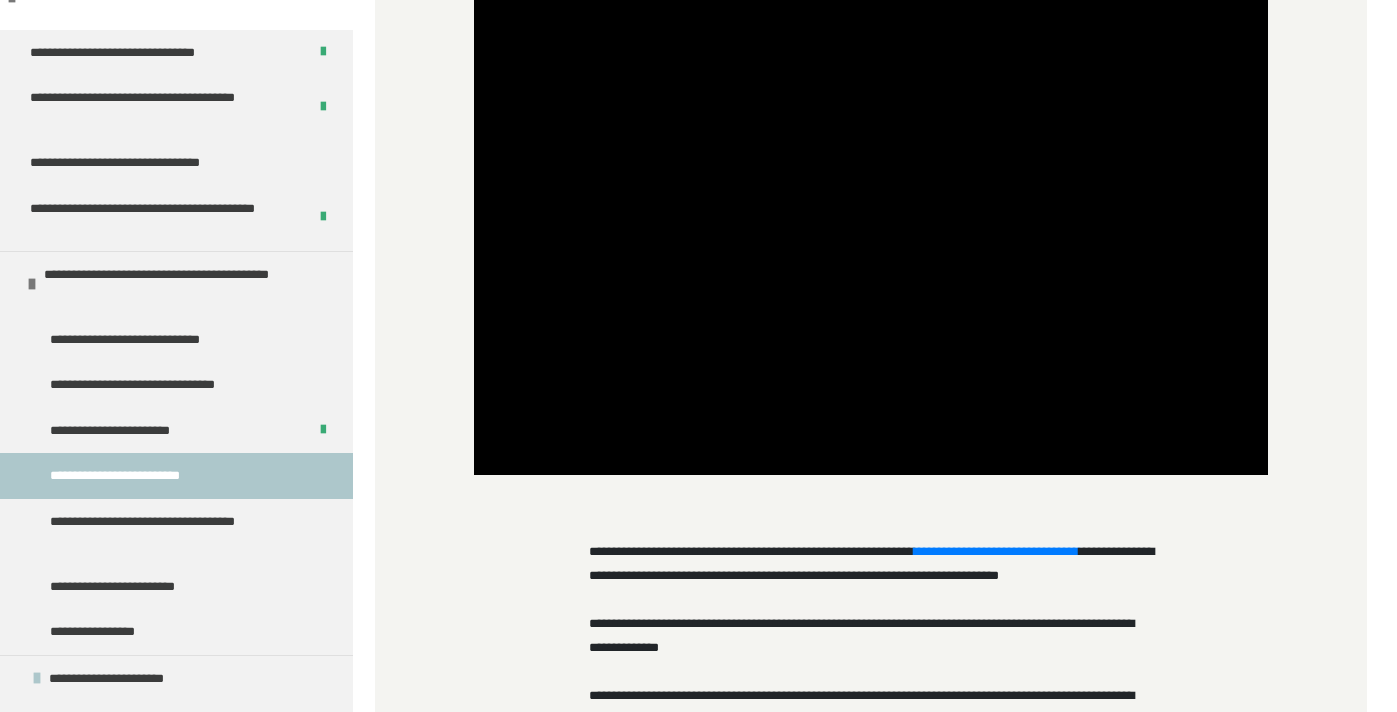 scroll, scrollTop: 756, scrollLeft: 0, axis: vertical 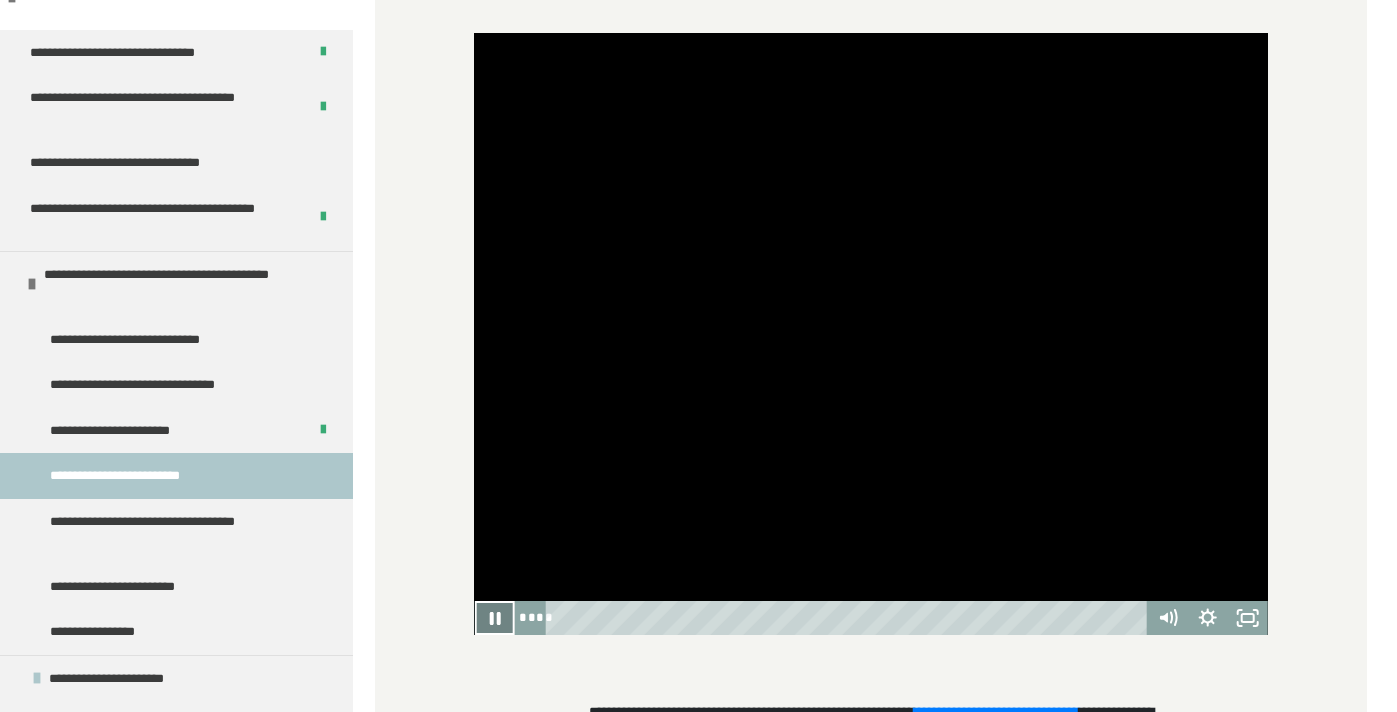 click 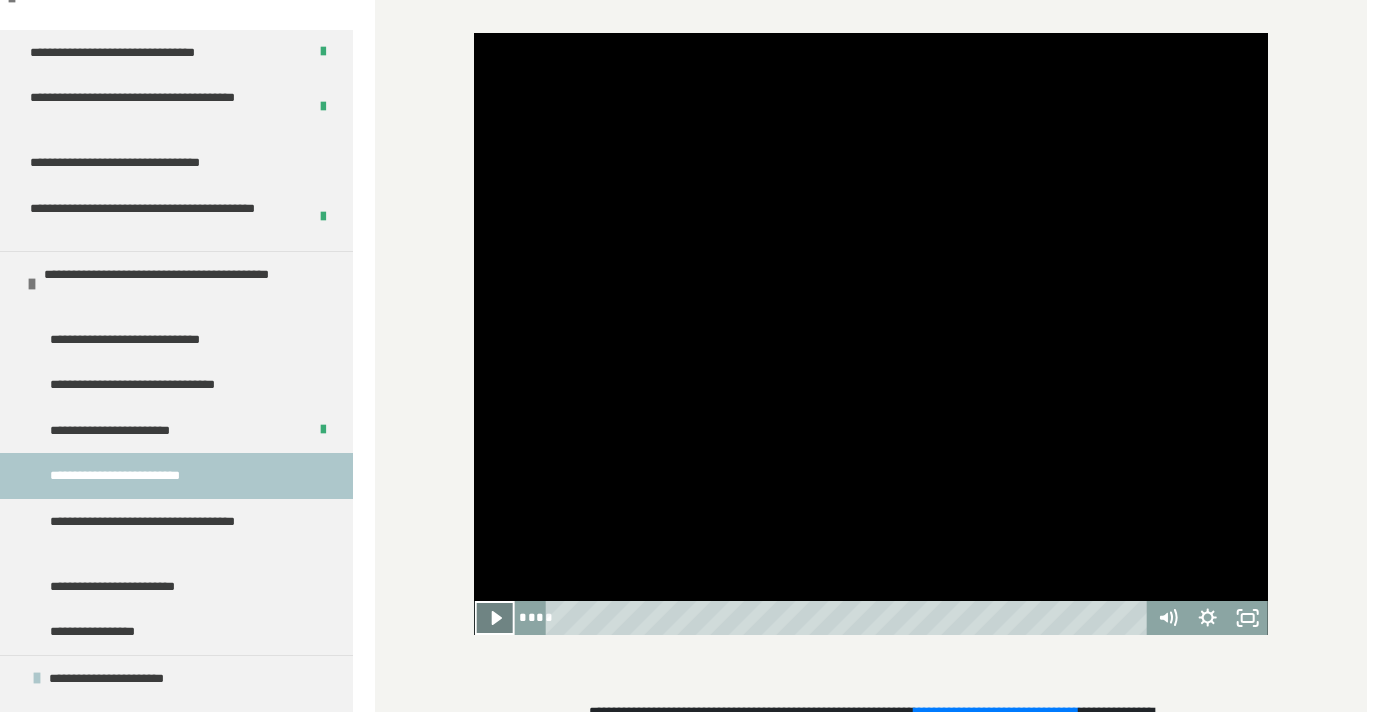 click 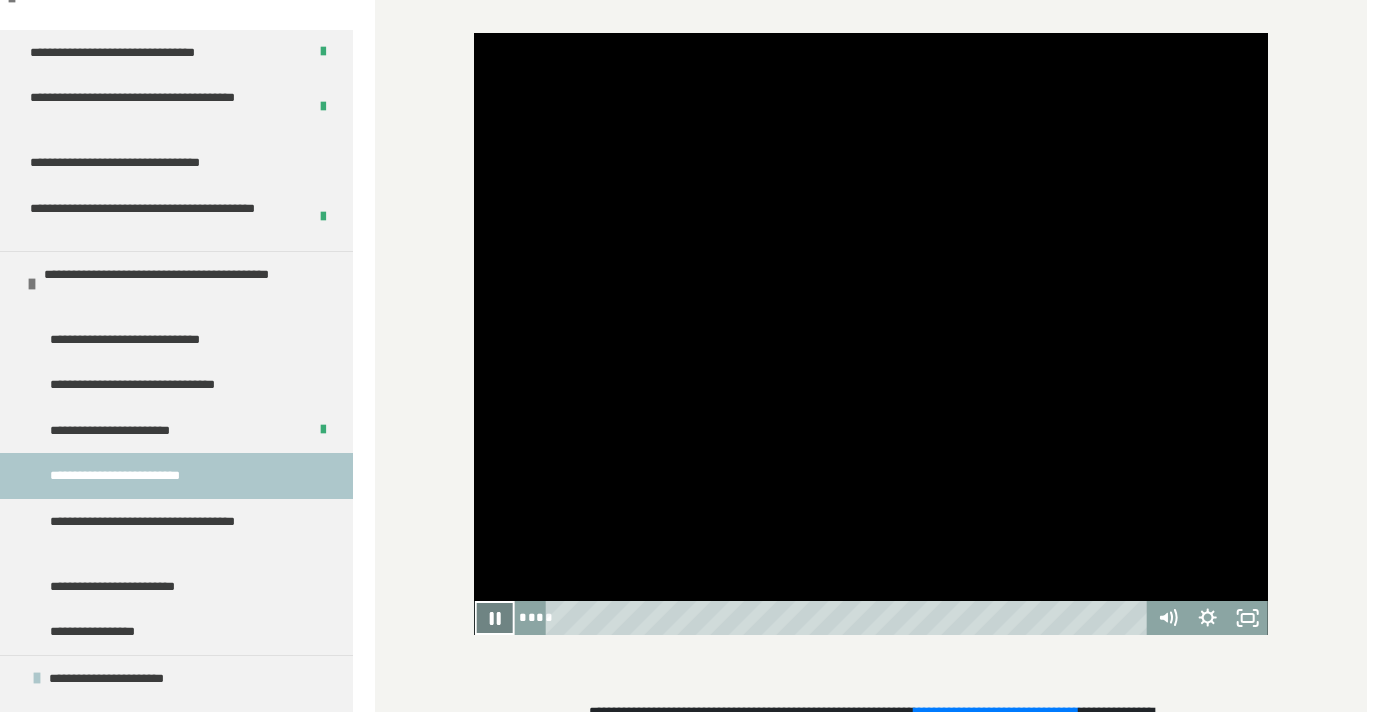 click 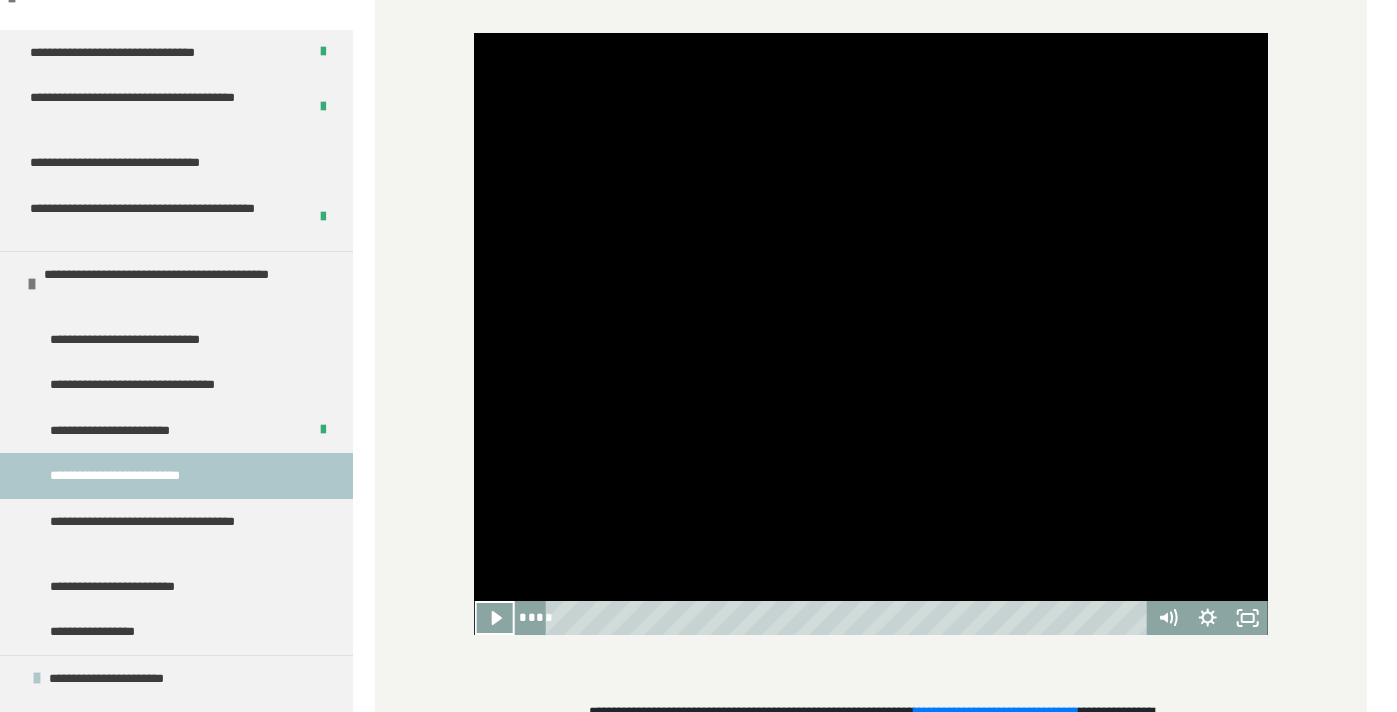 type 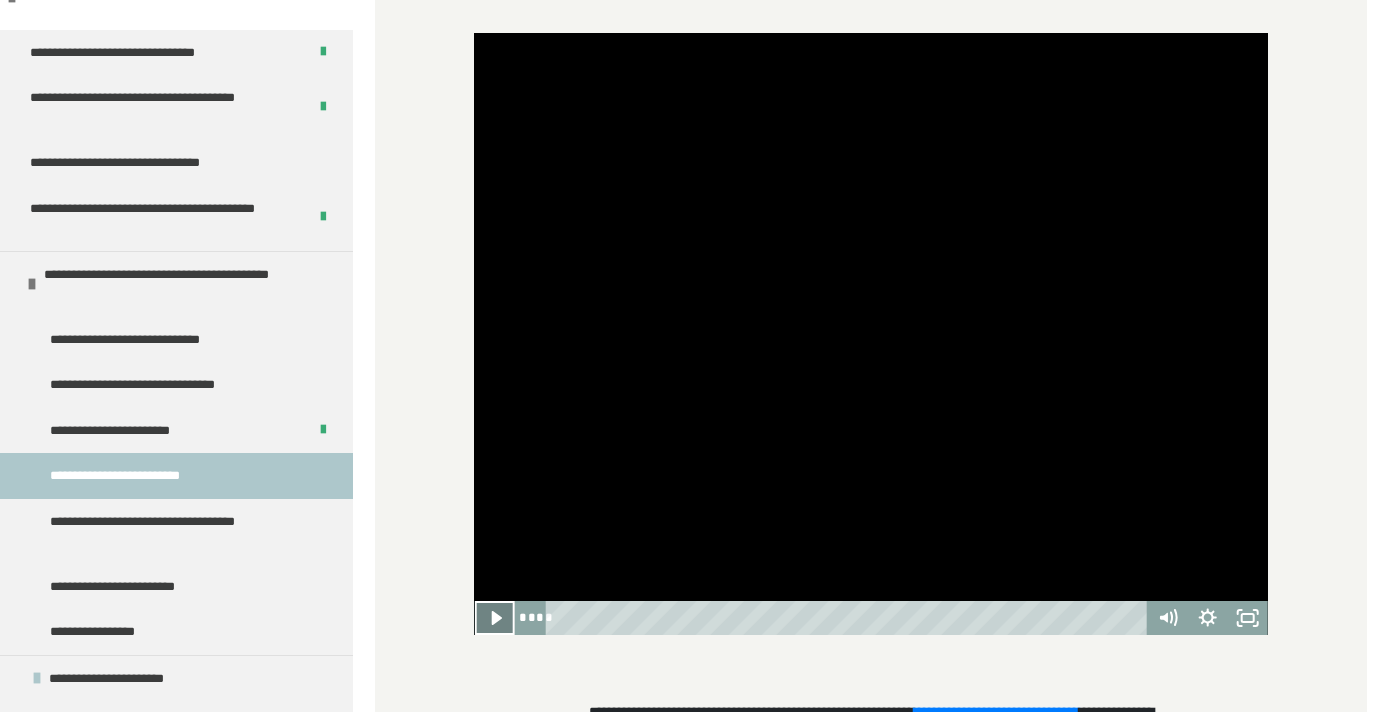 click 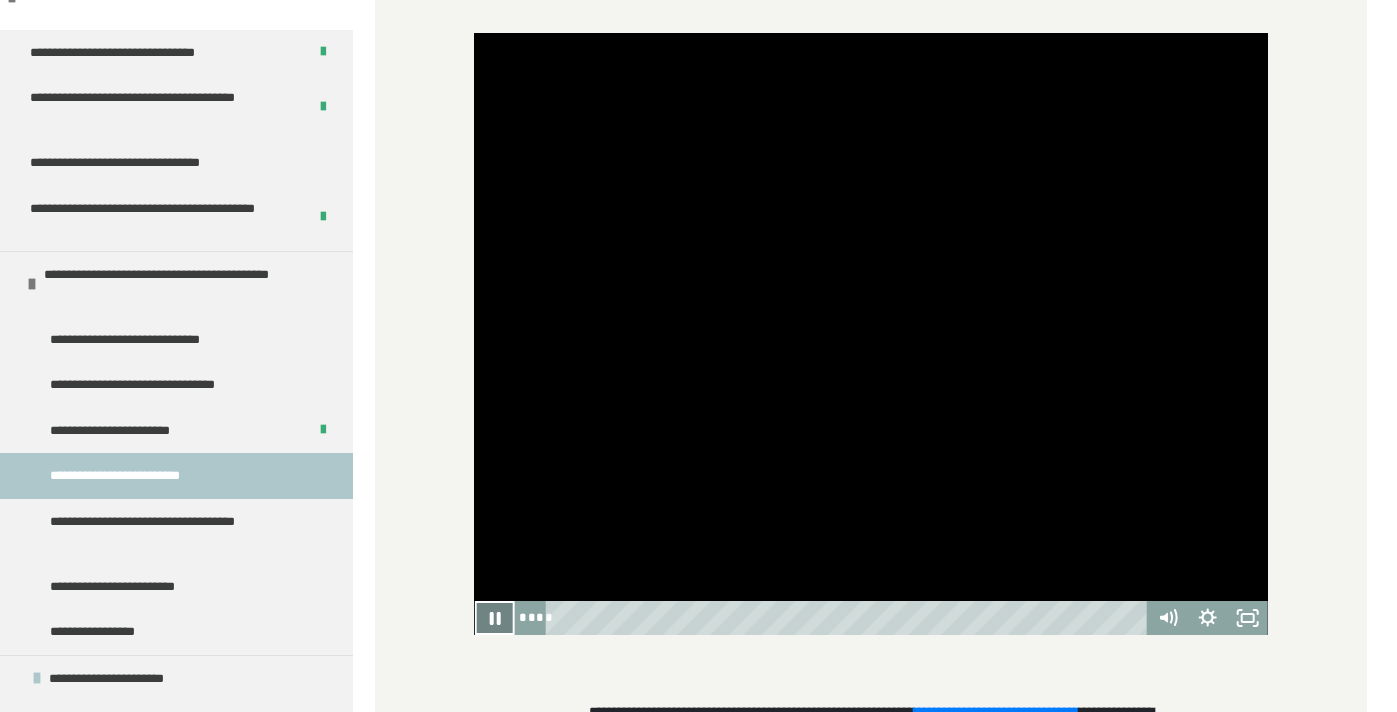 click 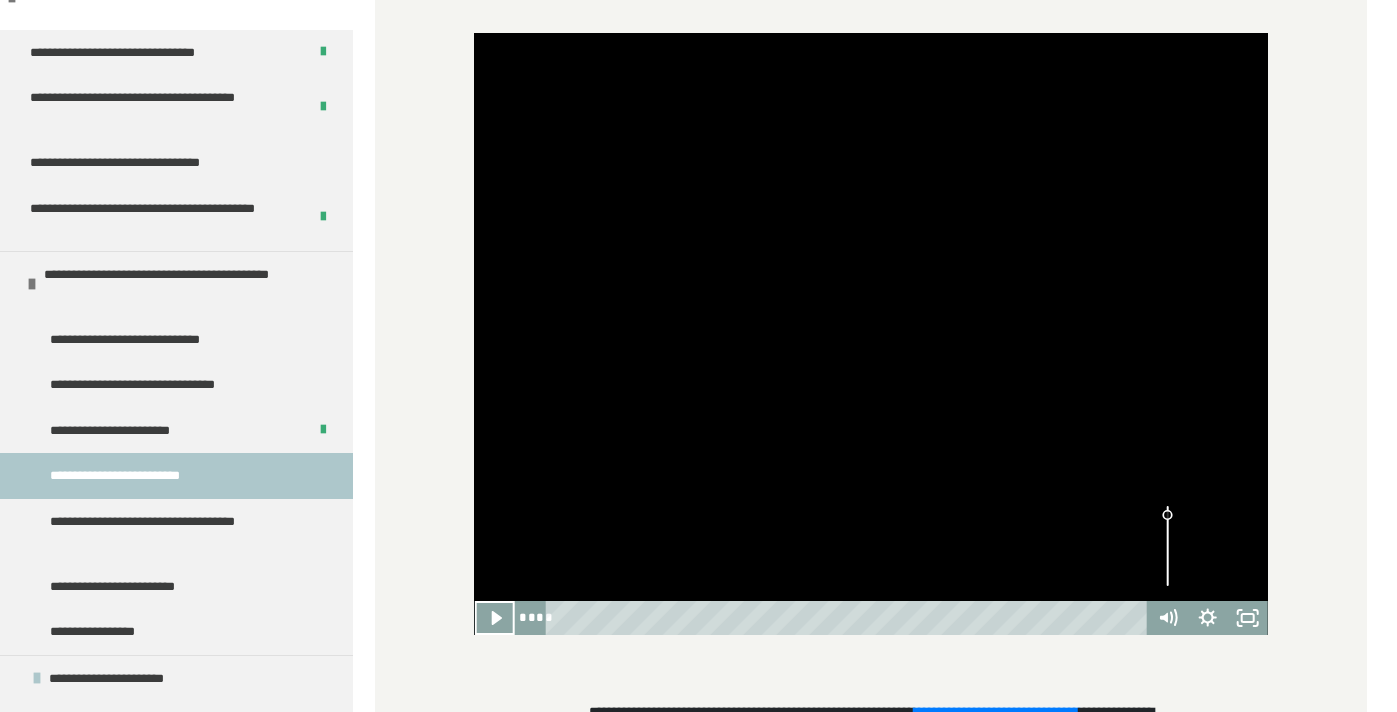 click at bounding box center [870, 334] 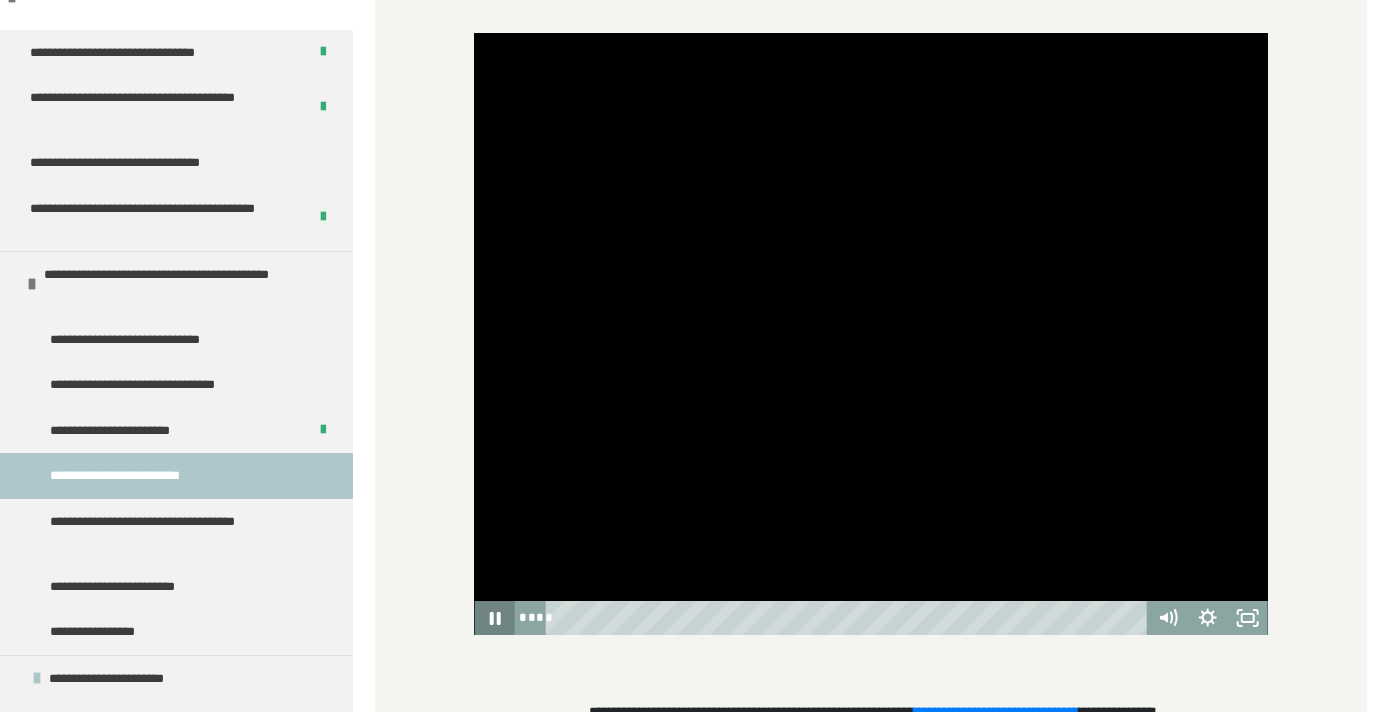 click 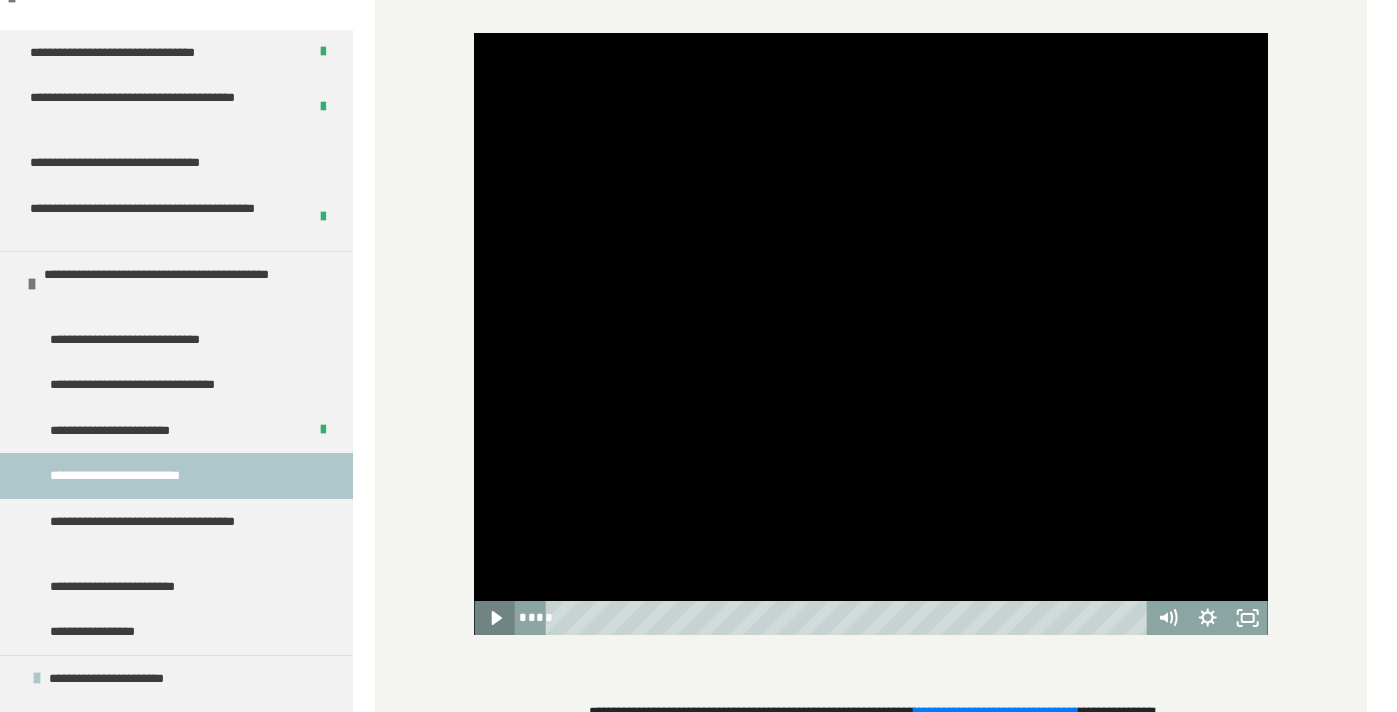 click 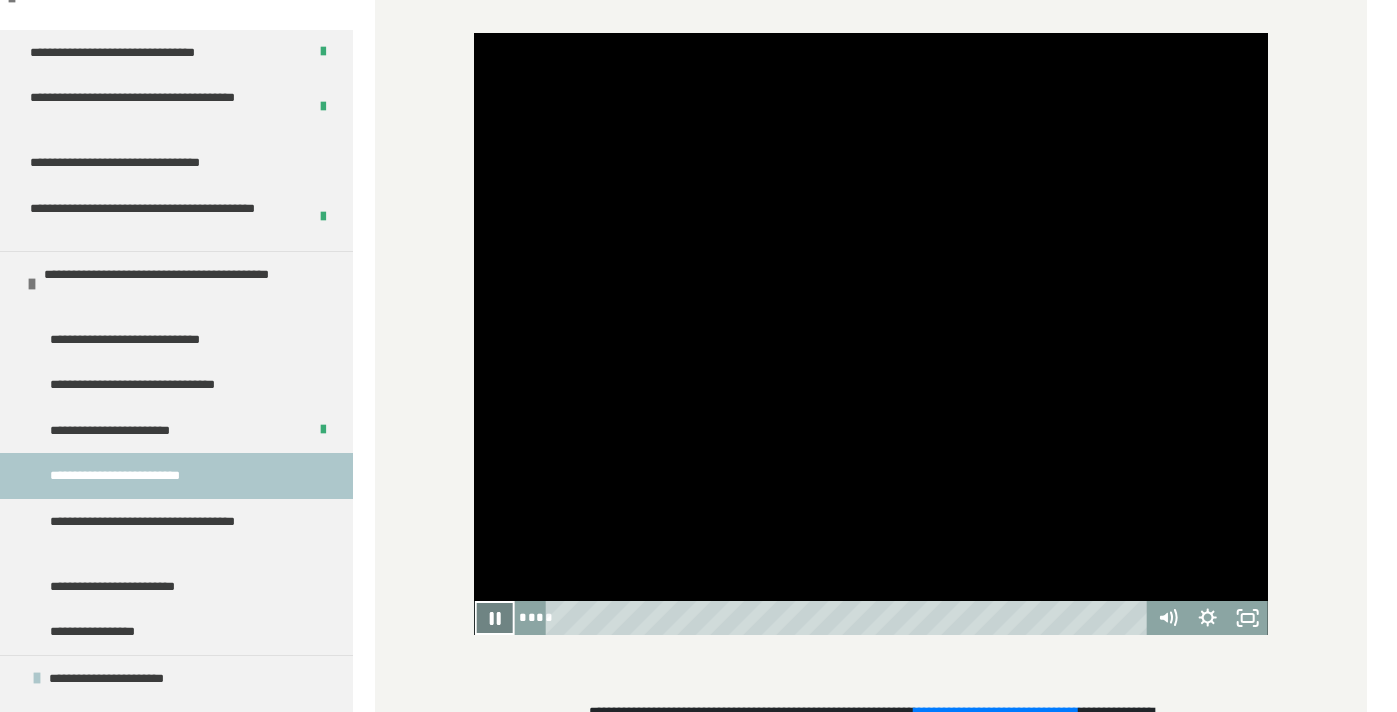 click 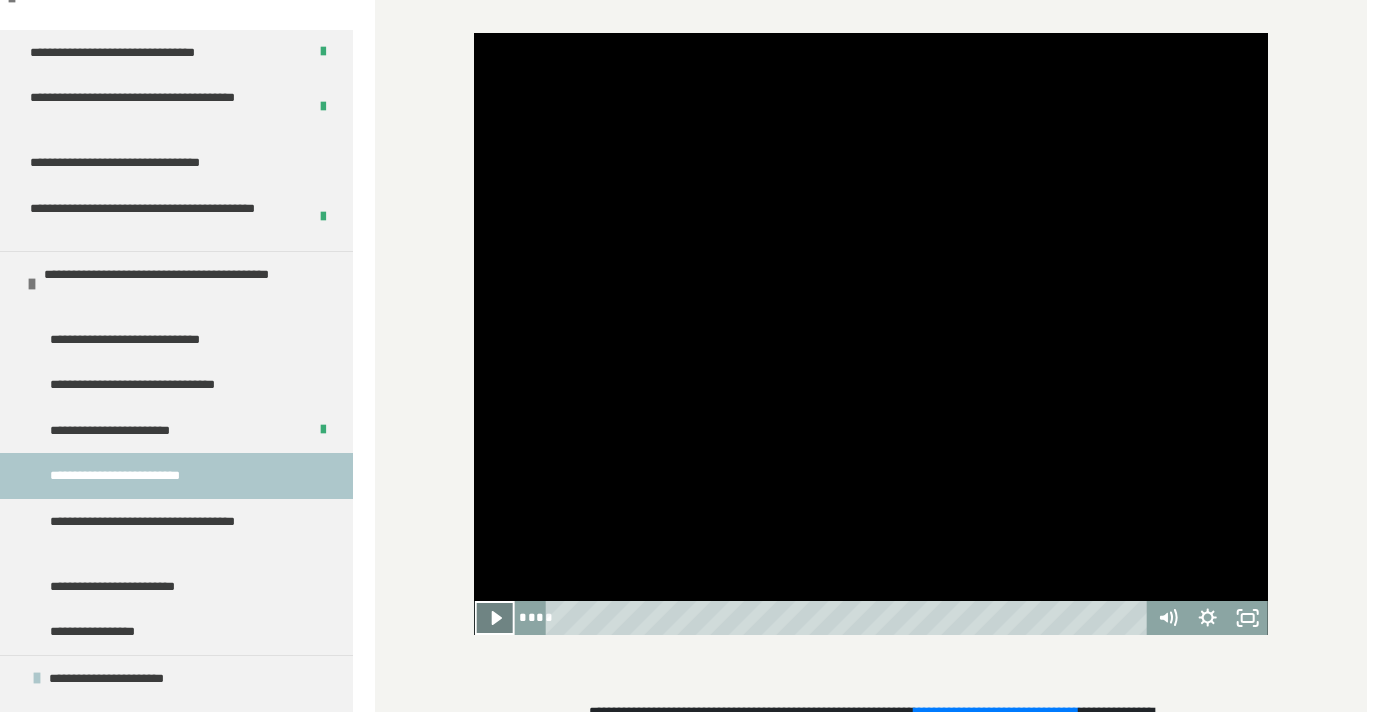click 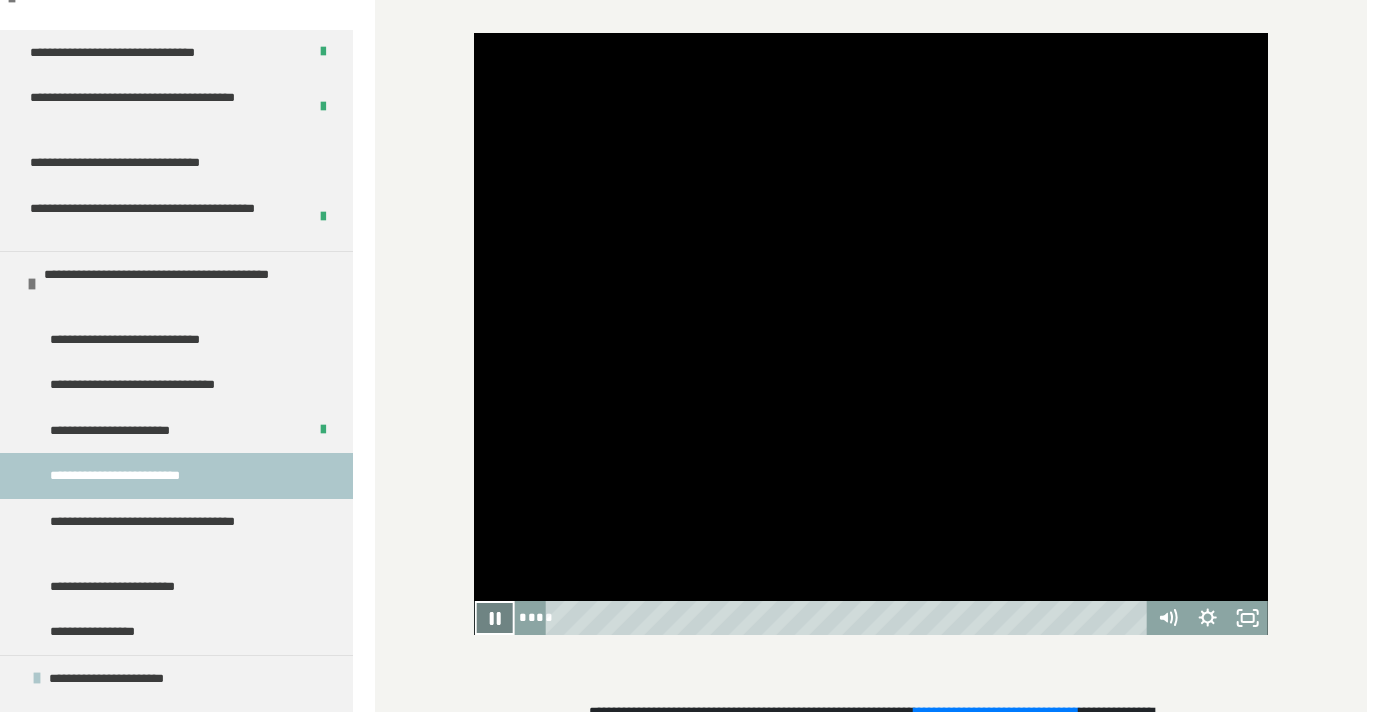 click 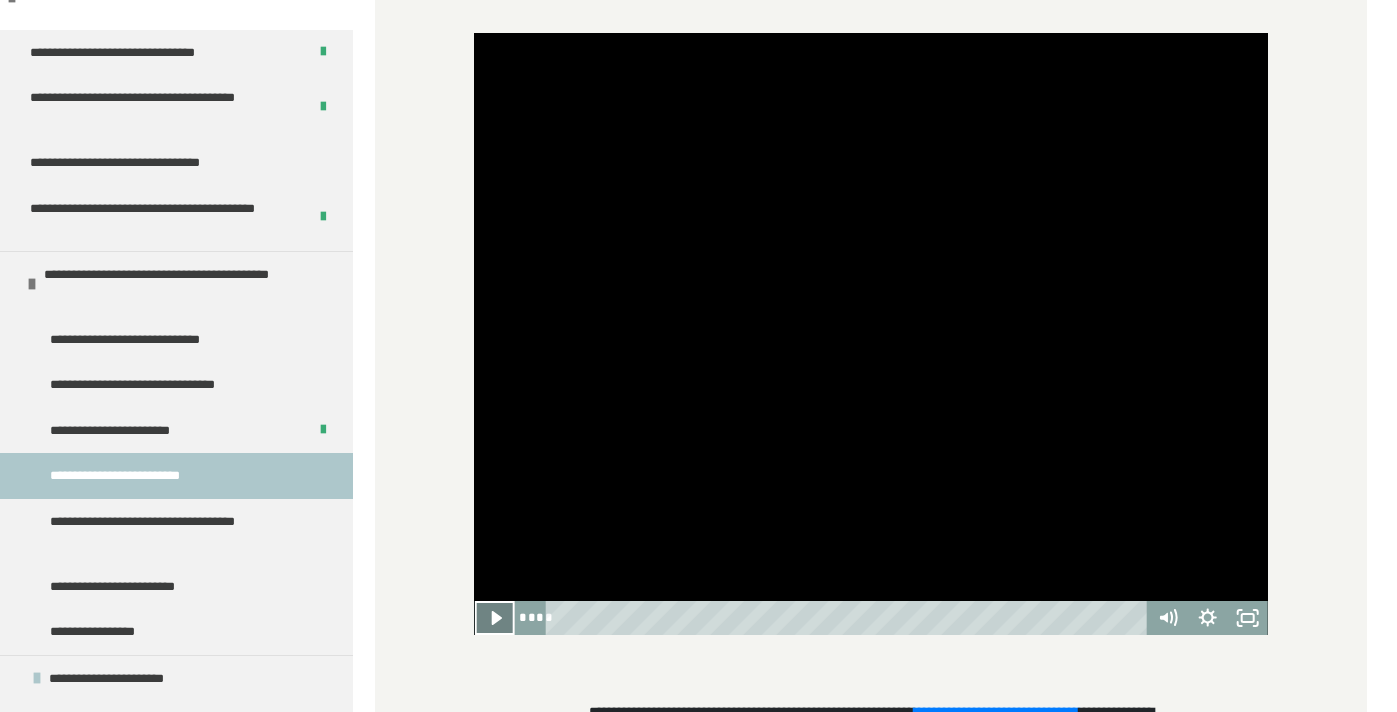 click 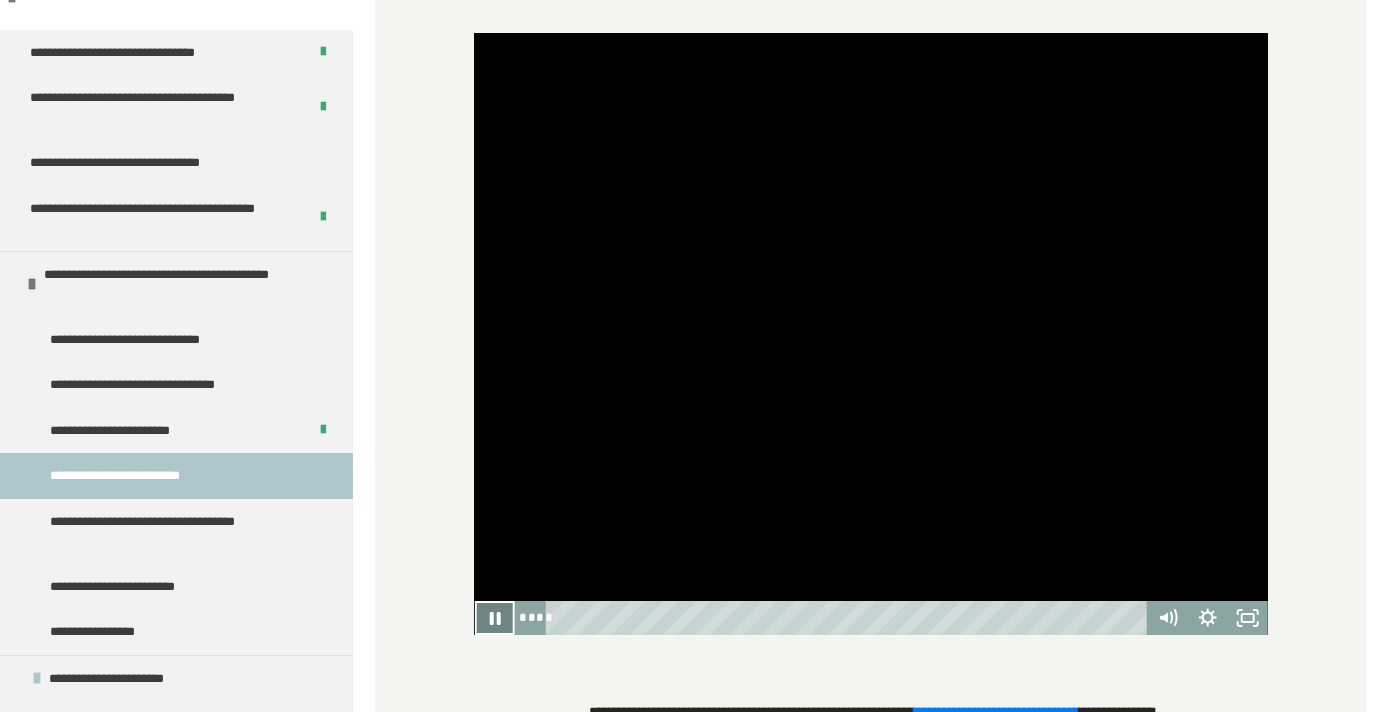 click 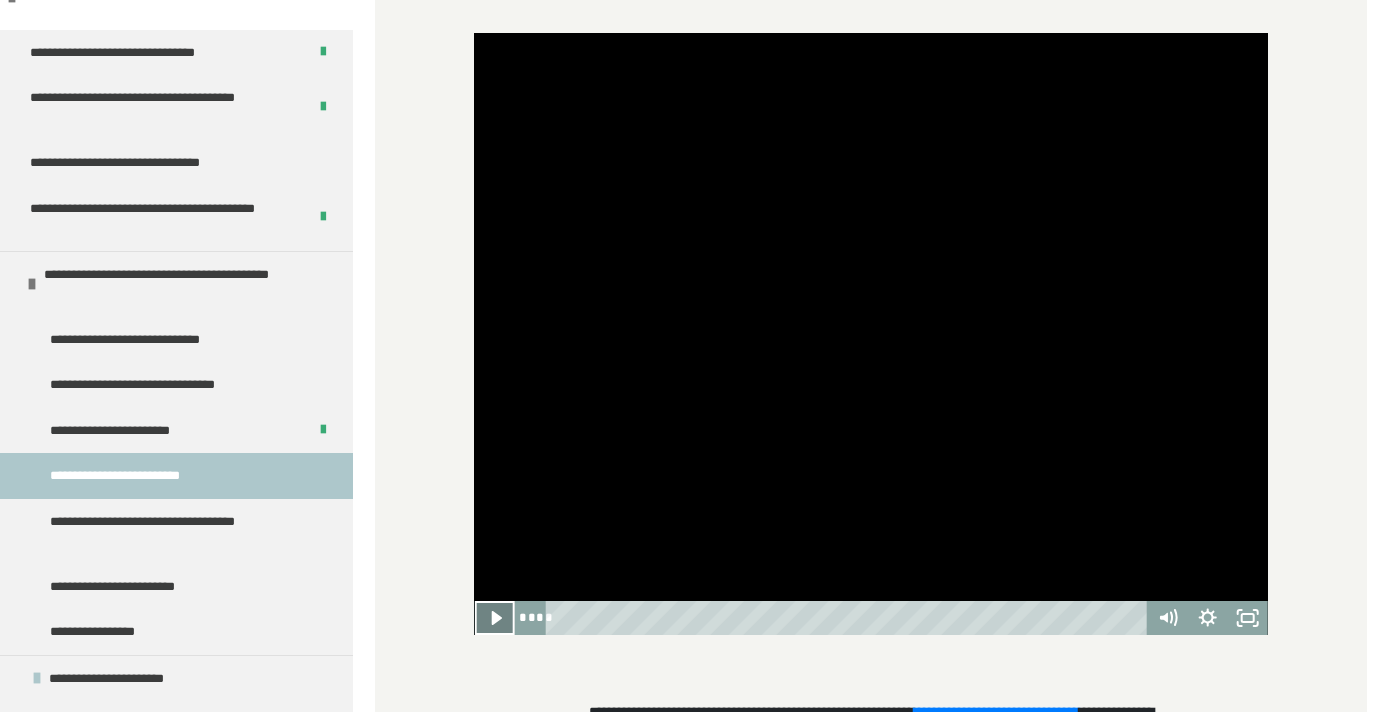 click 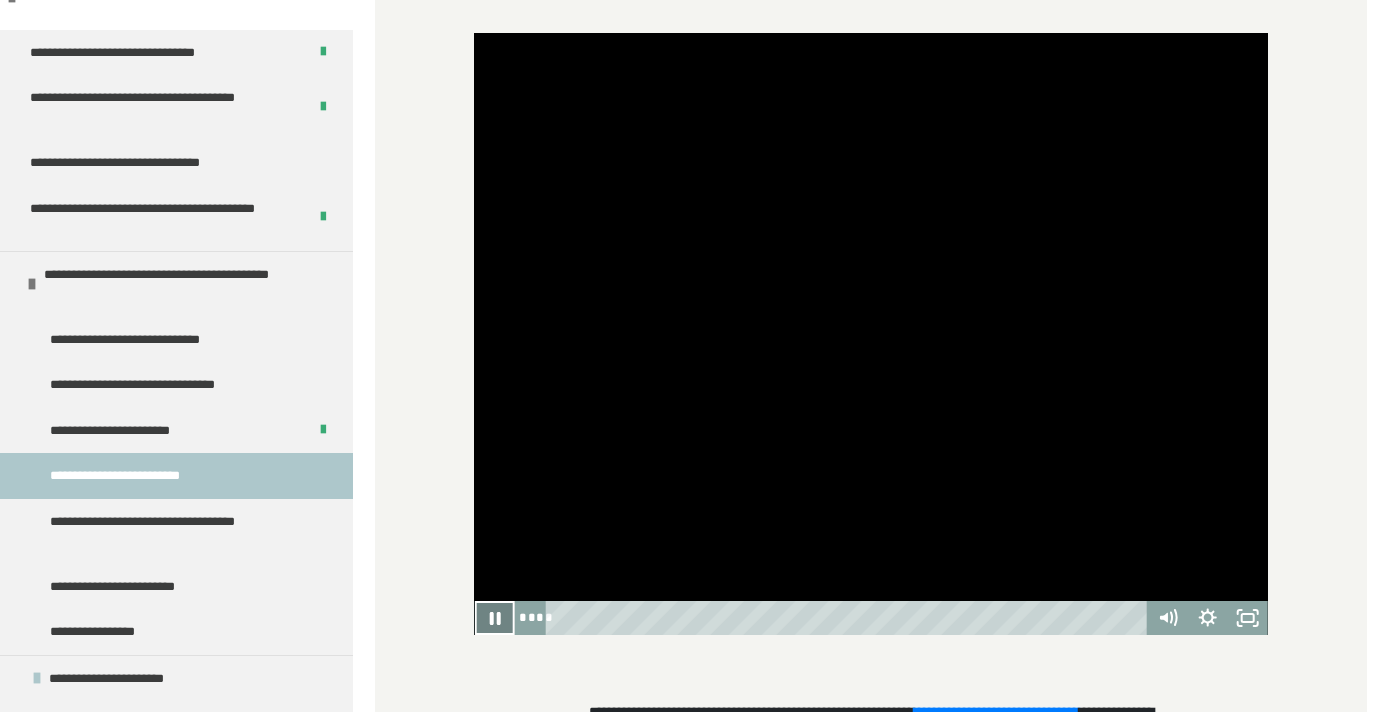 click 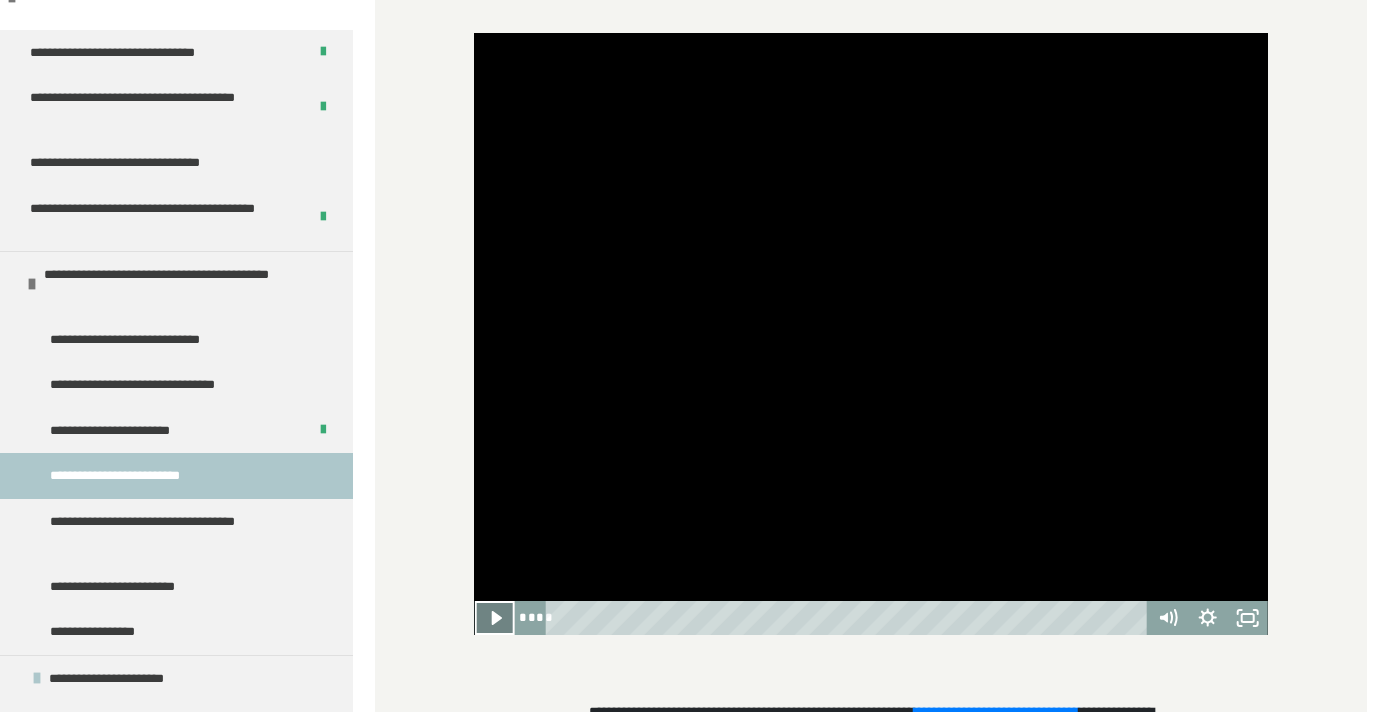 click 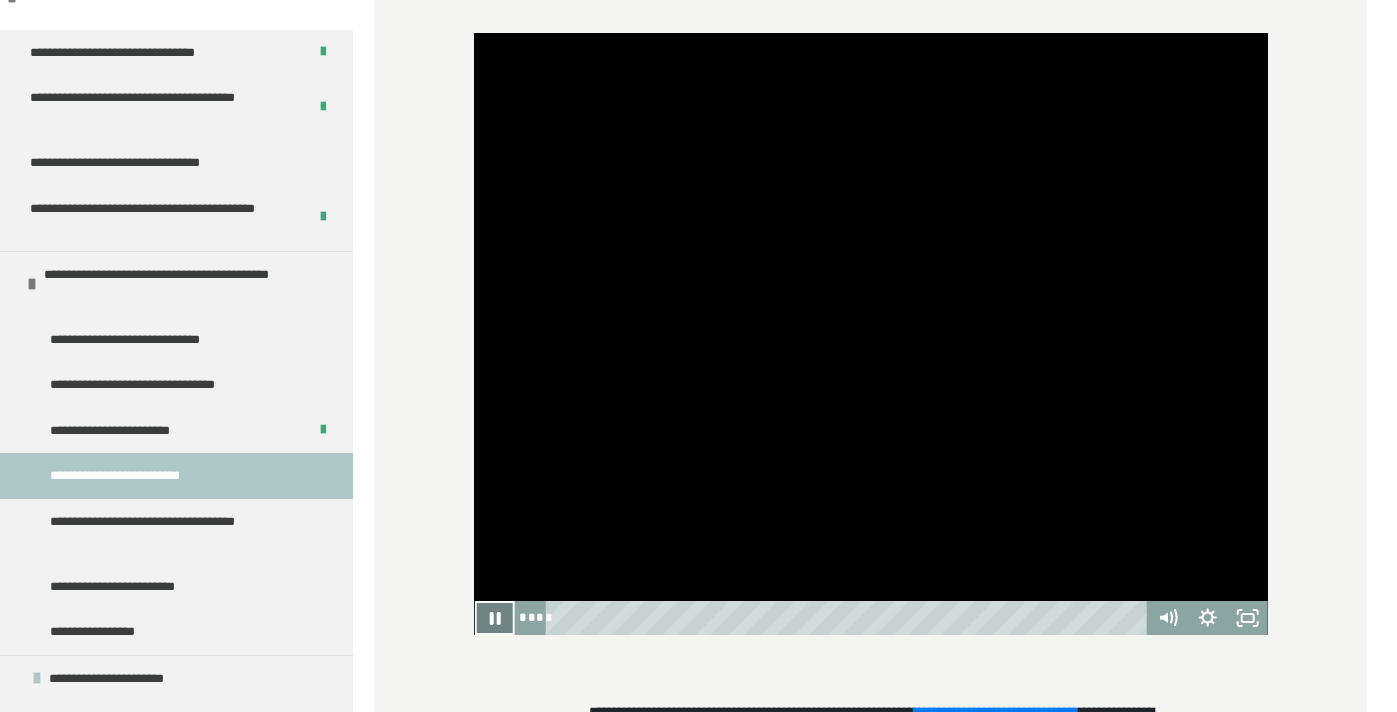 click 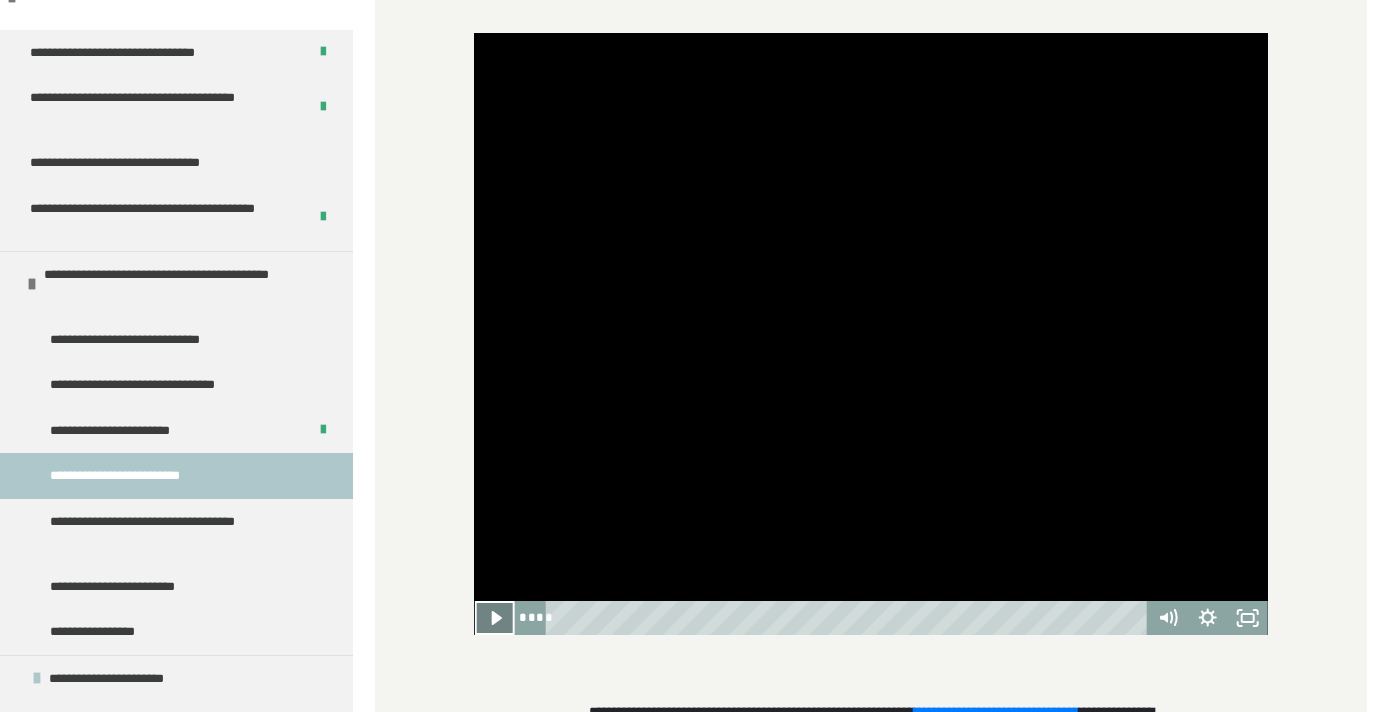 click 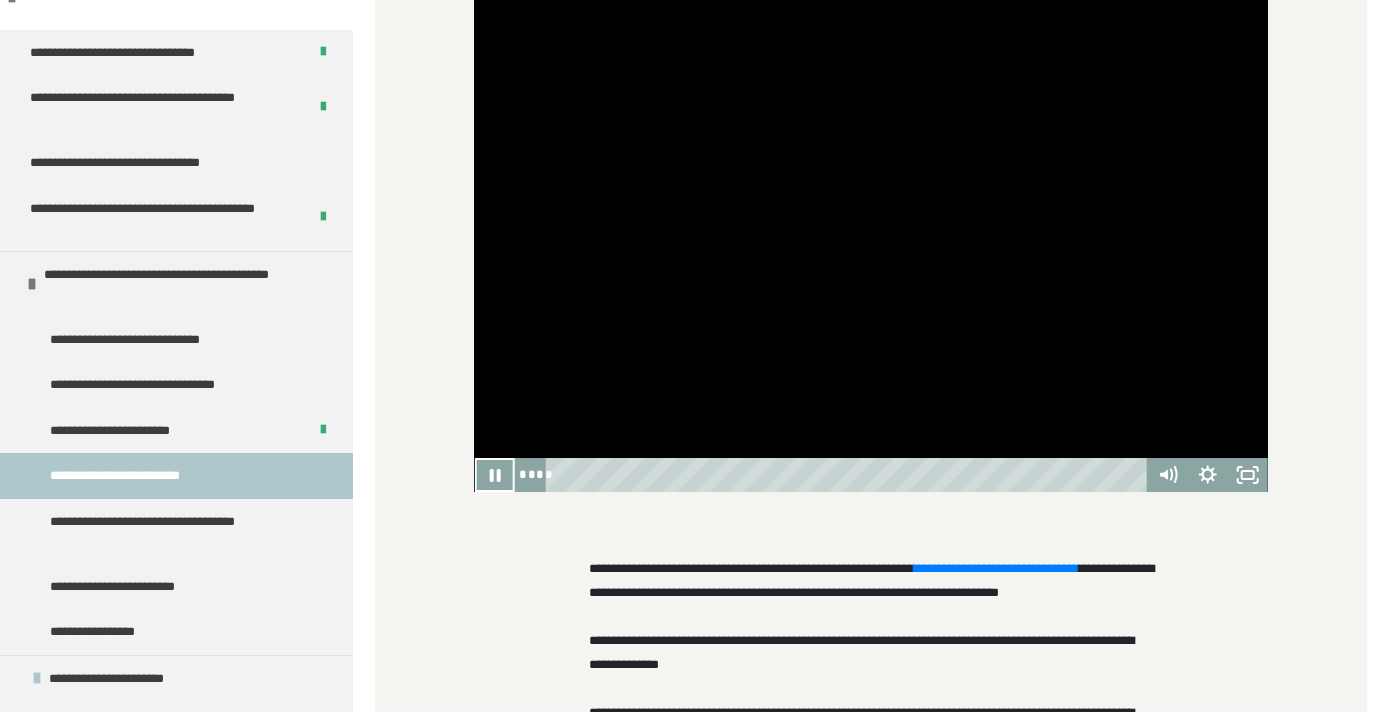 scroll, scrollTop: 863, scrollLeft: 0, axis: vertical 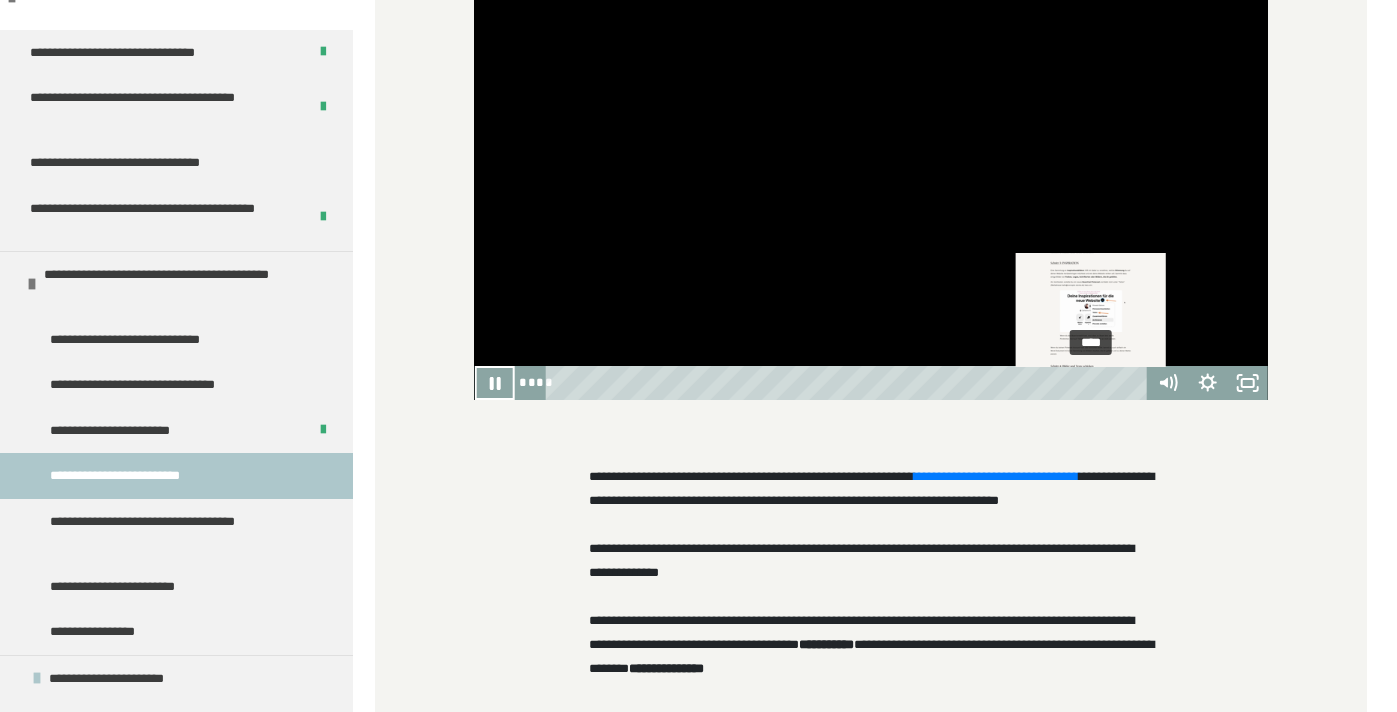 click on "****" at bounding box center (849, 383) 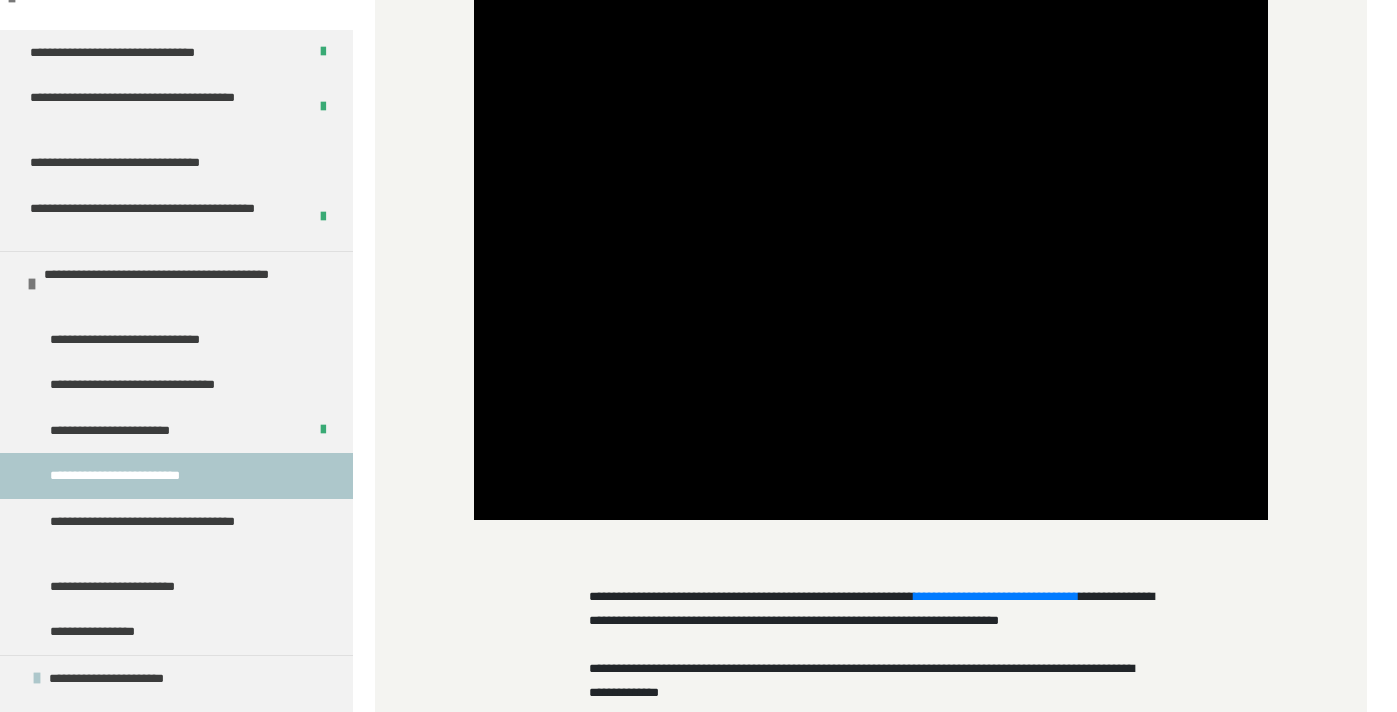 scroll, scrollTop: 730, scrollLeft: 0, axis: vertical 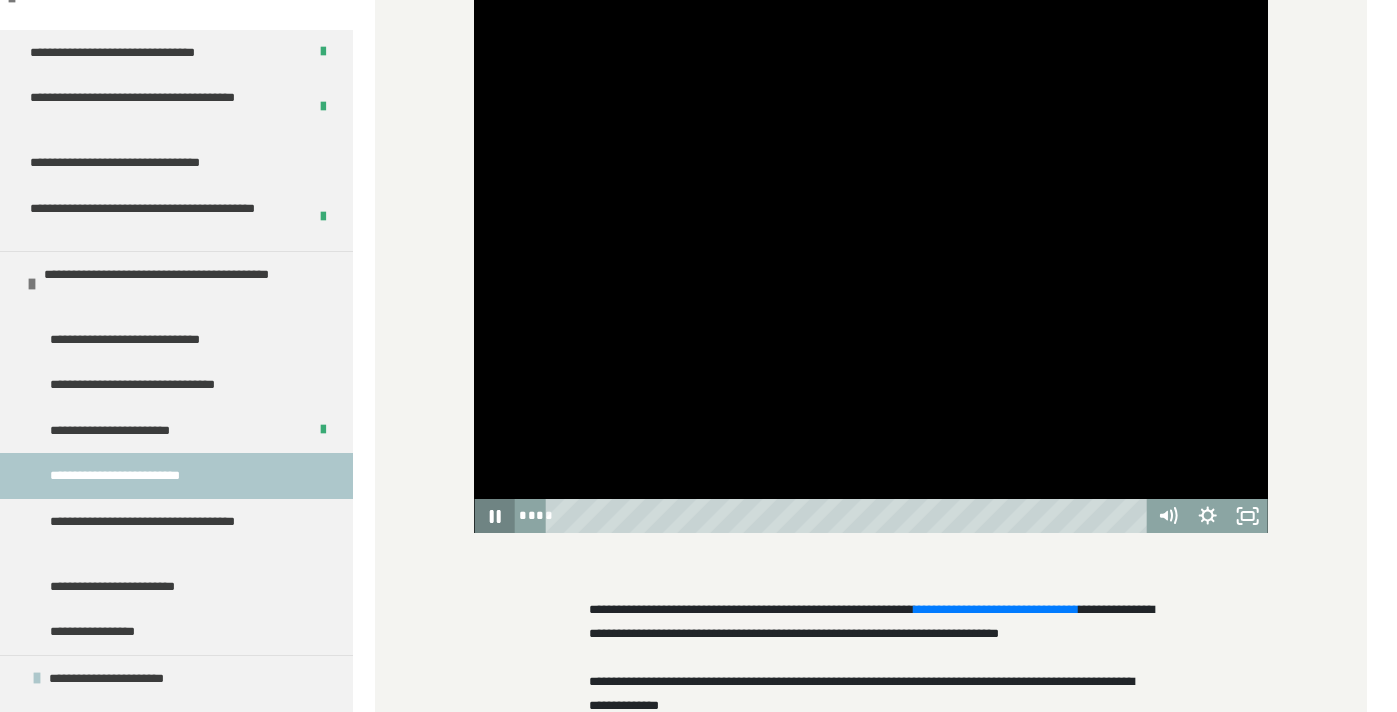 click 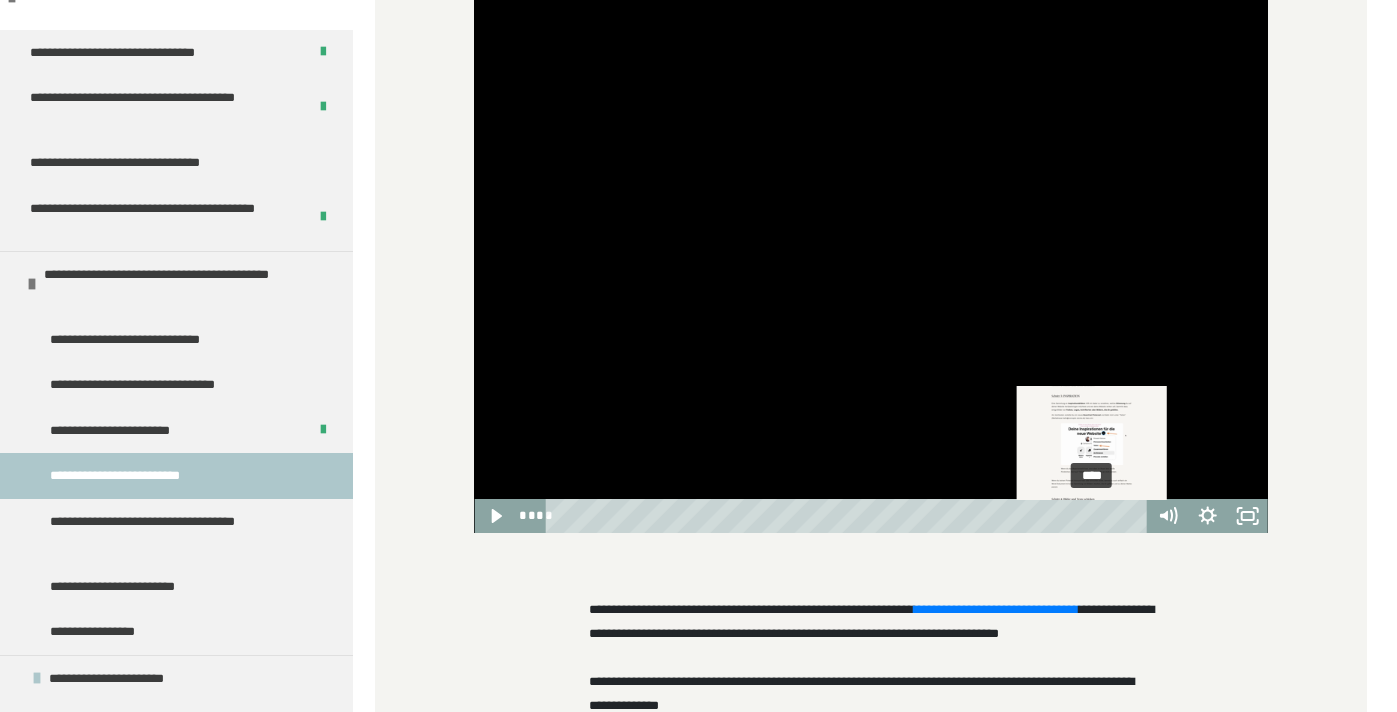 click at bounding box center (1095, 516) 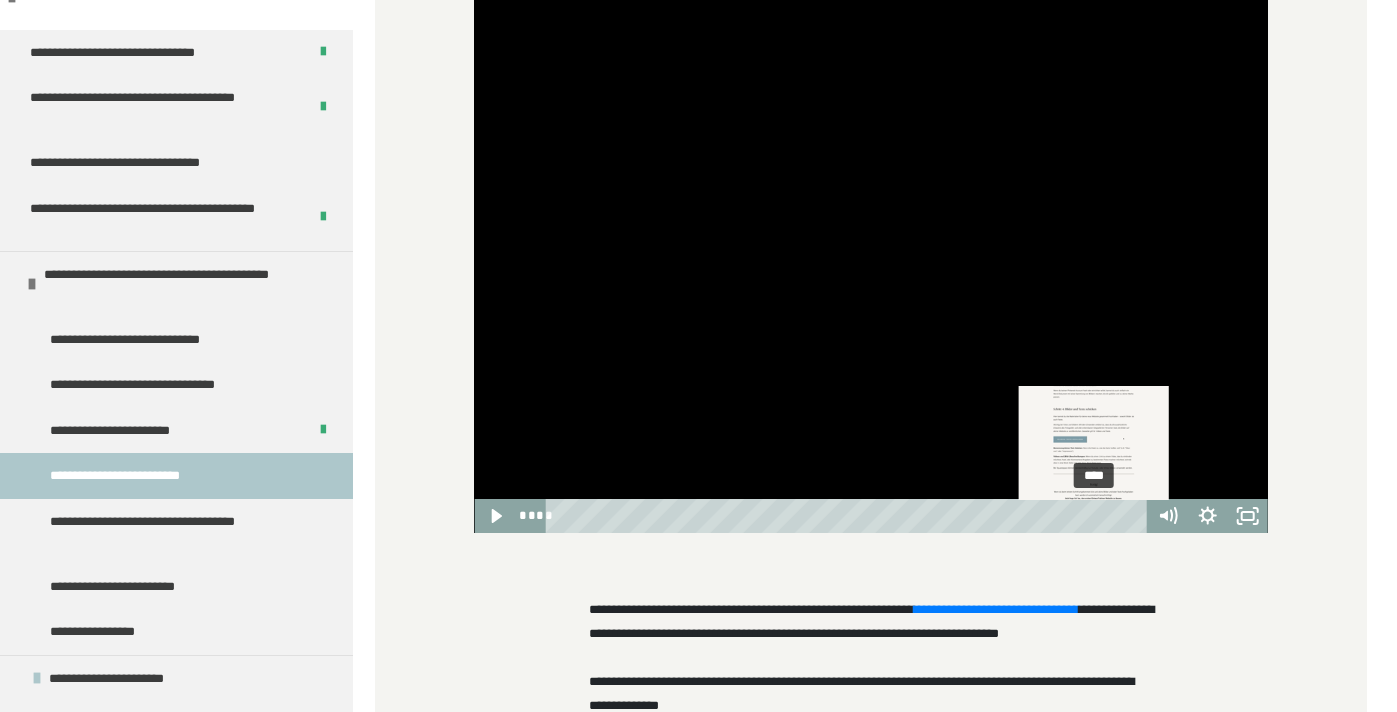 click at bounding box center (1093, 516) 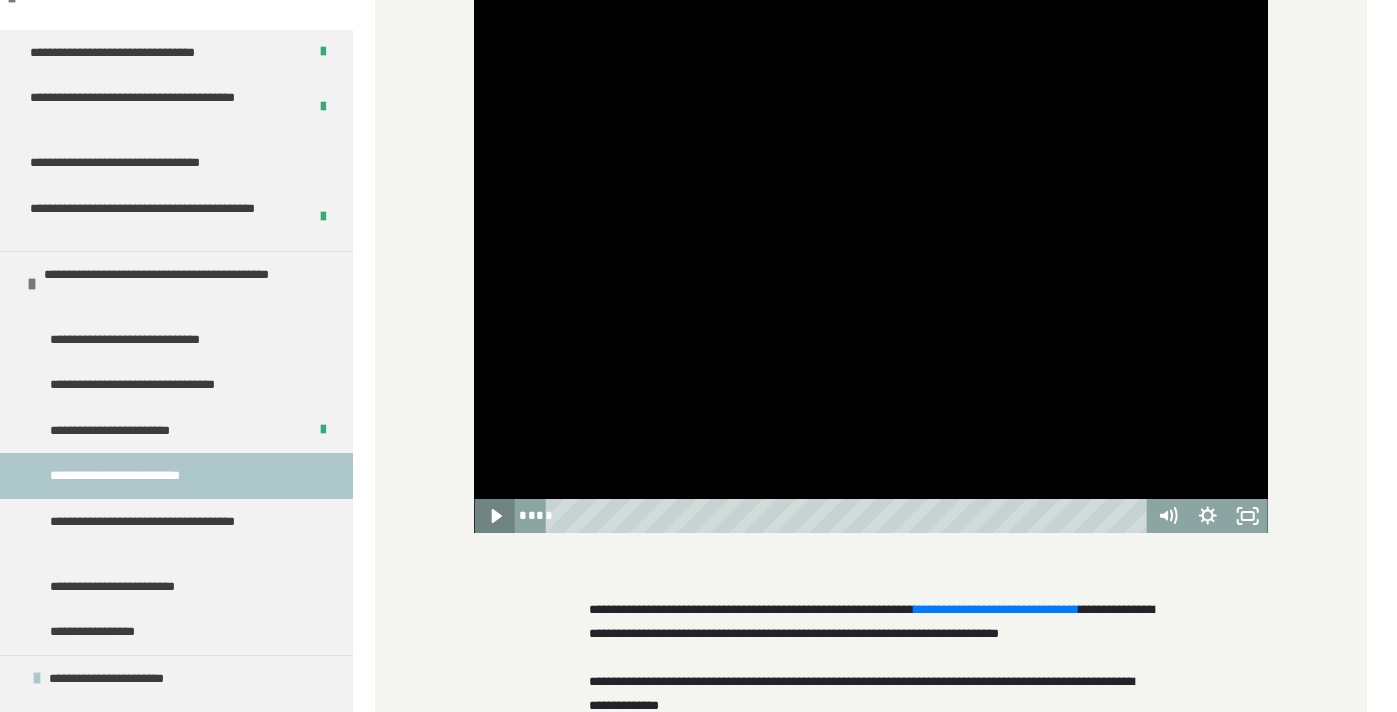 click 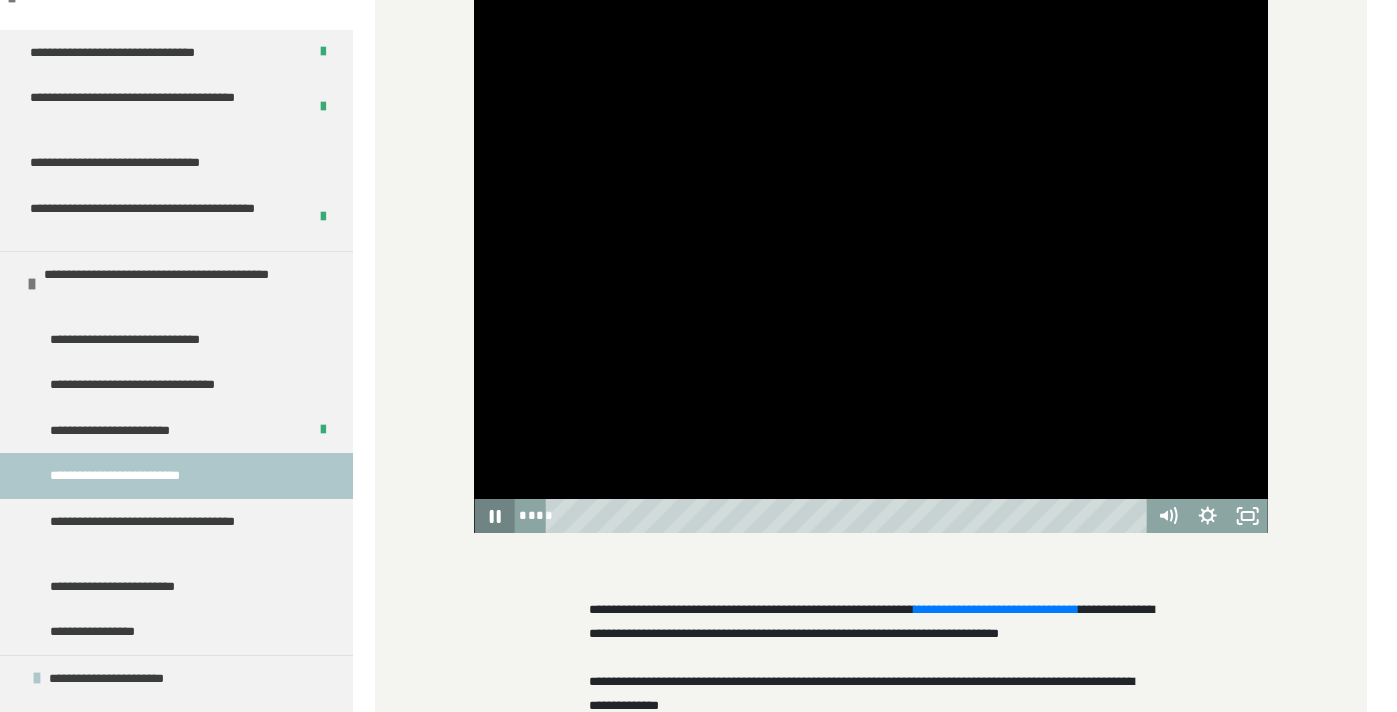 click 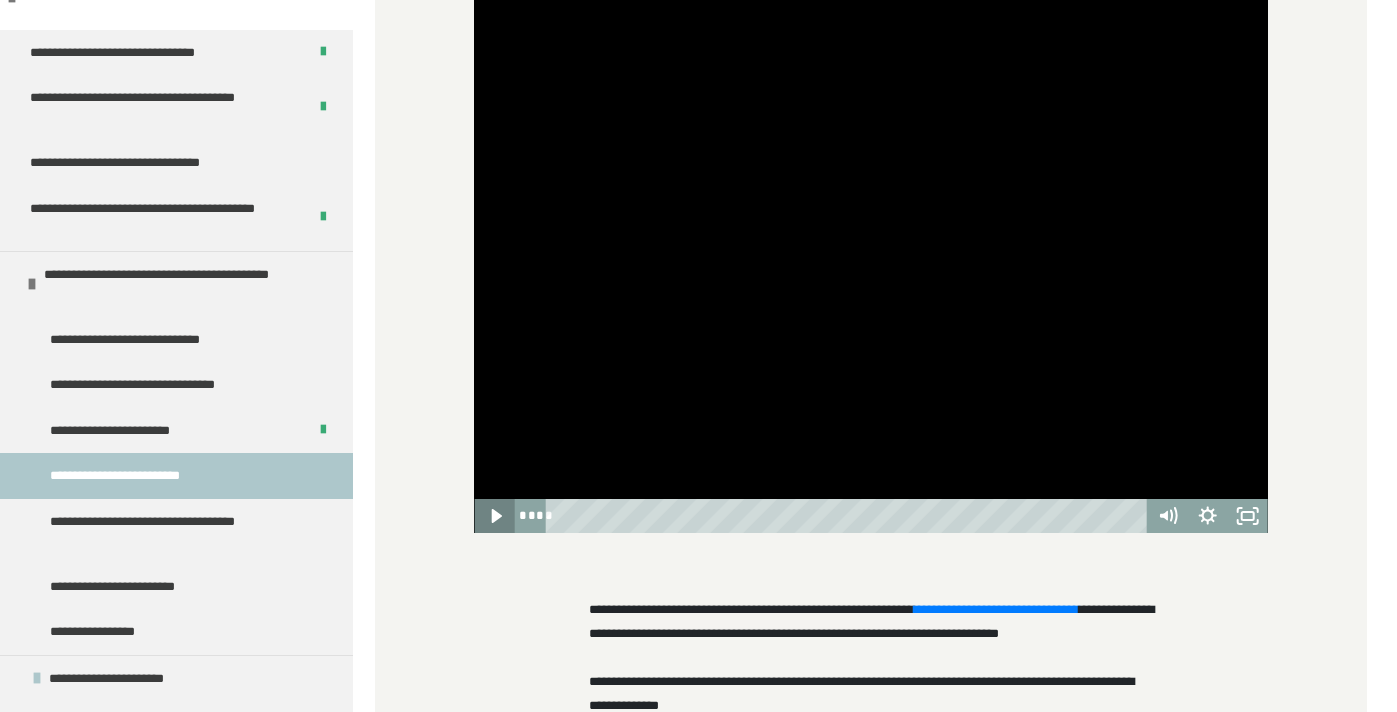 click 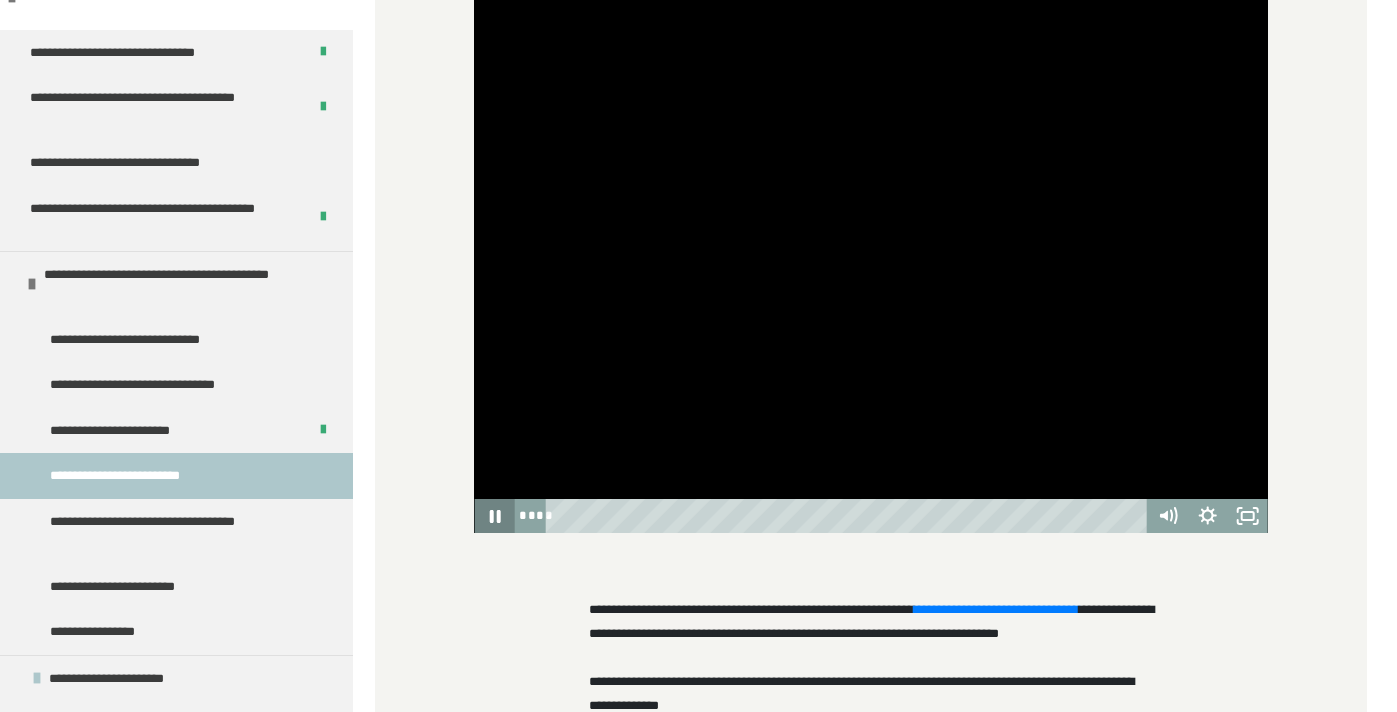 click 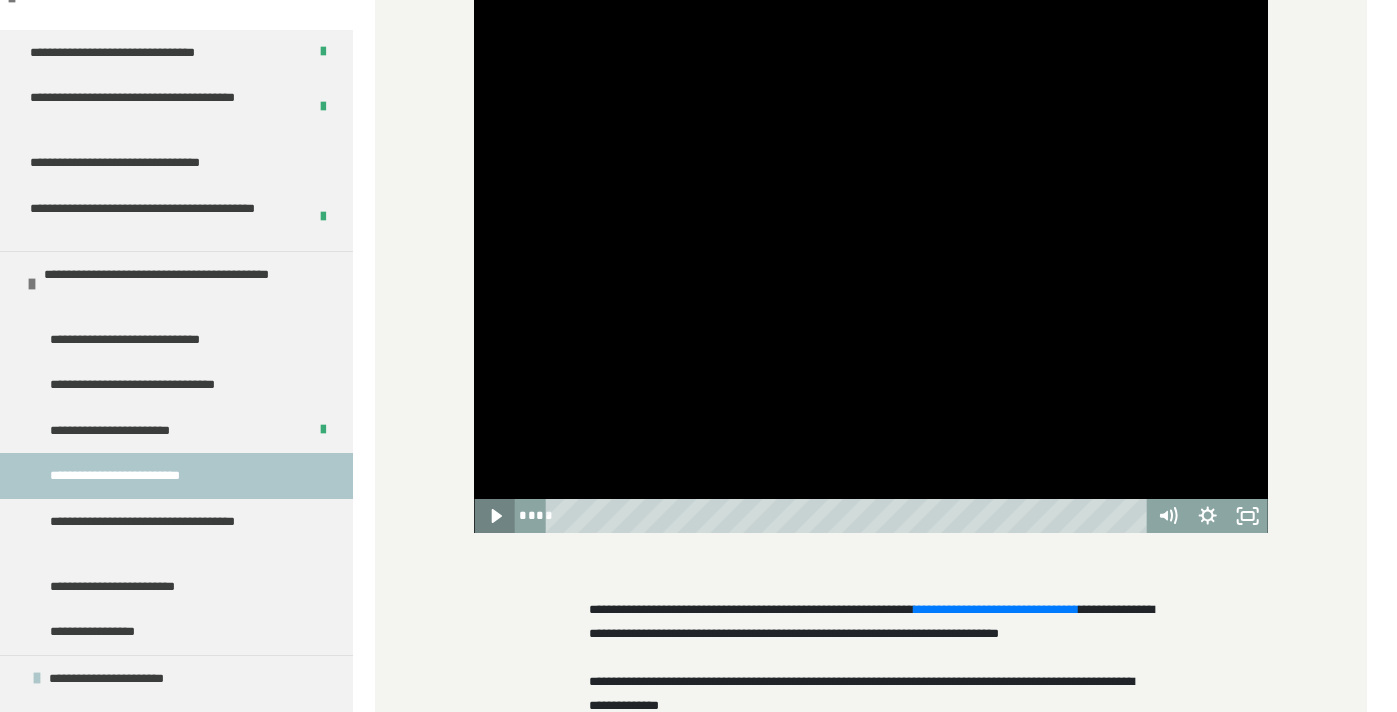 click 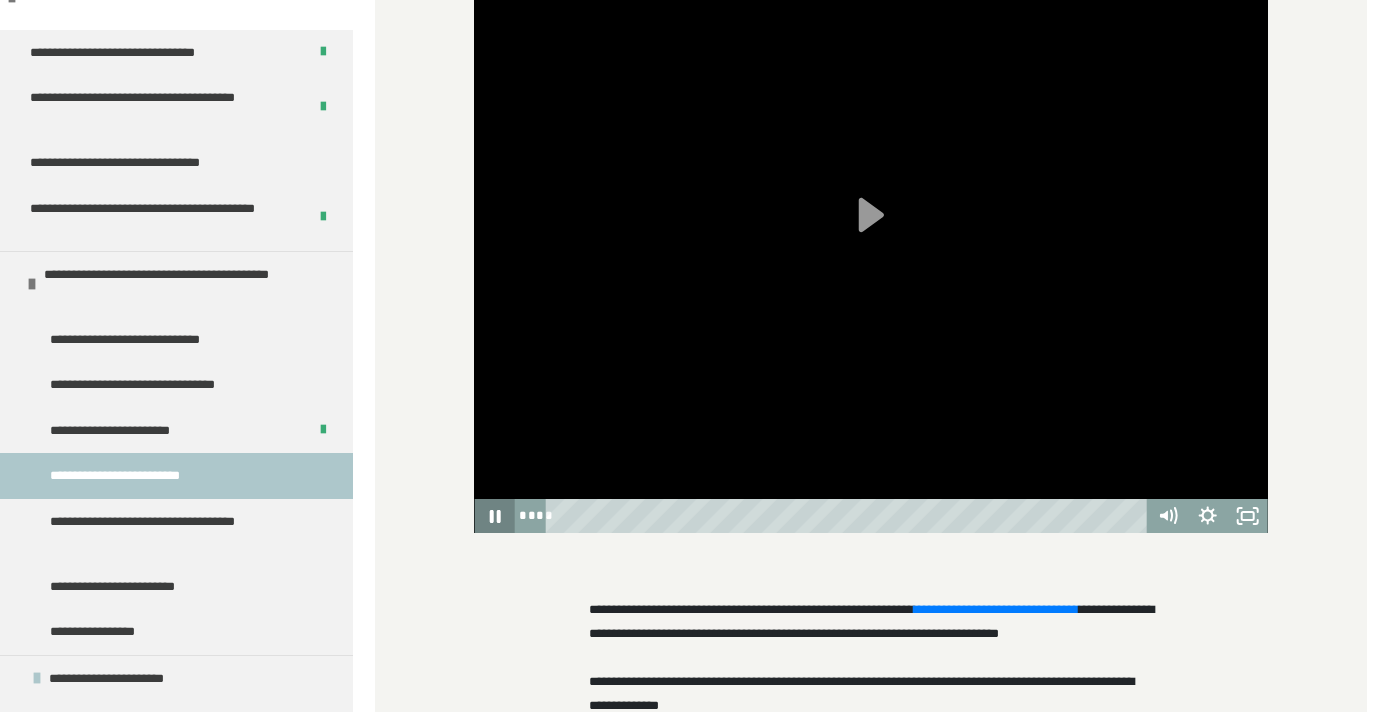 click 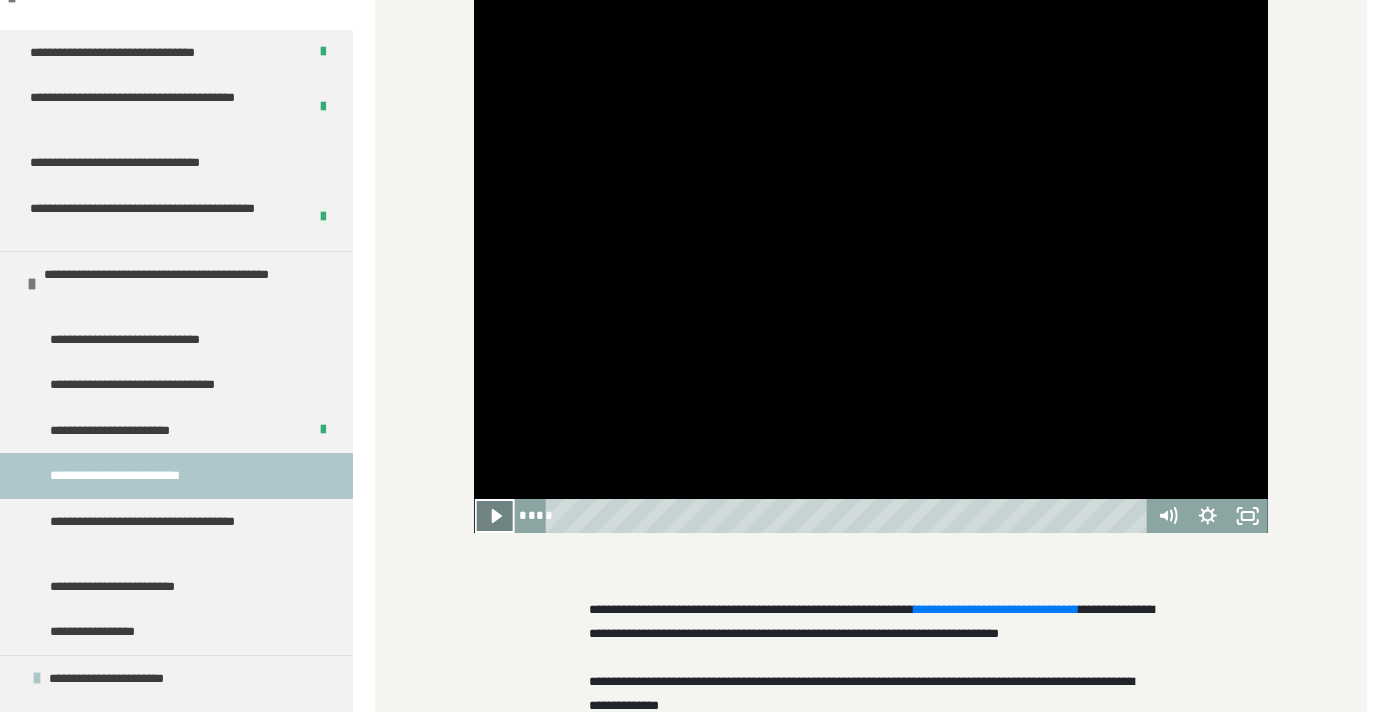 click 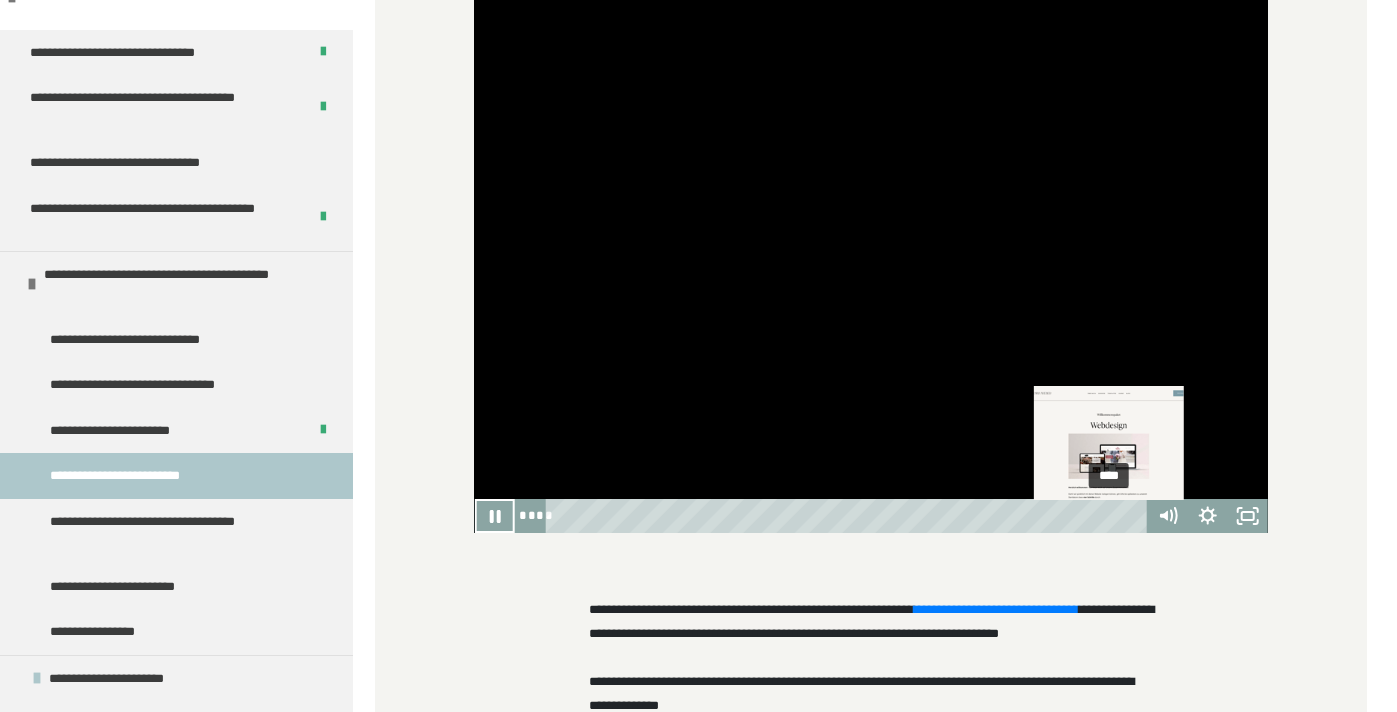 click on "****" at bounding box center [849, 516] 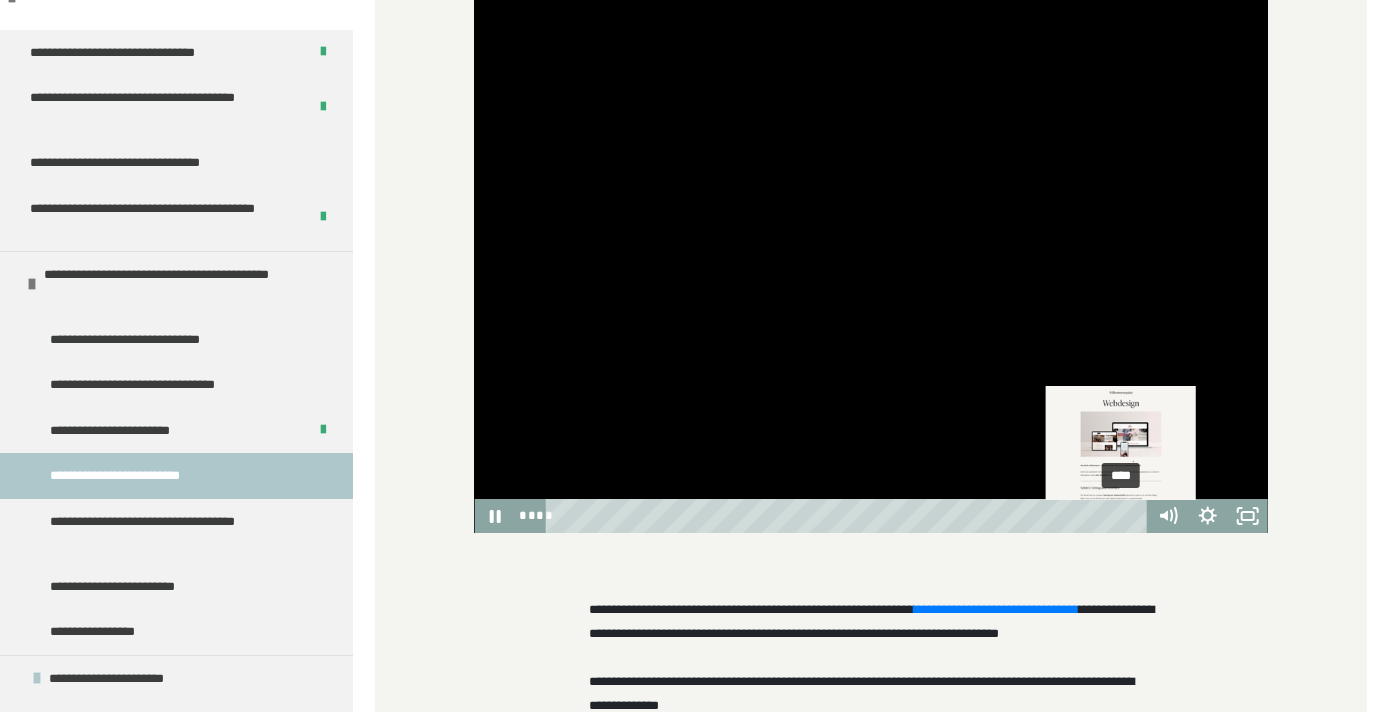 click on "****" at bounding box center (849, 516) 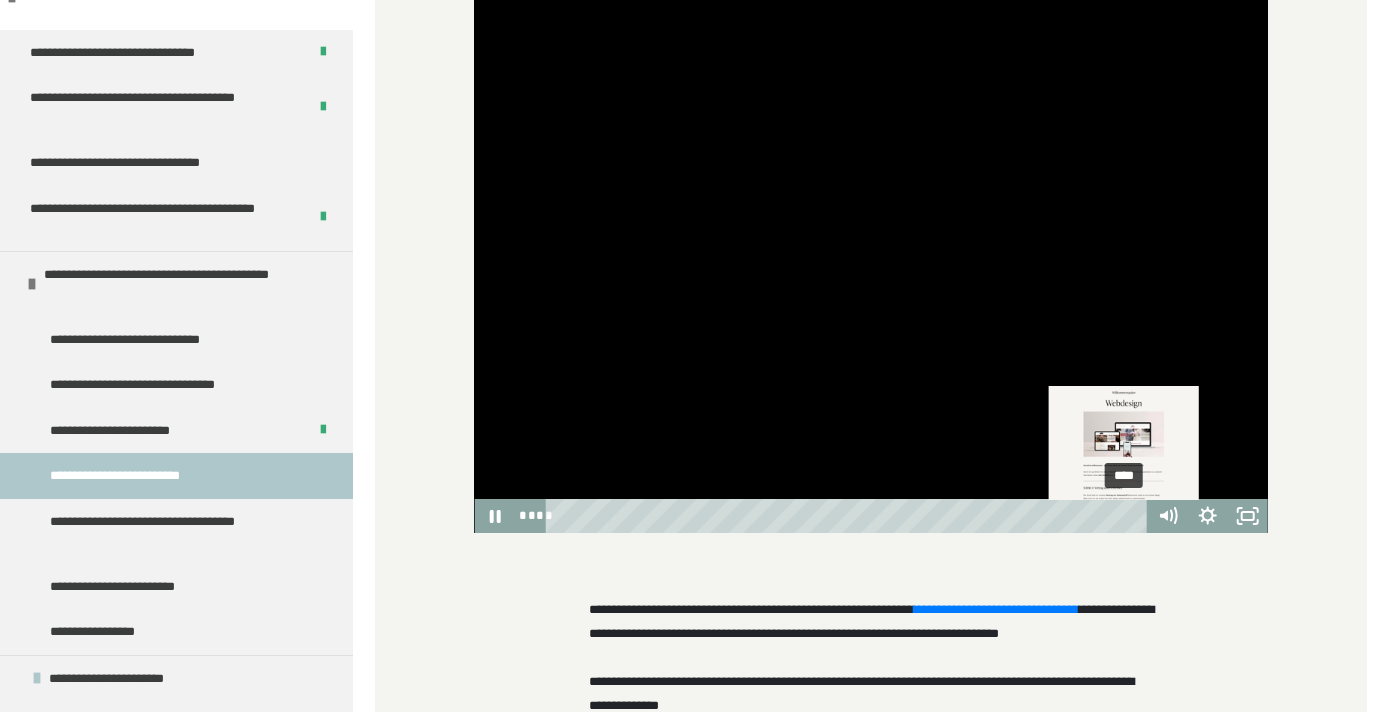 click at bounding box center (1131, 516) 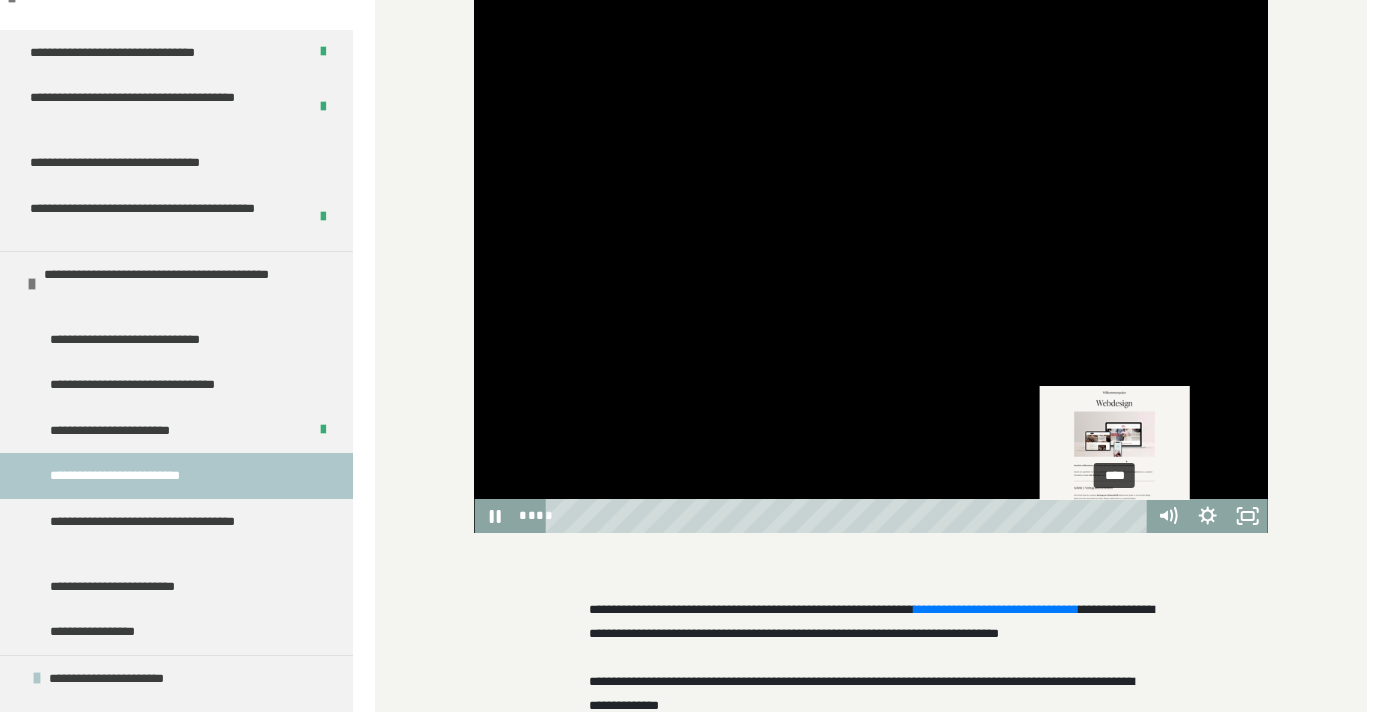 click on "****" at bounding box center (849, 516) 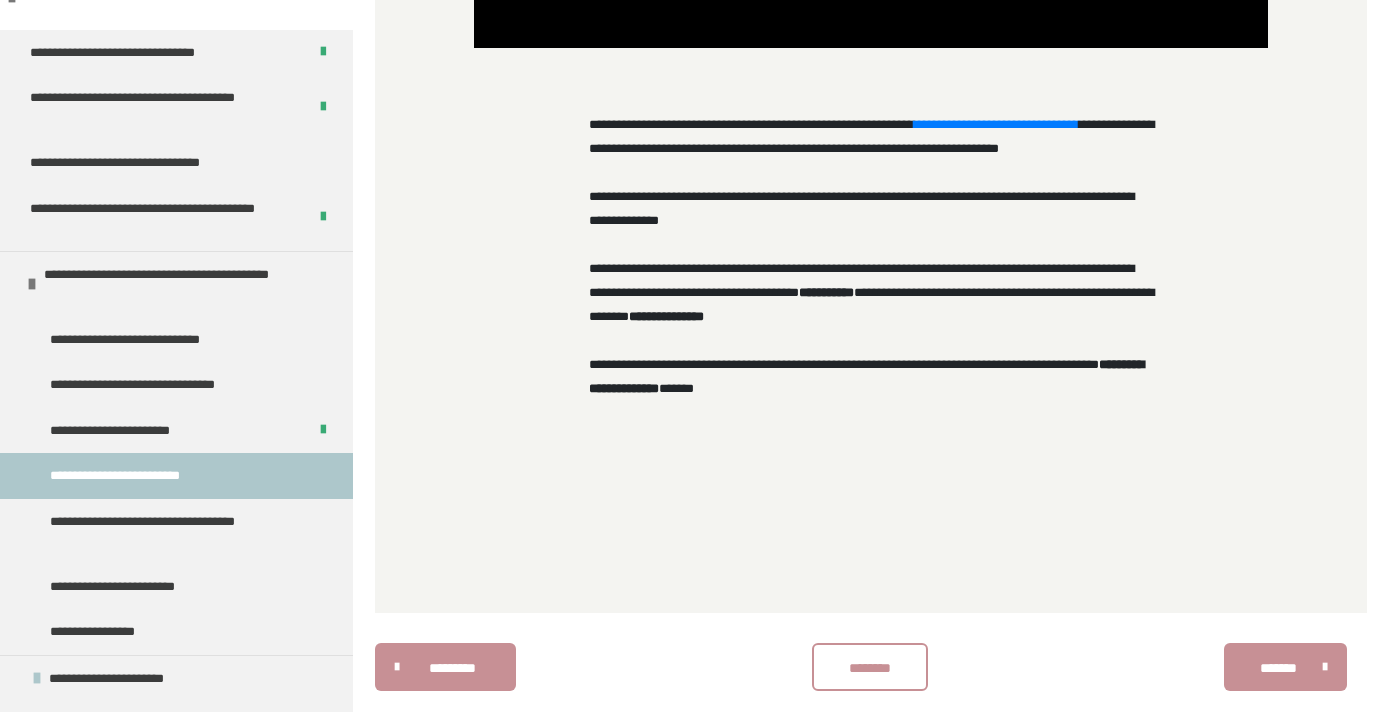 scroll, scrollTop: 1302, scrollLeft: 0, axis: vertical 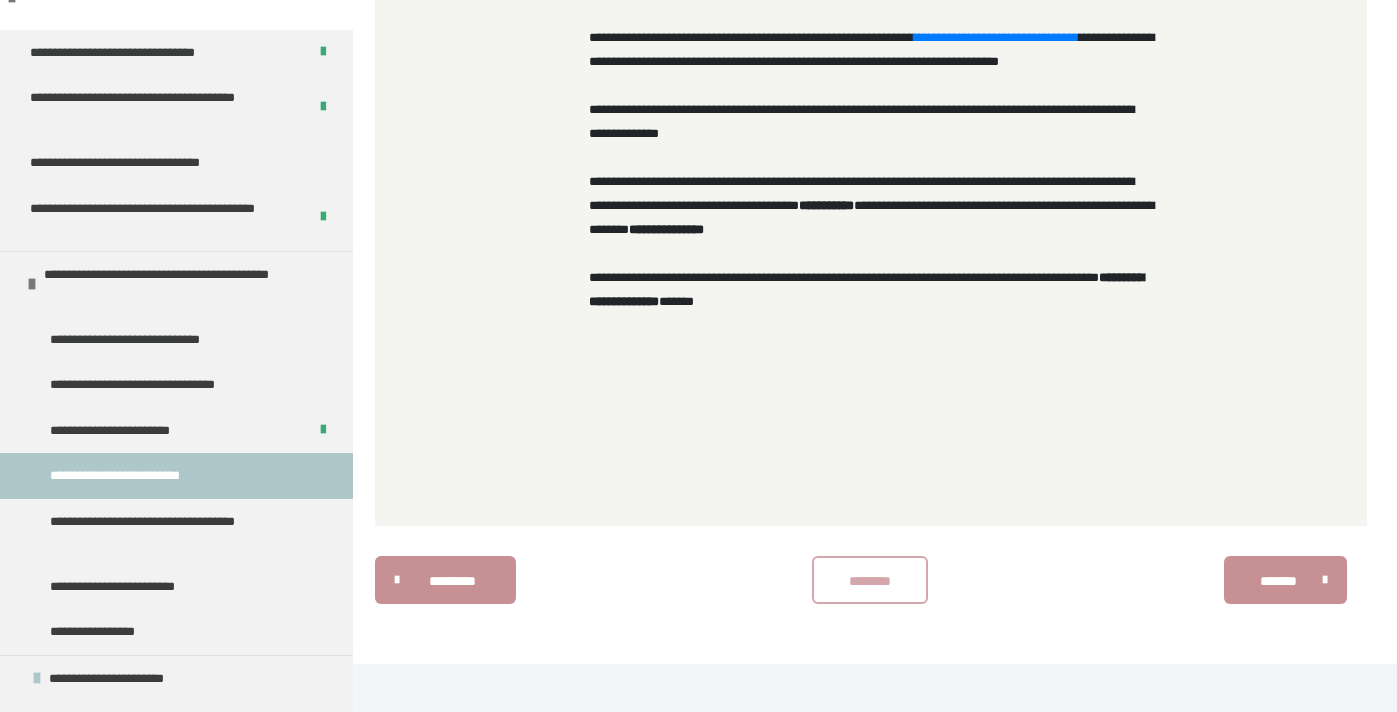 click on "********" at bounding box center (870, 581) 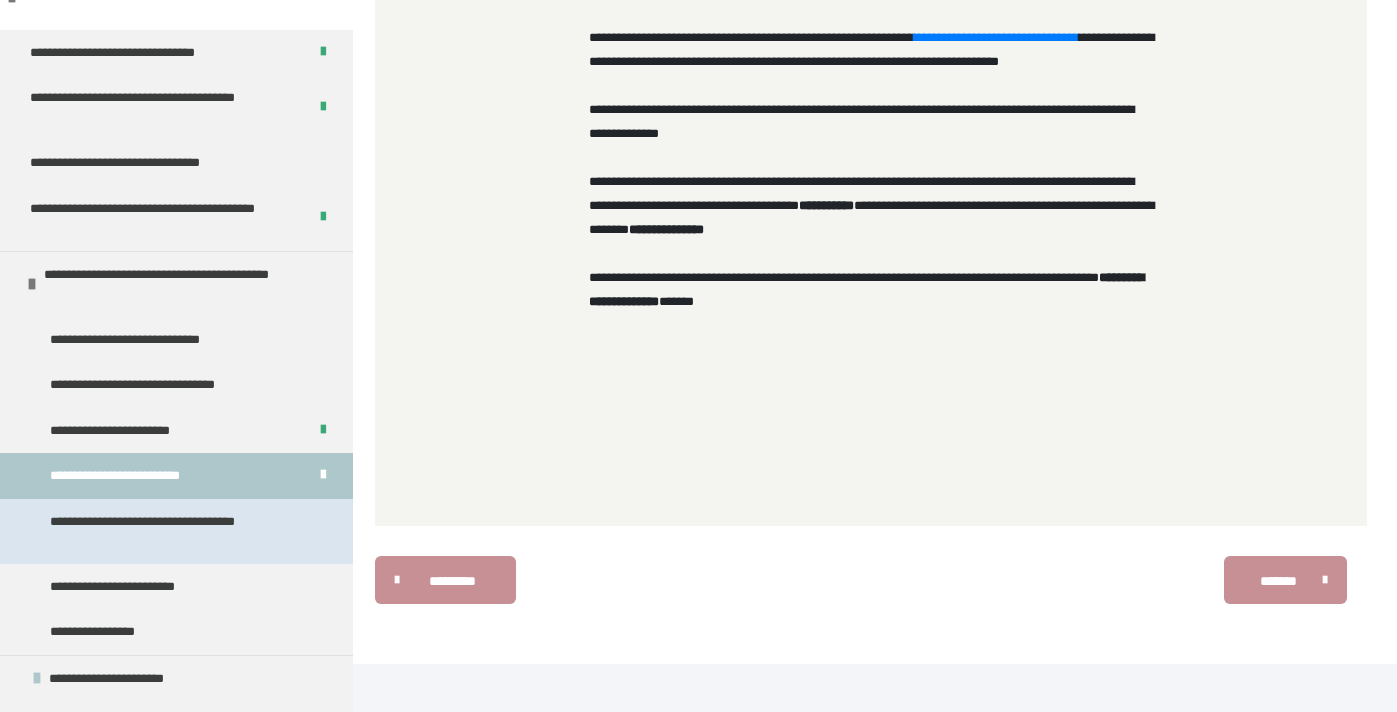 click on "**********" at bounding box center (178, 531) 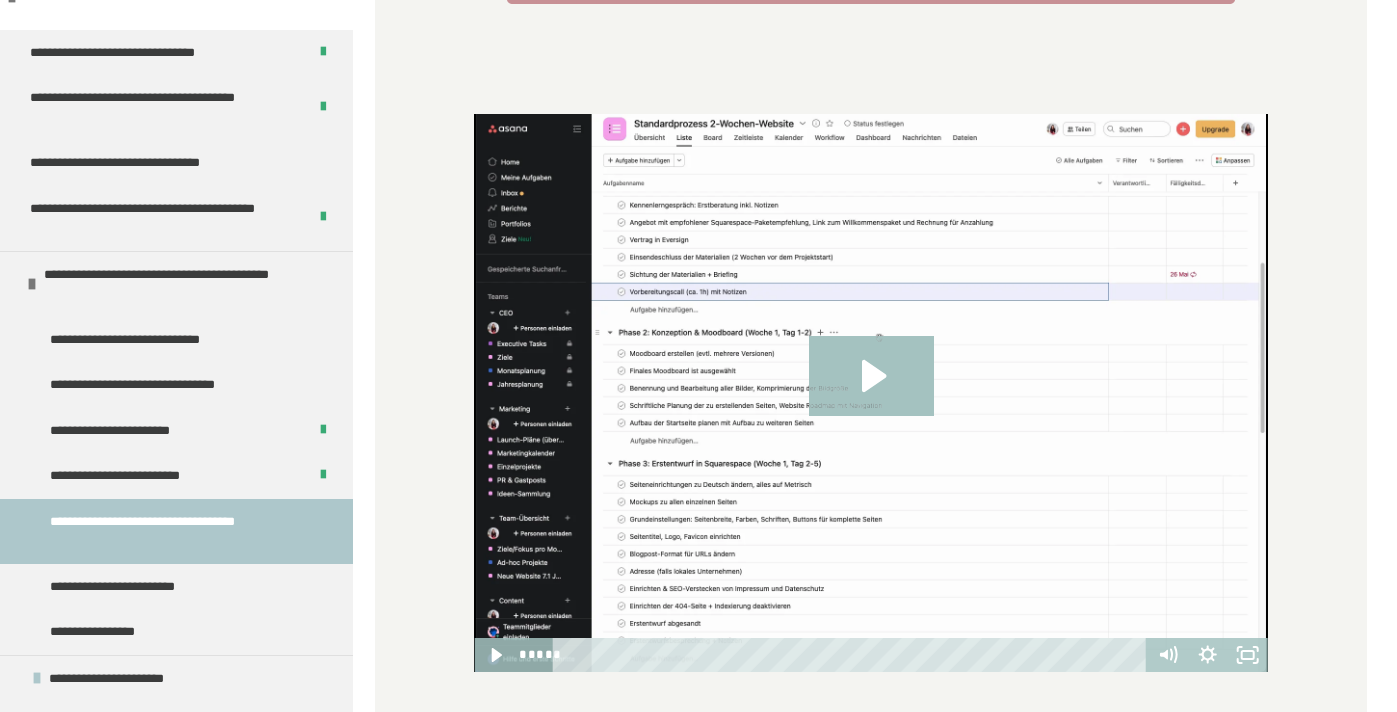 scroll, scrollTop: 471, scrollLeft: 0, axis: vertical 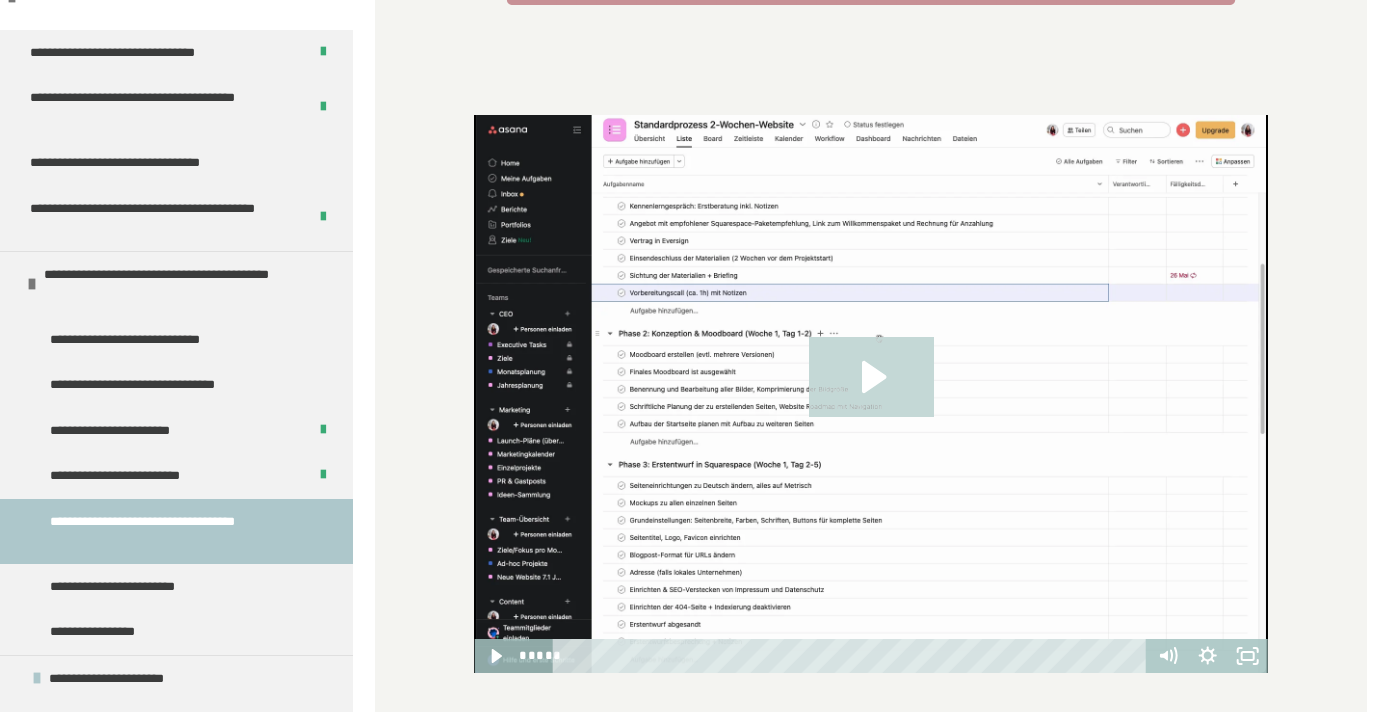 click 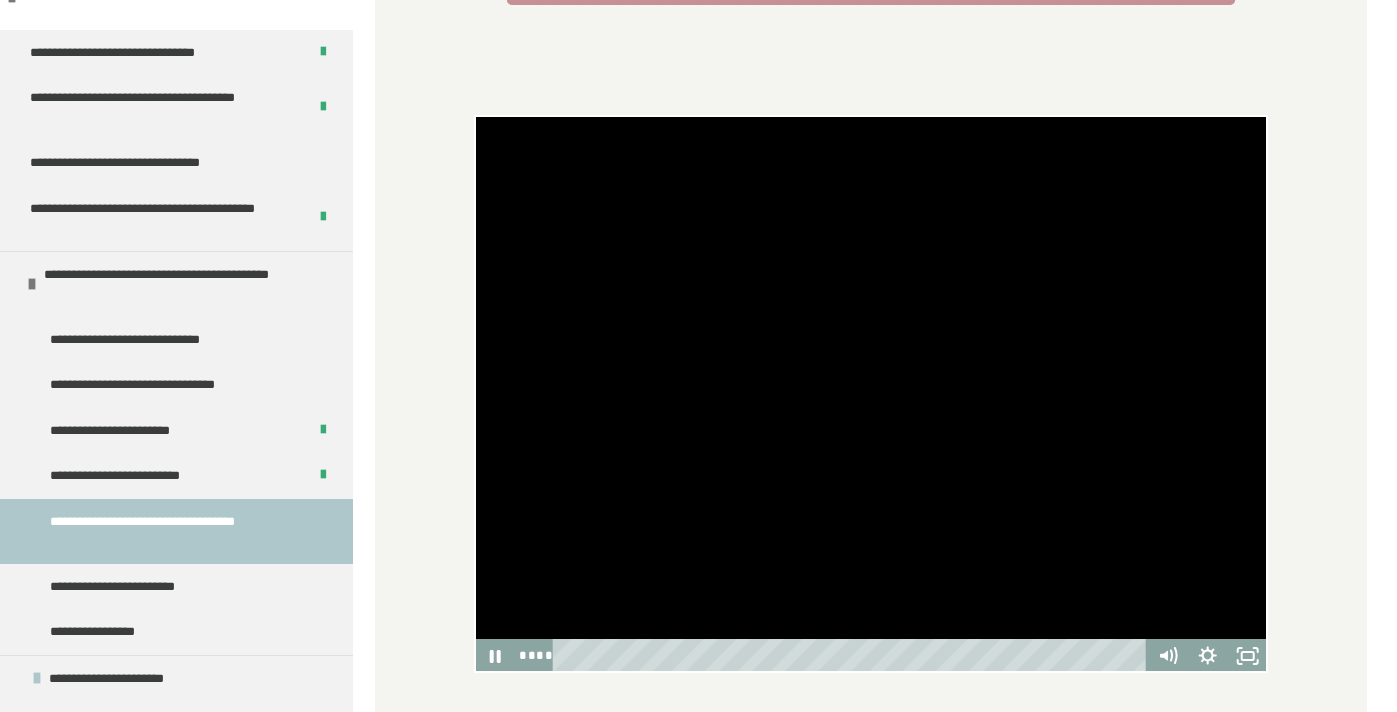 click at bounding box center (871, 394) 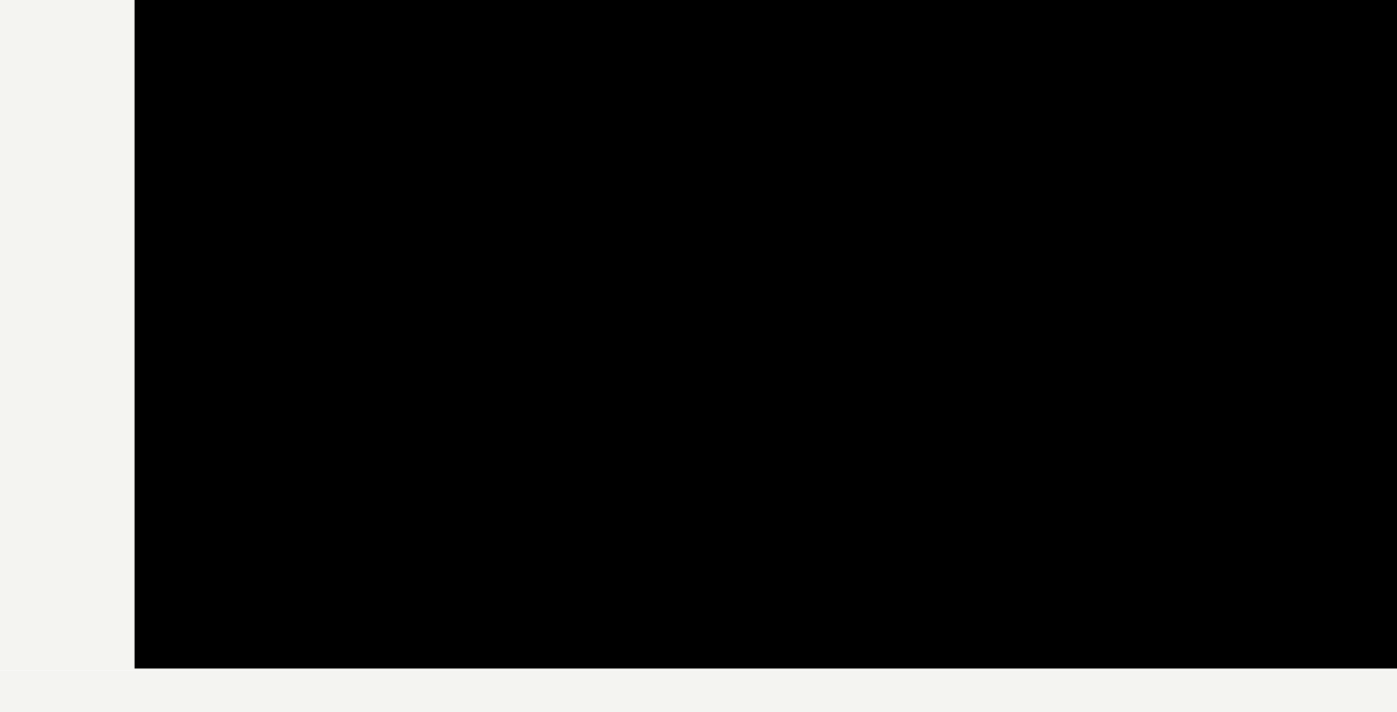 scroll, scrollTop: 580, scrollLeft: 0, axis: vertical 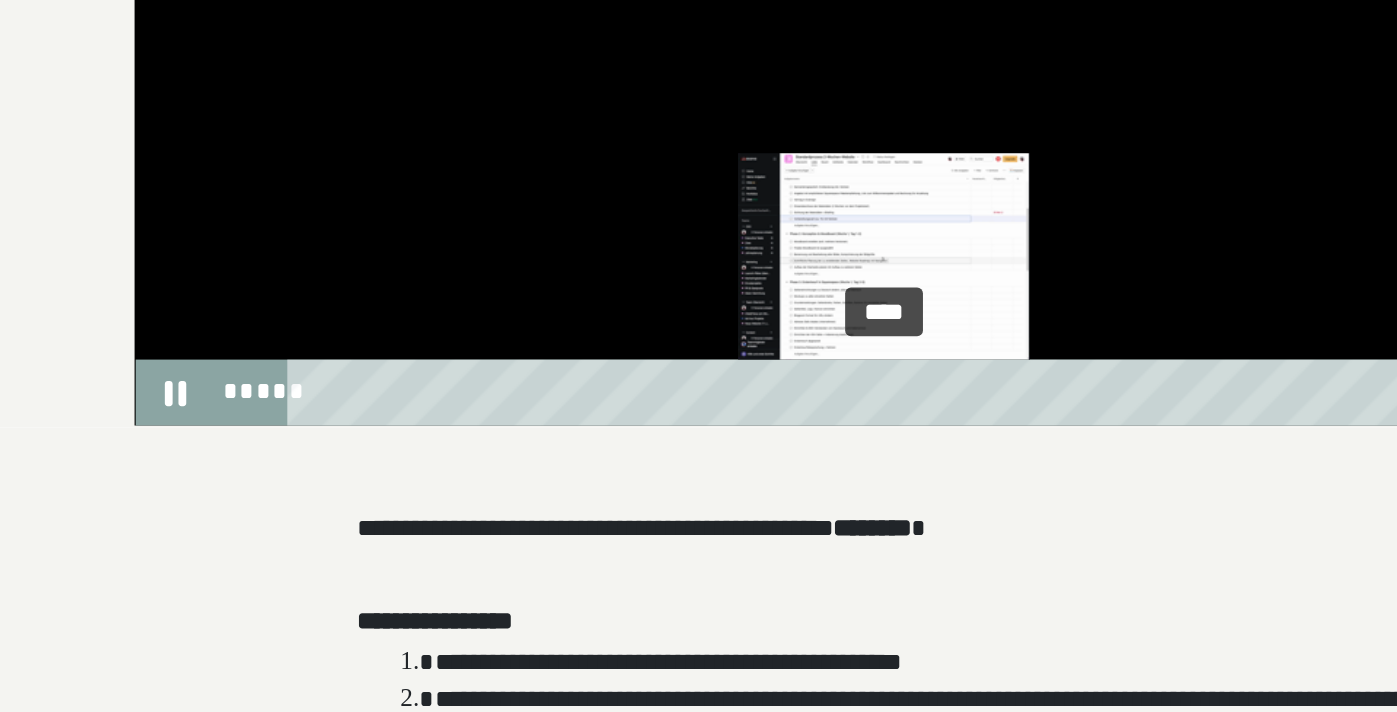 click on "****" at bounding box center (852, 547) 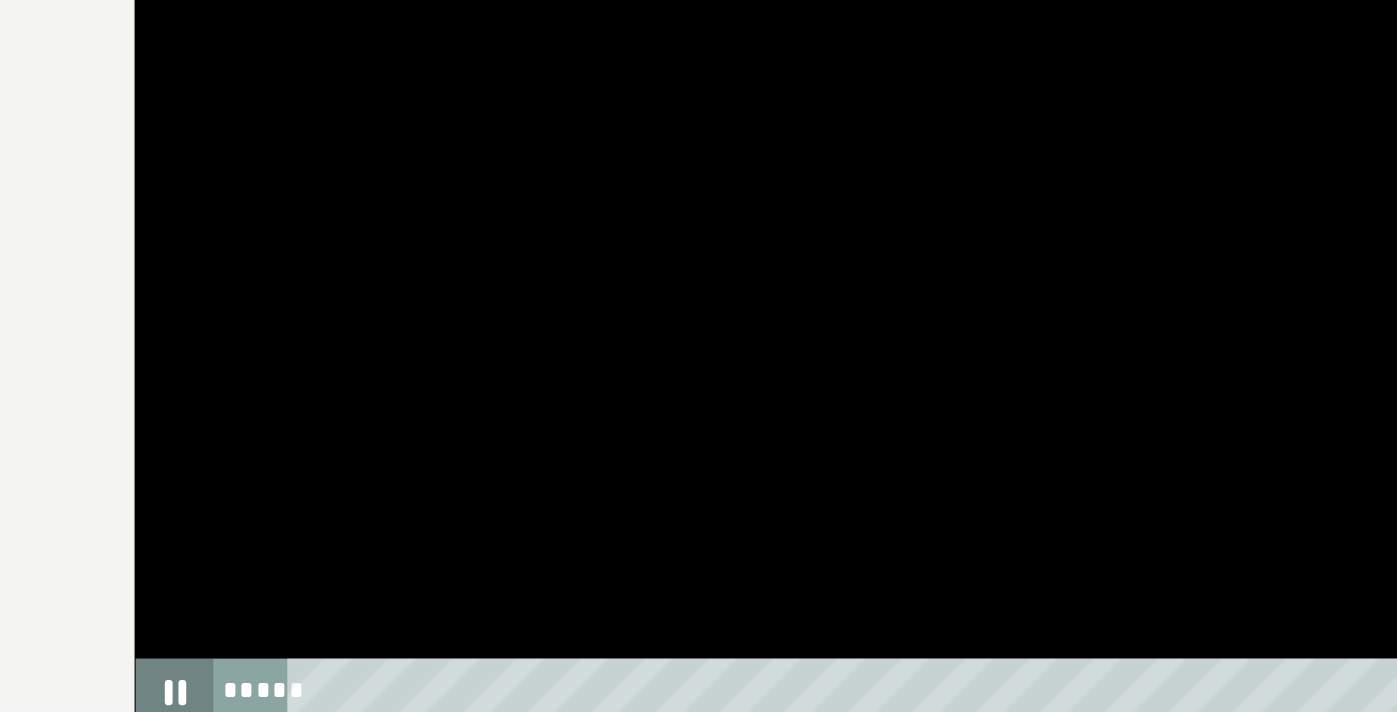 click 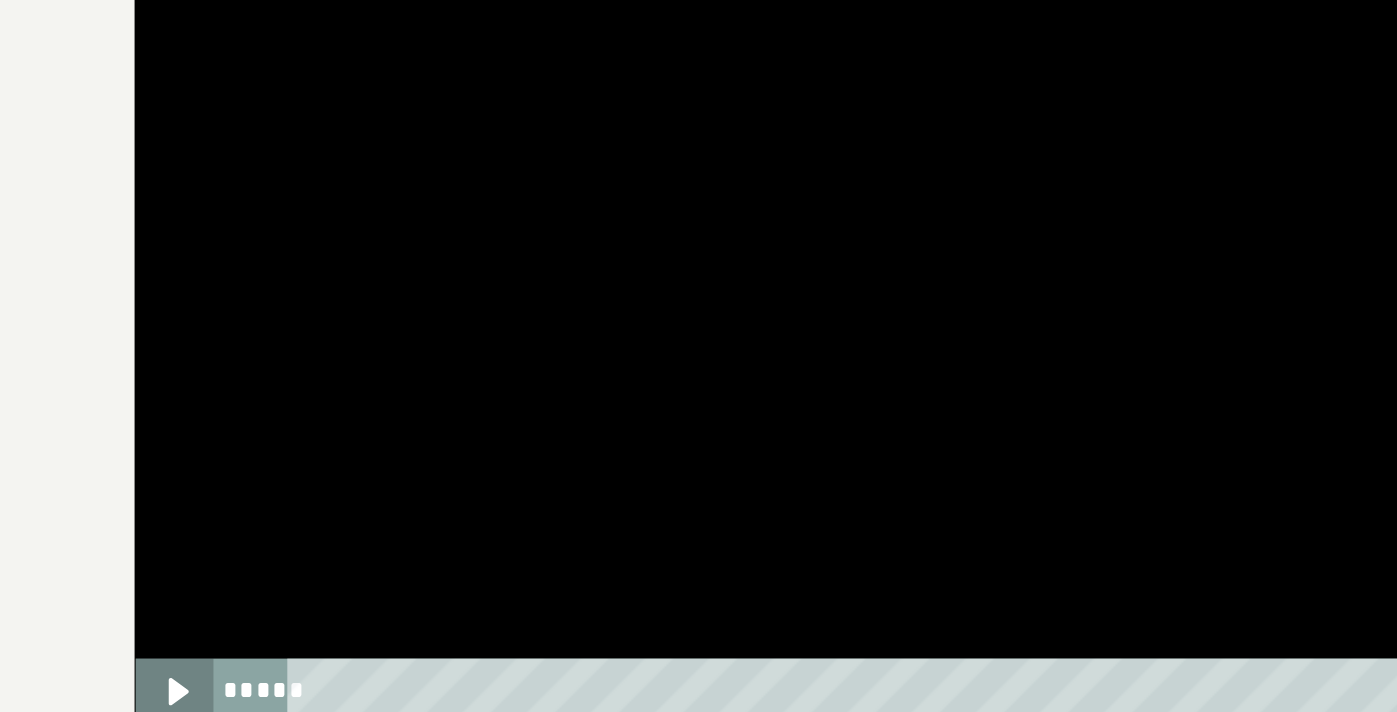 click 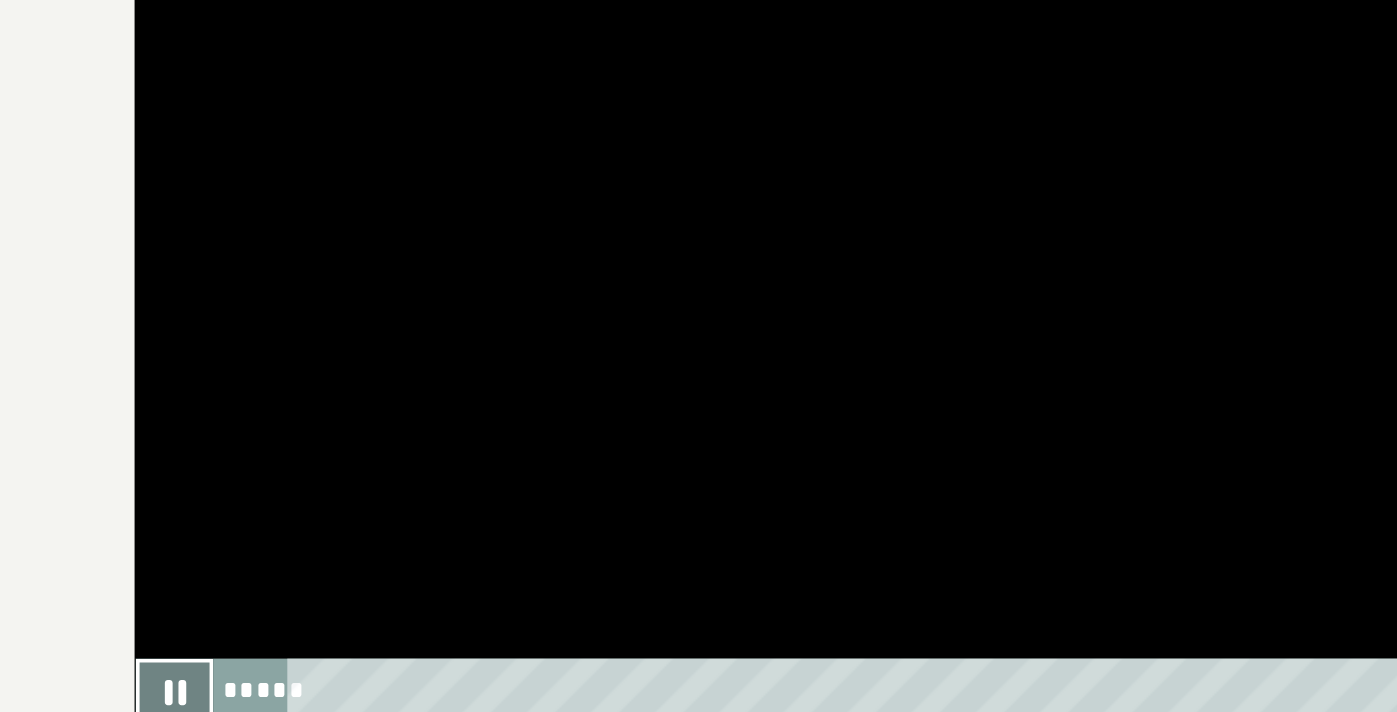 click 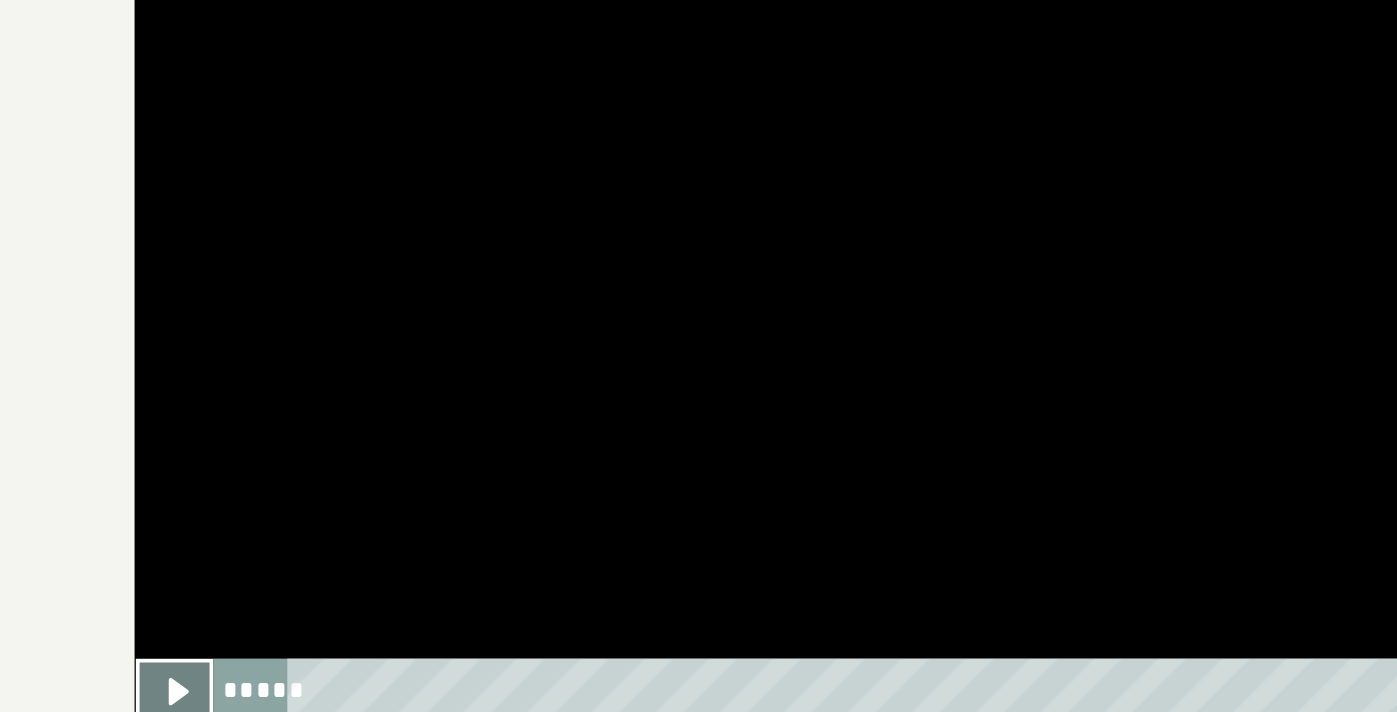 click 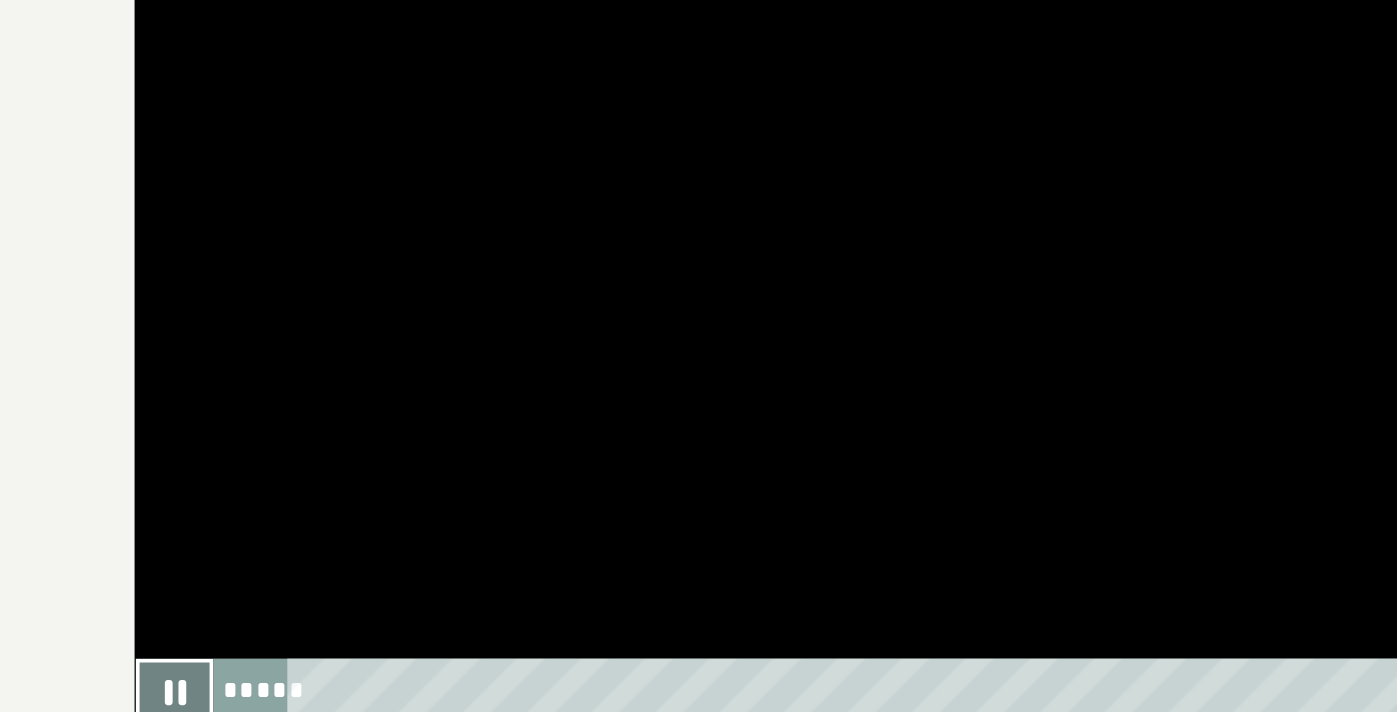 click 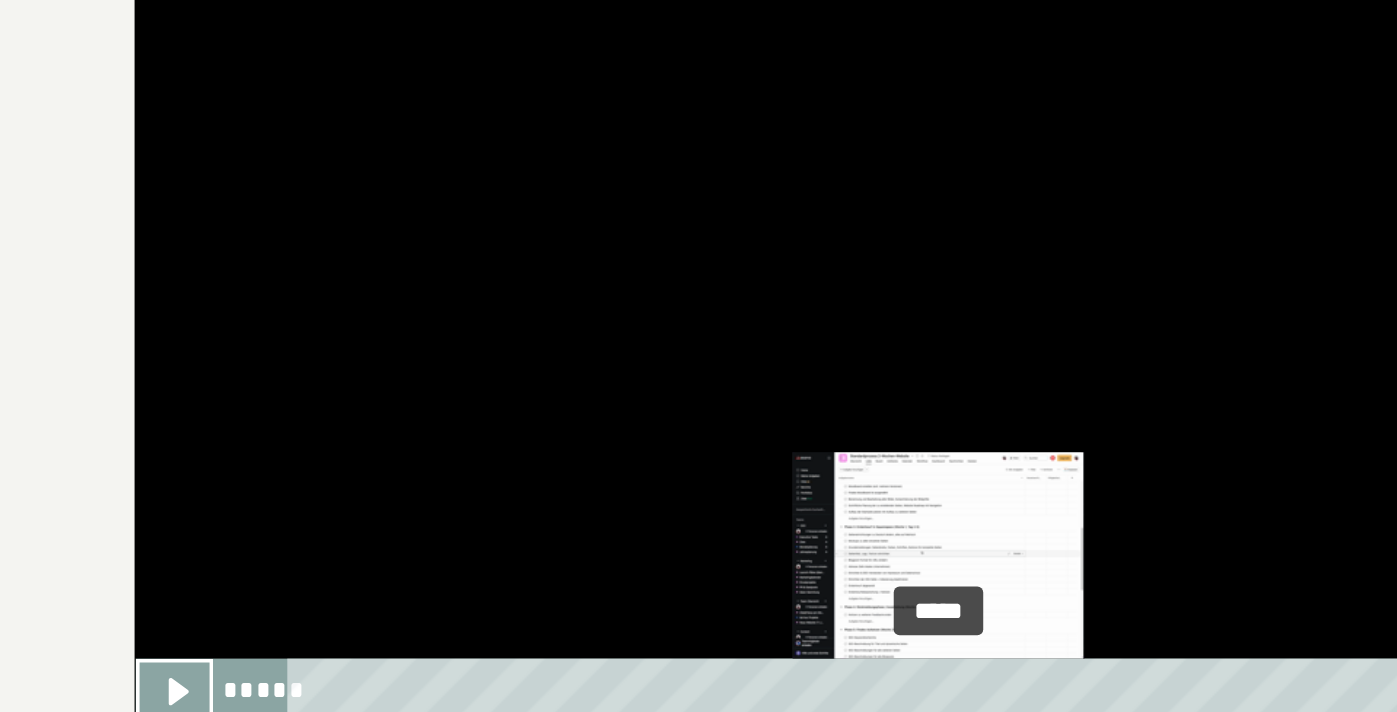 click on "*****" at bounding box center [852, 547] 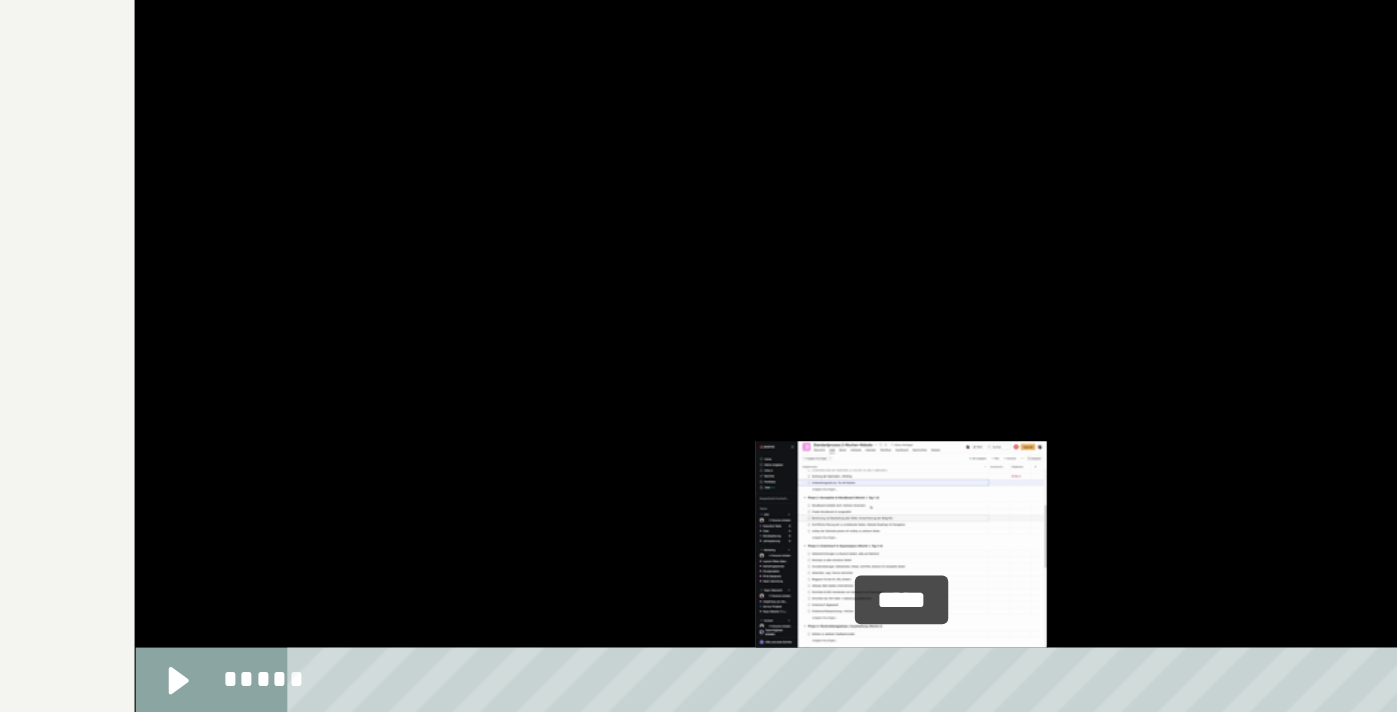 drag, startPoint x: 889, startPoint y: 547, endPoint x: 873, endPoint y: 549, distance: 16.124516 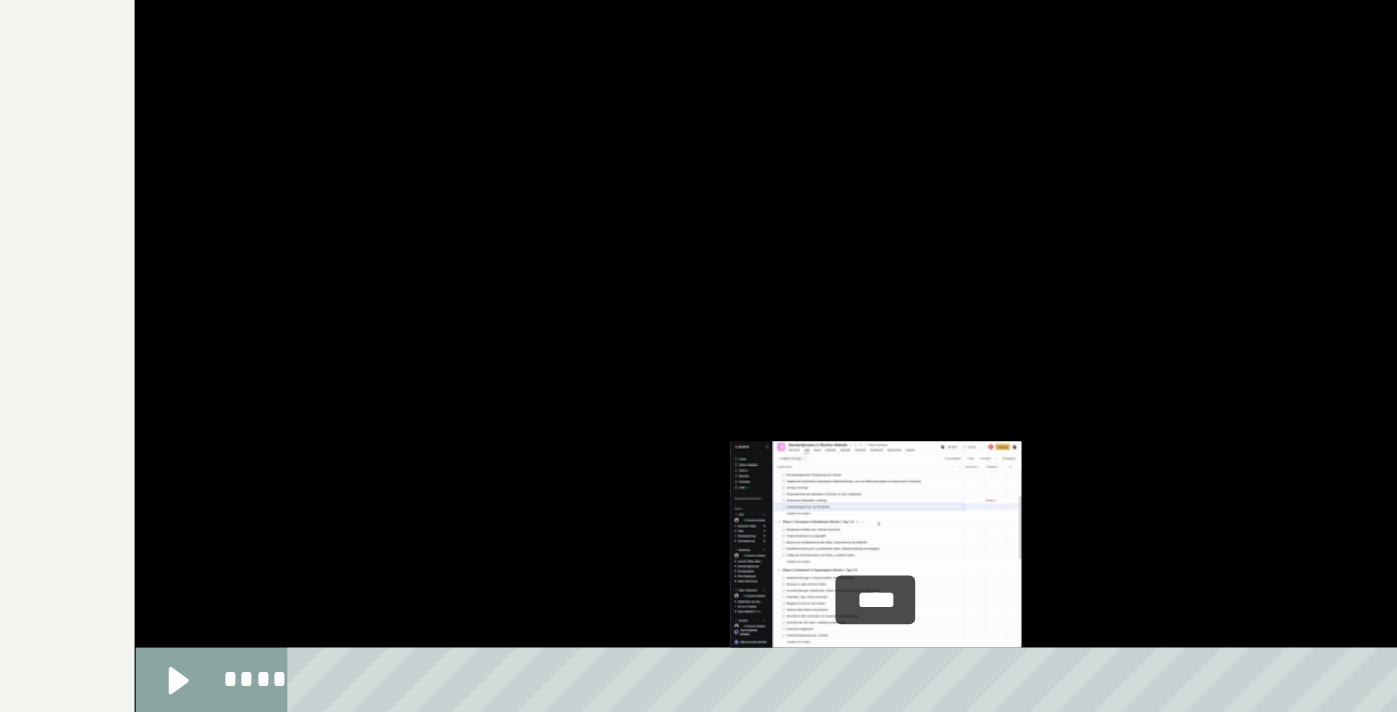 click on "****" at bounding box center [852, 547] 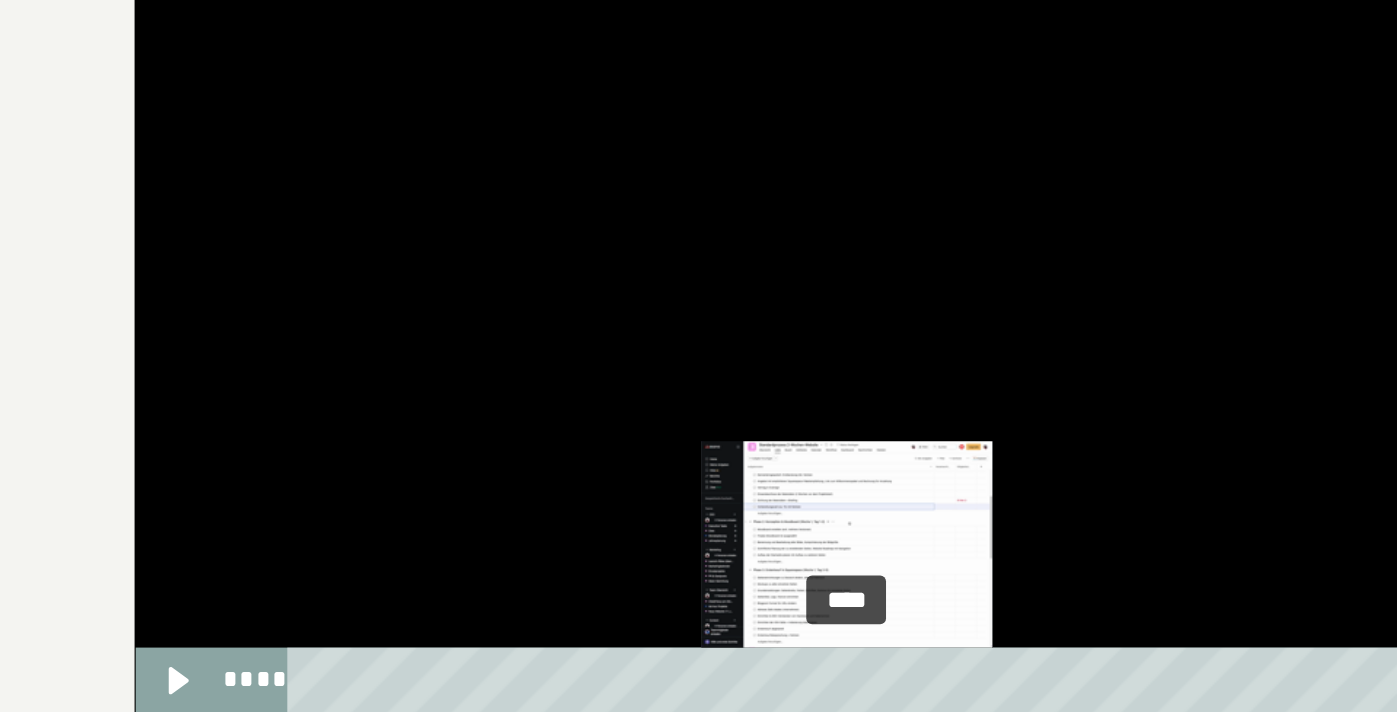 click on "****" at bounding box center (852, 547) 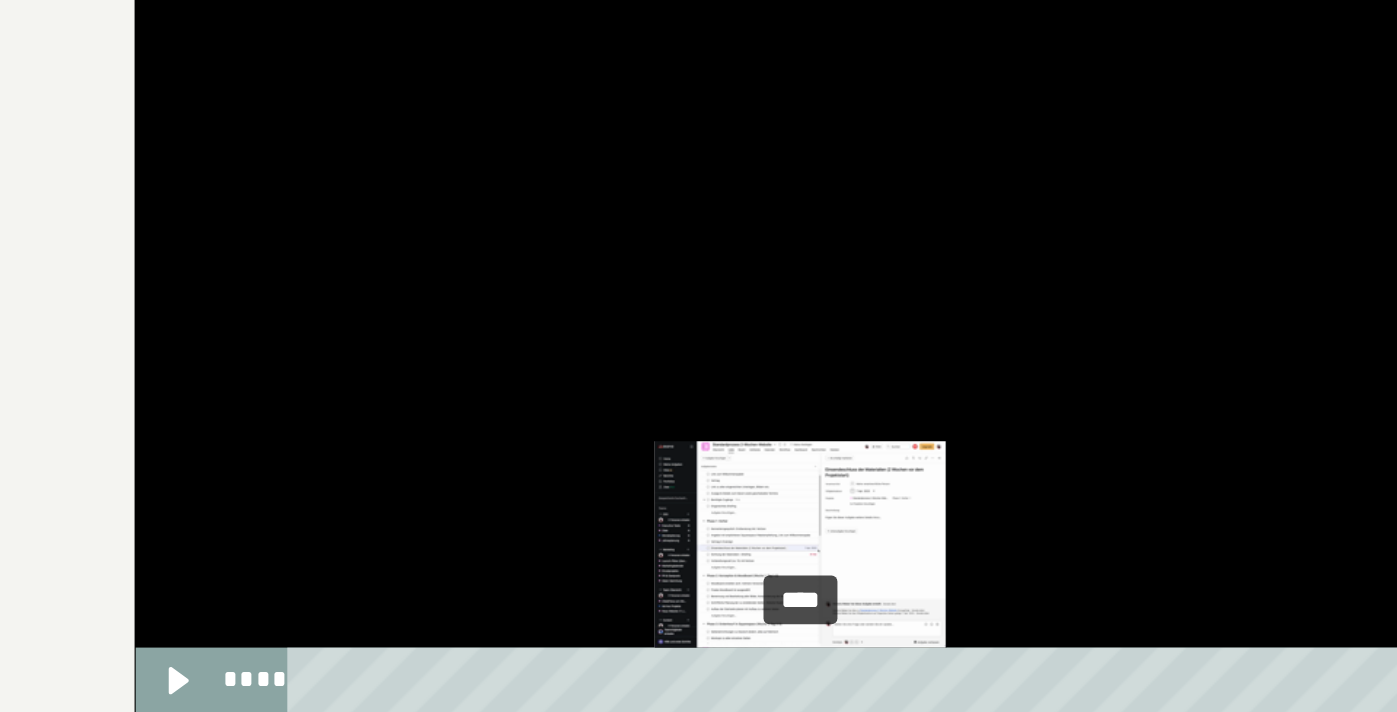 click on "****" at bounding box center [852, 547] 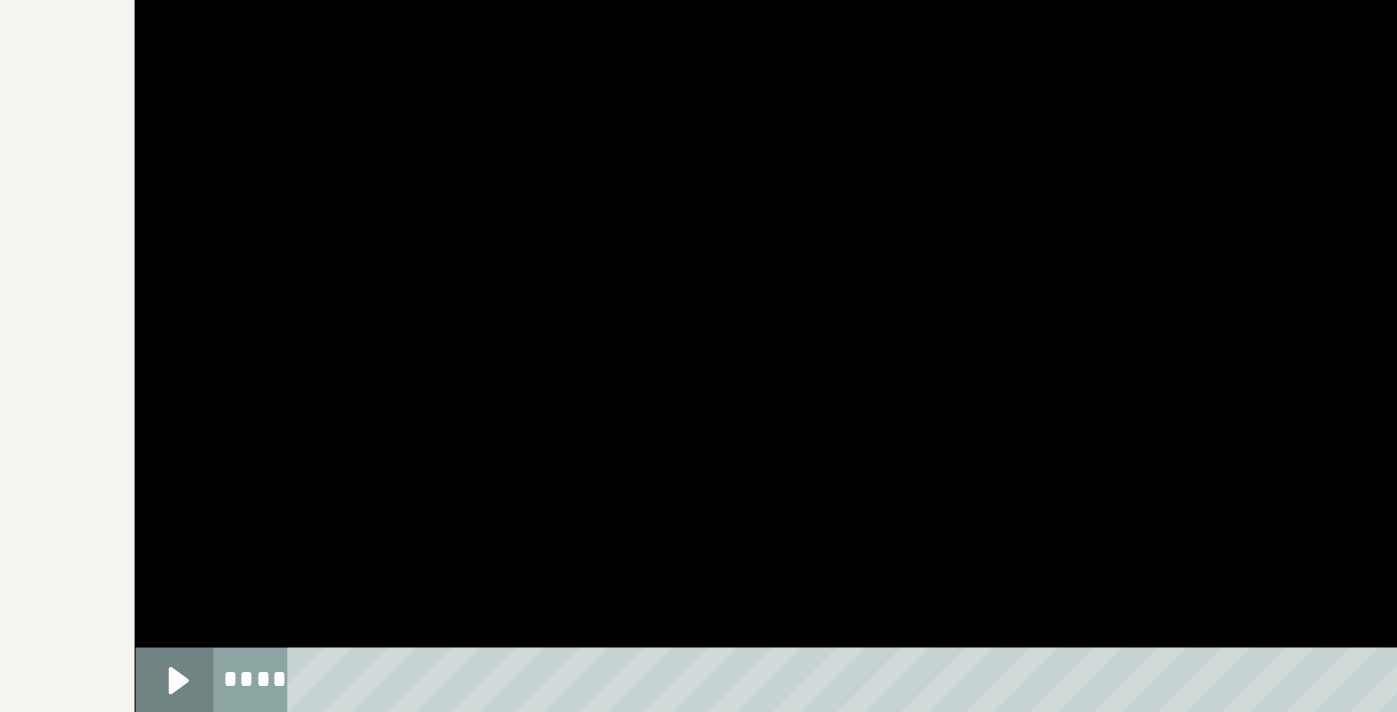 click 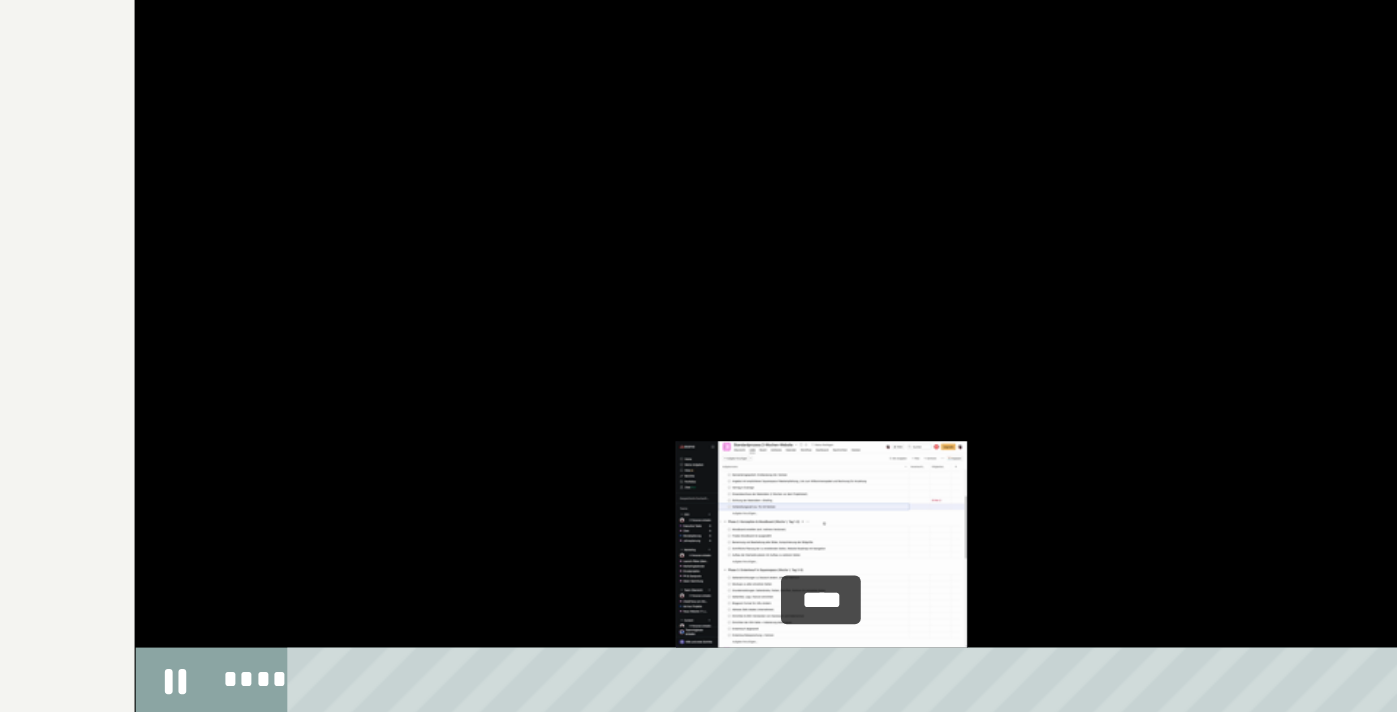 click on "****" at bounding box center (852, 547) 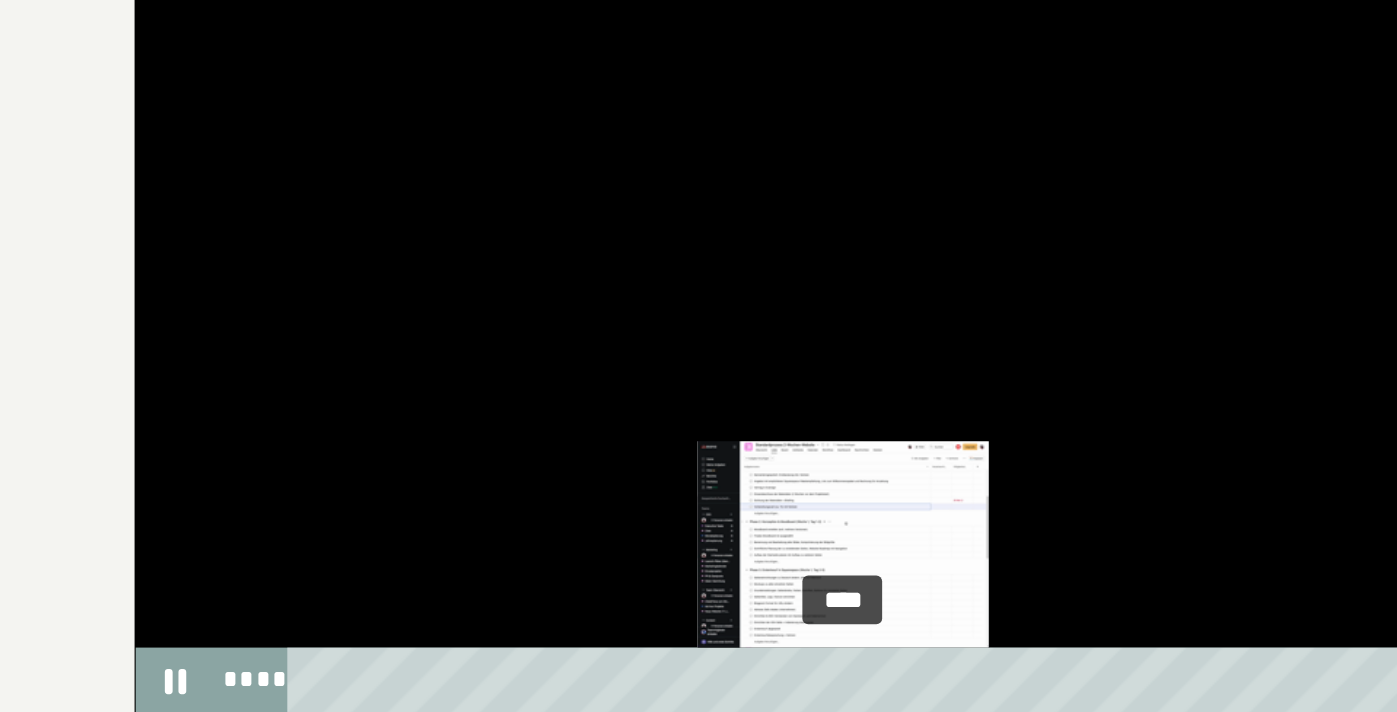 click on "****" at bounding box center (852, 547) 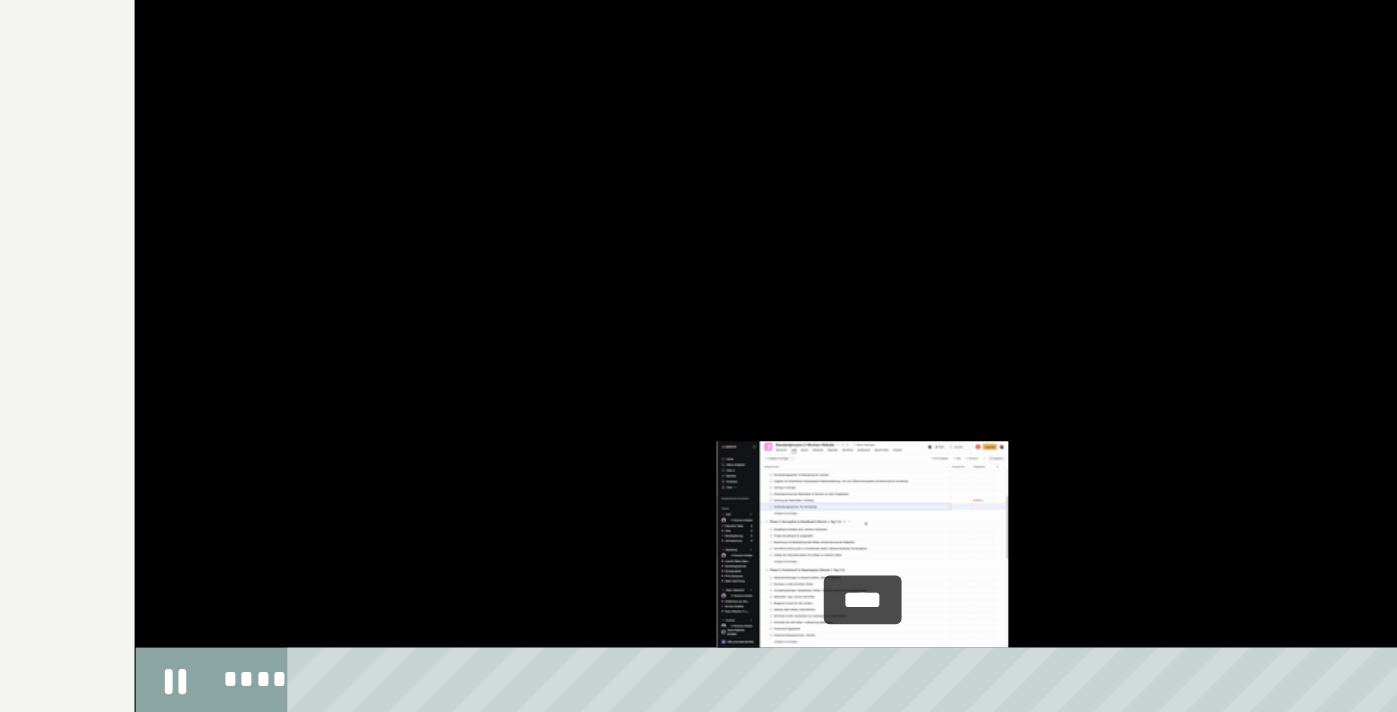 click on "****" at bounding box center (852, 547) 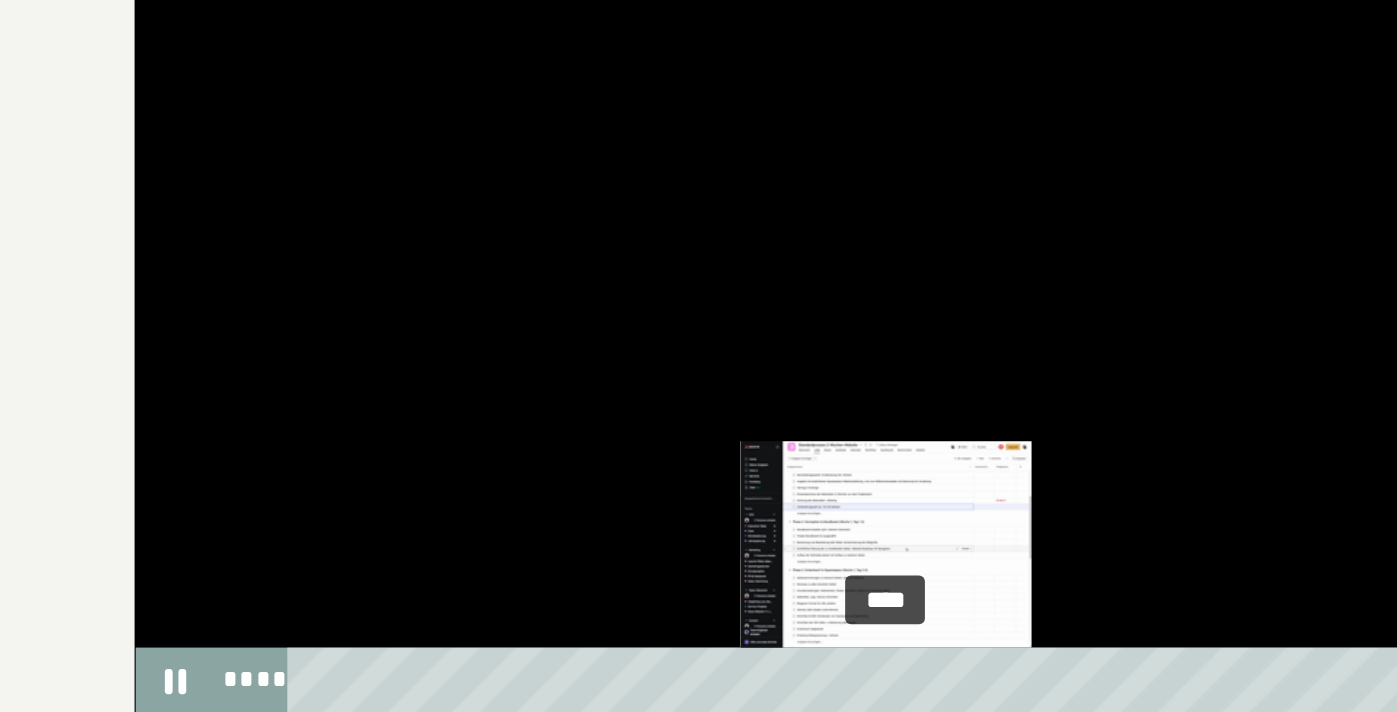 click on "****" at bounding box center (852, 547) 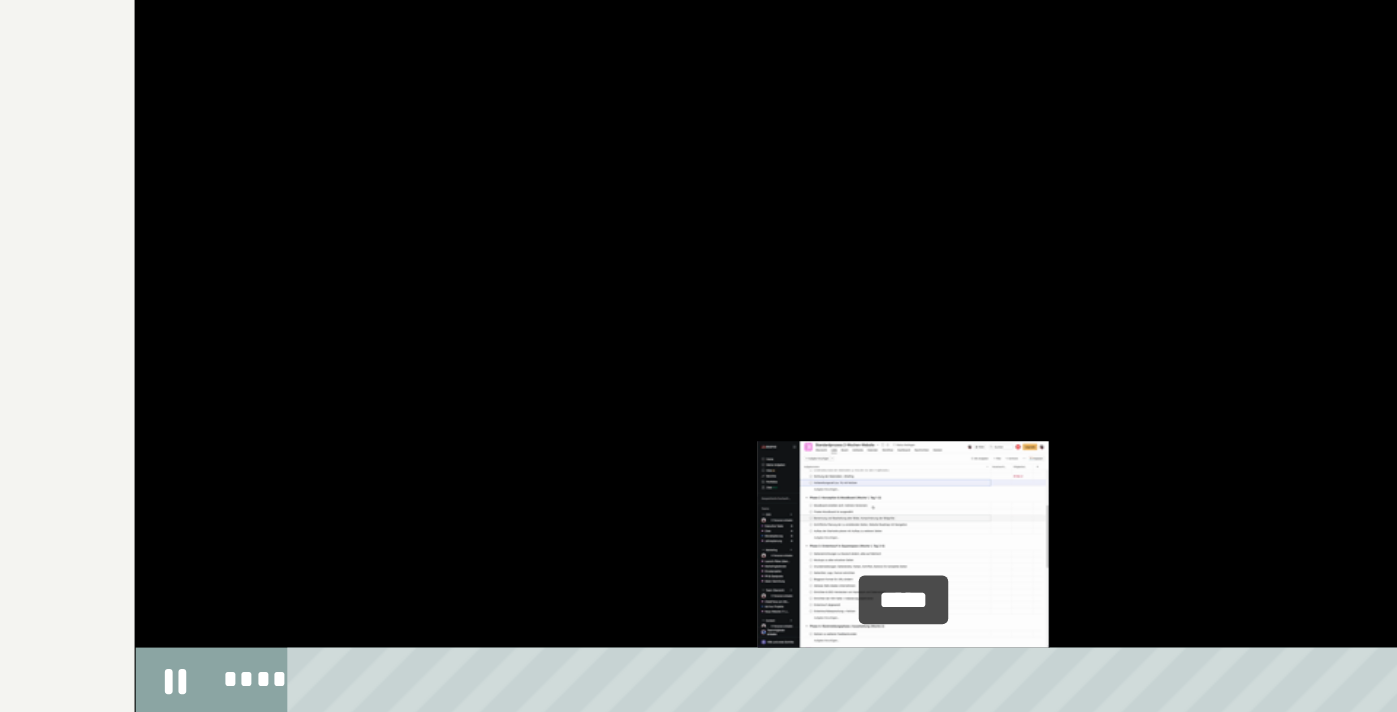 click on "*****" at bounding box center [852, 547] 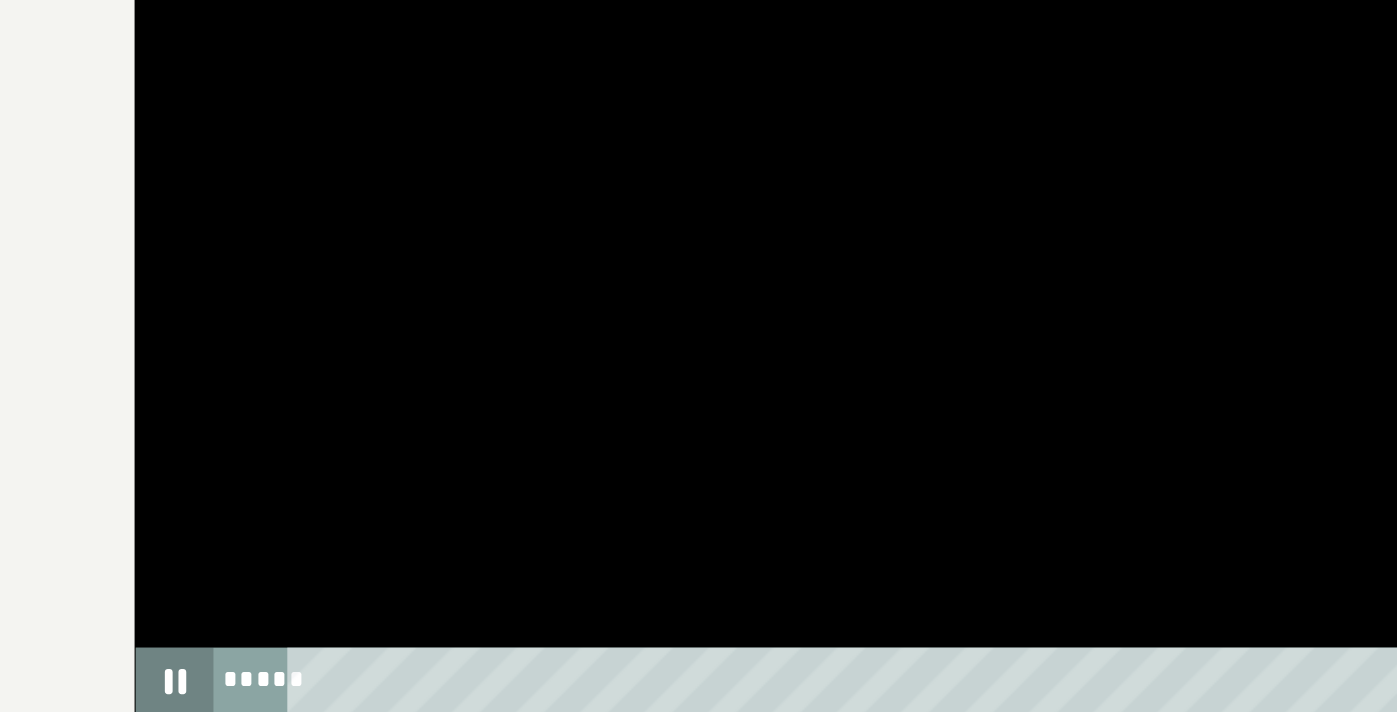 click 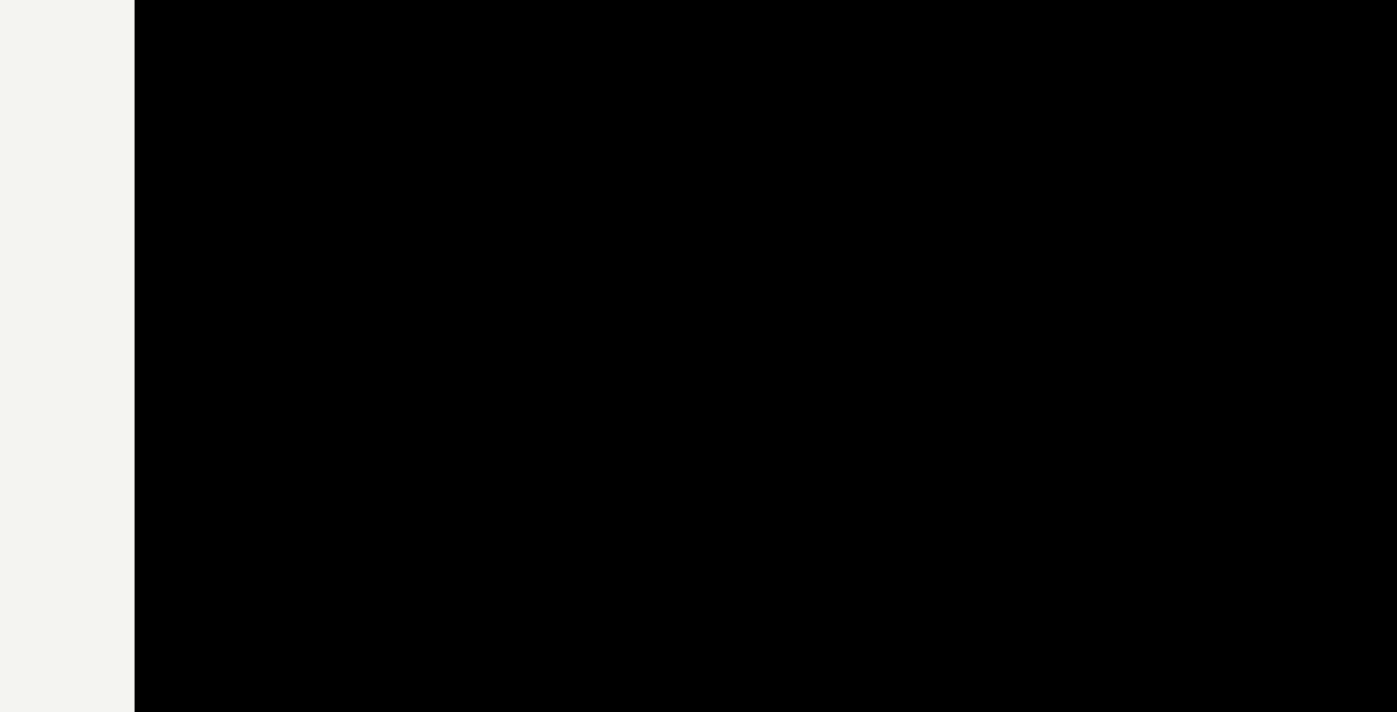 type 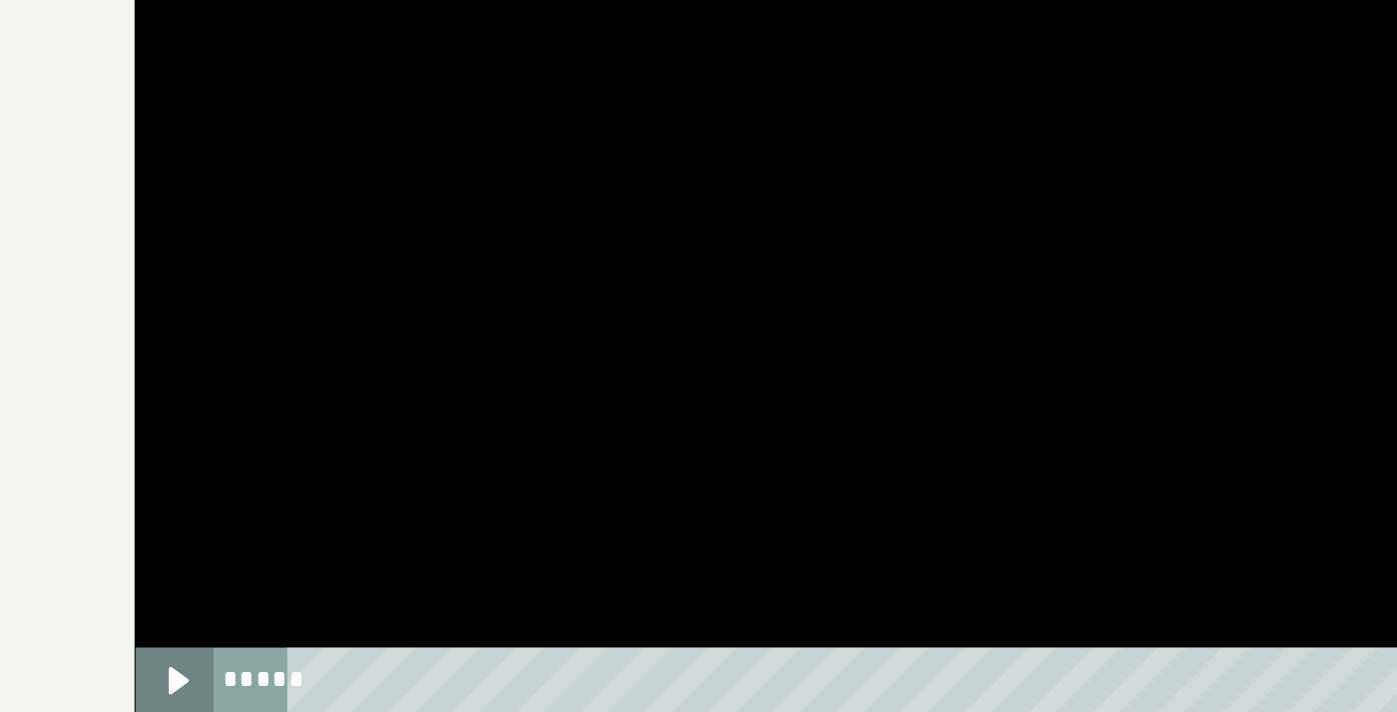 click 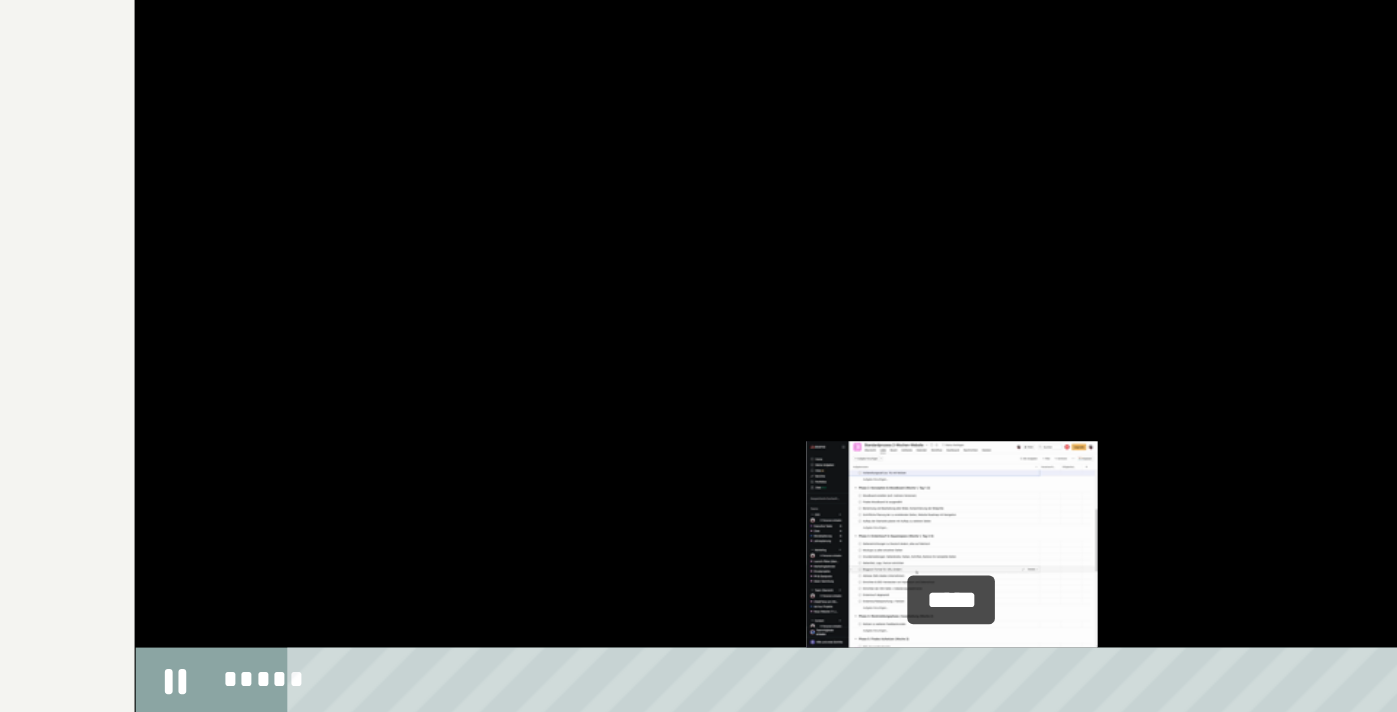 click on "*****" at bounding box center (852, 547) 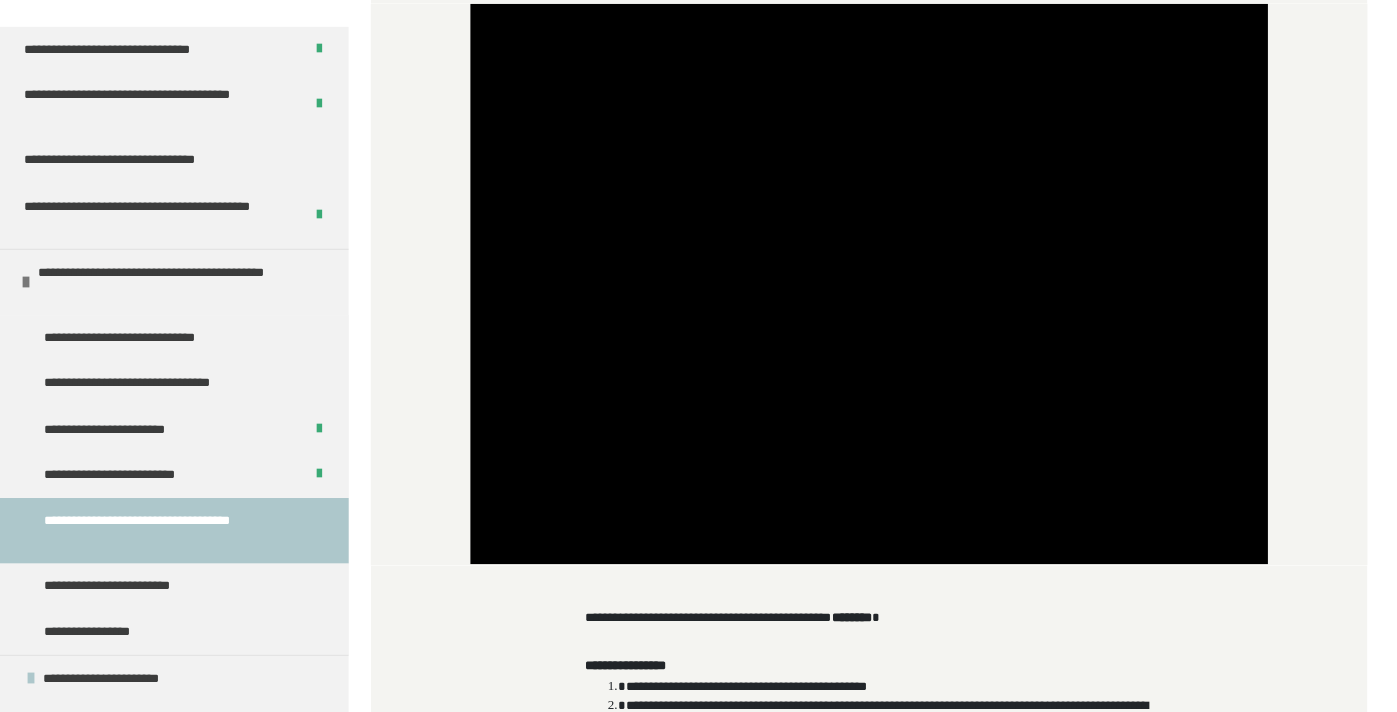 scroll, scrollTop: 580, scrollLeft: 0, axis: vertical 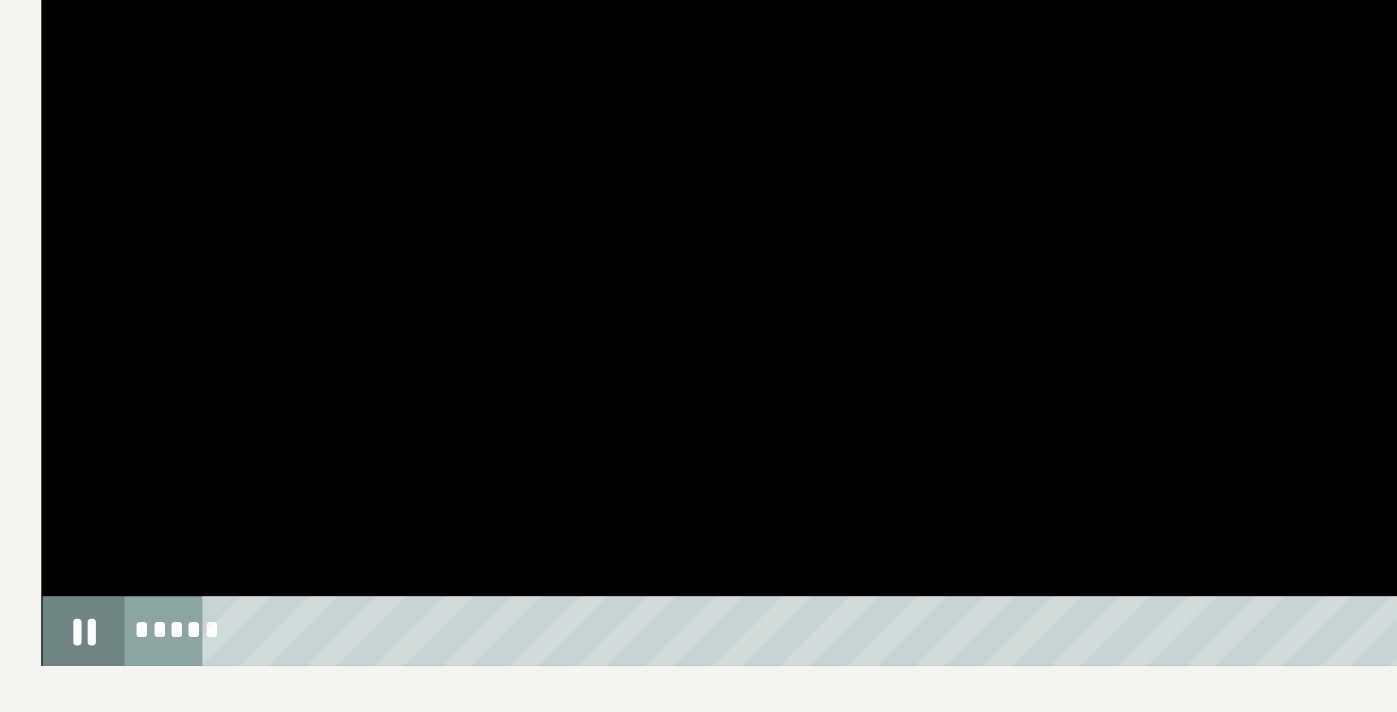 click 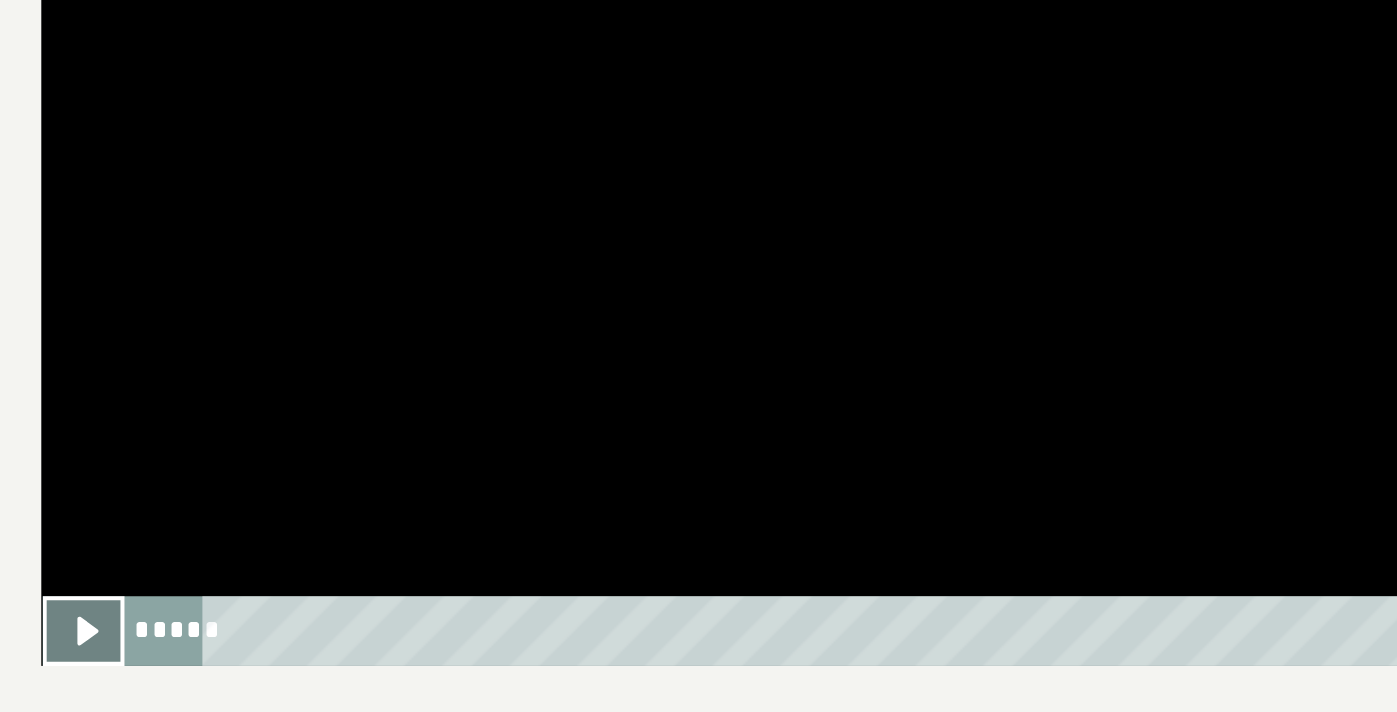 click 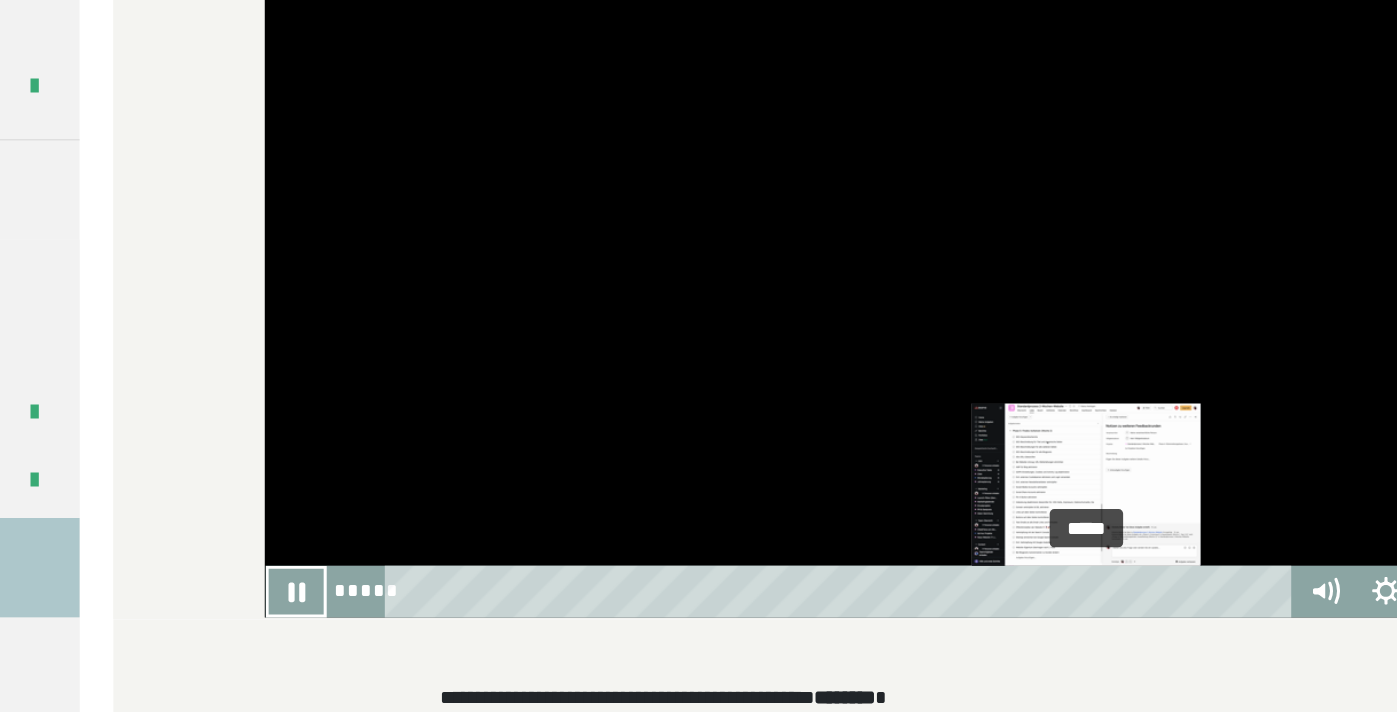click at bounding box center (1018, 546) 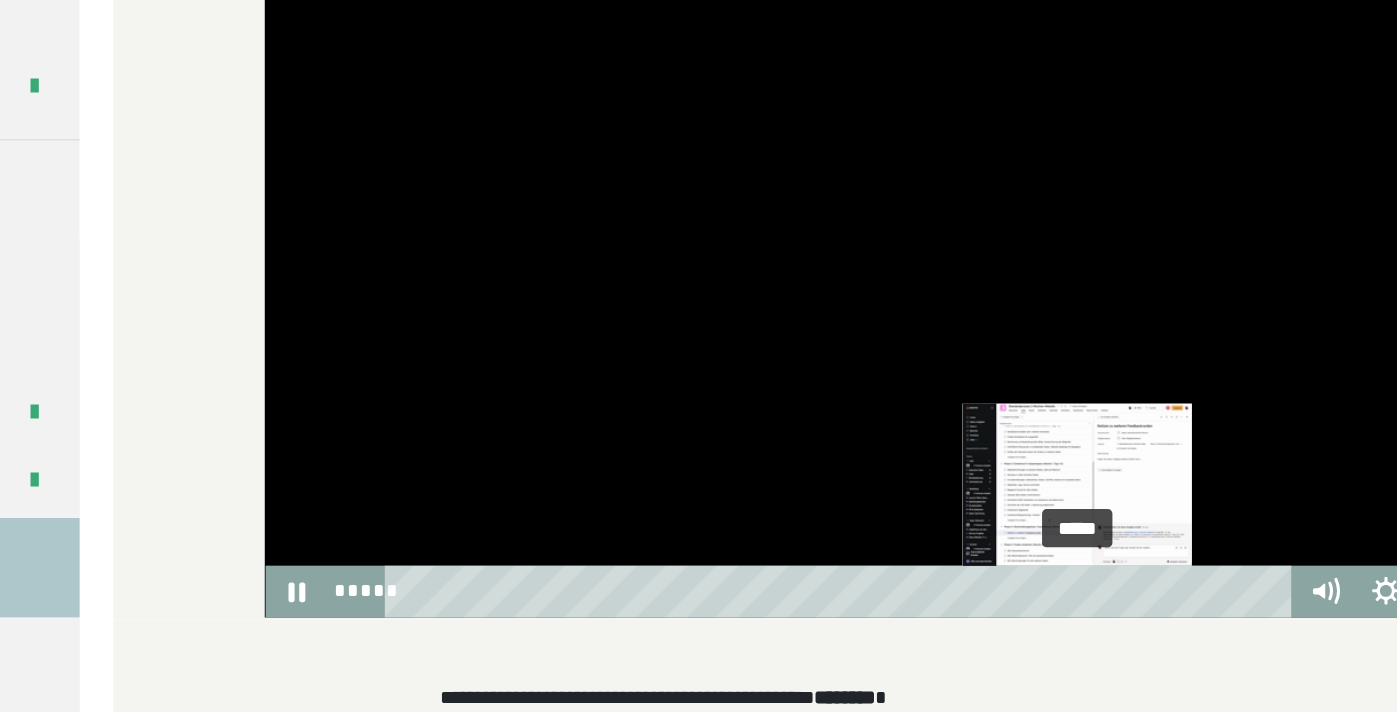 click at bounding box center (1011, 546) 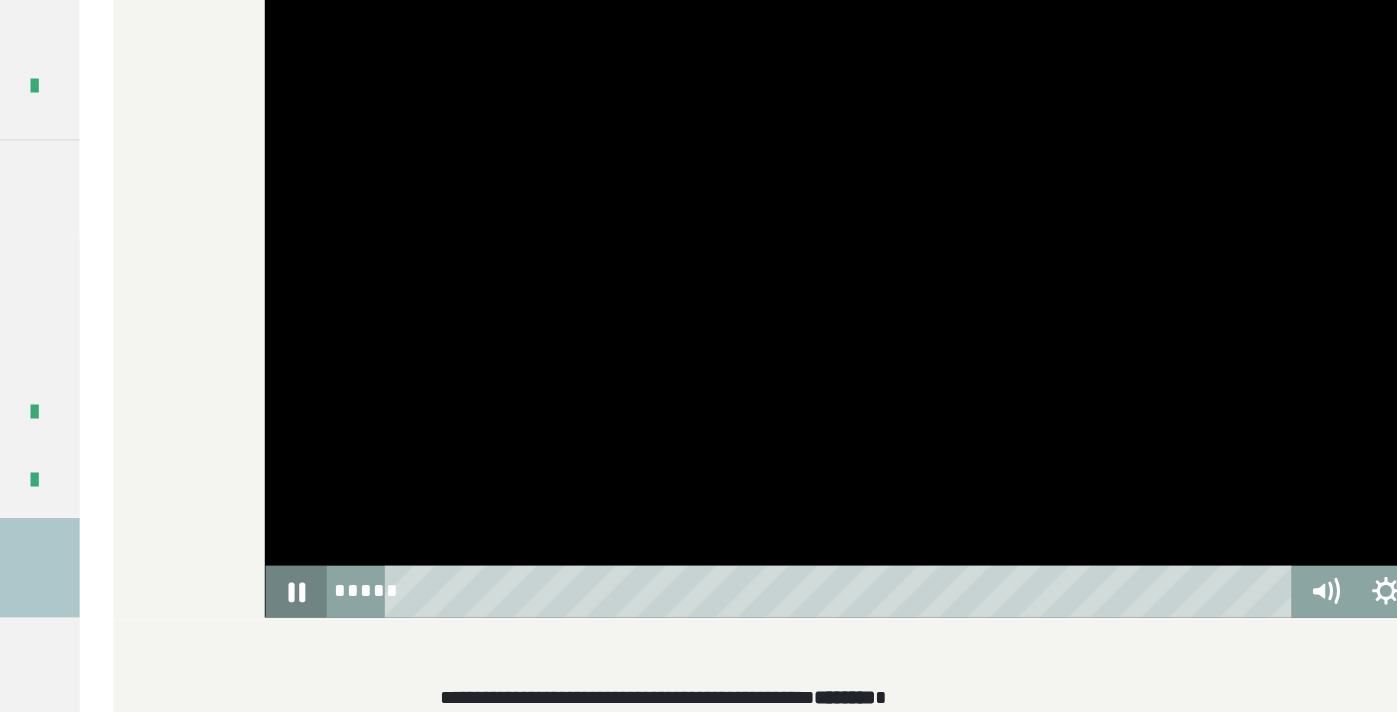 click 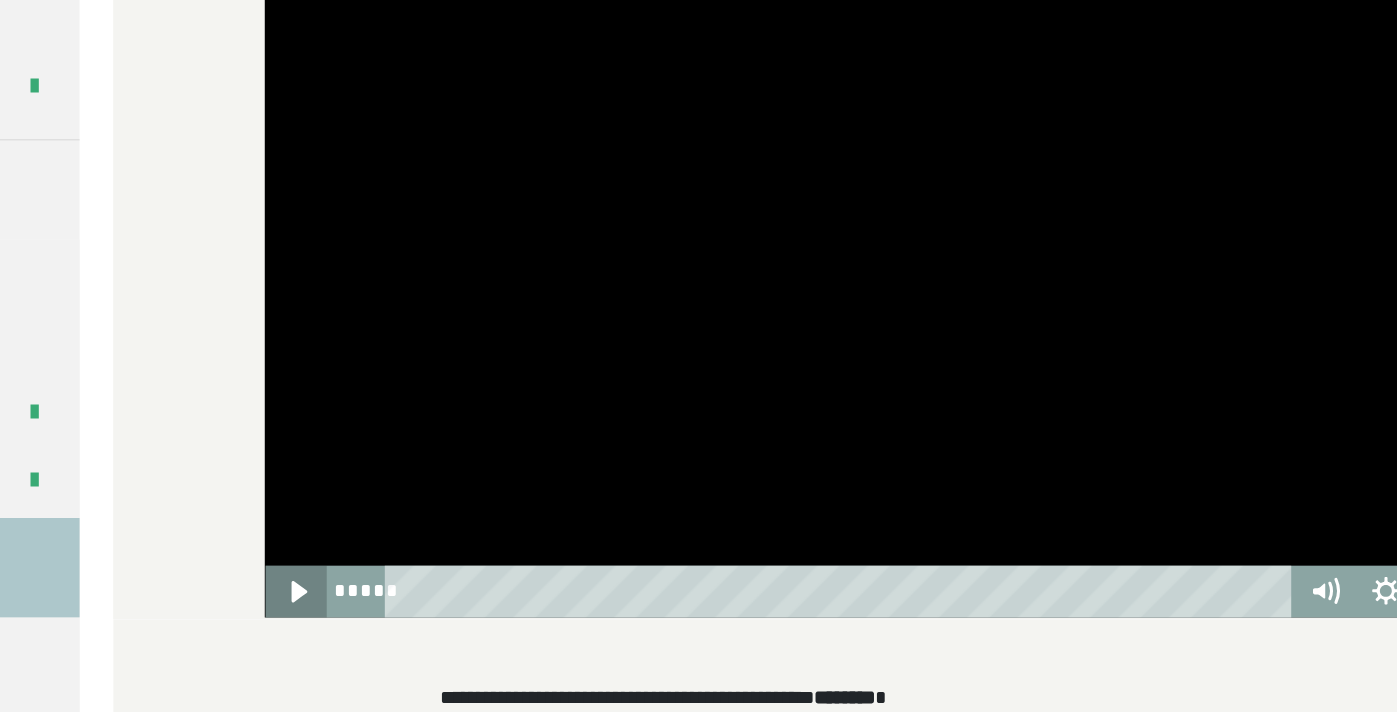 click 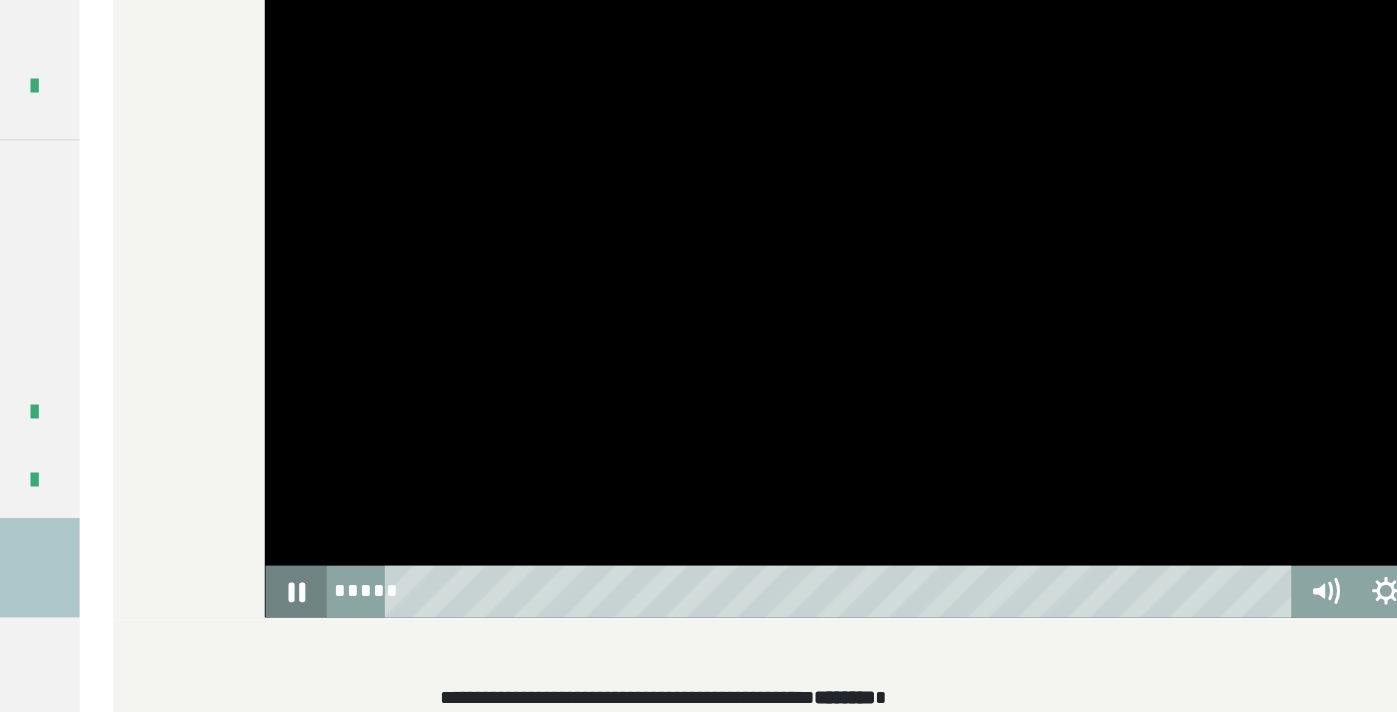 click 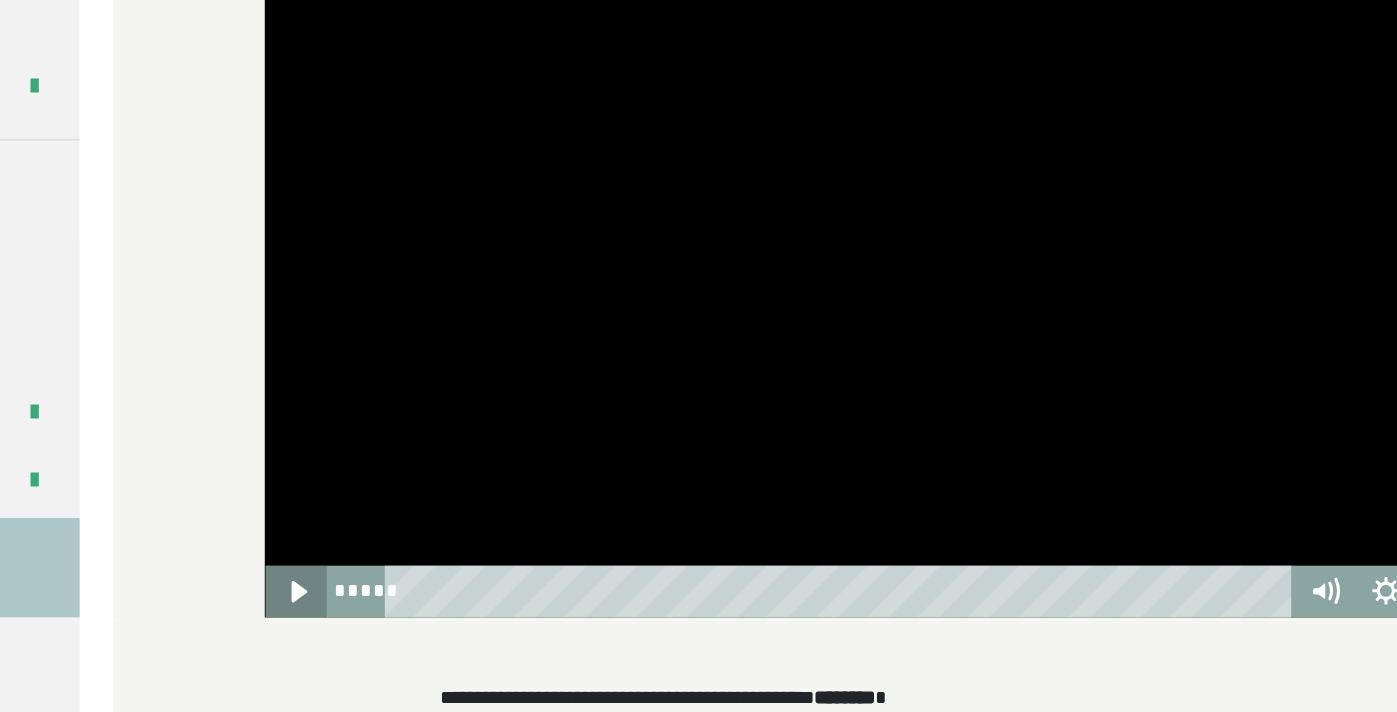 click 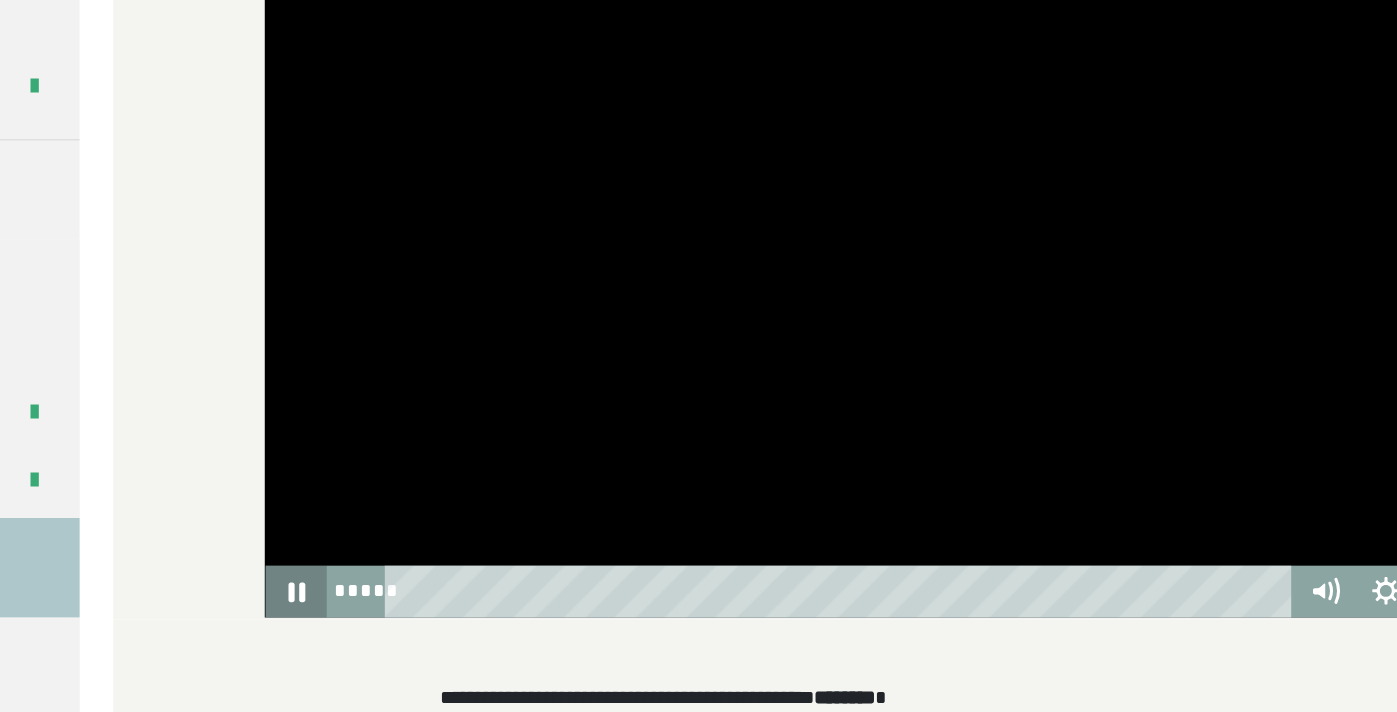 click 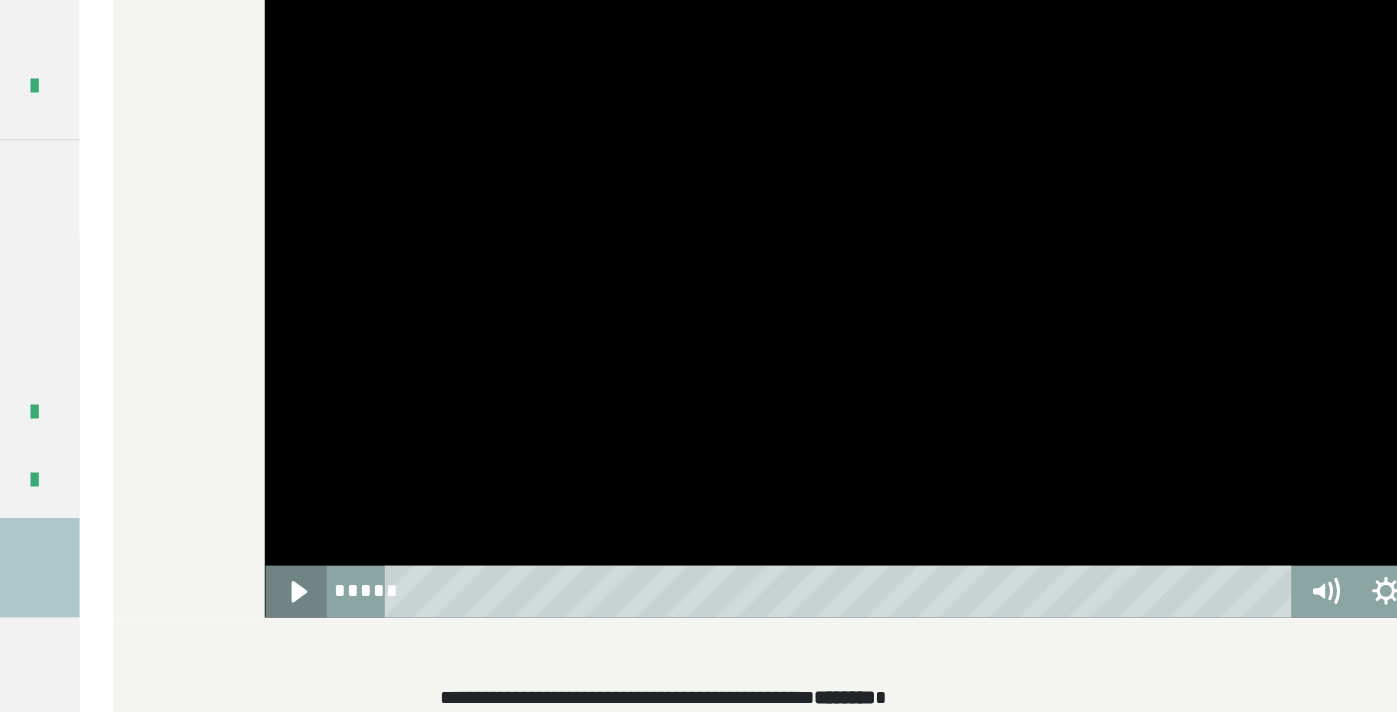 click 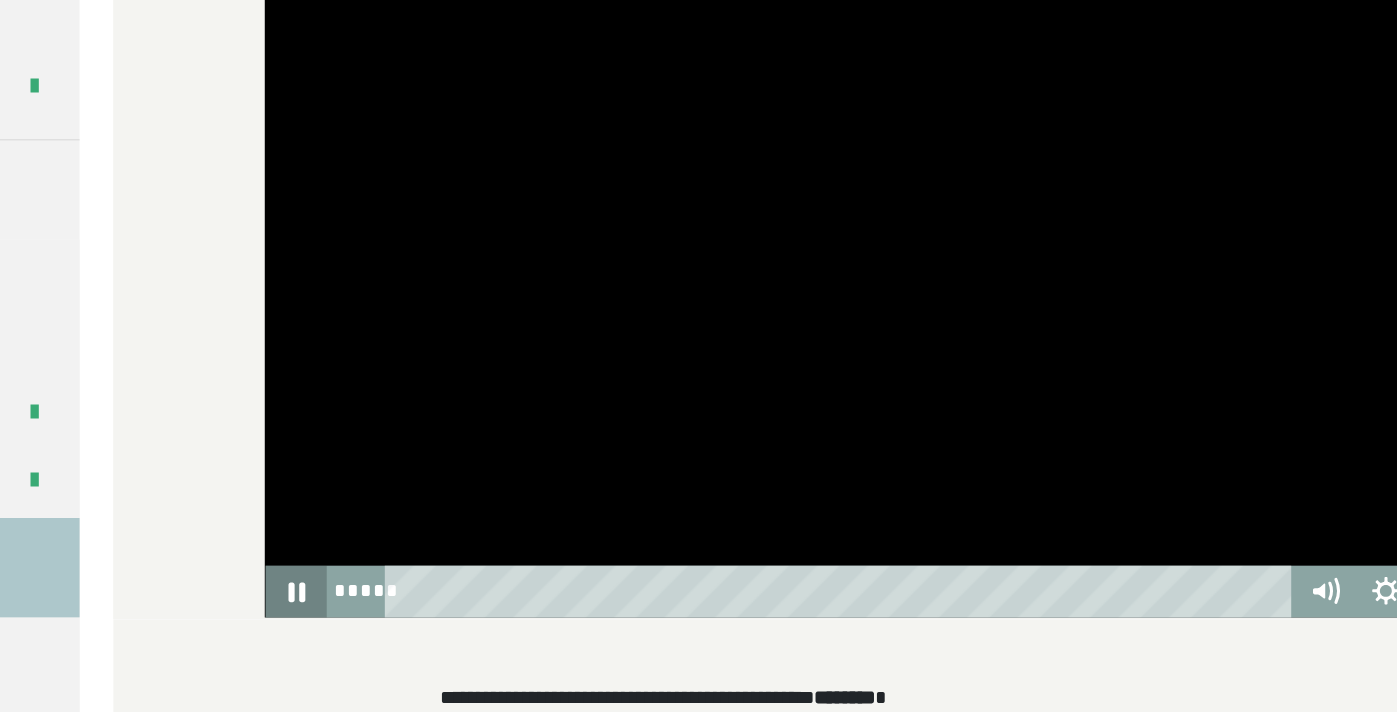 click 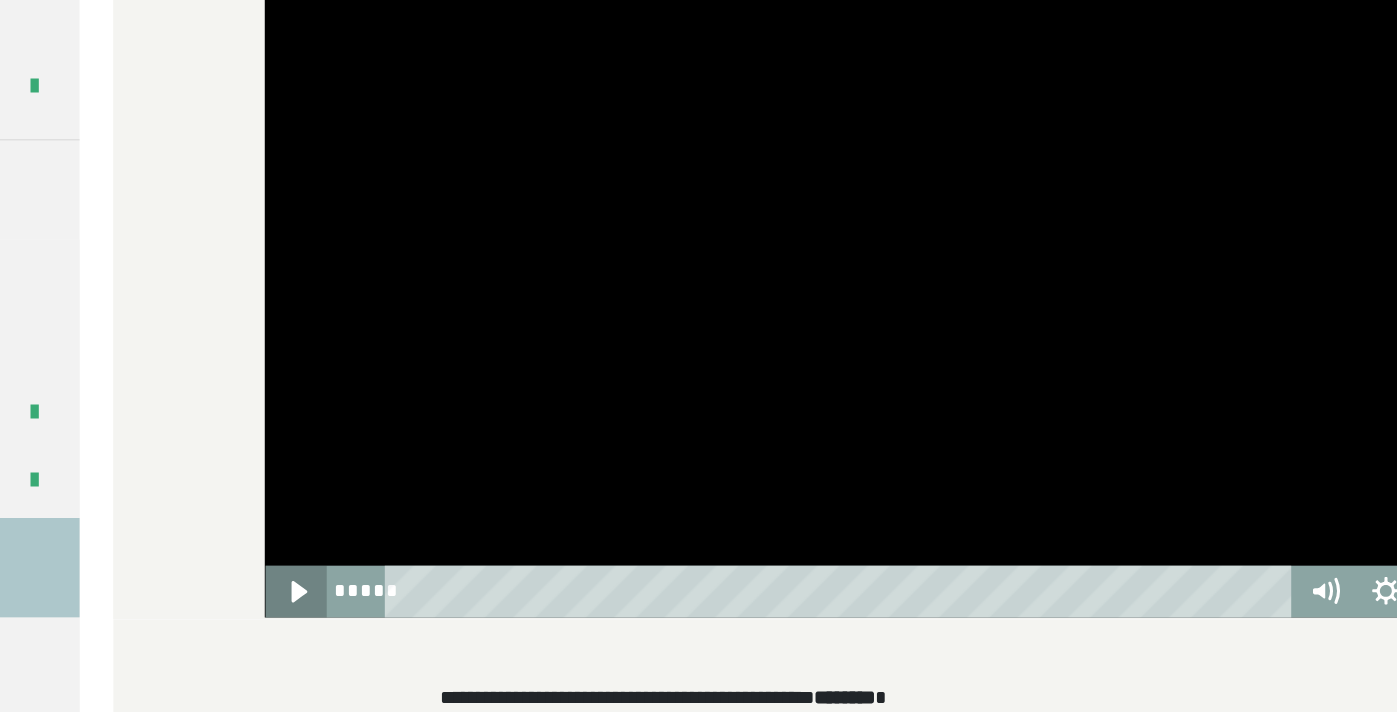 click 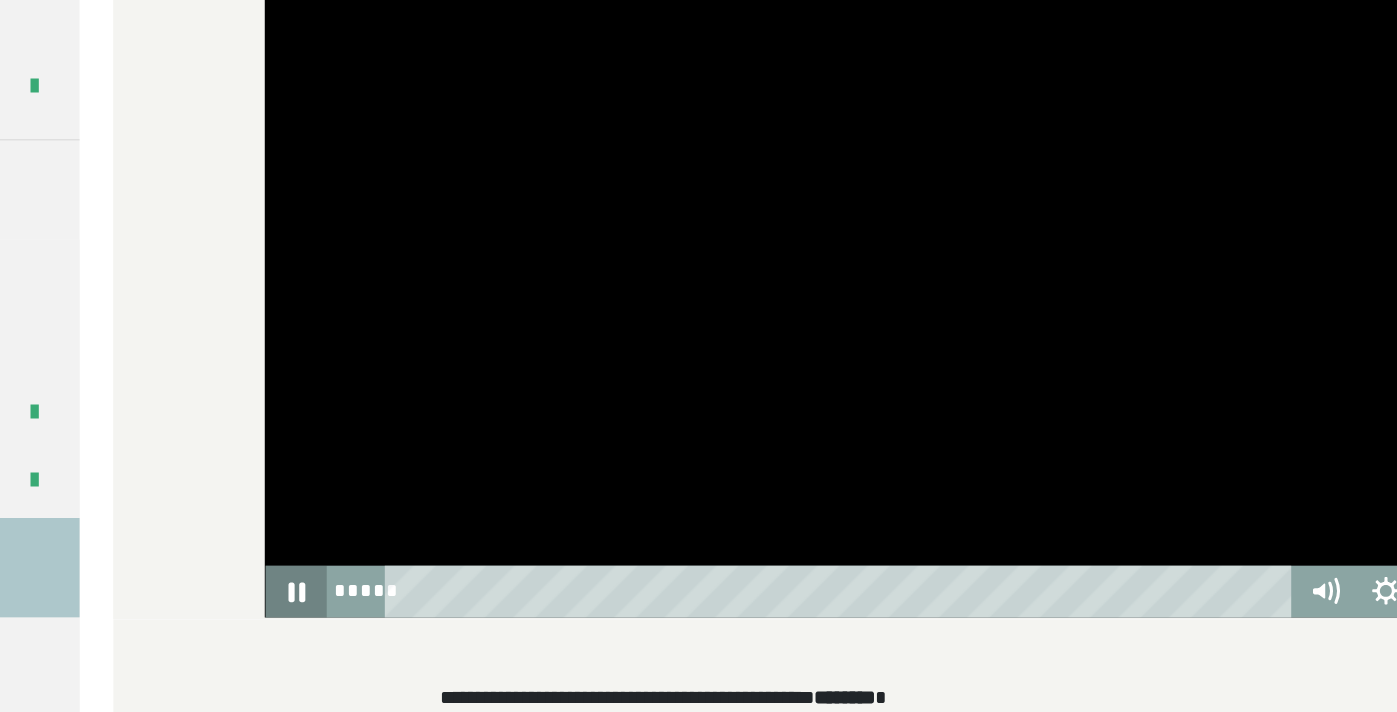 click 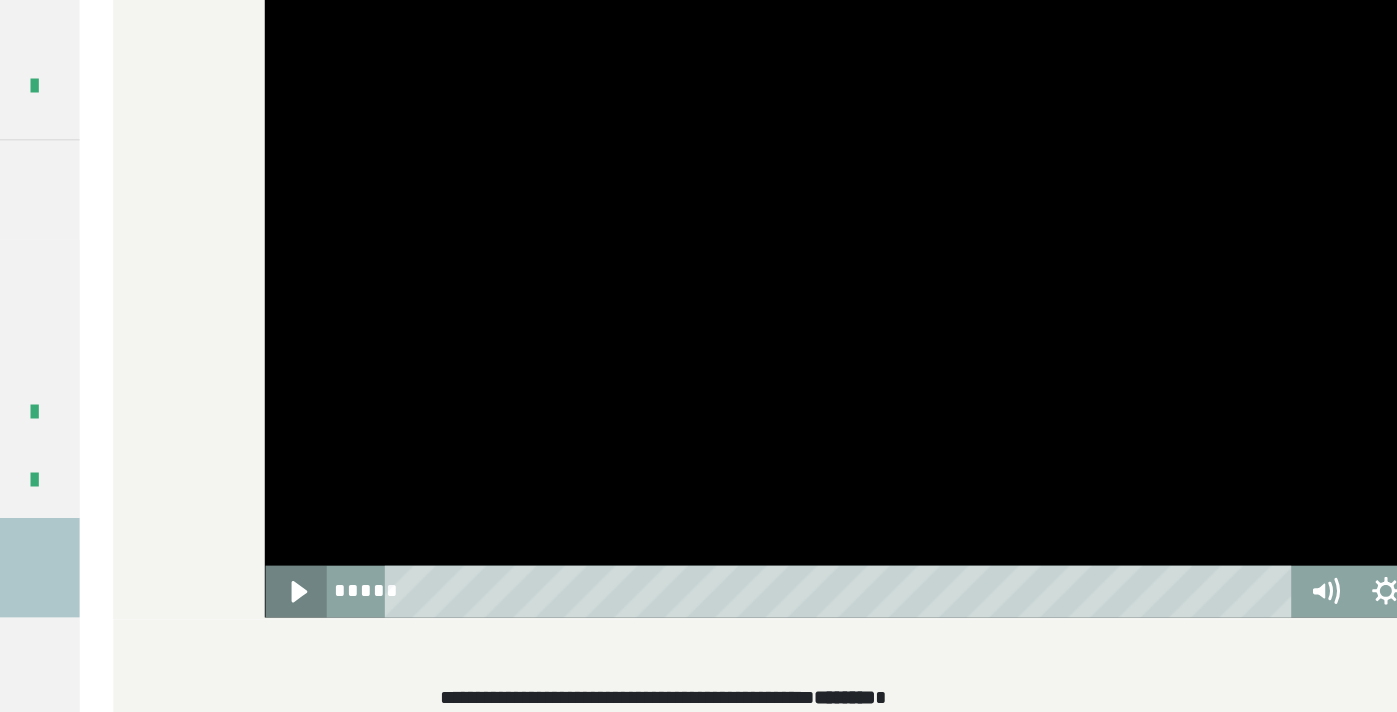 click 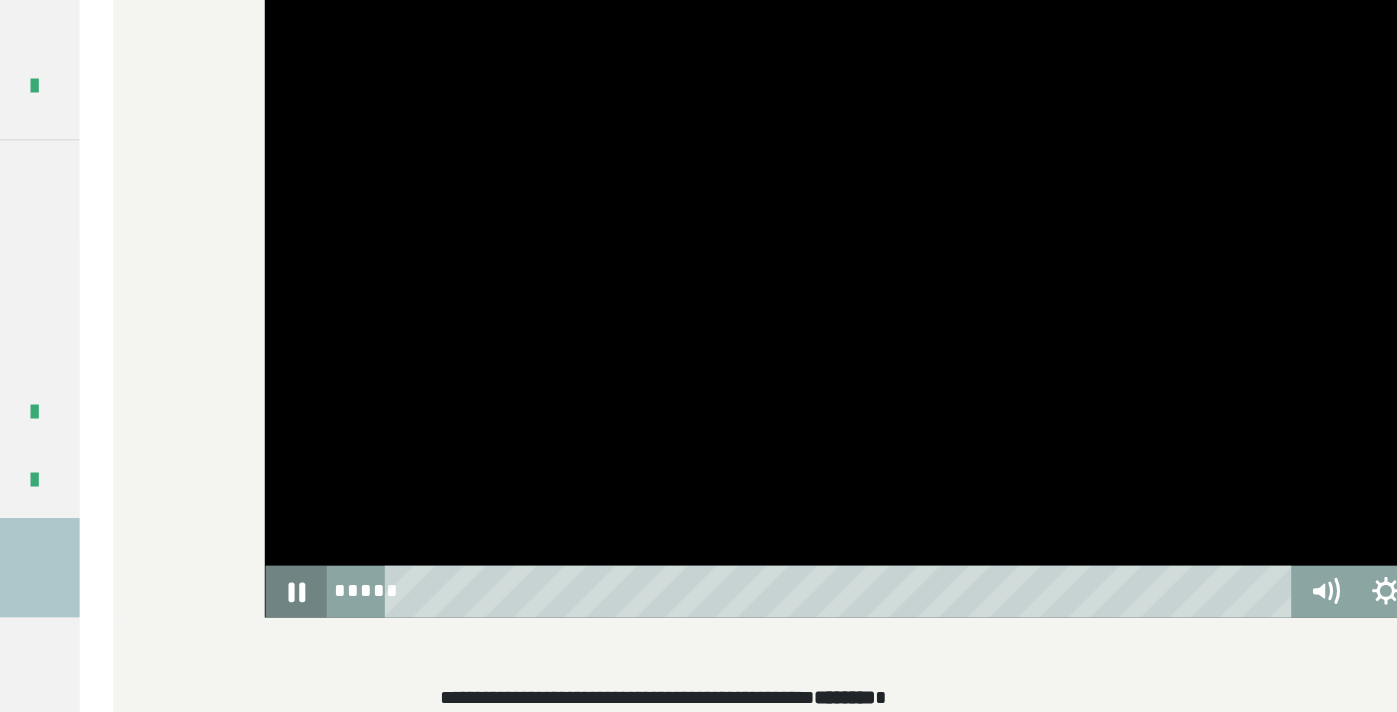 click 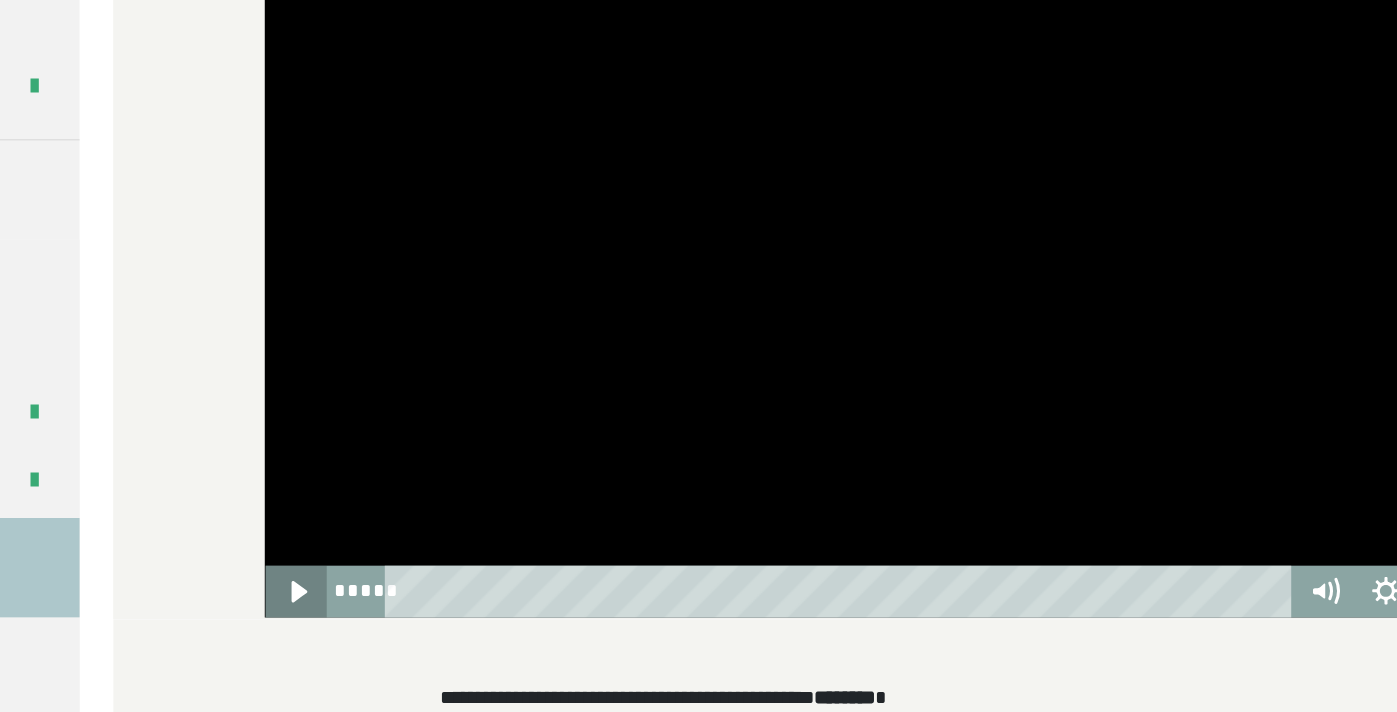 click 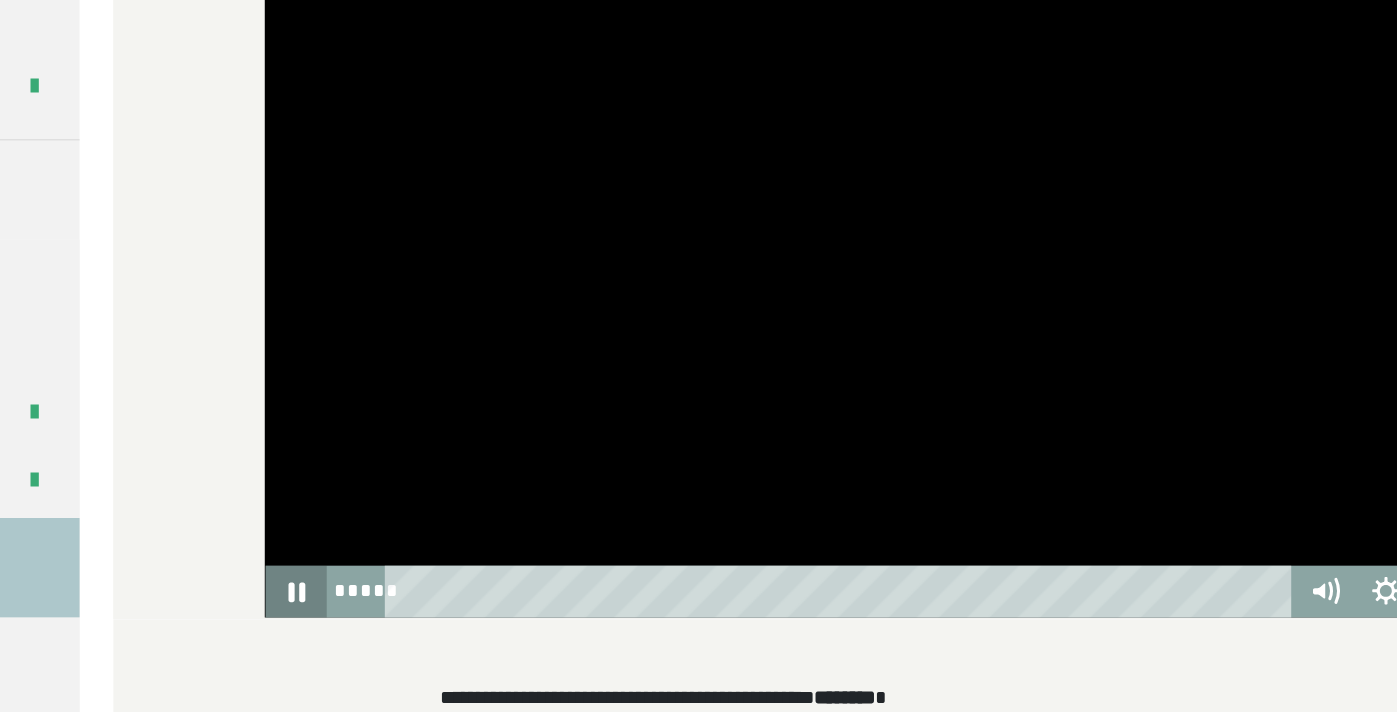 click 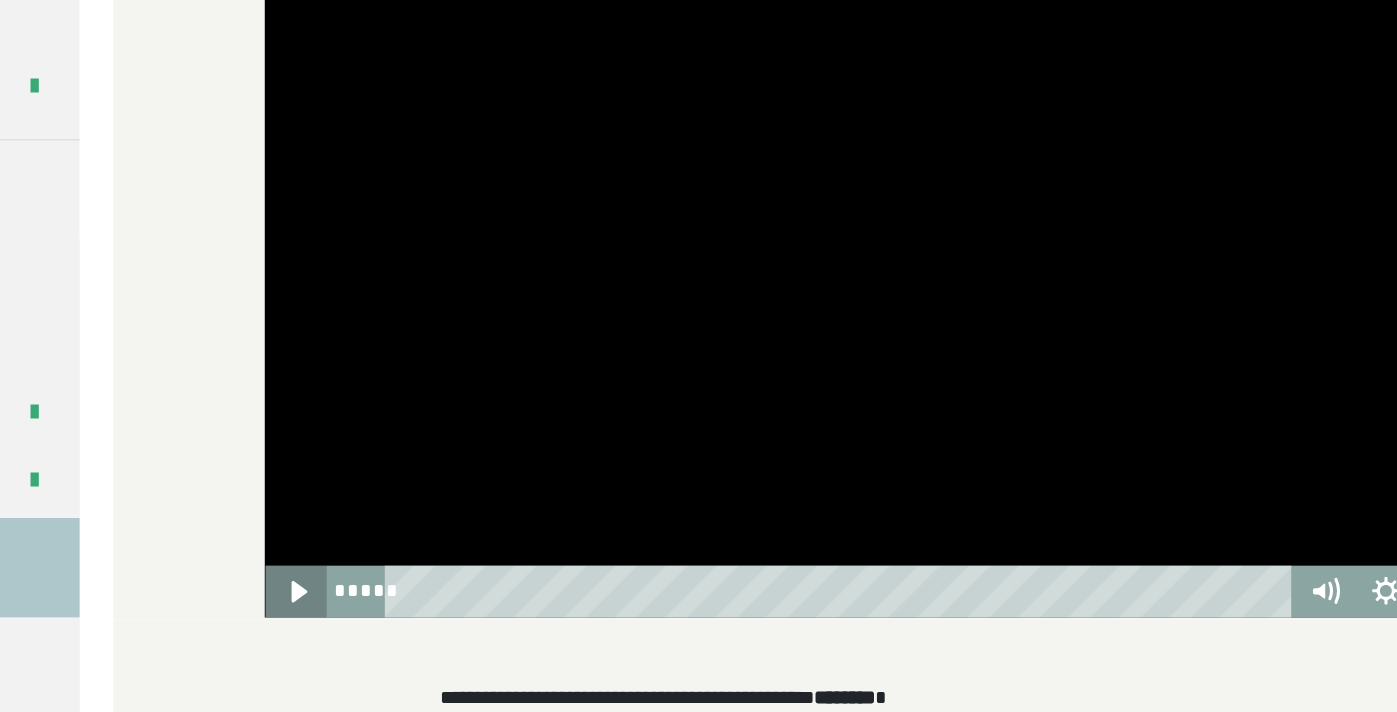 click 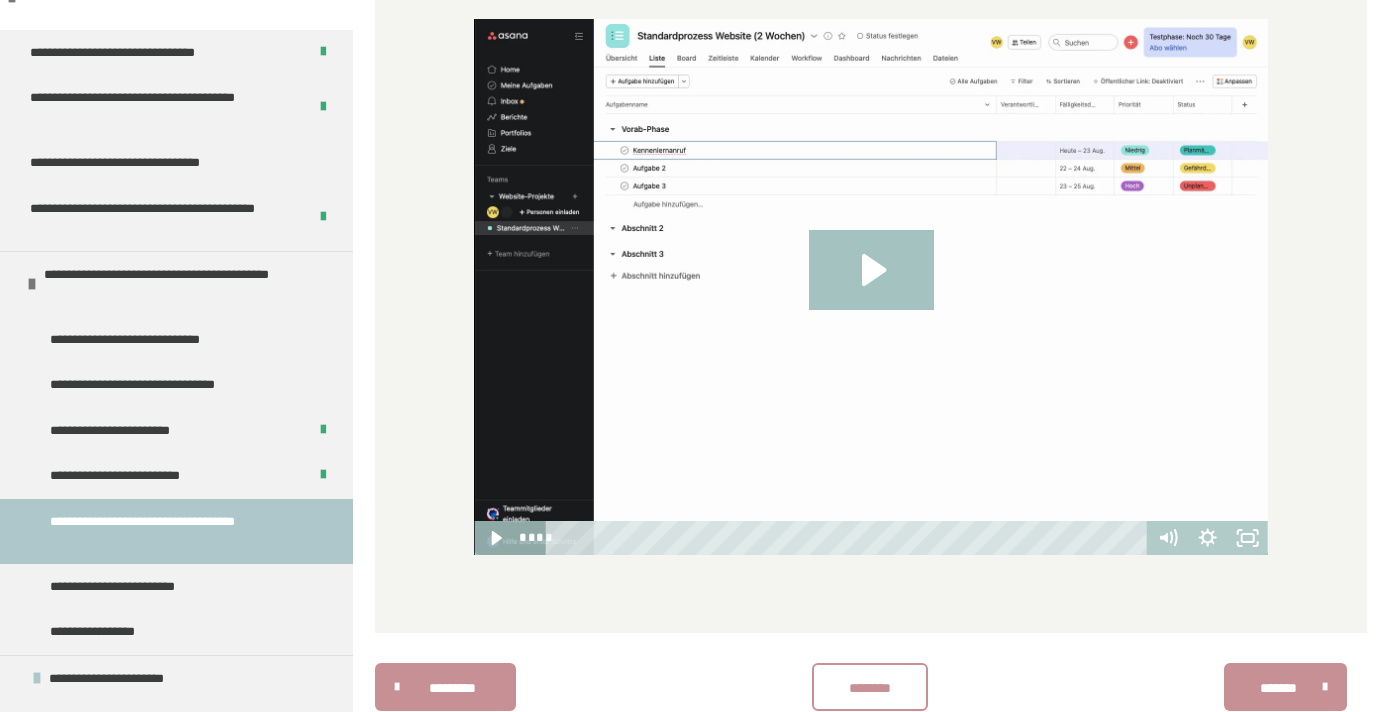 scroll, scrollTop: 1928, scrollLeft: 0, axis: vertical 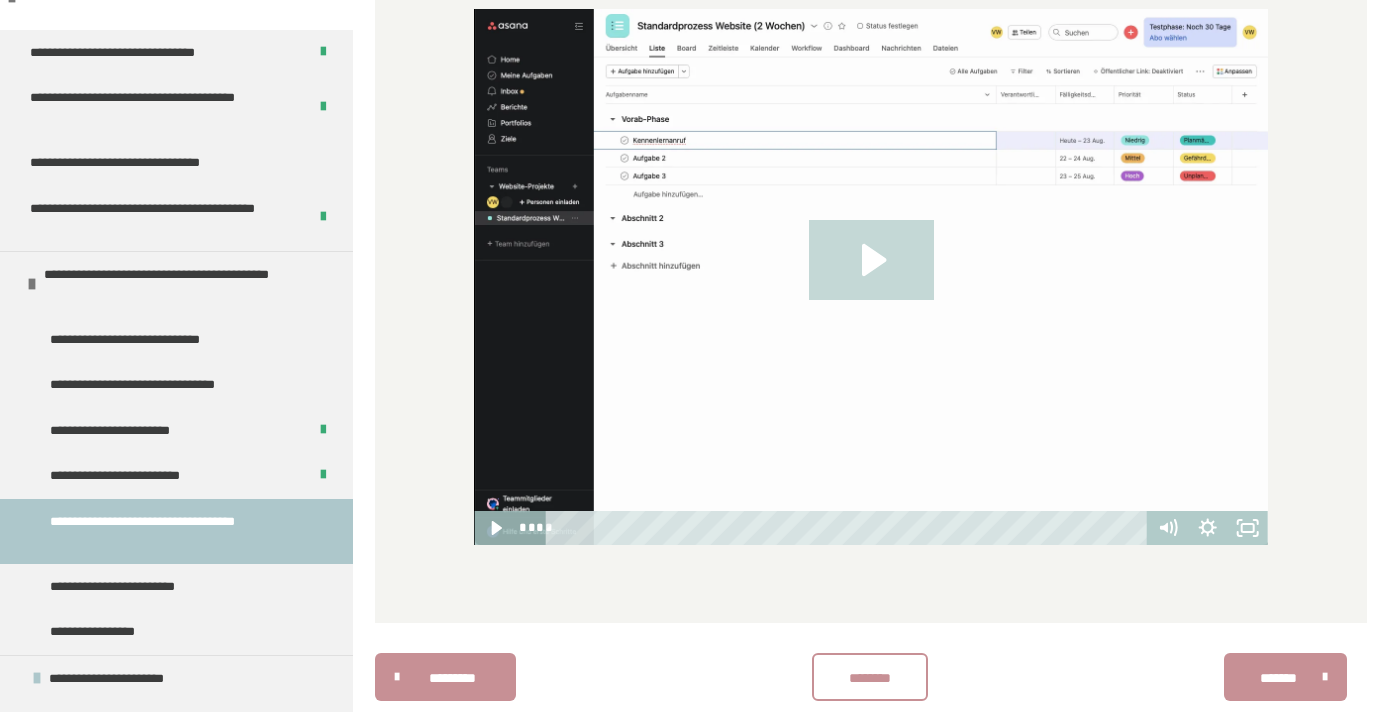 click 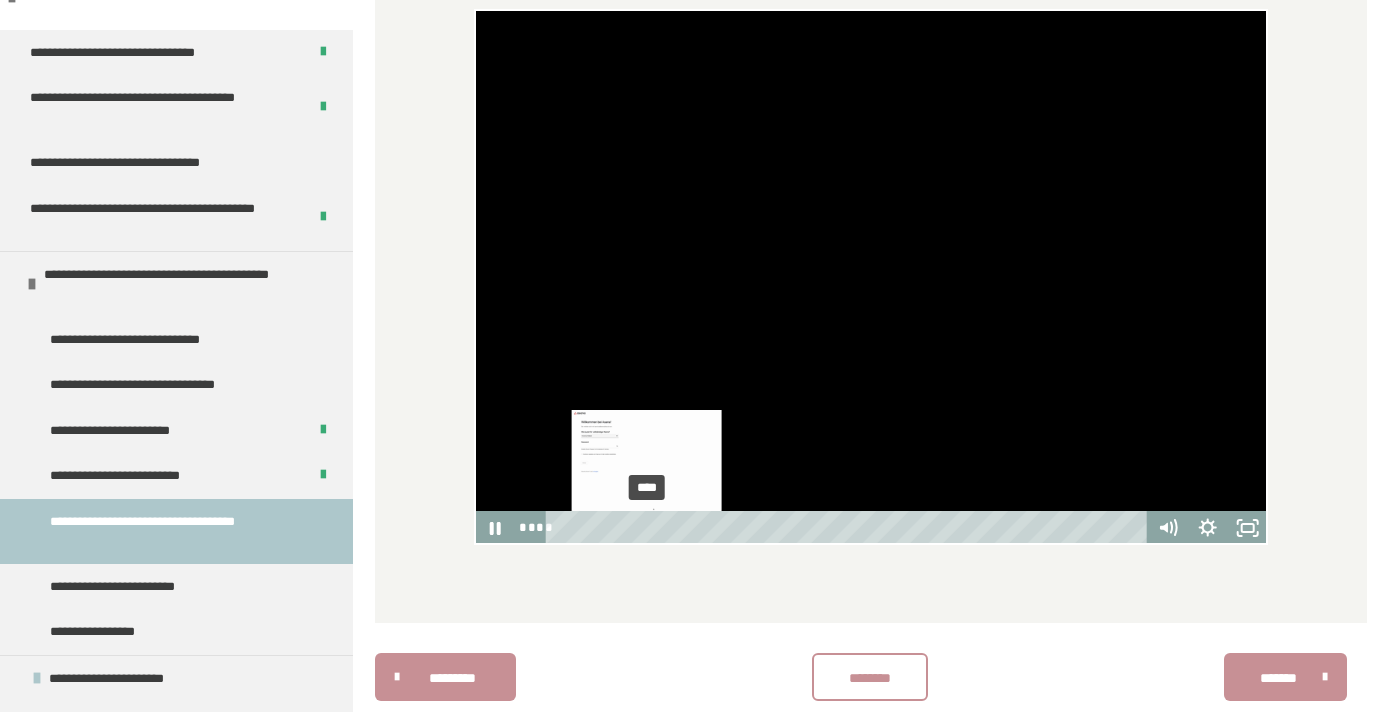 click on "****" at bounding box center [849, 528] 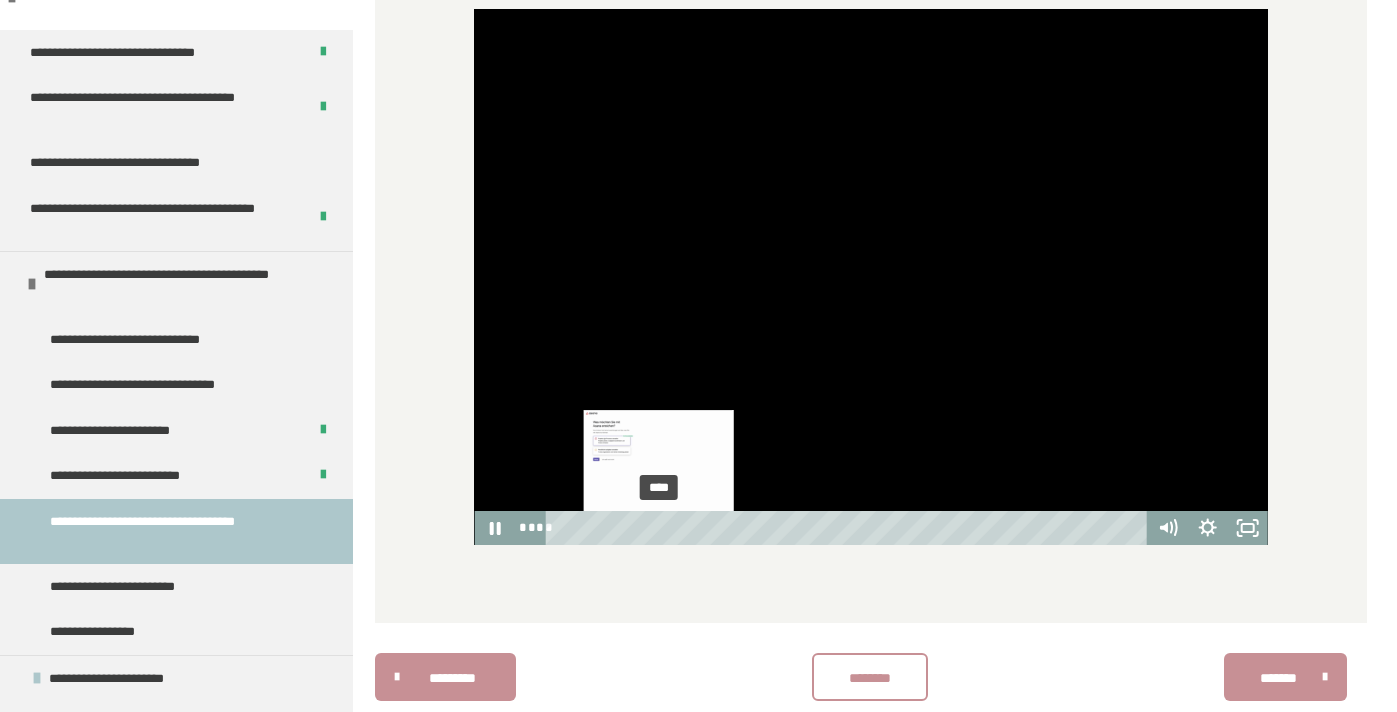 click on "****" at bounding box center [849, 528] 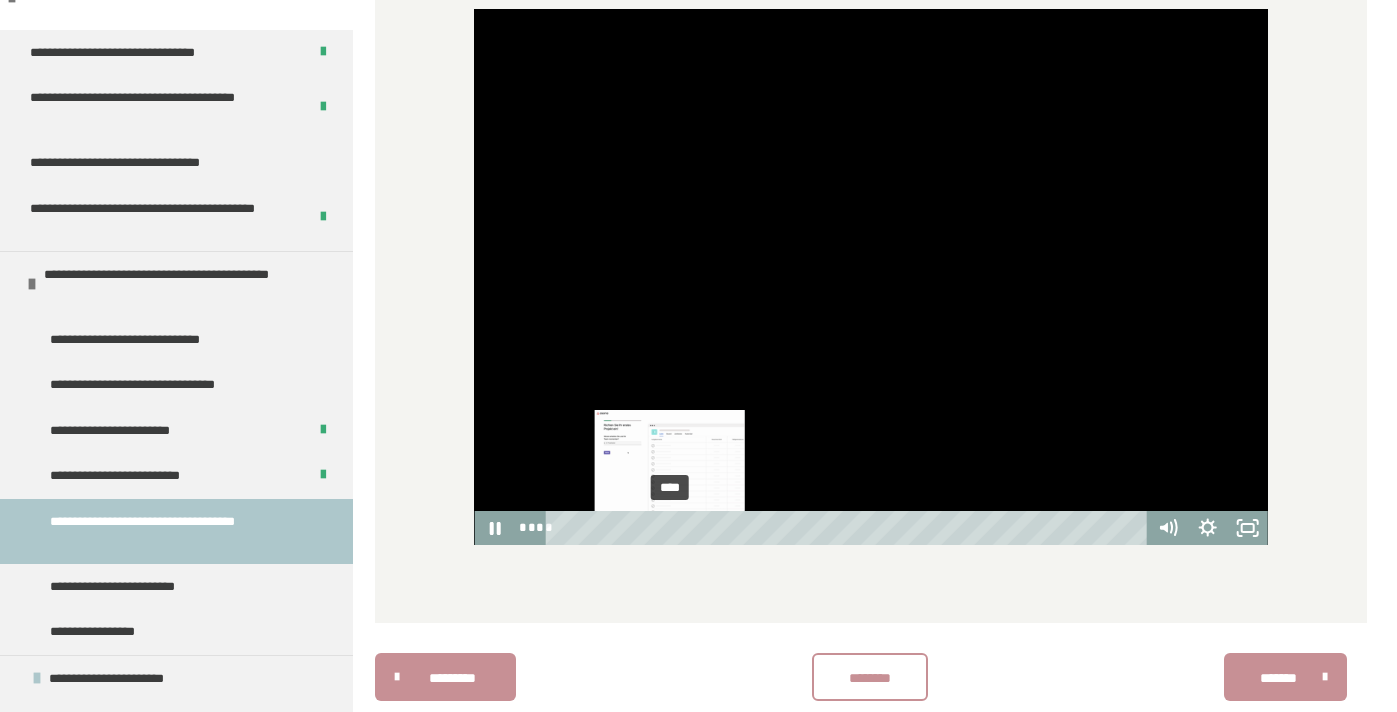 click on "****" at bounding box center (849, 528) 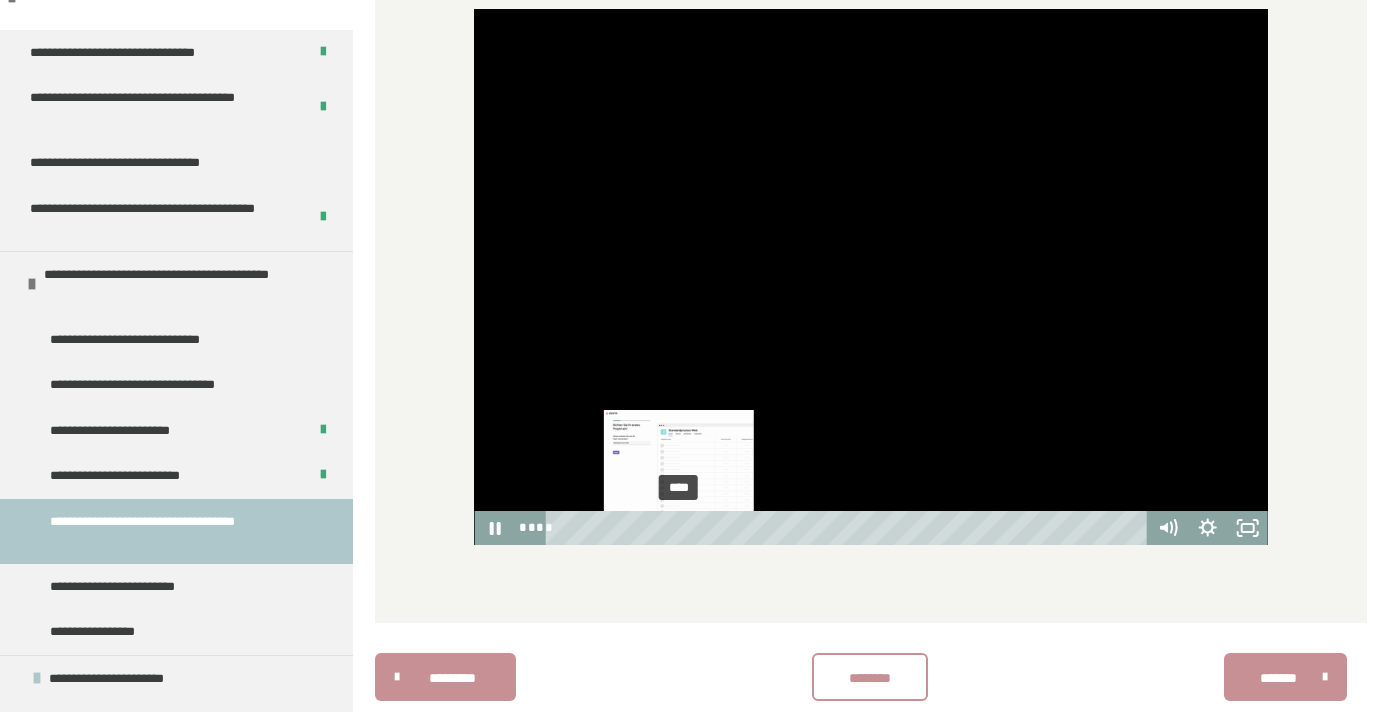 click on "****" at bounding box center (849, 528) 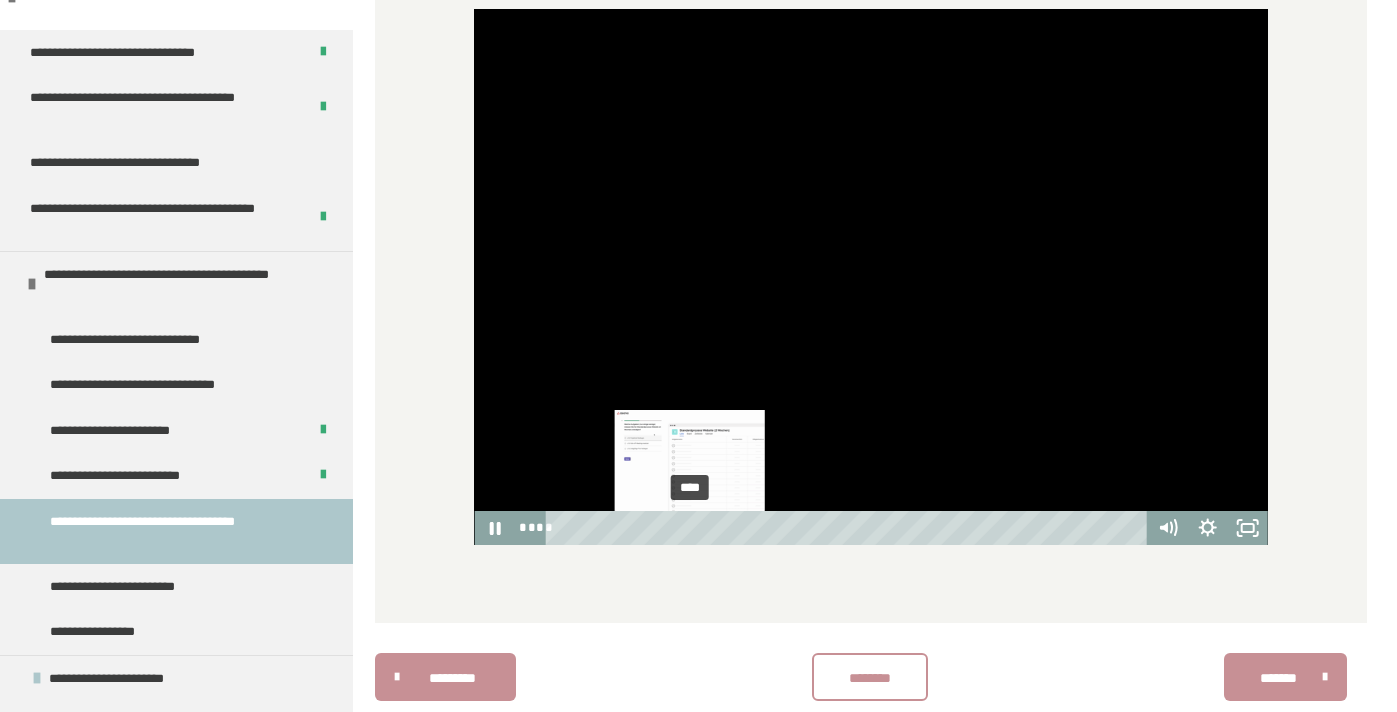 click on "****" at bounding box center (849, 528) 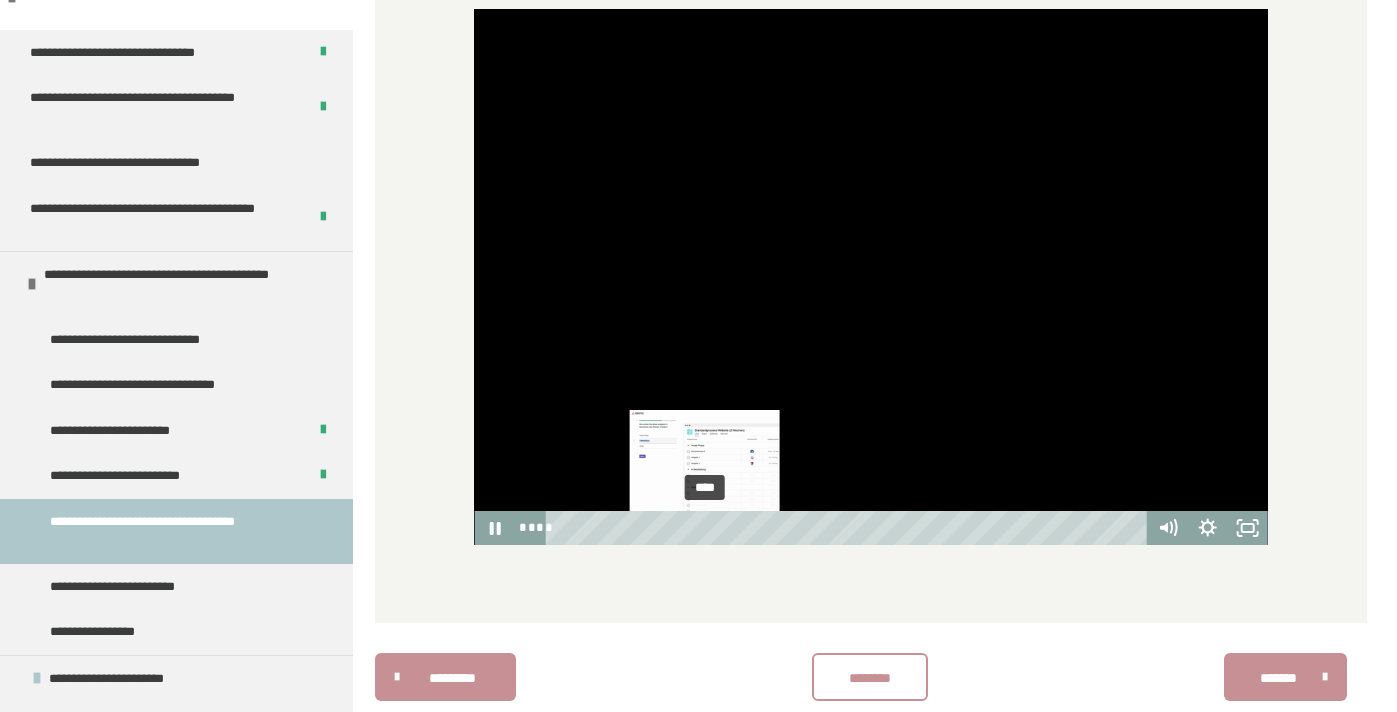 click on "****" at bounding box center [849, 528] 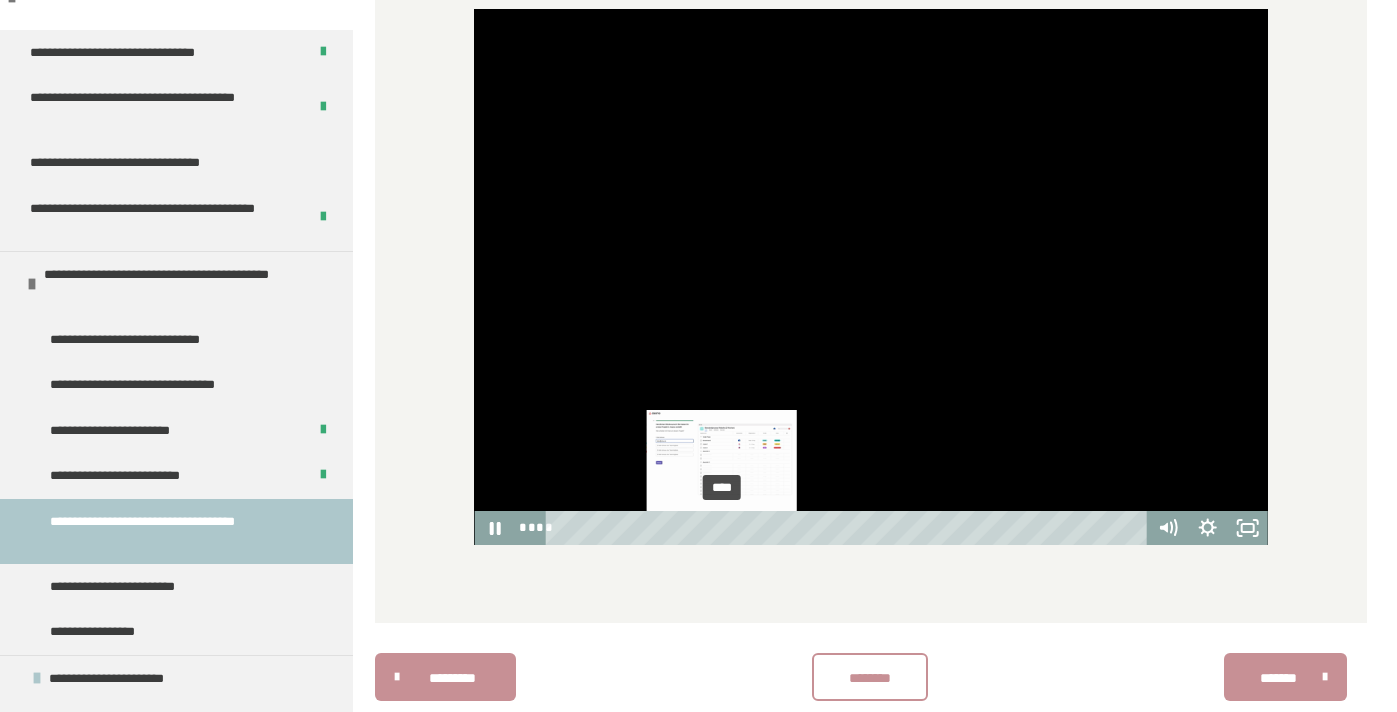 click on "****" at bounding box center [849, 528] 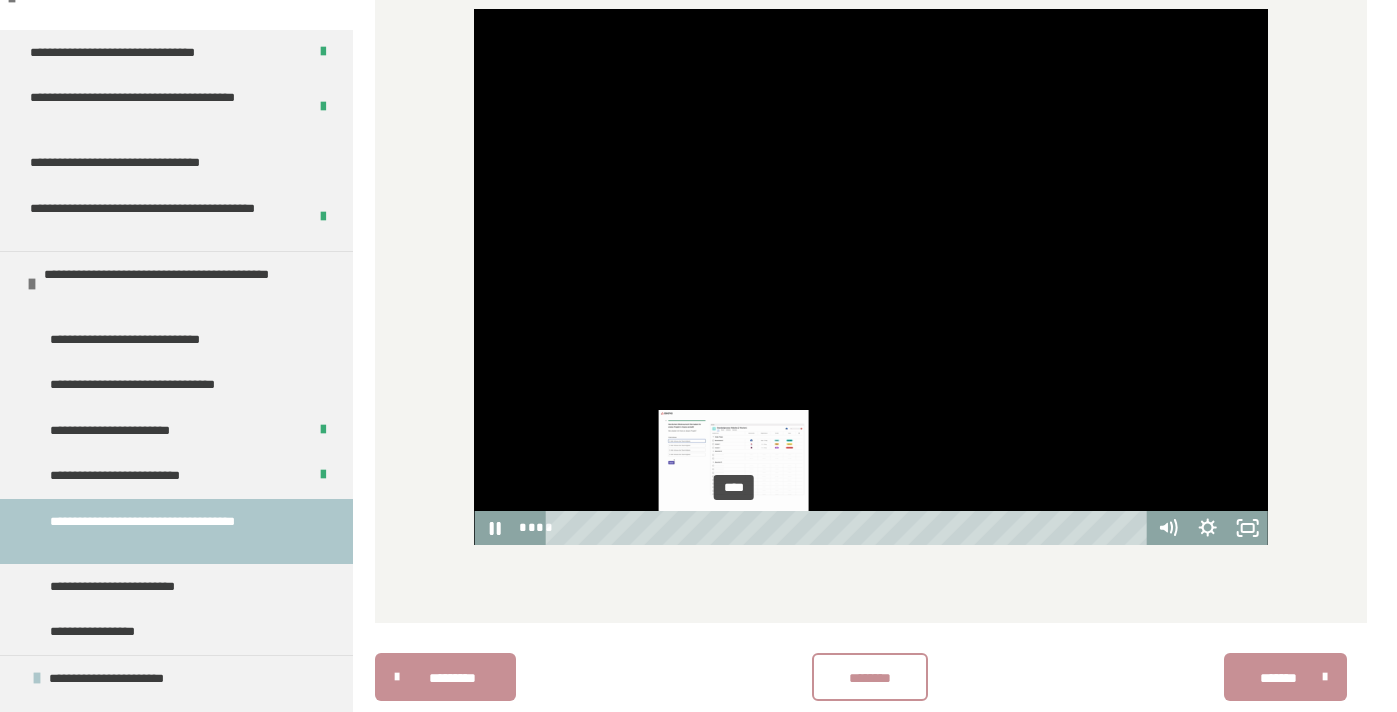 click on "****" at bounding box center [849, 528] 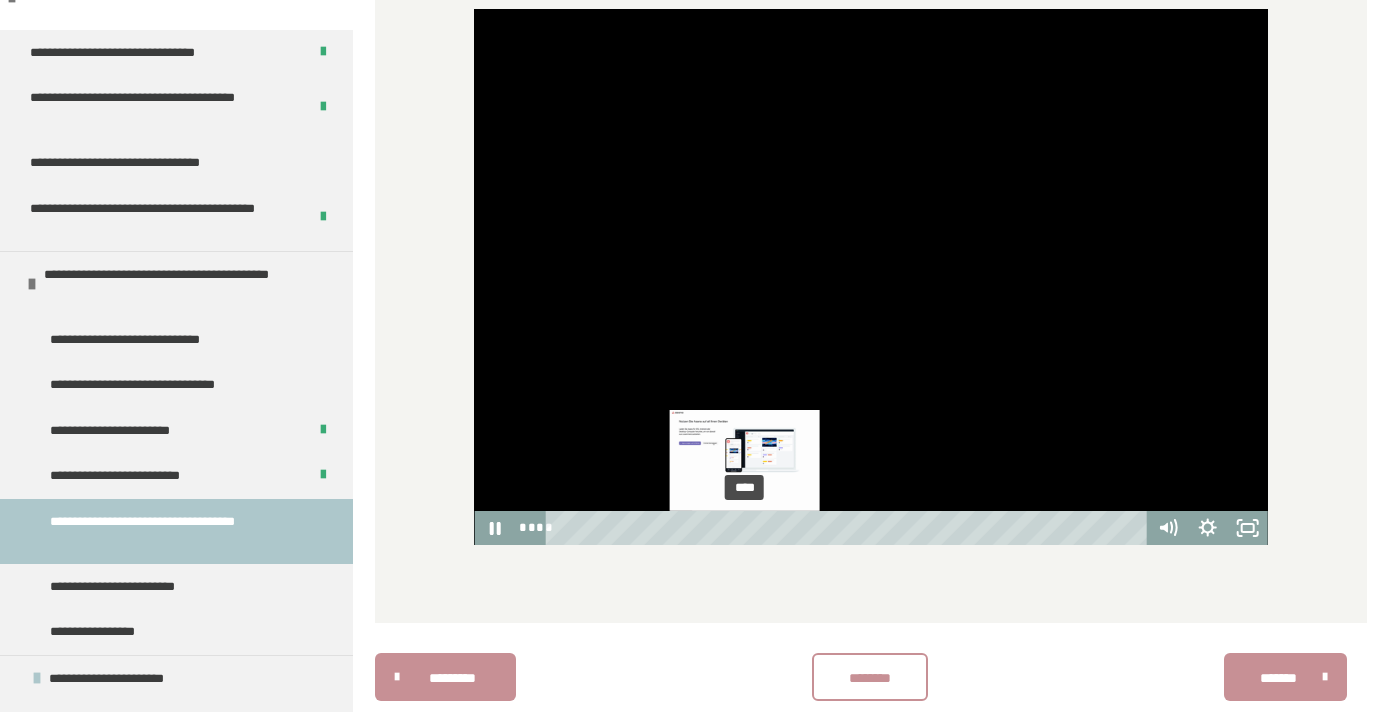 click on "****" at bounding box center [849, 528] 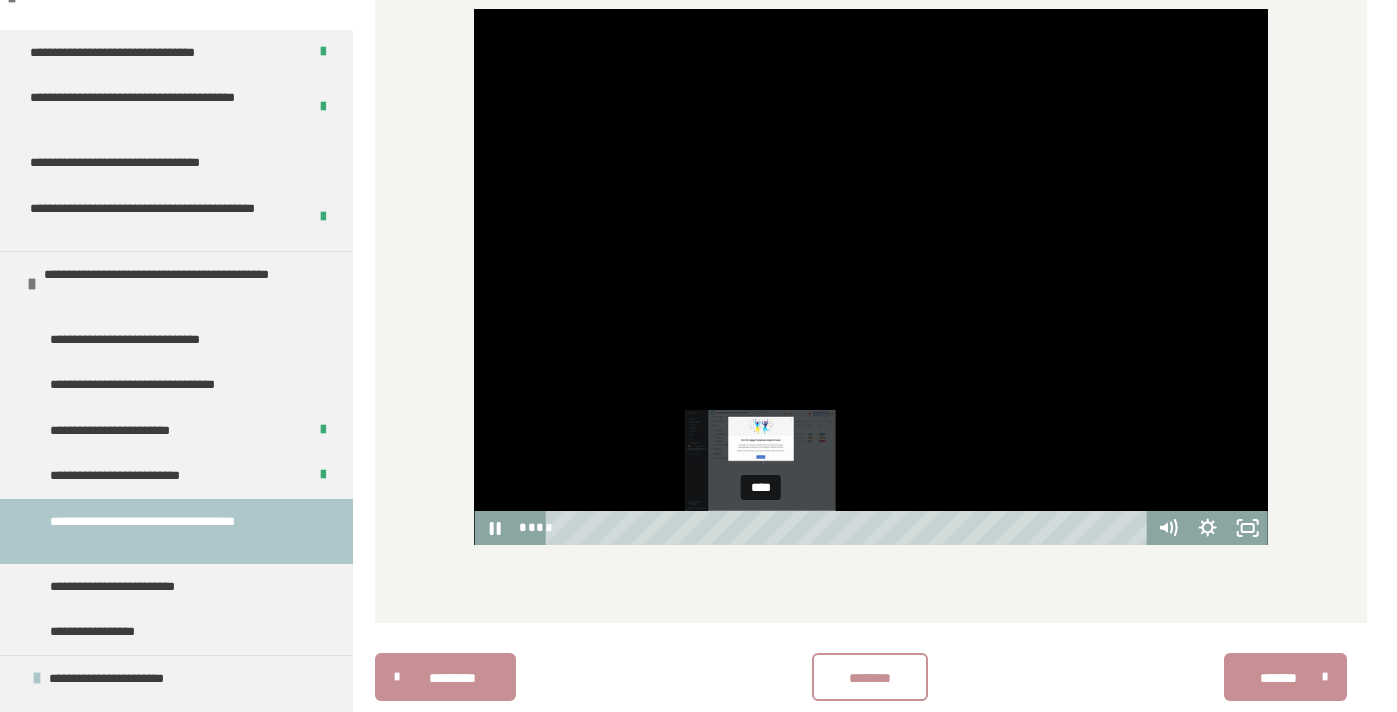 click on "****" at bounding box center (849, 528) 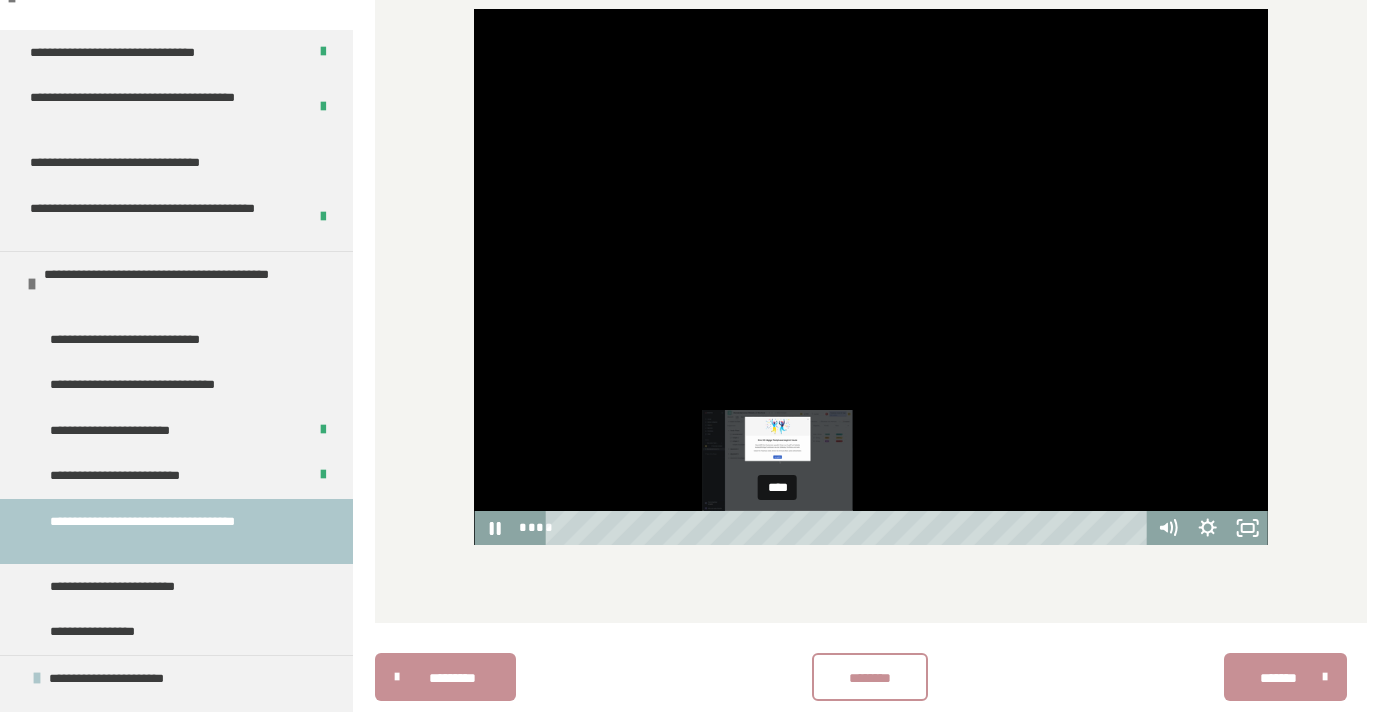 click on "****" at bounding box center (849, 528) 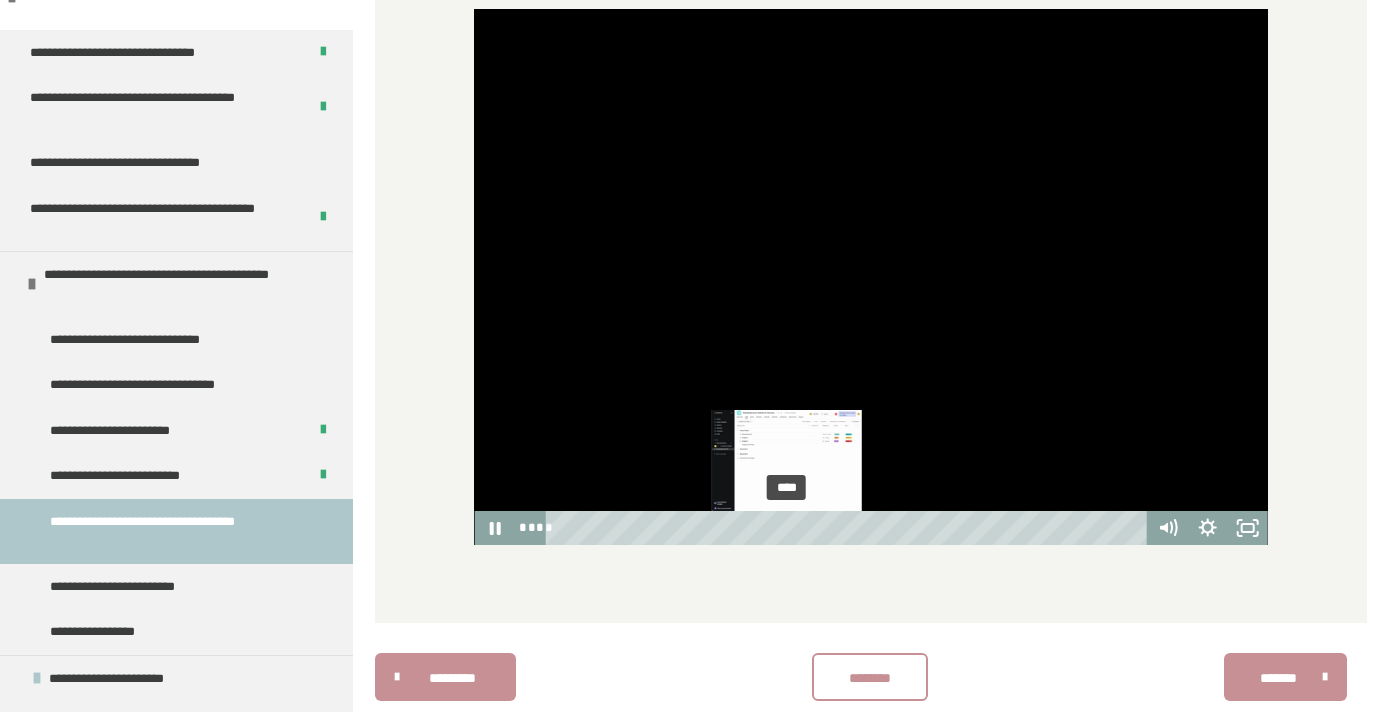click on "****" at bounding box center [849, 528] 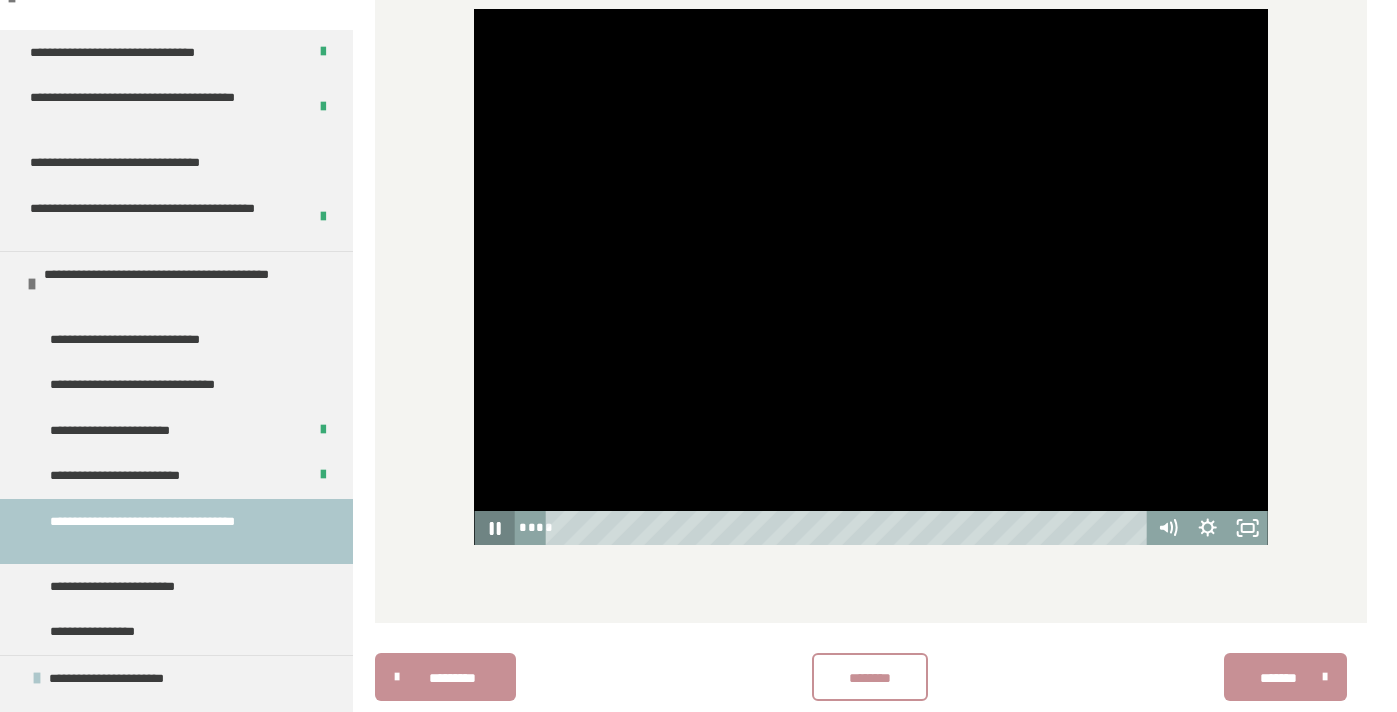 click 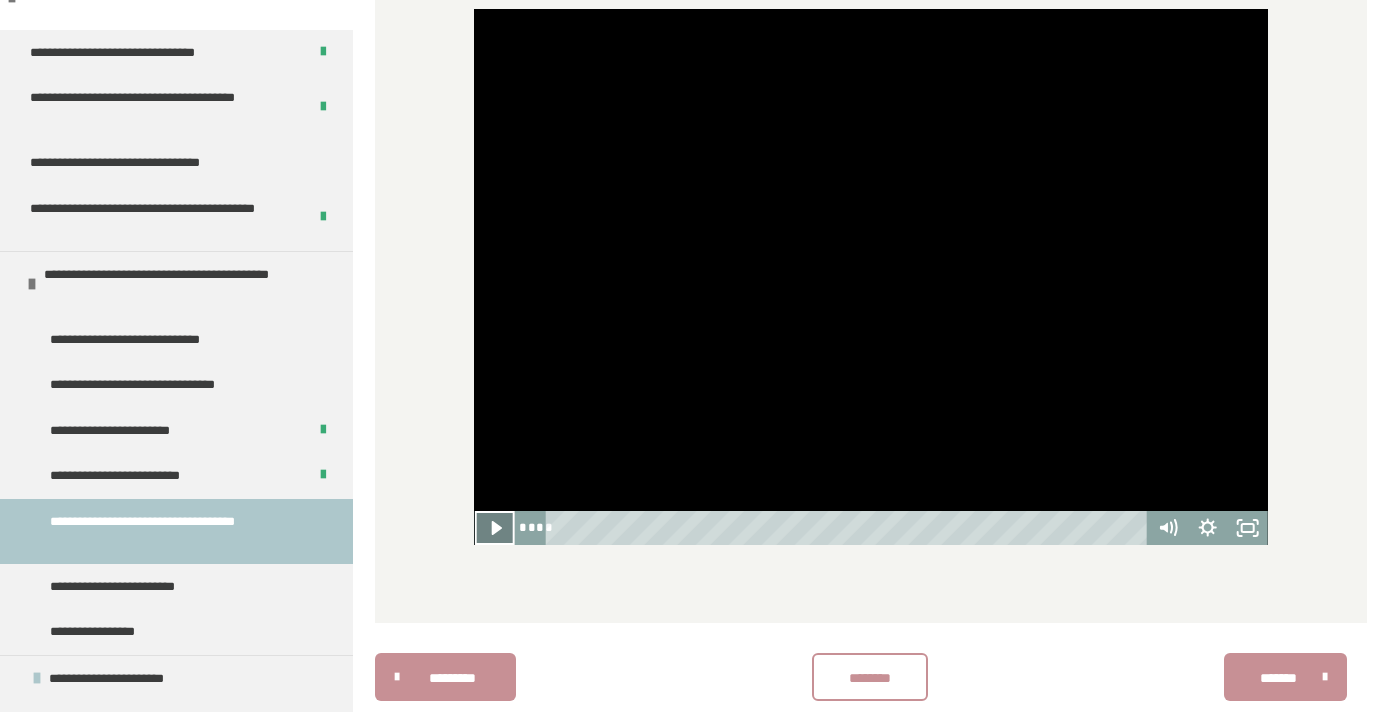 click 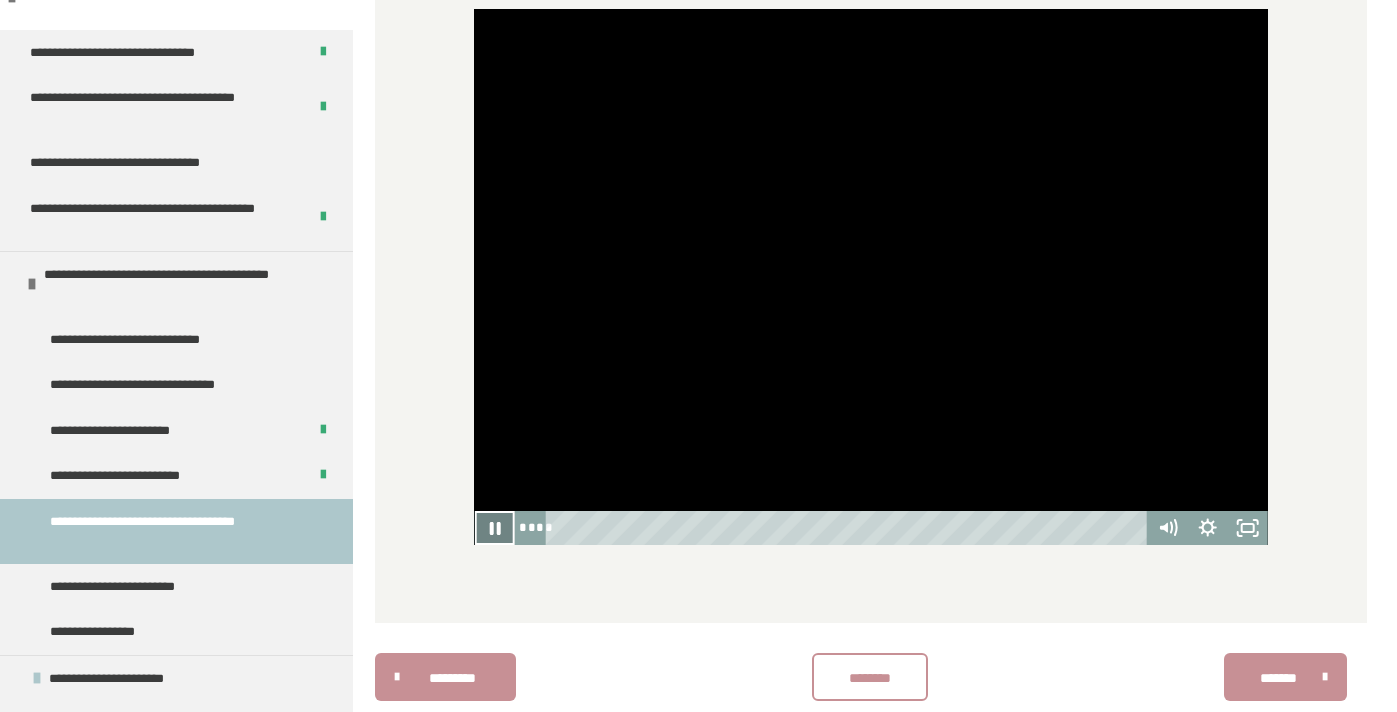 click 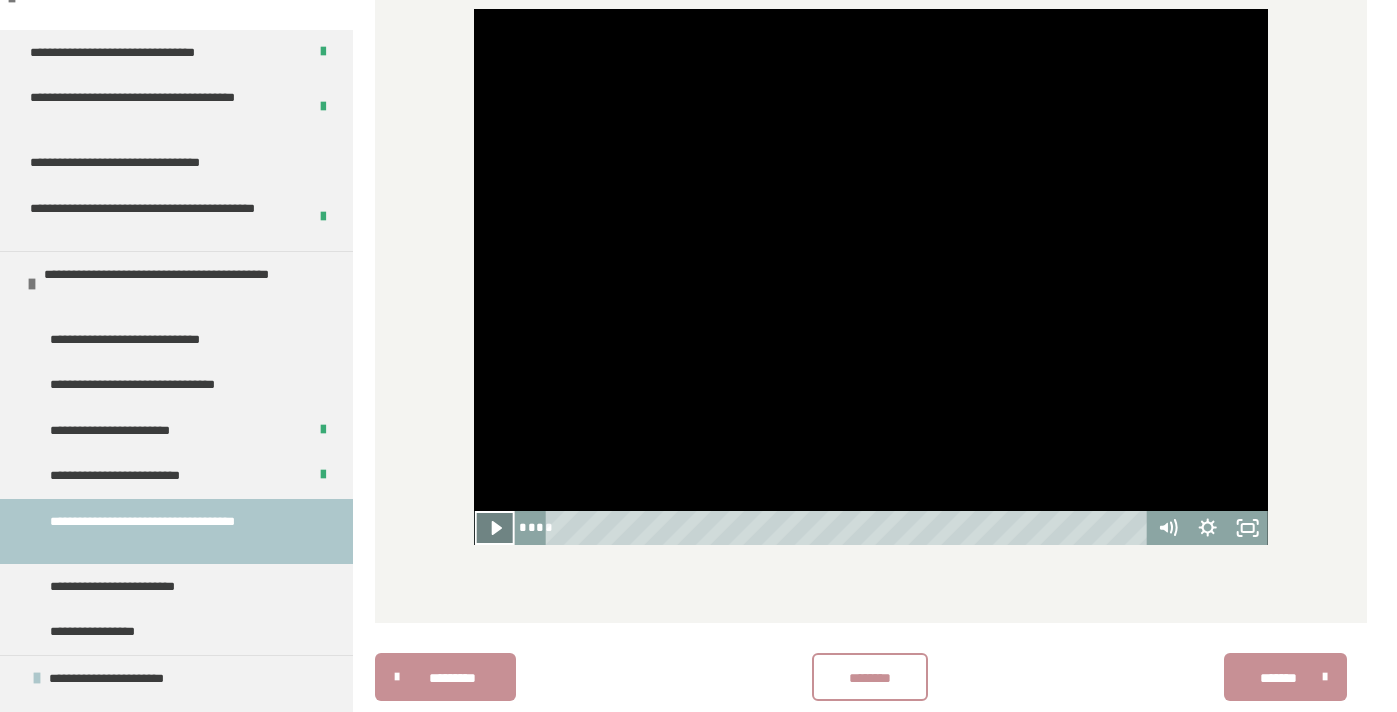 click 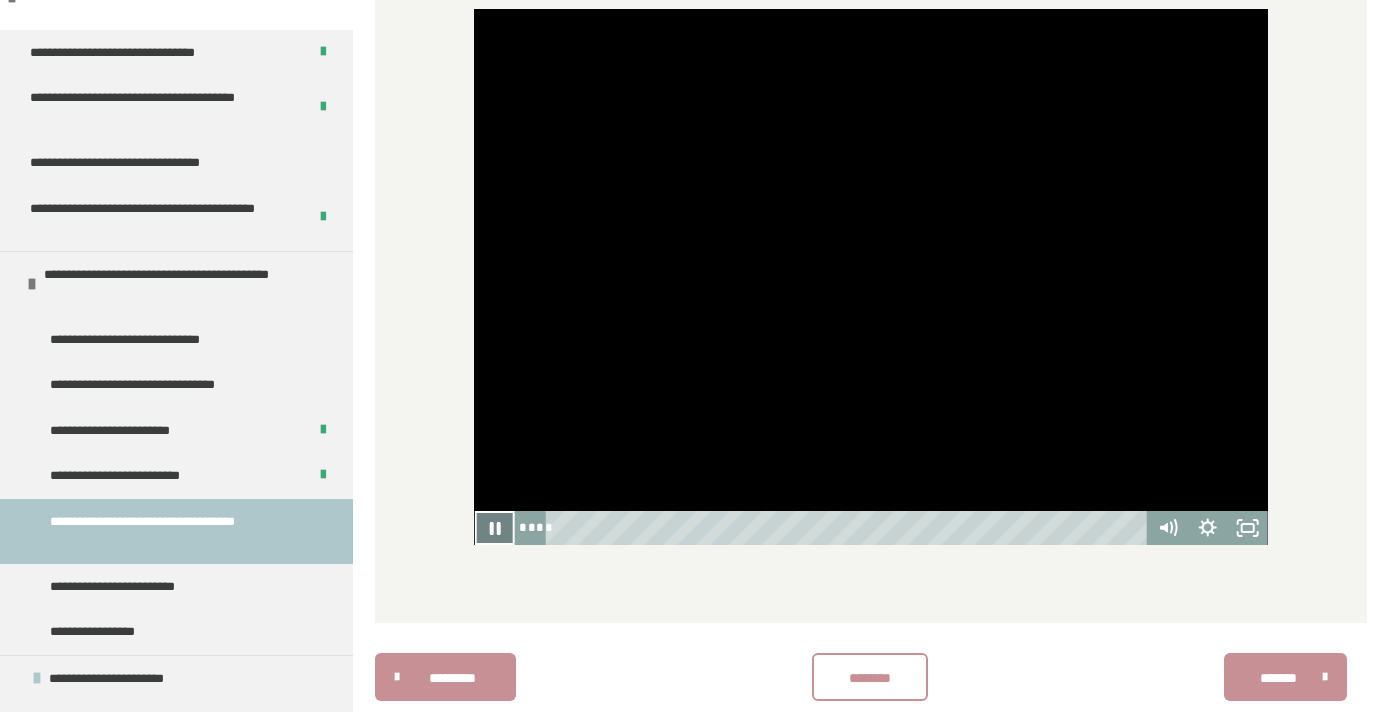 click 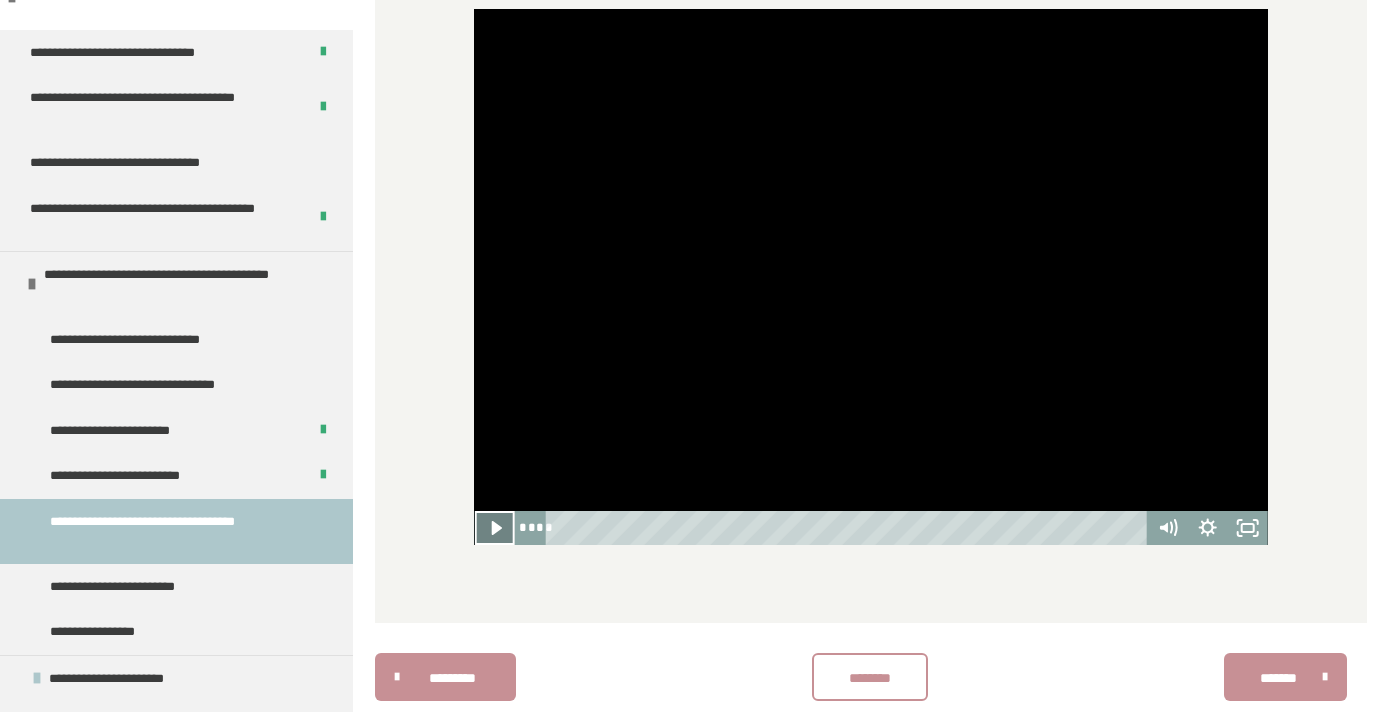 click 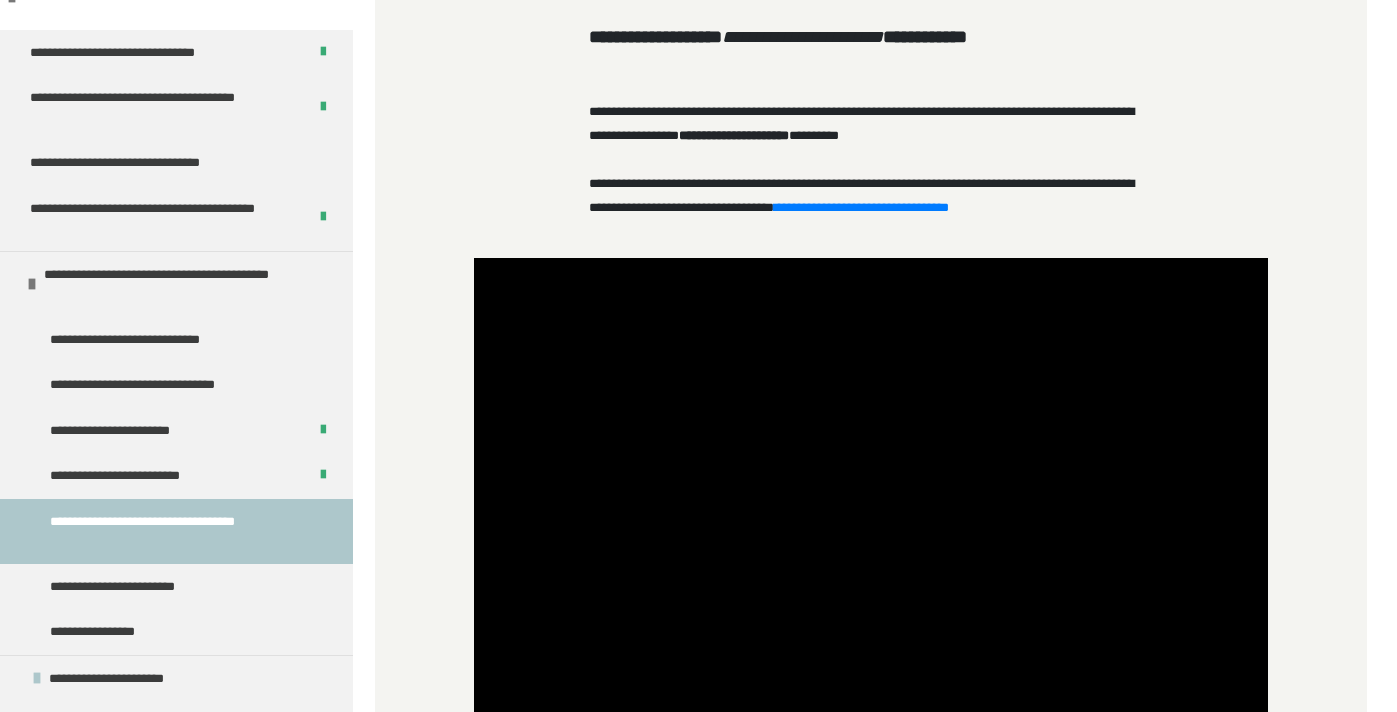 scroll, scrollTop: 1637, scrollLeft: 0, axis: vertical 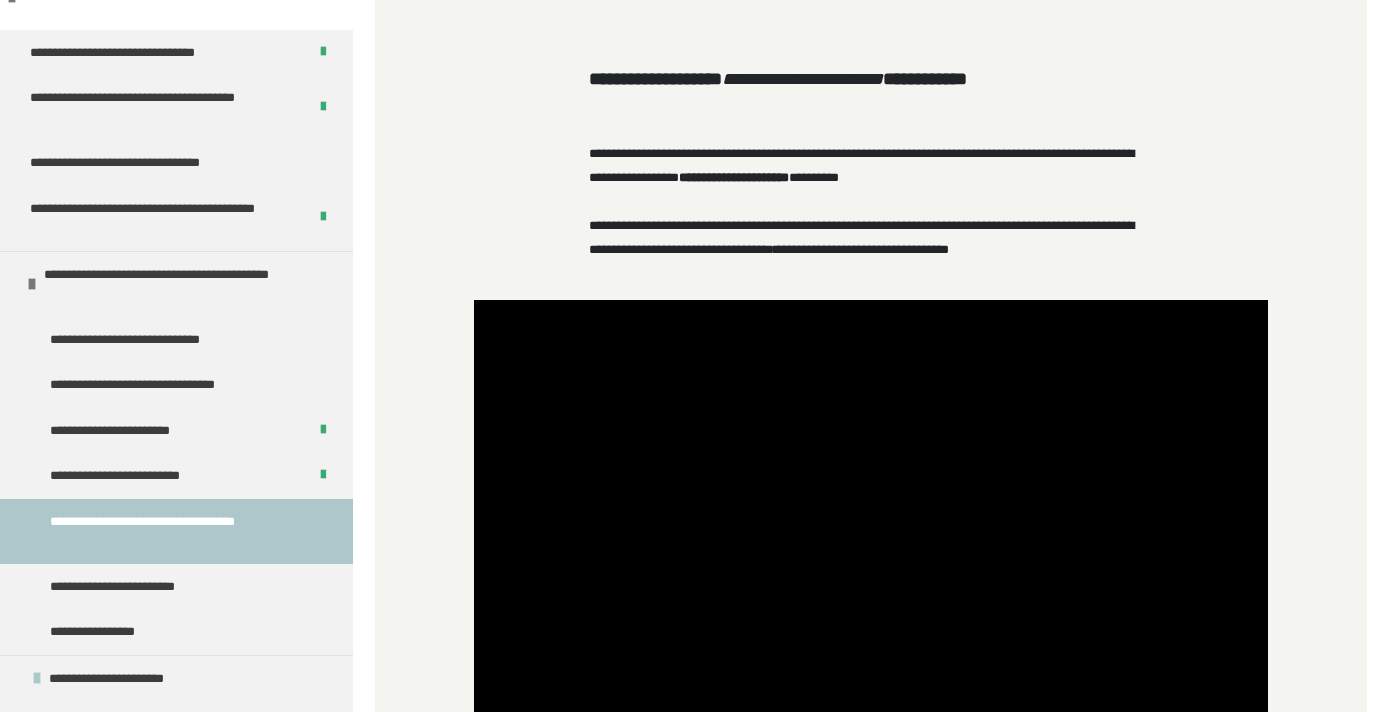 click on "**********" at bounding box center [861, 249] 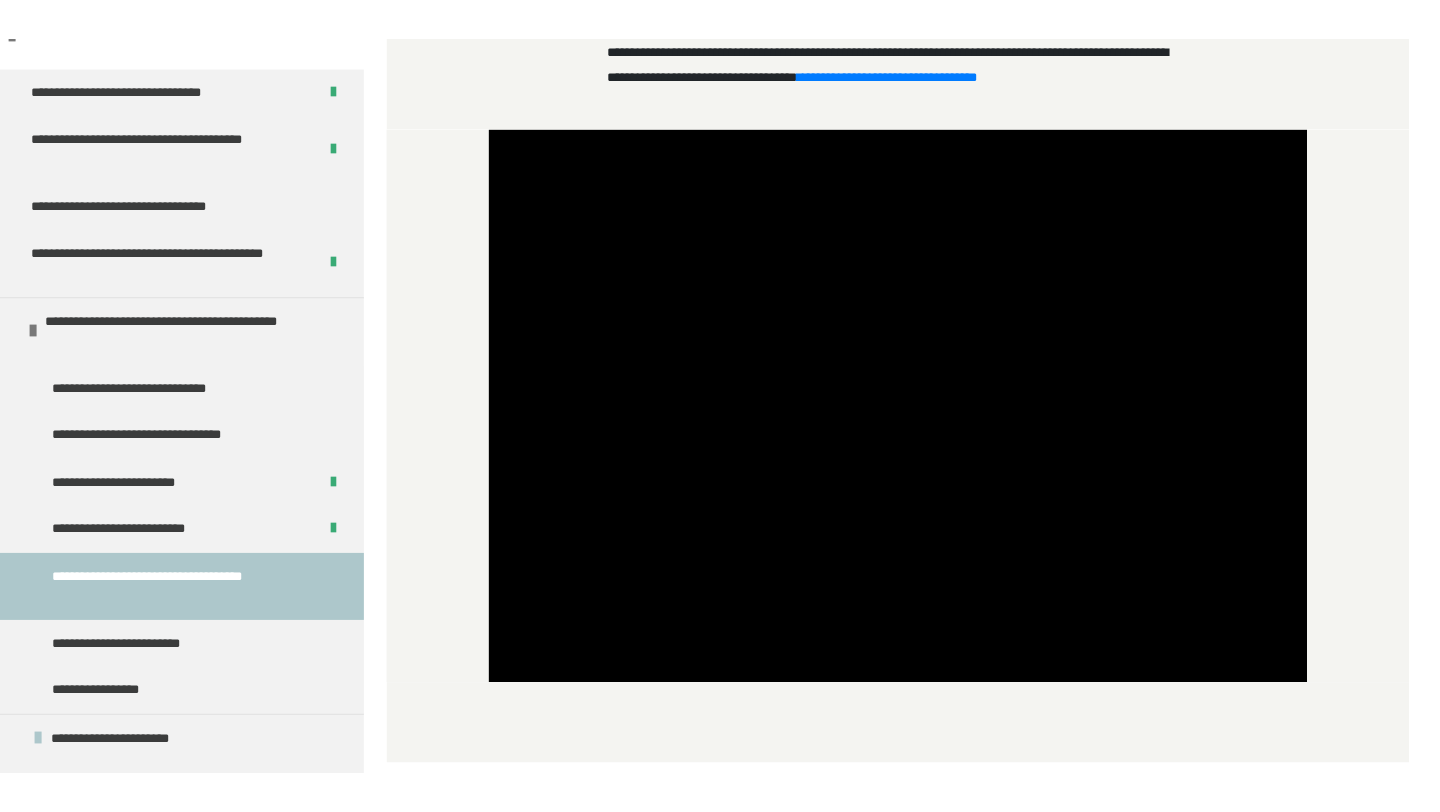 scroll, scrollTop: 1850, scrollLeft: 0, axis: vertical 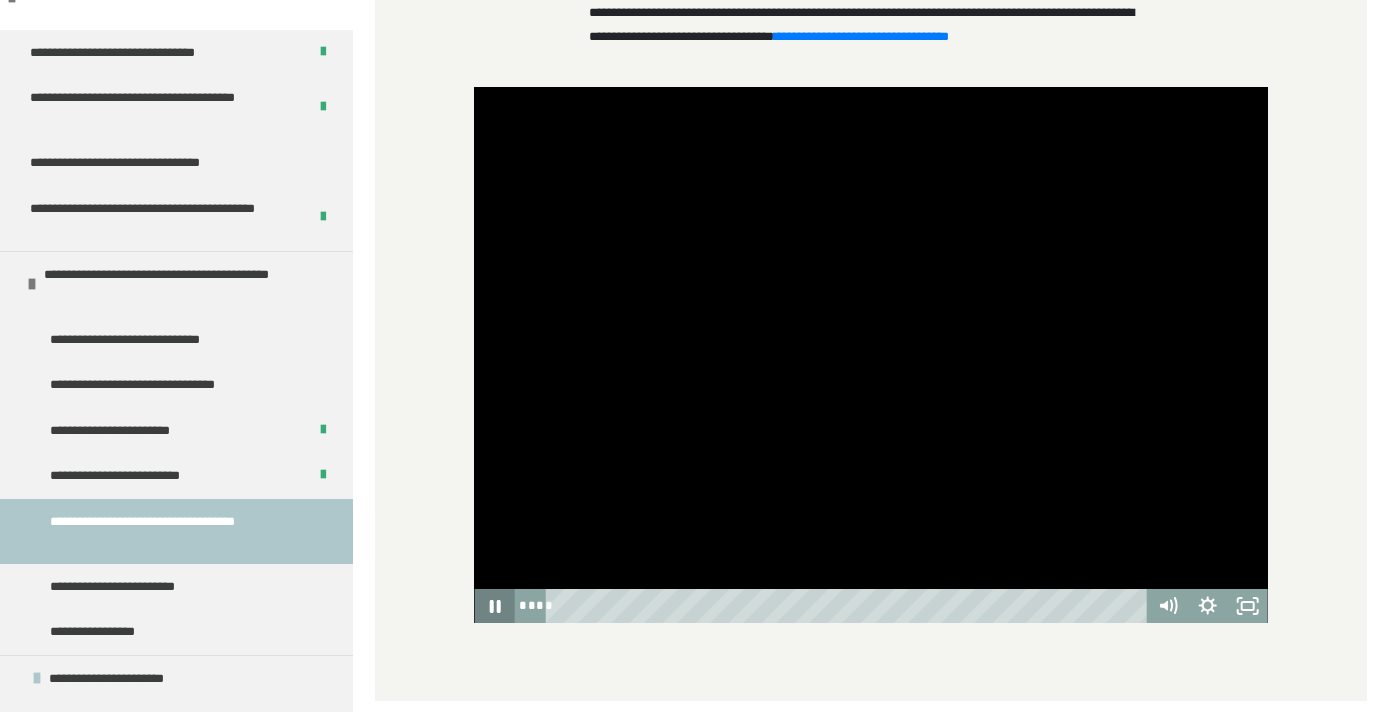 click 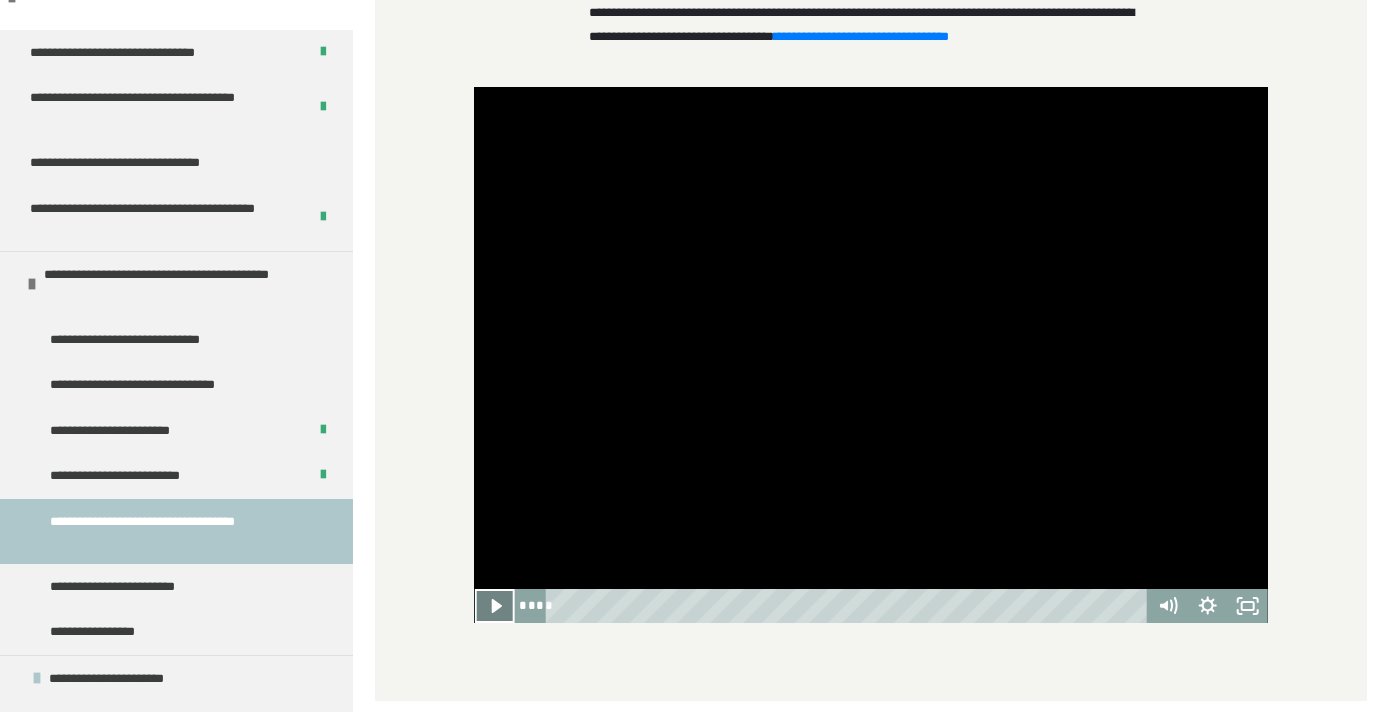 click 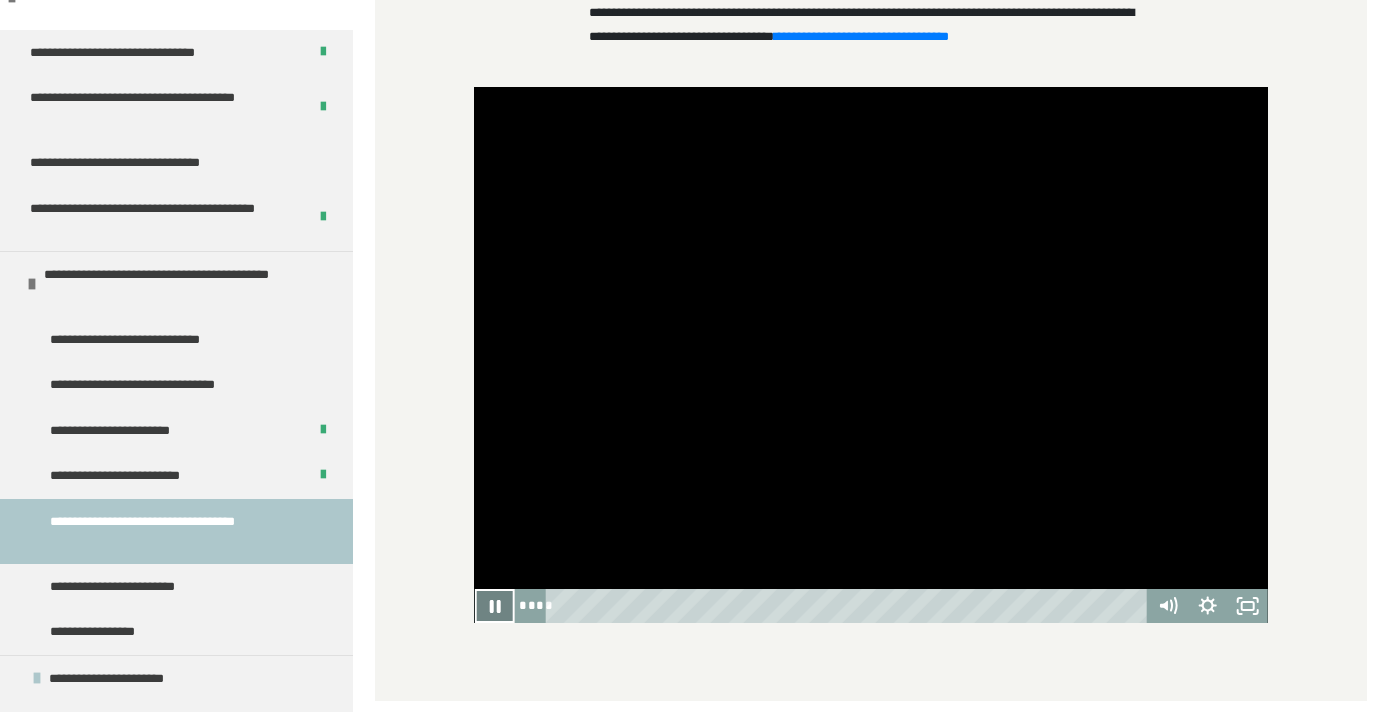 click 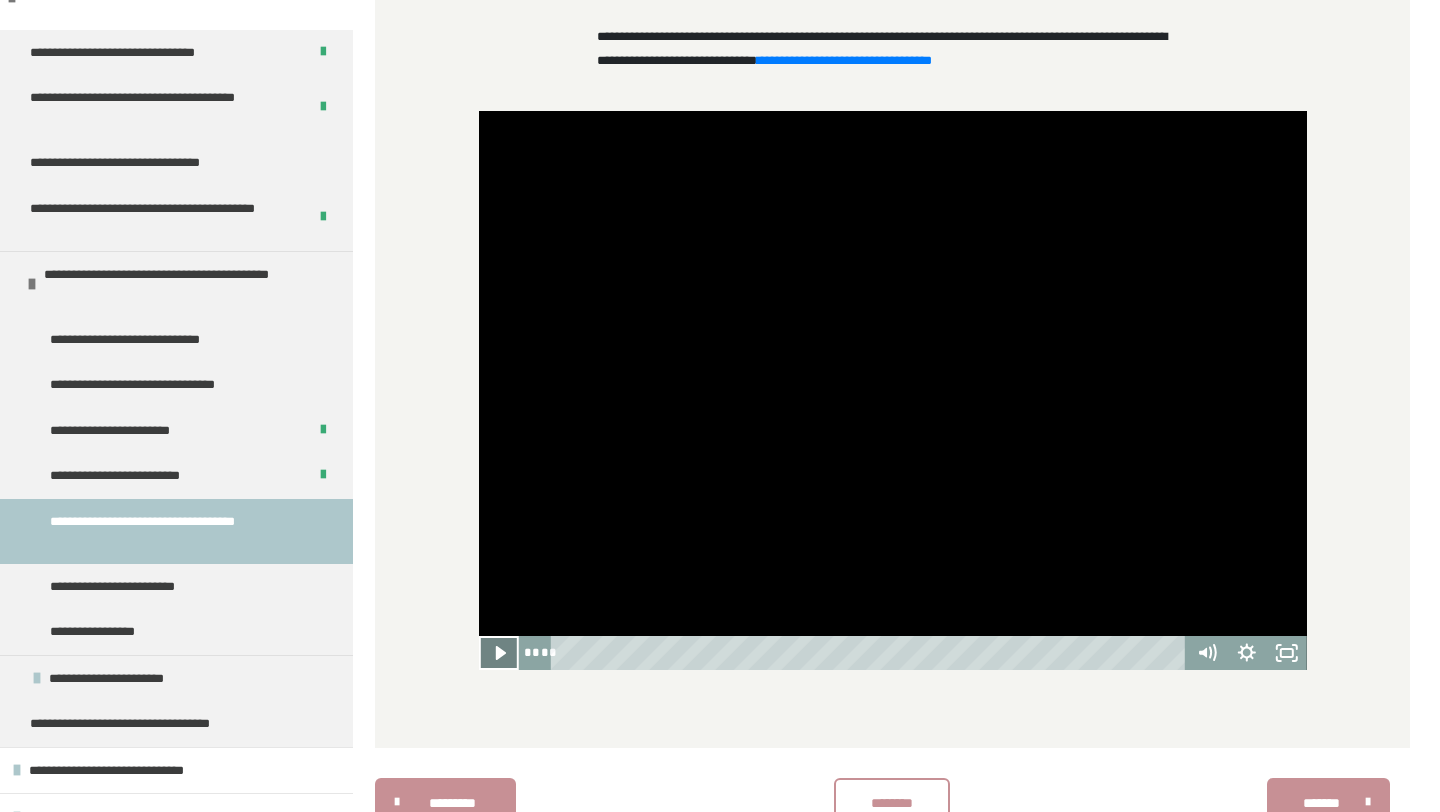 click 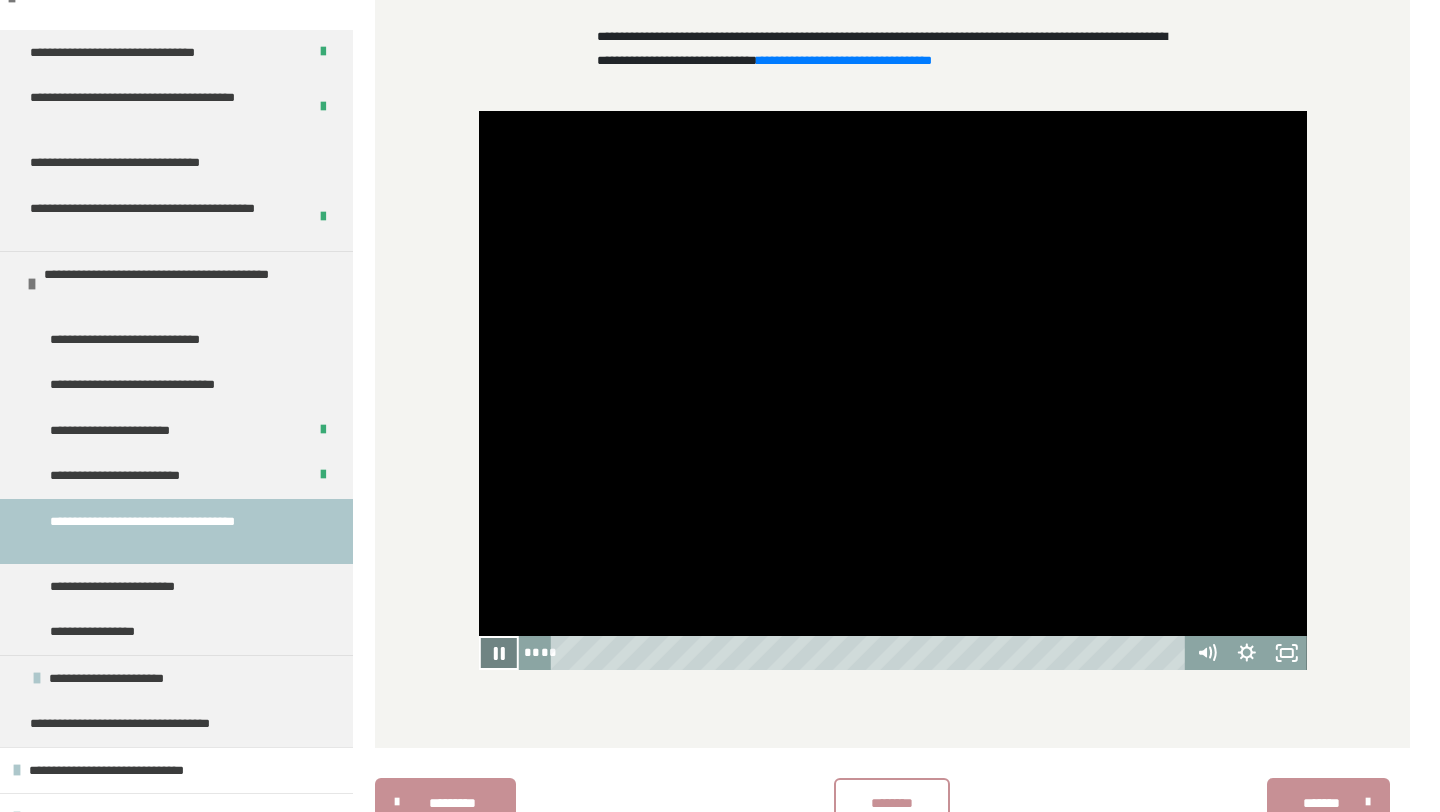 click 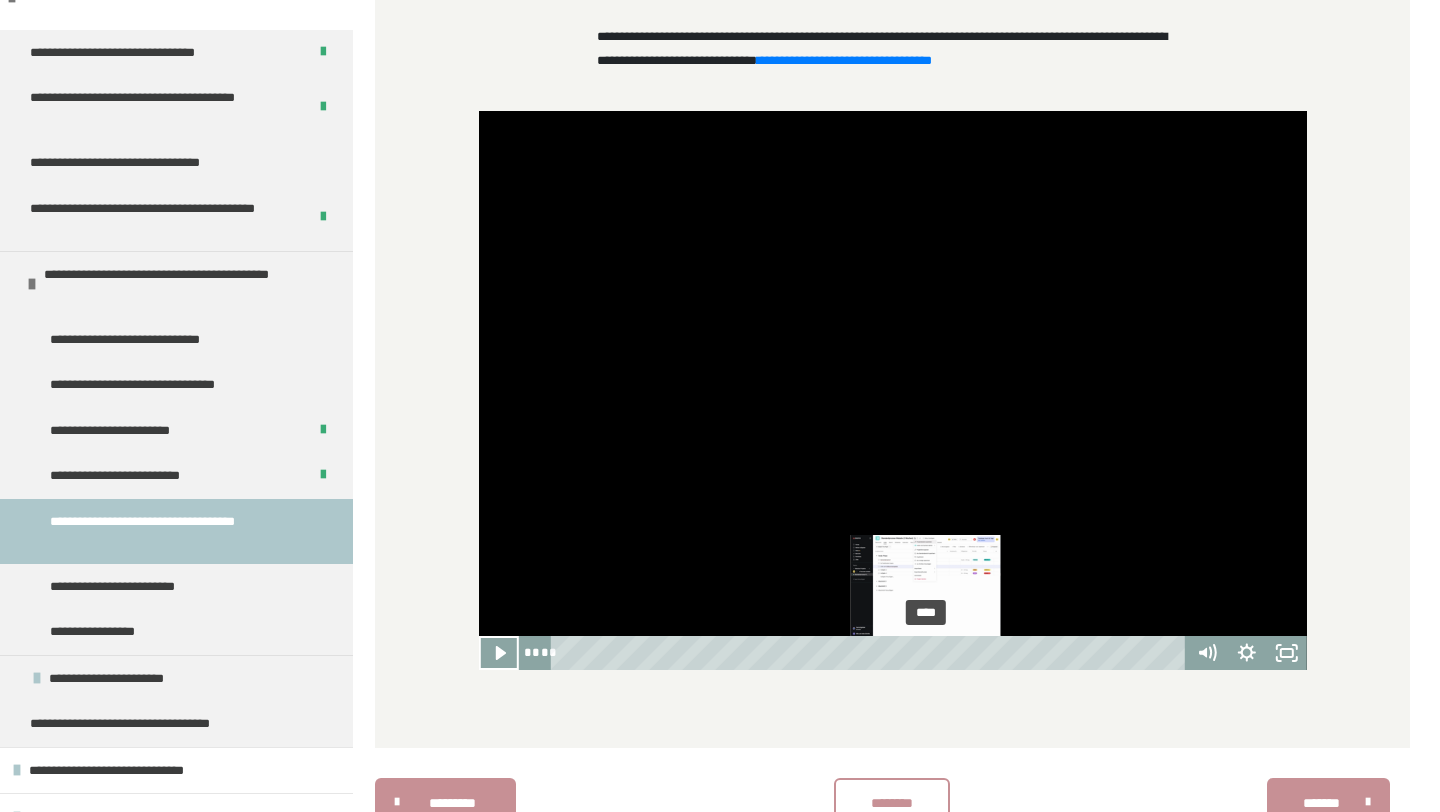 click on "****" at bounding box center [871, 653] 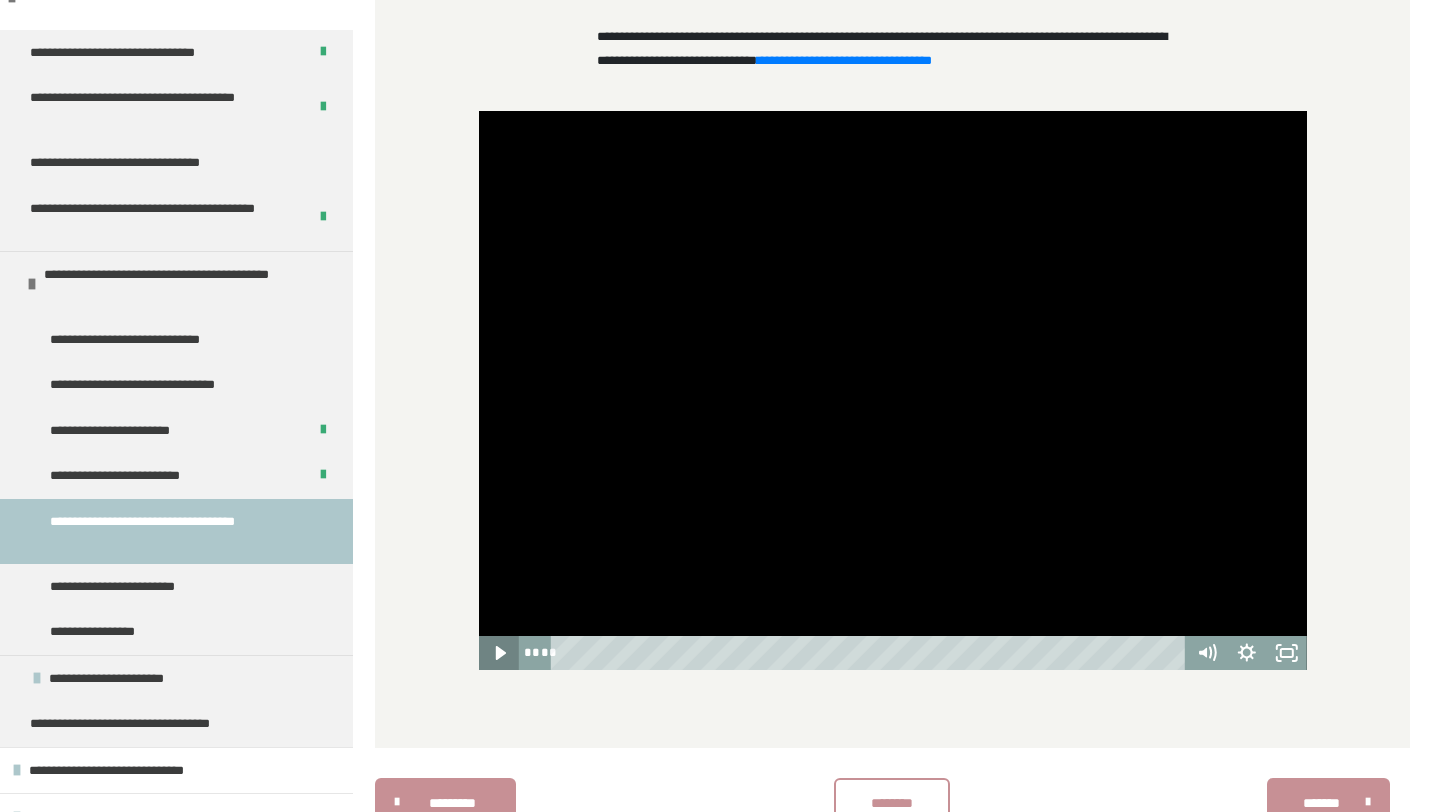 click 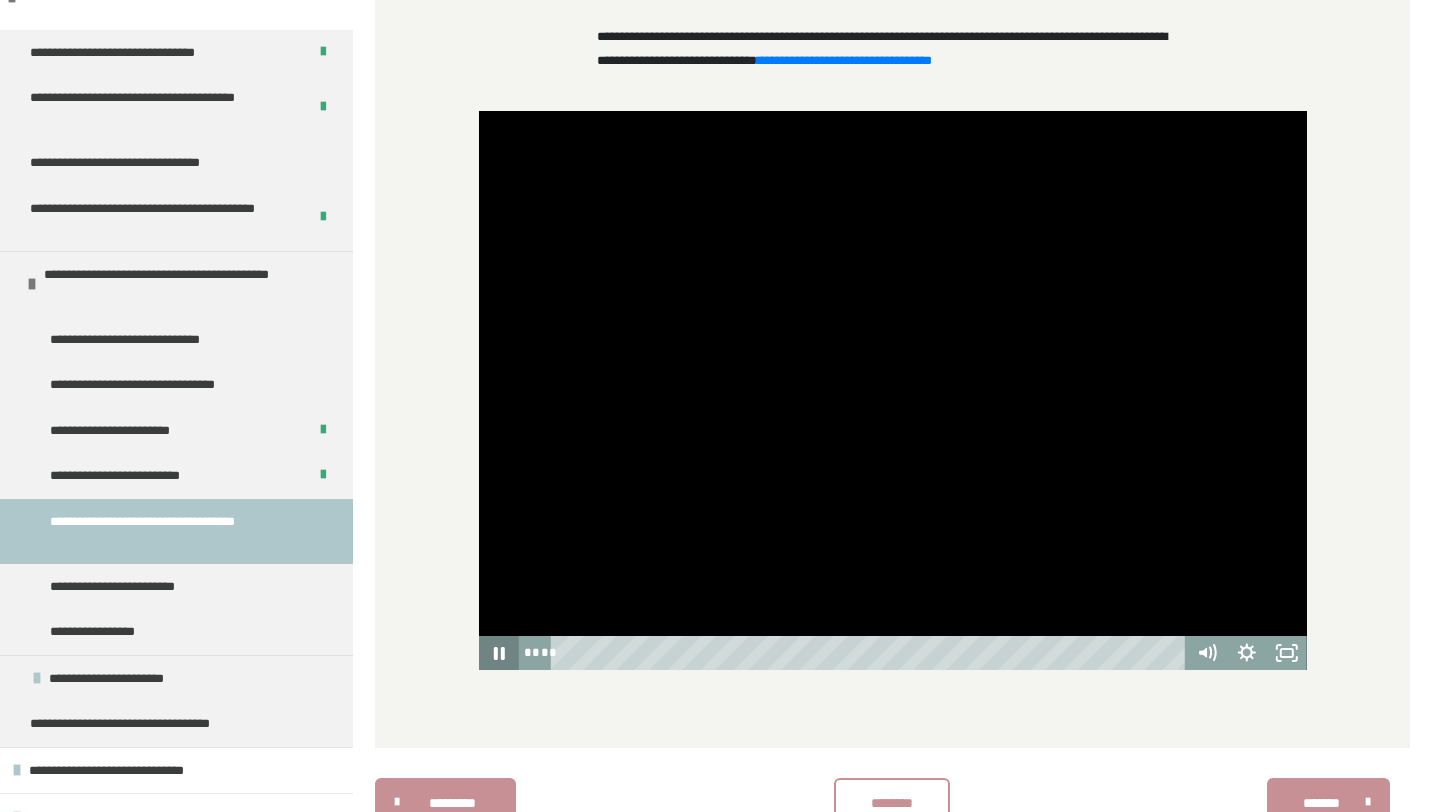 click 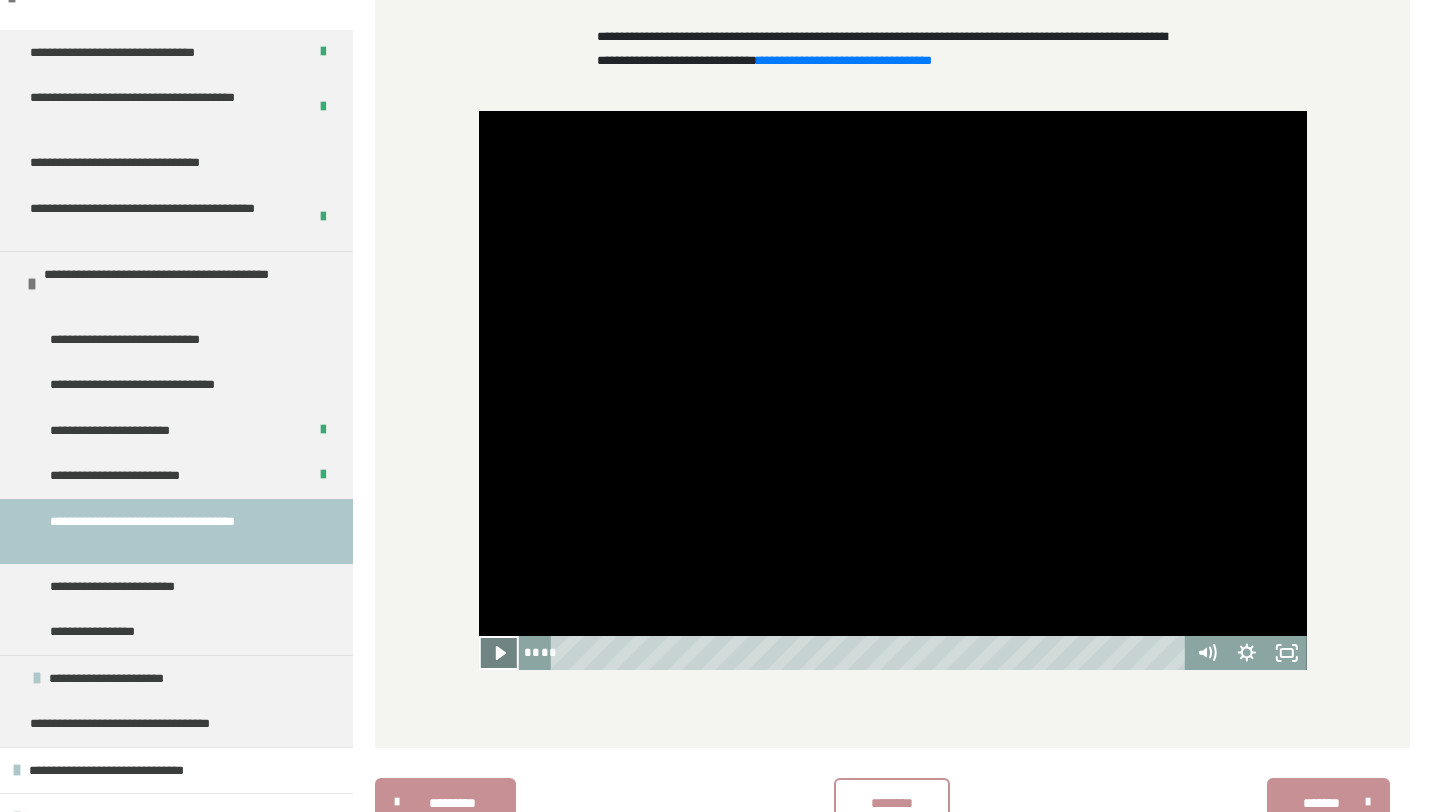 click 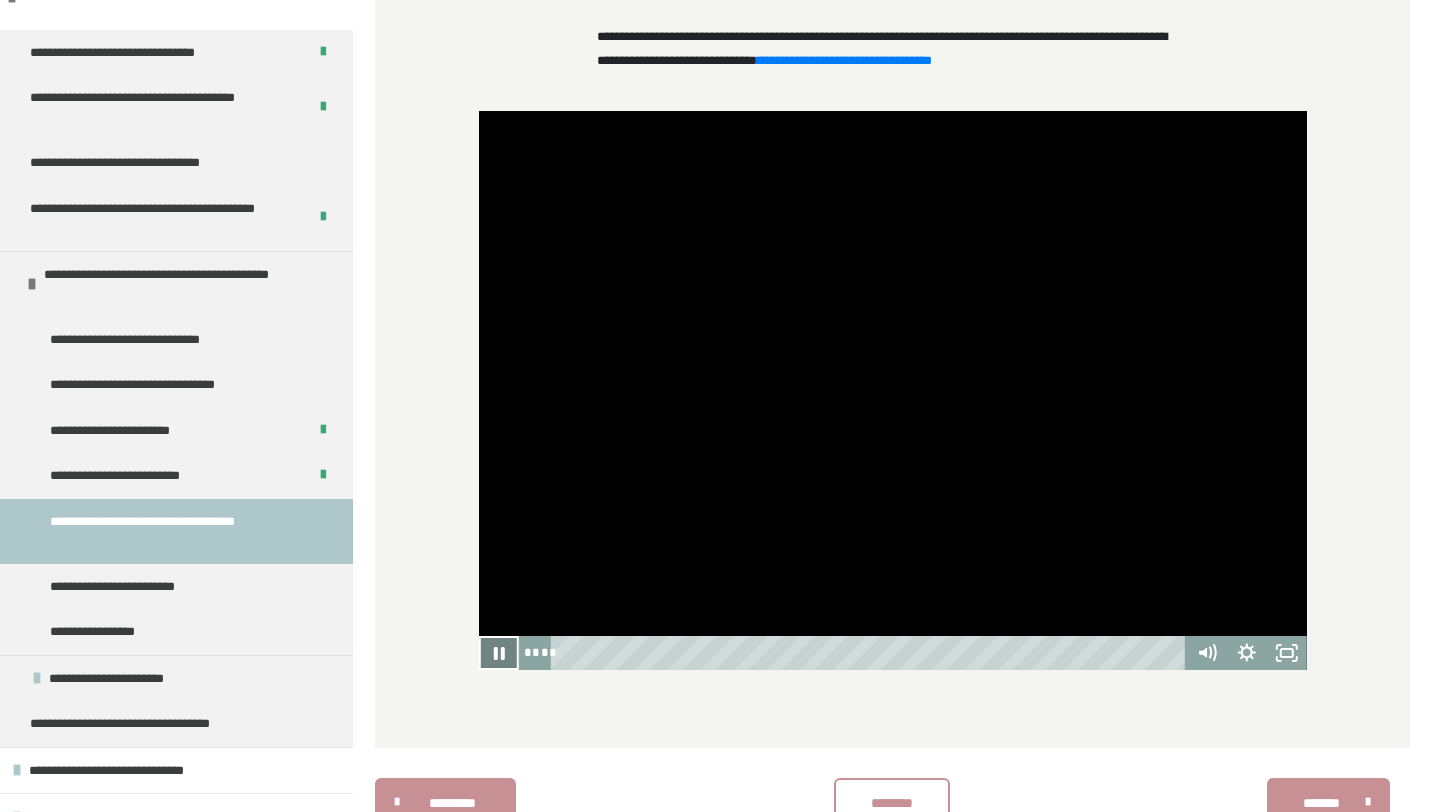 click 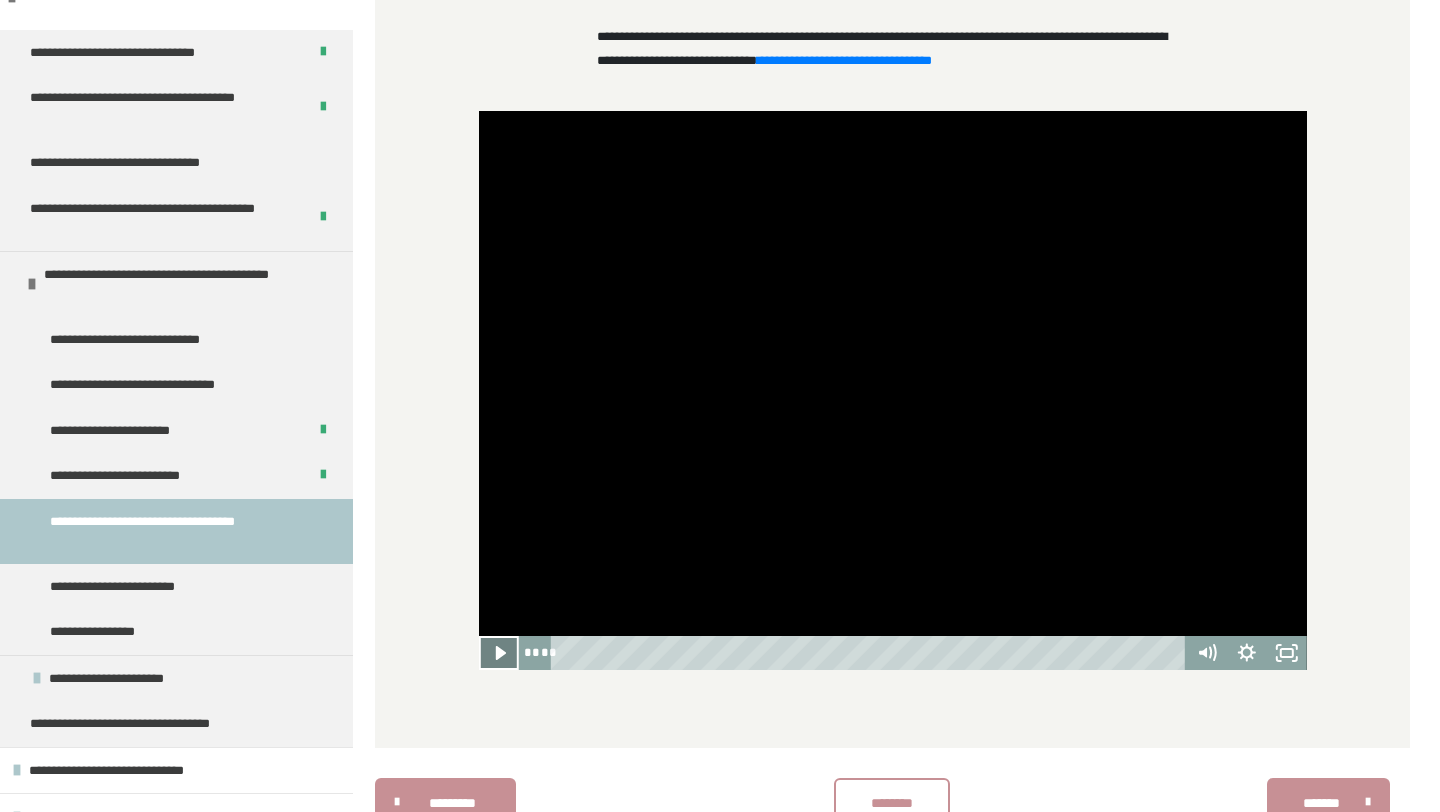 click 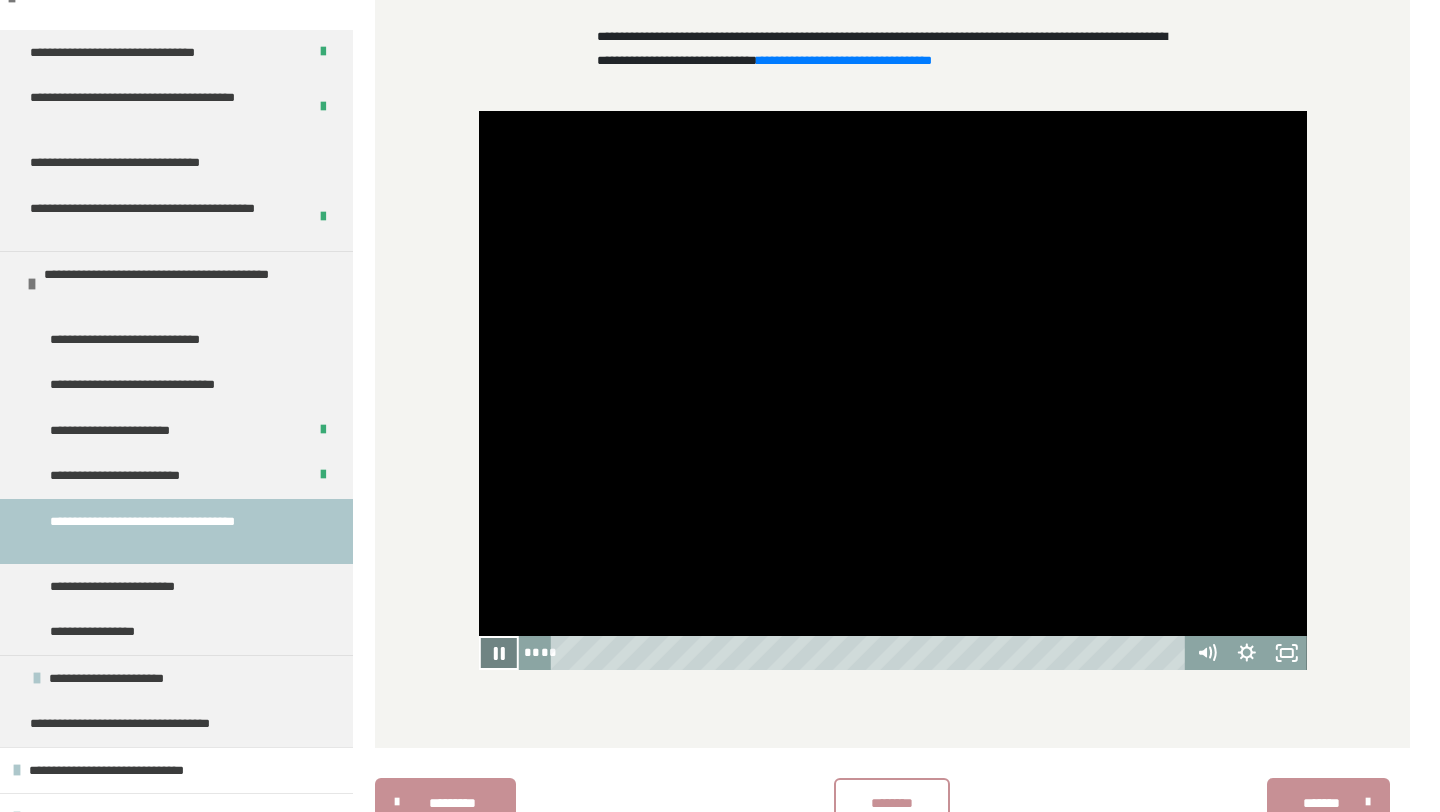click 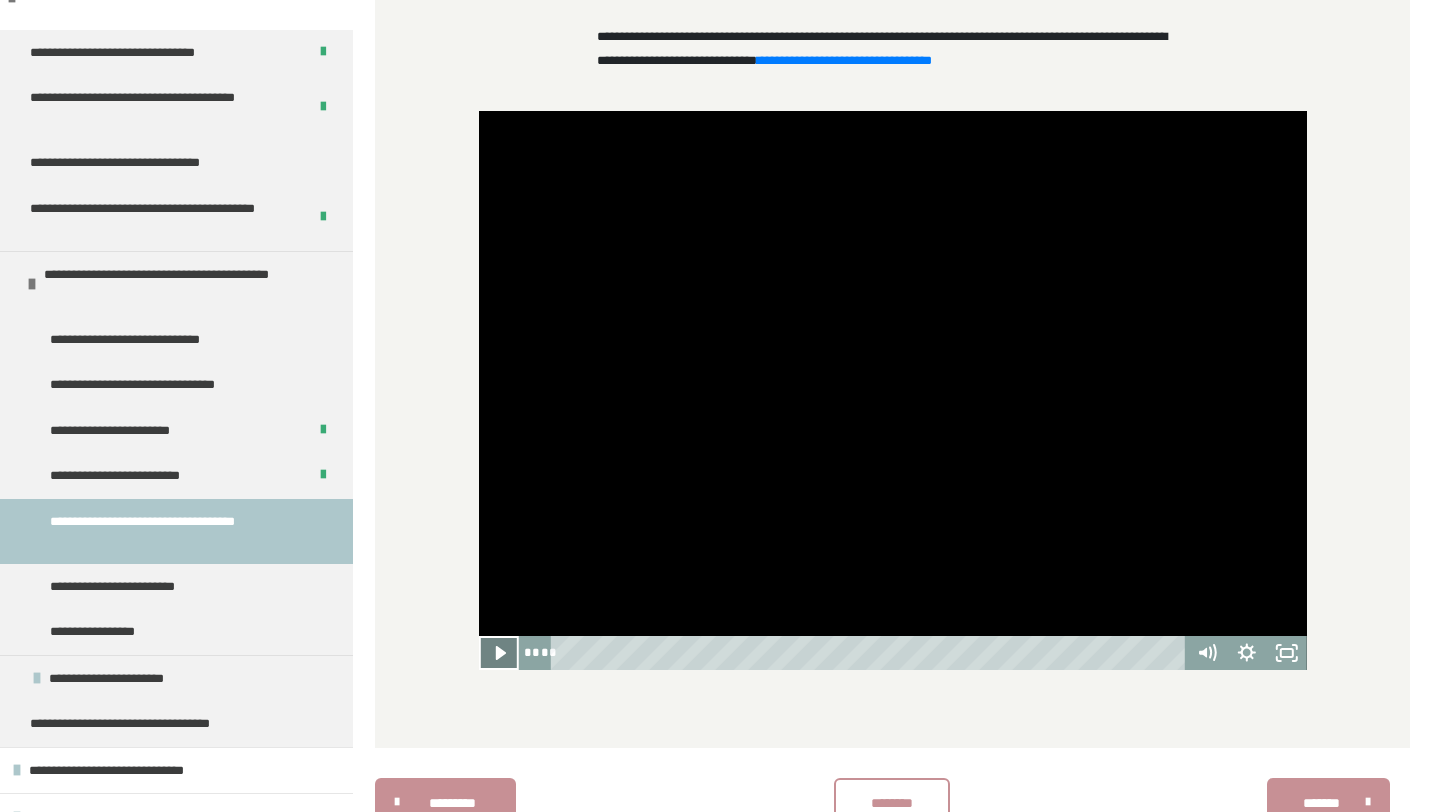 click 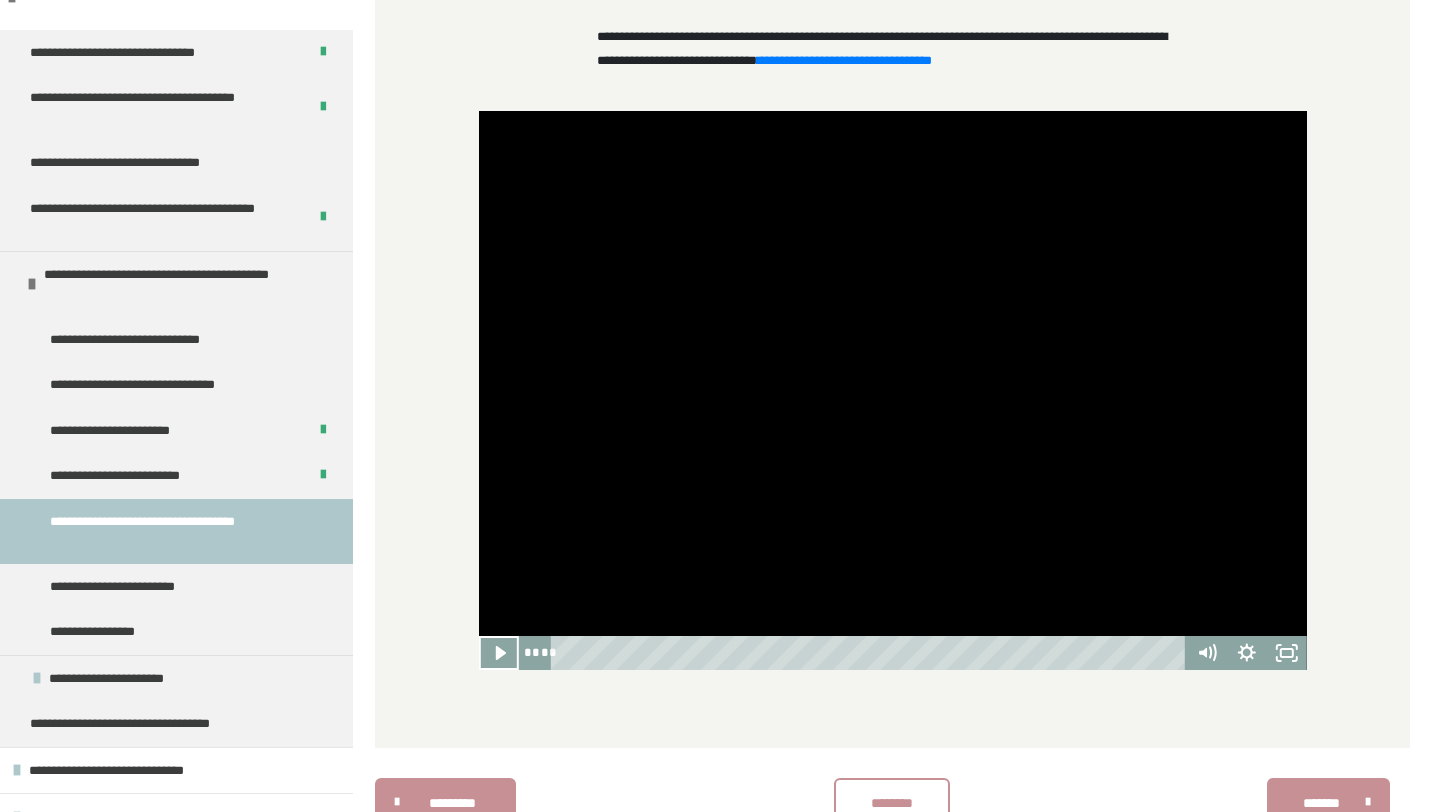 scroll, scrollTop: 1972, scrollLeft: 0, axis: vertical 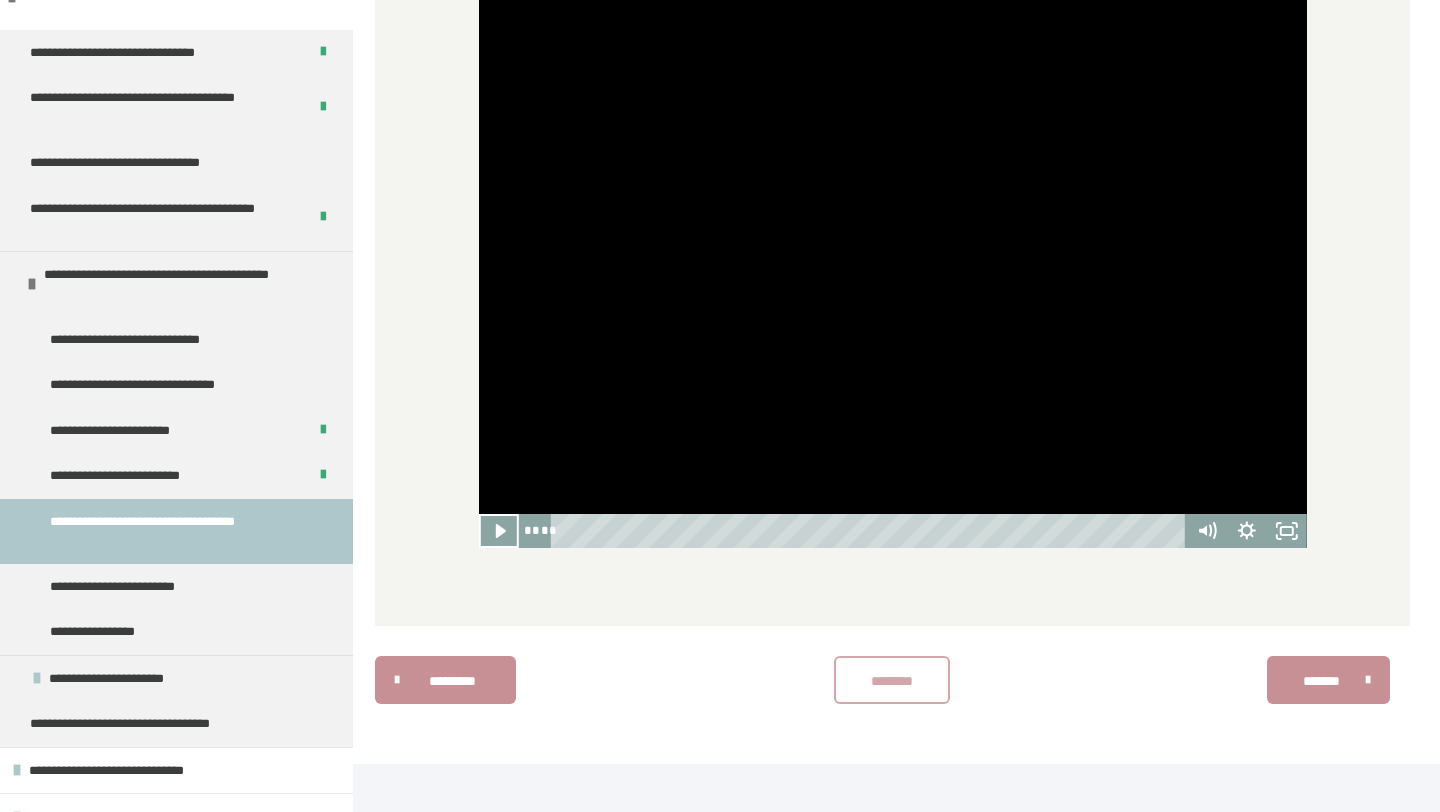 click on "********" at bounding box center (892, 681) 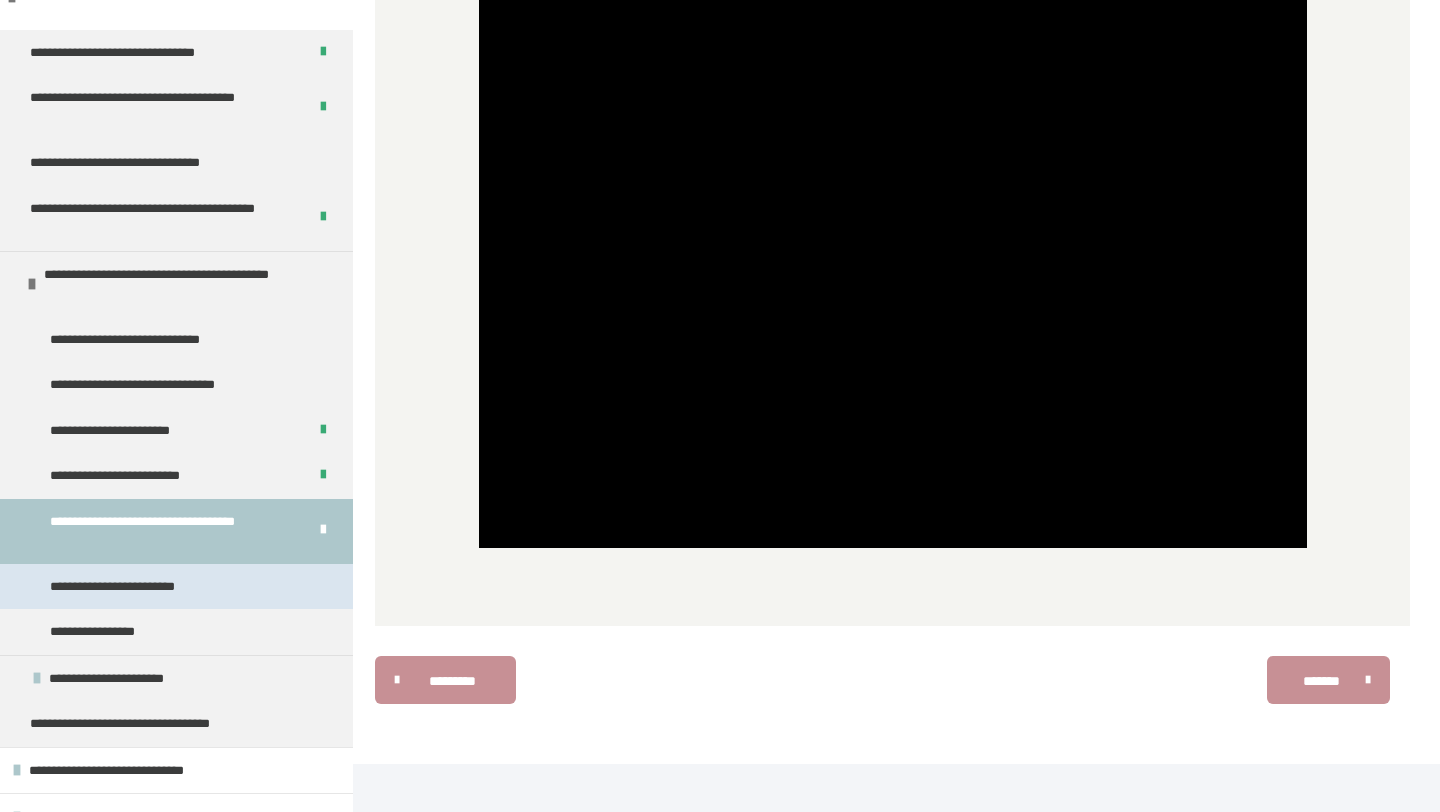 click on "**********" at bounding box center (135, 587) 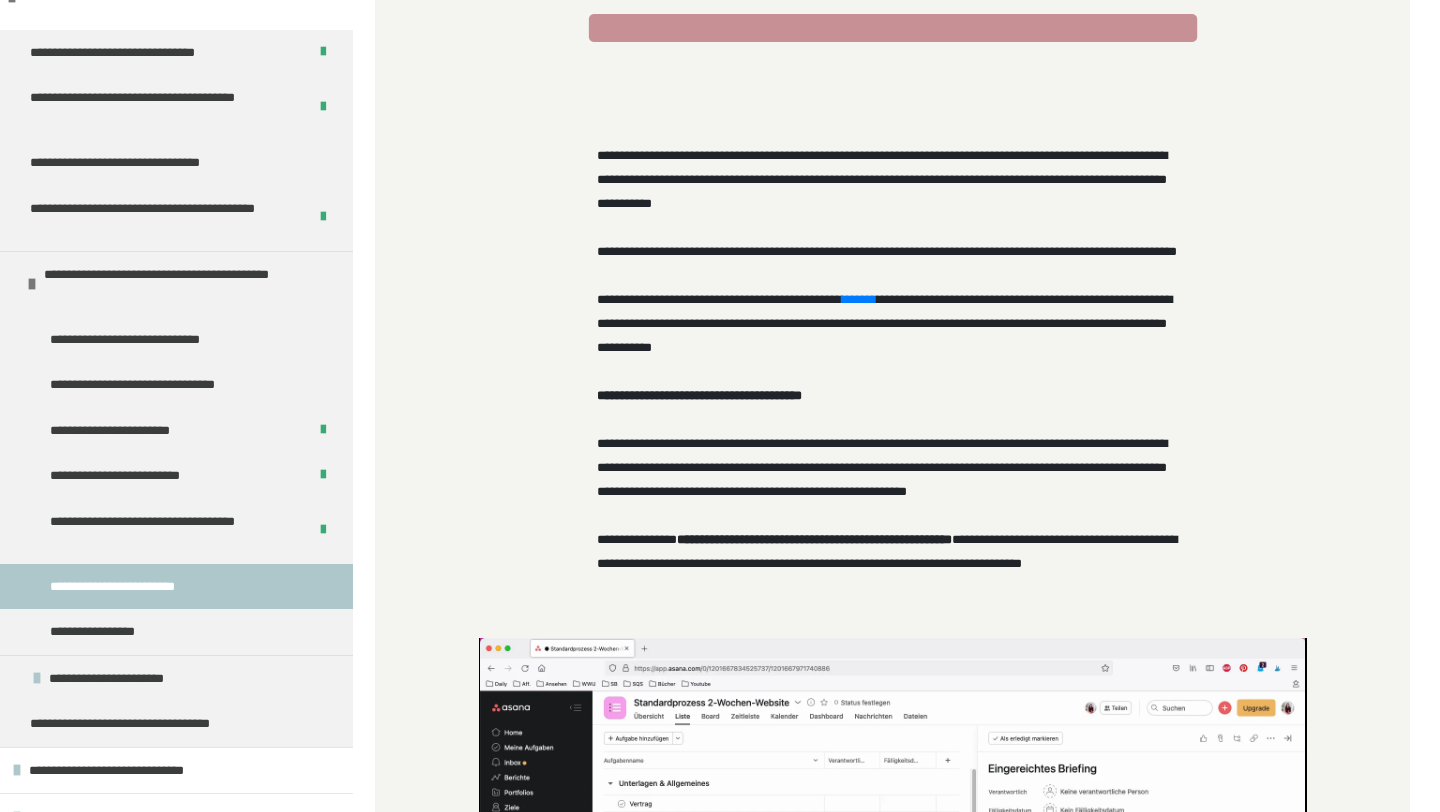 scroll, scrollTop: 147, scrollLeft: 0, axis: vertical 